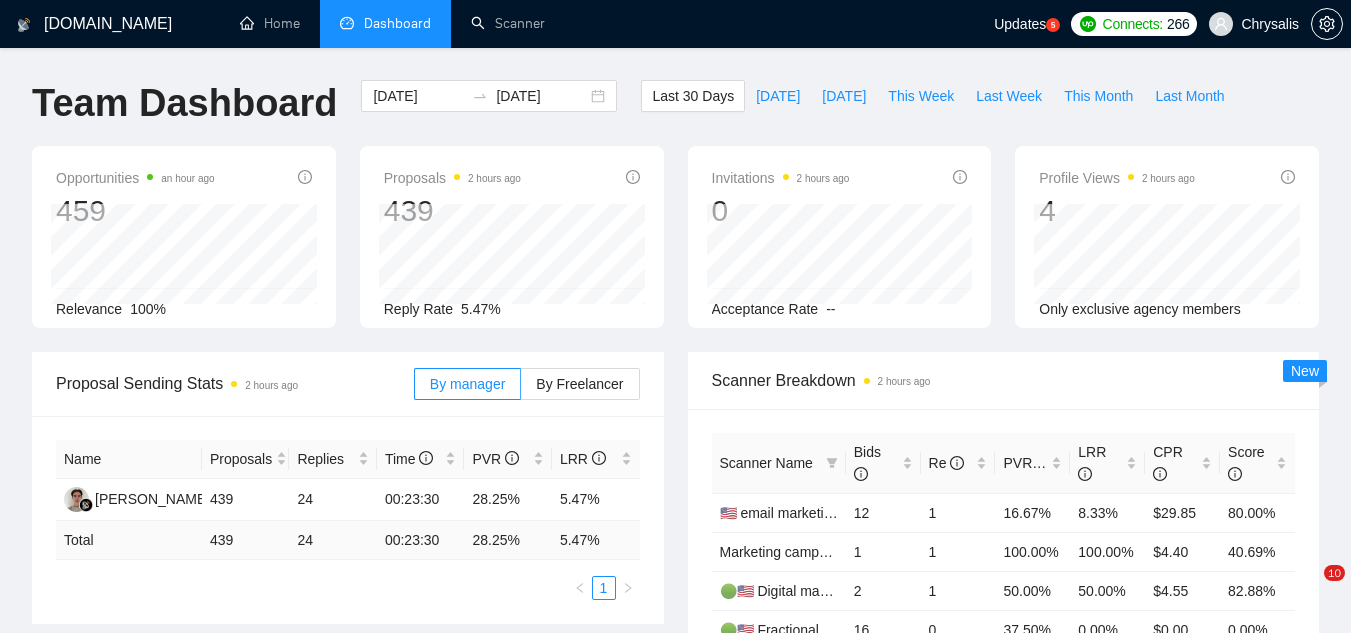 scroll, scrollTop: 700, scrollLeft: 0, axis: vertical 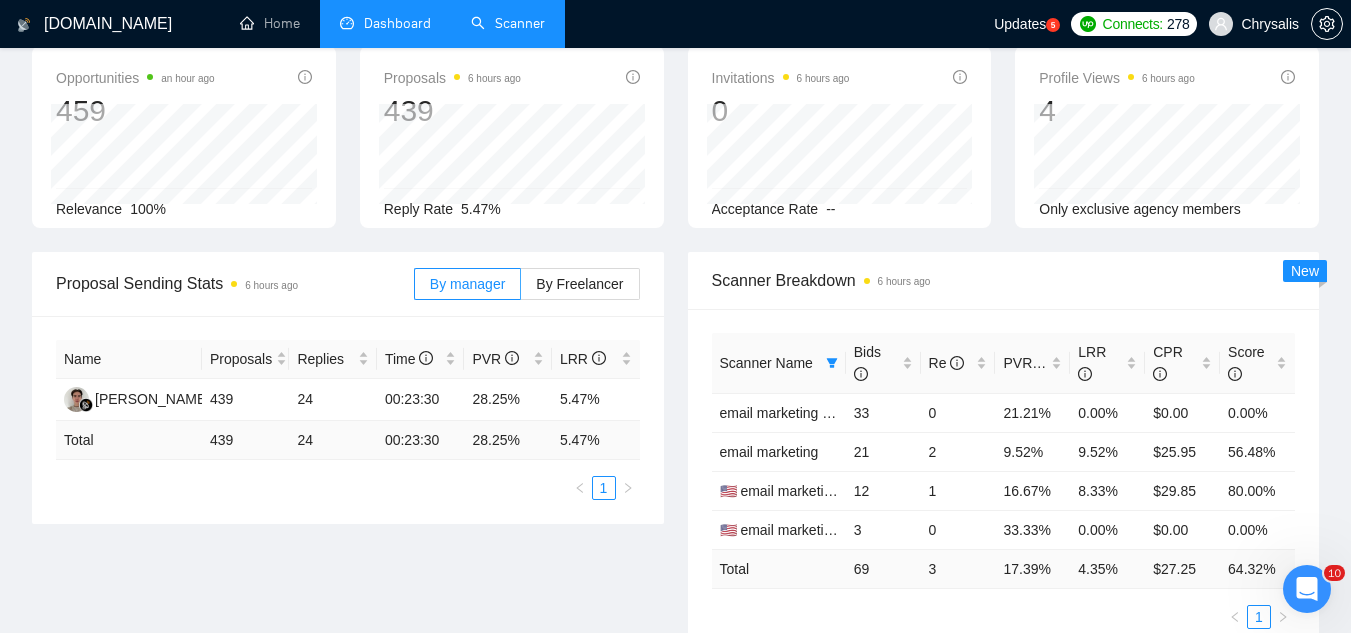 click on "Scanner" at bounding box center [508, 23] 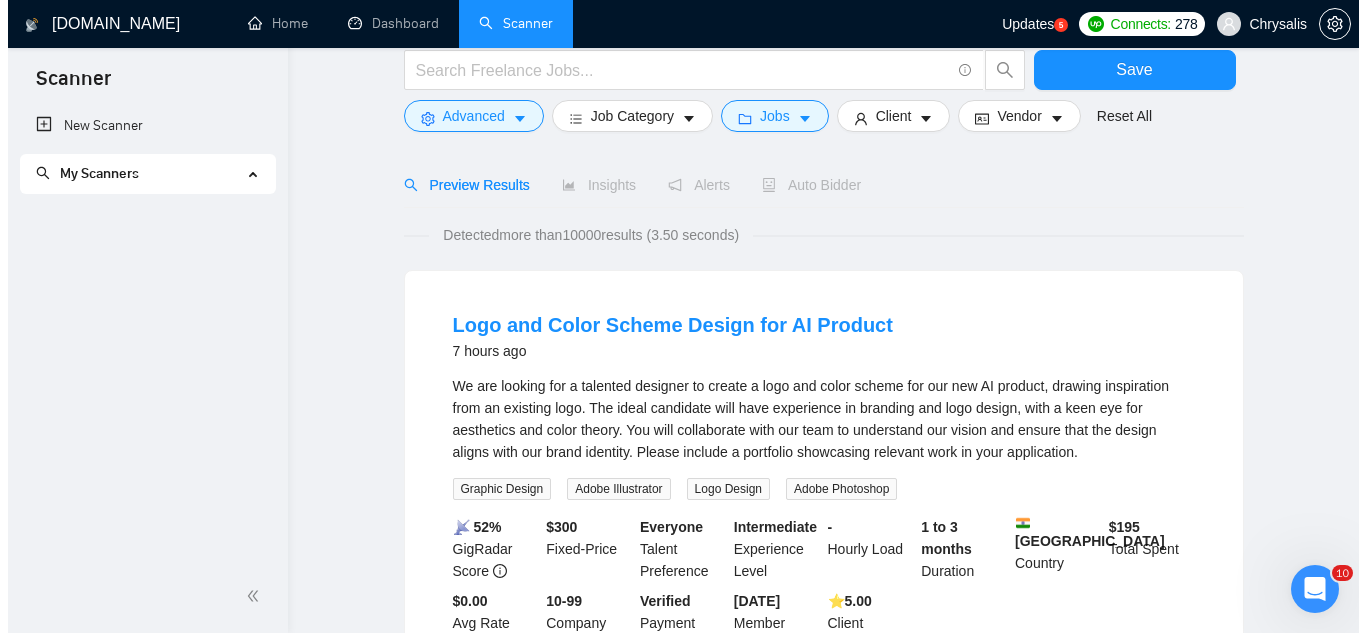 scroll, scrollTop: 0, scrollLeft: 0, axis: both 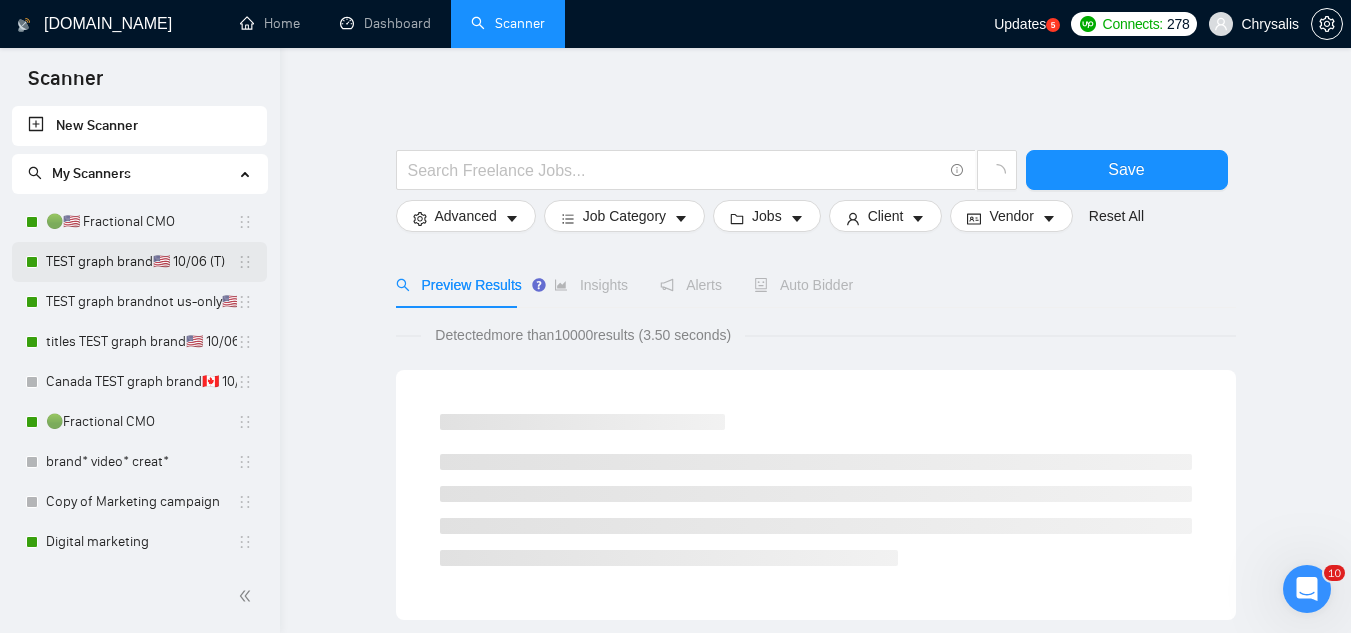 click on "TEST graph brand🇺🇸 10/06 (T)" at bounding box center [141, 262] 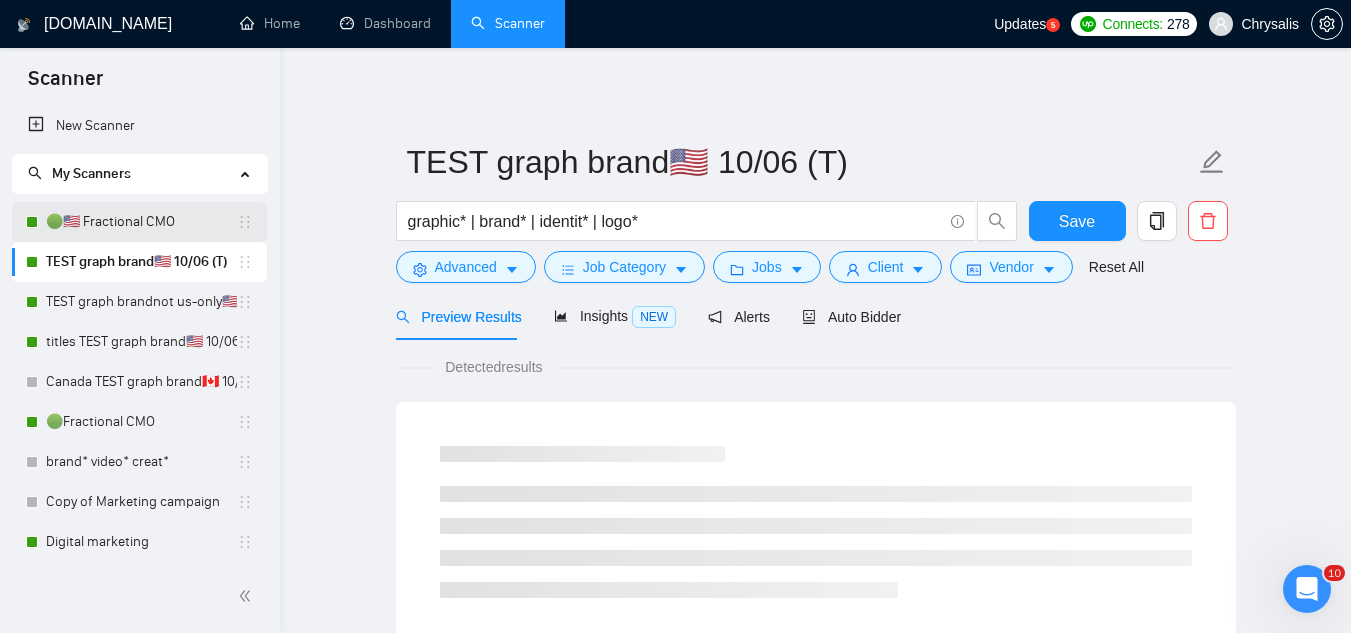 click on "🟢🇺🇸 Fractional CMO" at bounding box center (141, 222) 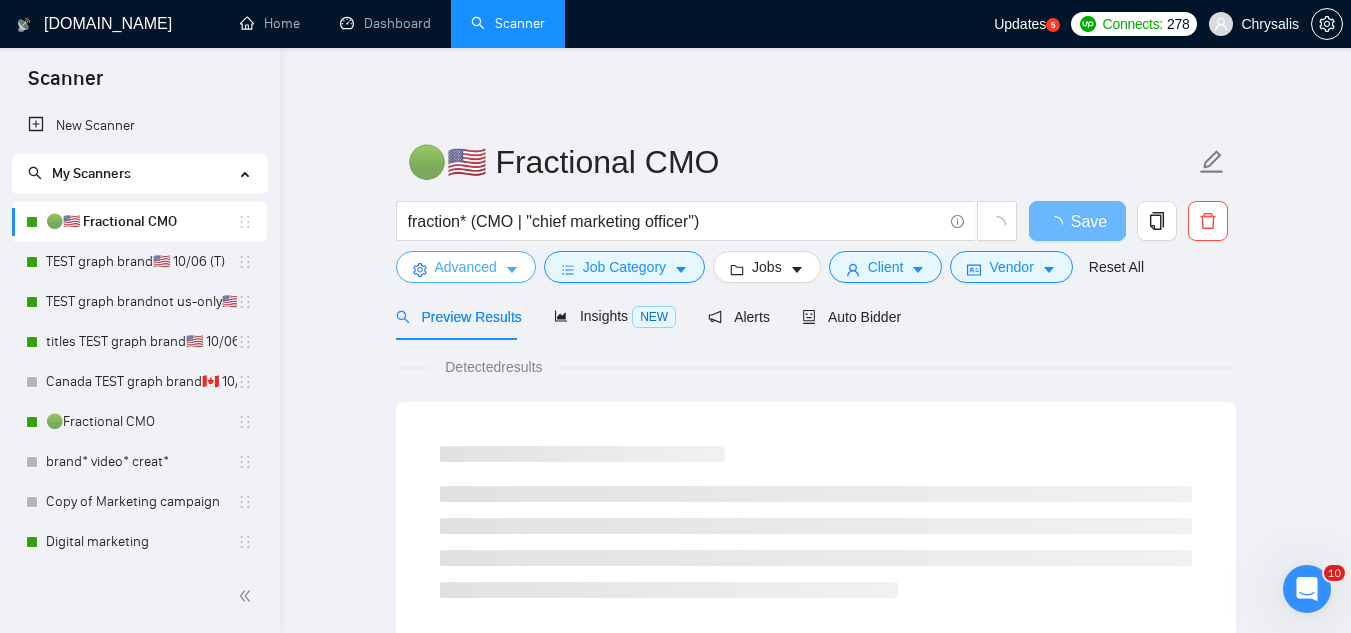click on "Advanced" at bounding box center (466, 267) 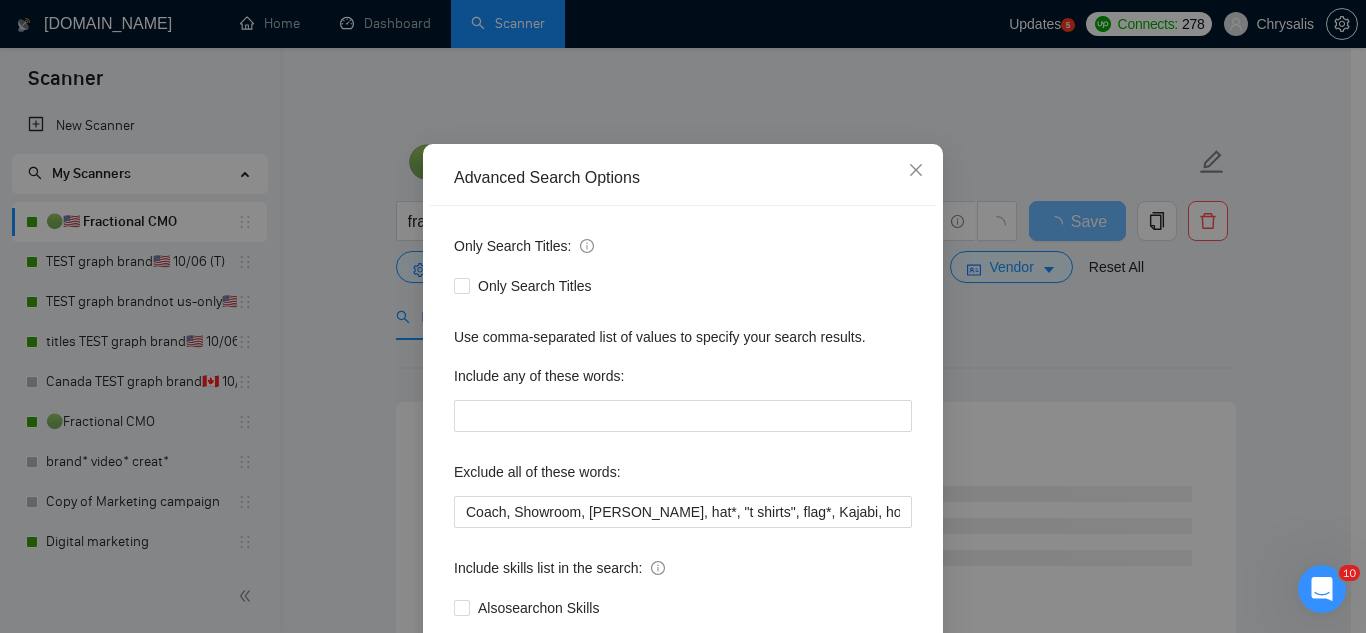 scroll, scrollTop: 199, scrollLeft: 0, axis: vertical 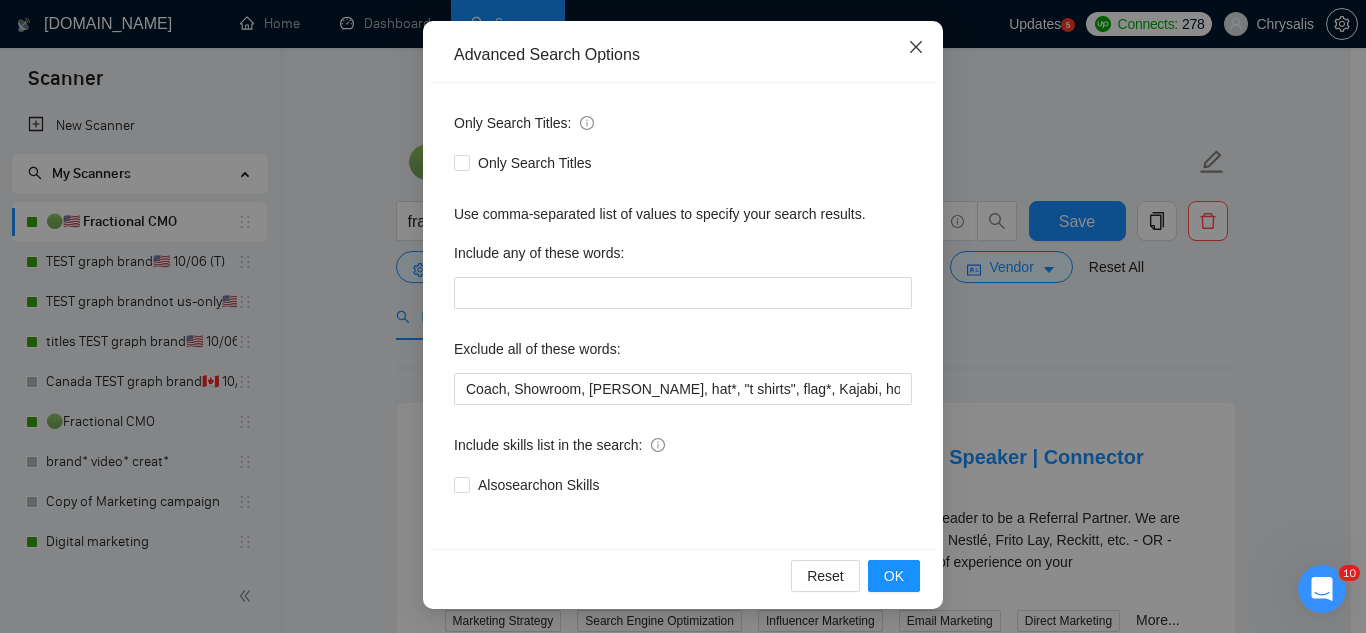 click at bounding box center [916, 48] 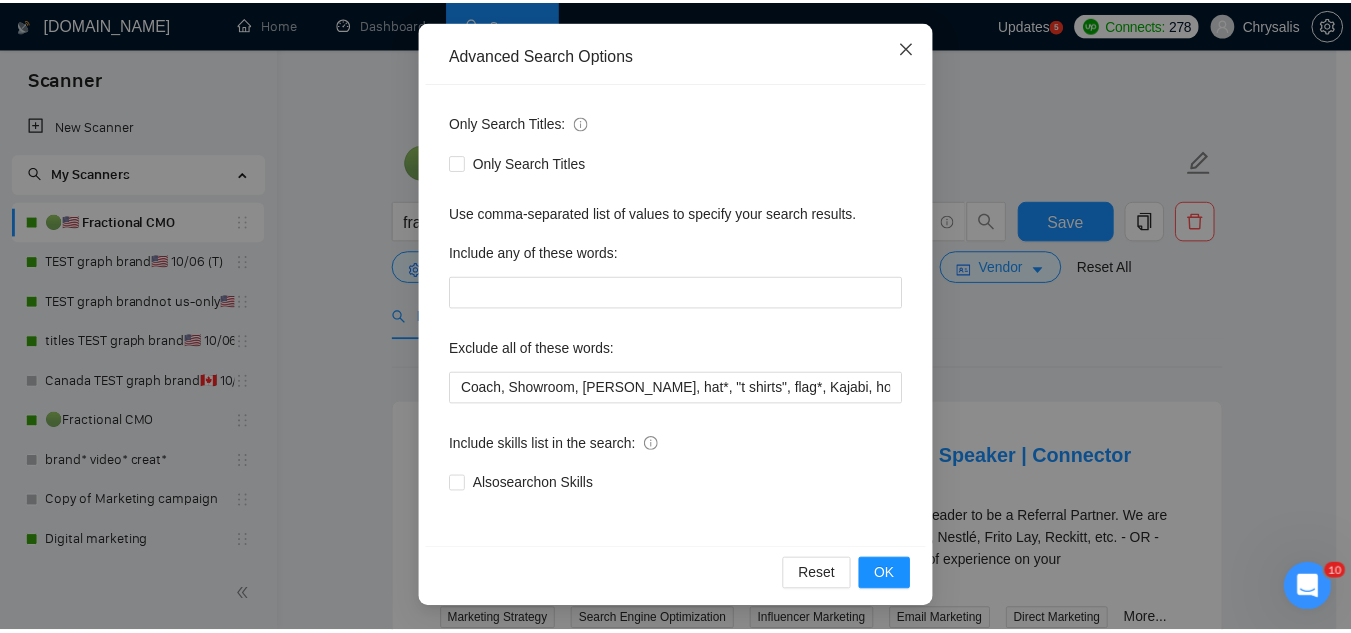 scroll, scrollTop: 99, scrollLeft: 0, axis: vertical 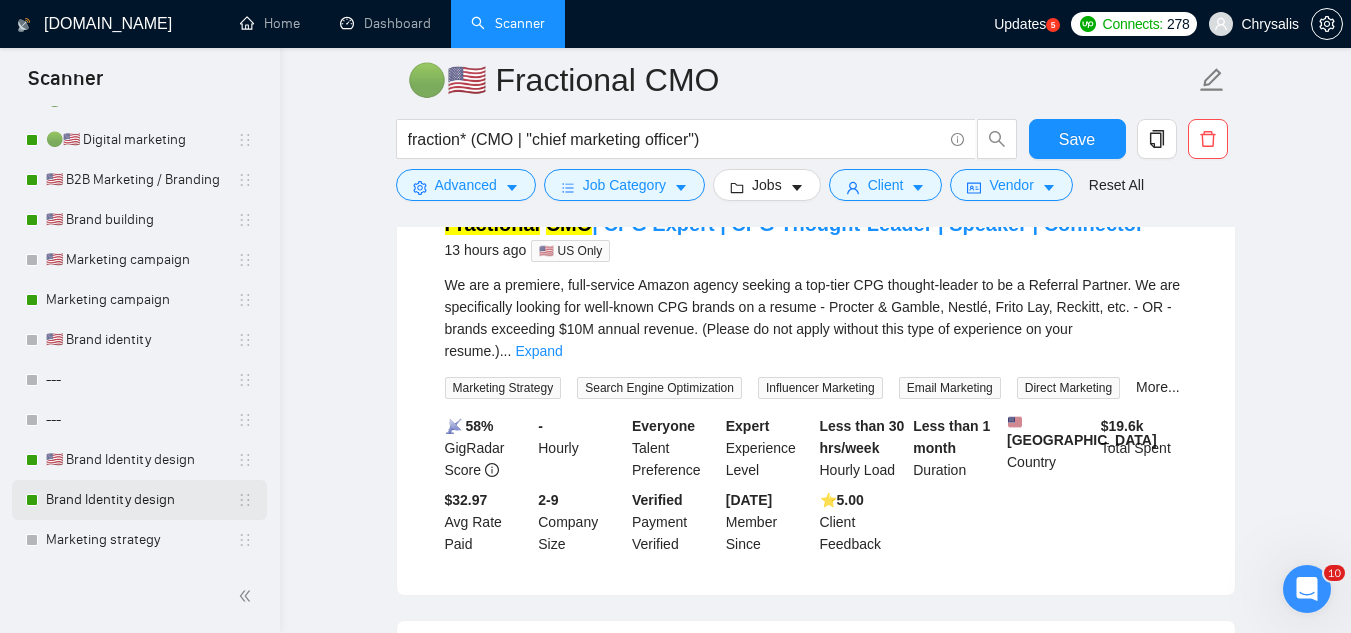 click on "Brand Identity design" at bounding box center (141, 500) 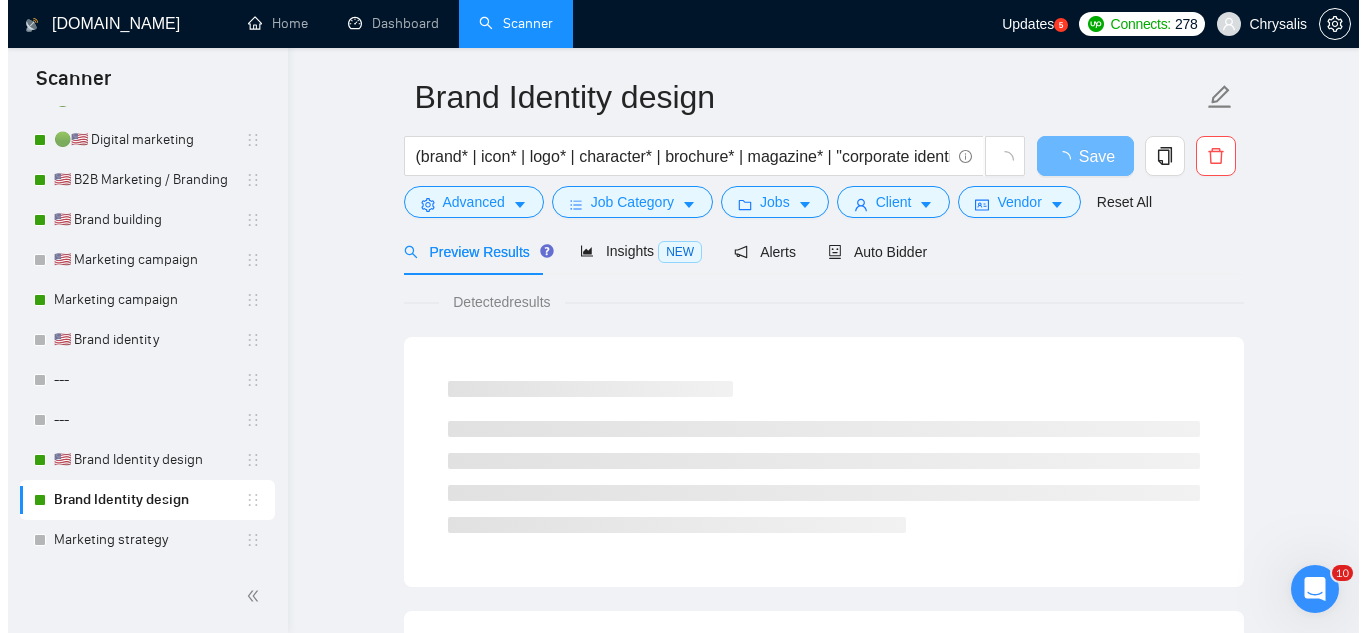scroll, scrollTop: 0, scrollLeft: 0, axis: both 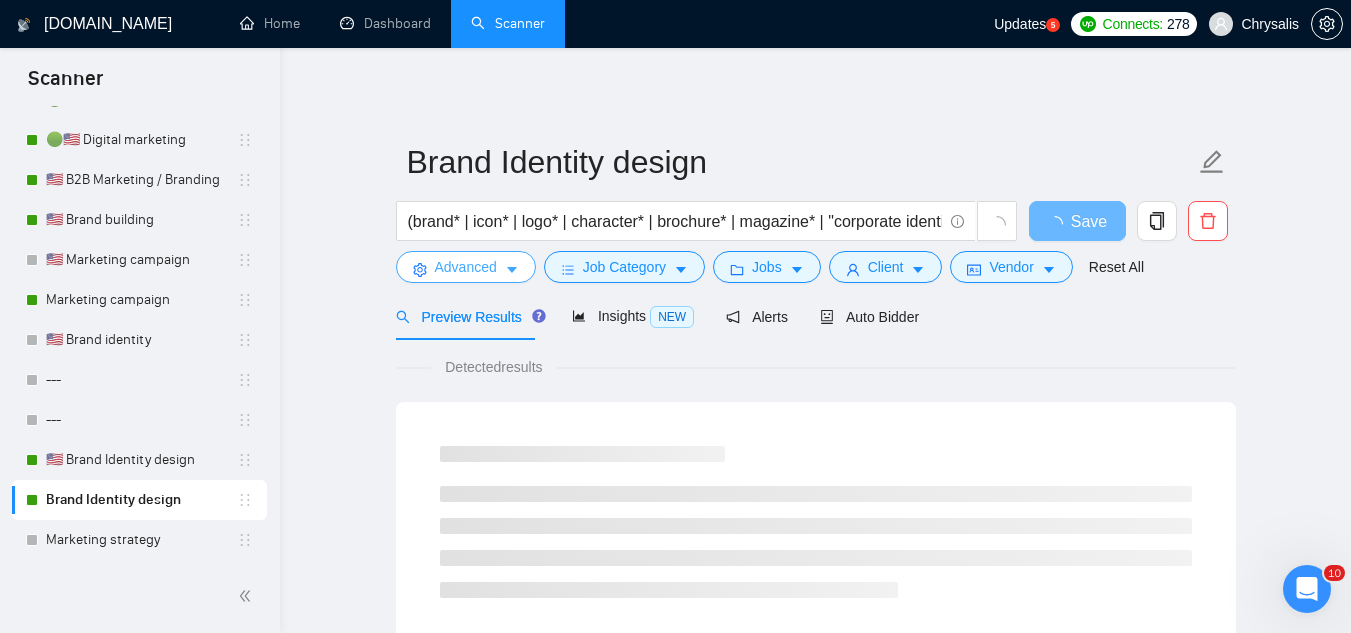 click on "Advanced" at bounding box center [466, 267] 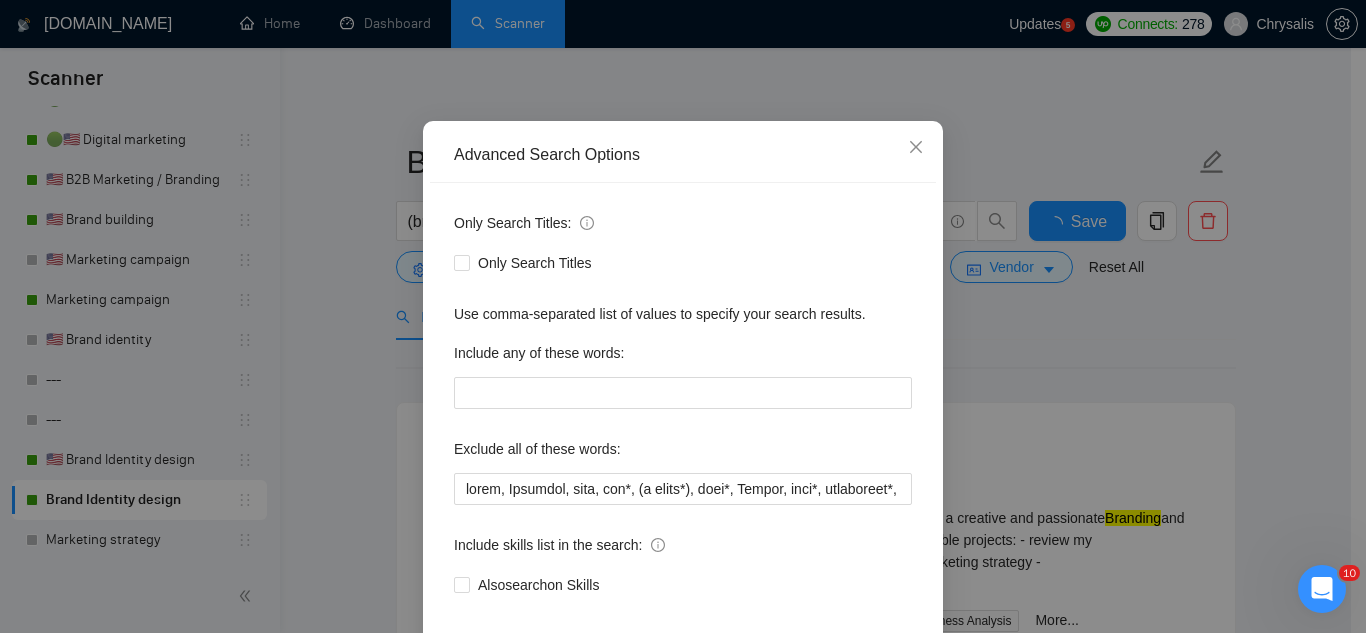 scroll, scrollTop: 199, scrollLeft: 0, axis: vertical 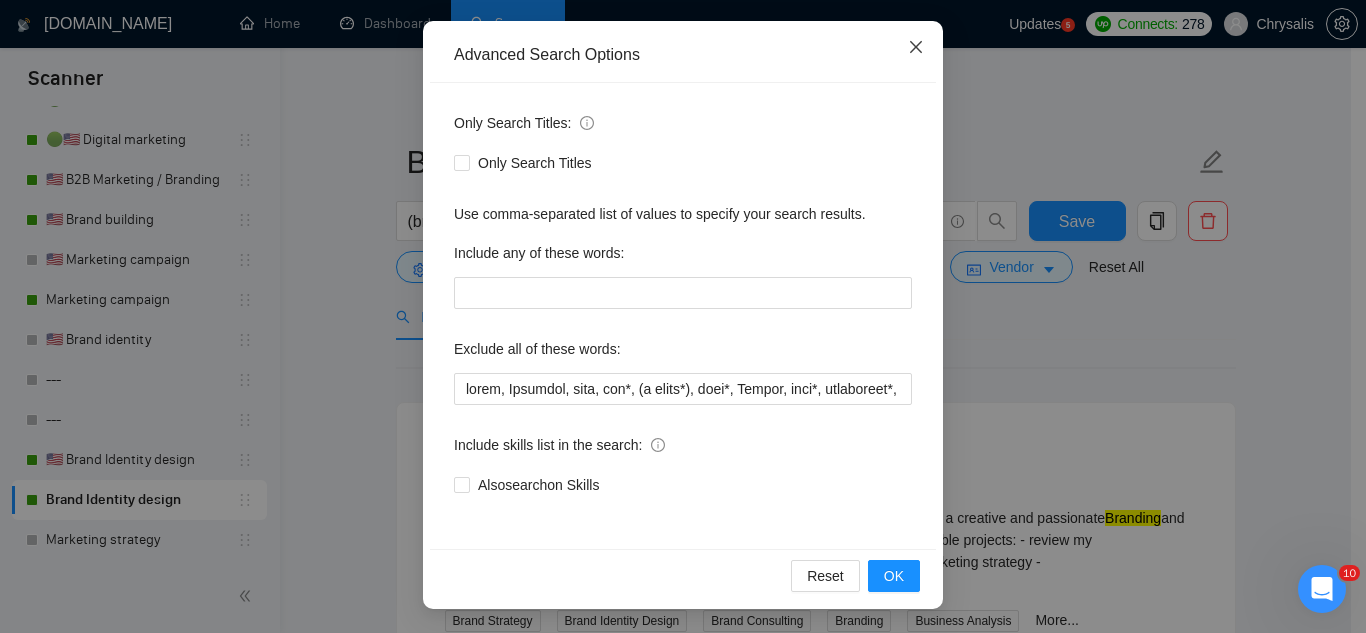 click 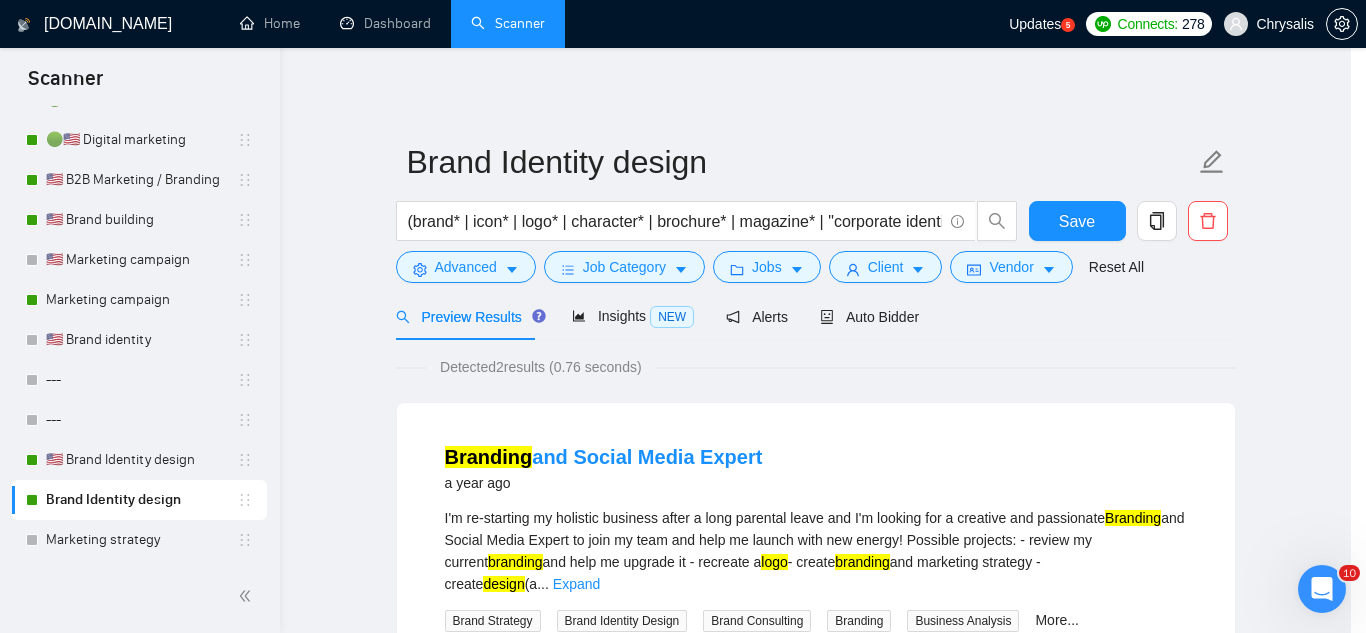 scroll, scrollTop: 99, scrollLeft: 0, axis: vertical 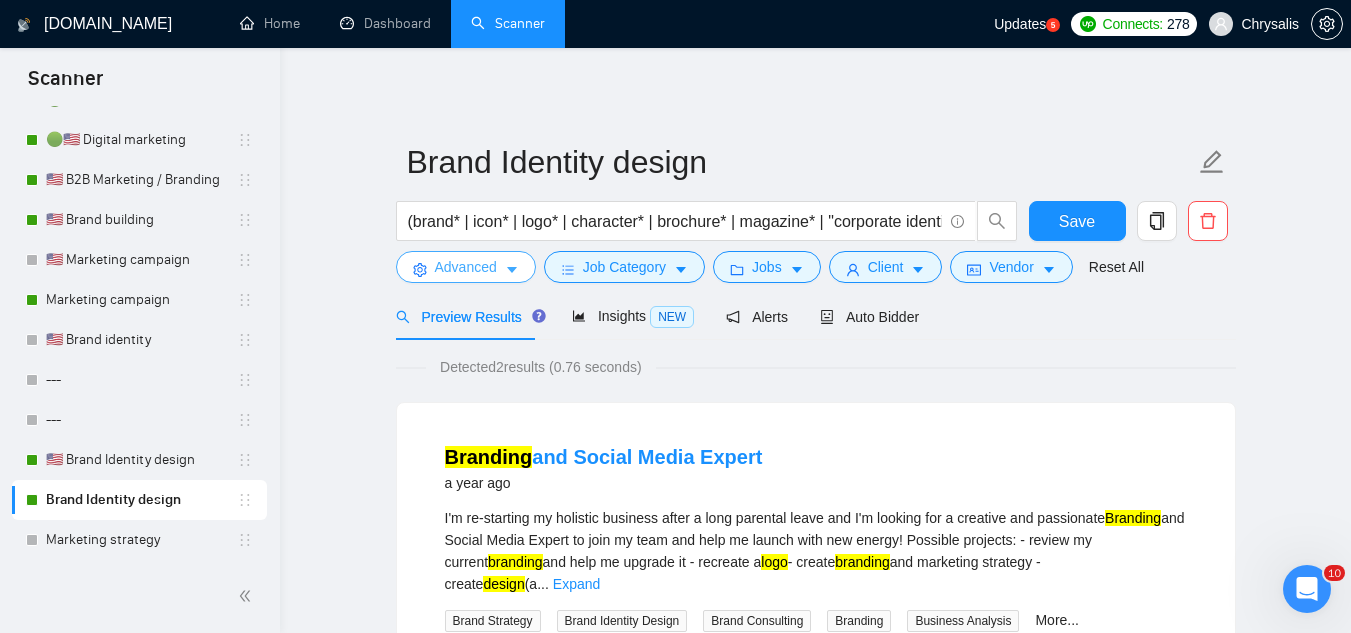 click on "Advanced" at bounding box center (466, 267) 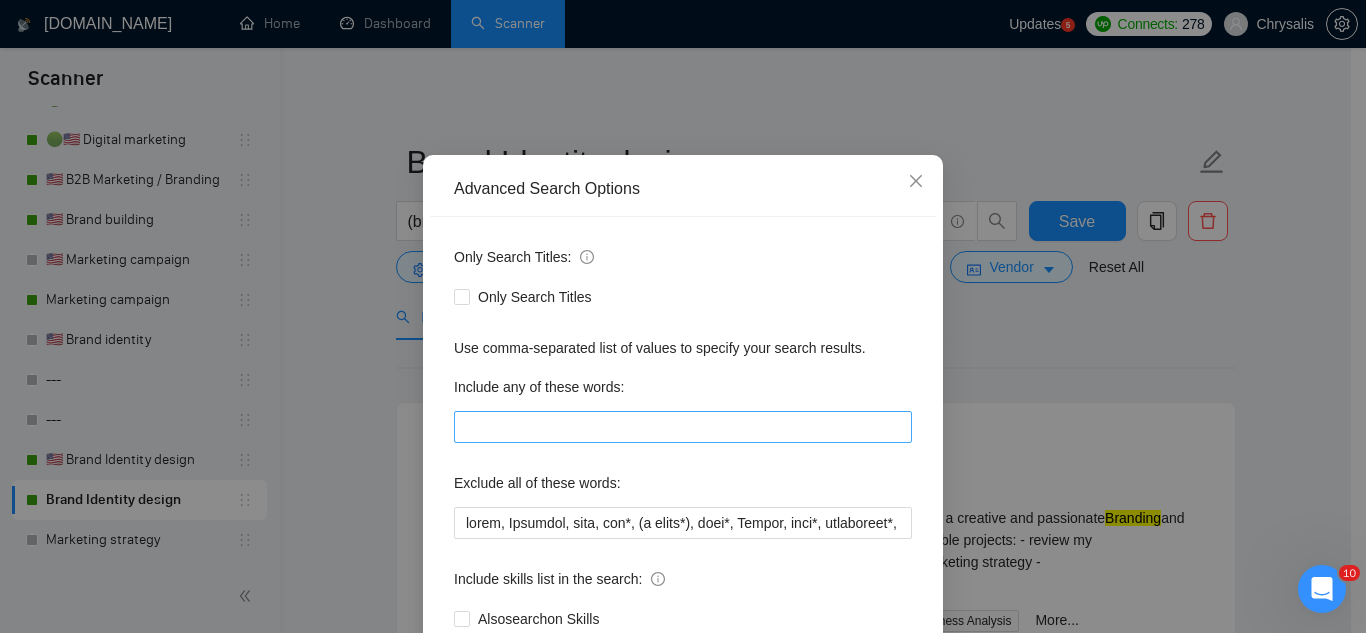 scroll, scrollTop: 100, scrollLeft: 0, axis: vertical 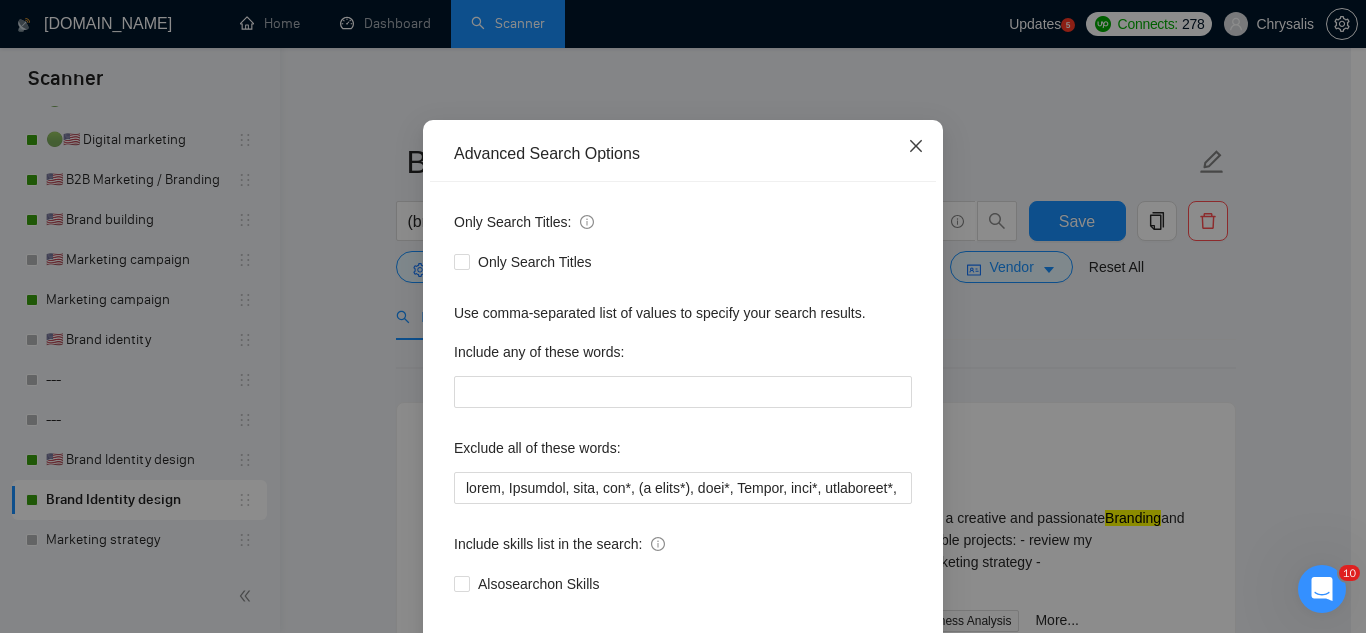 click 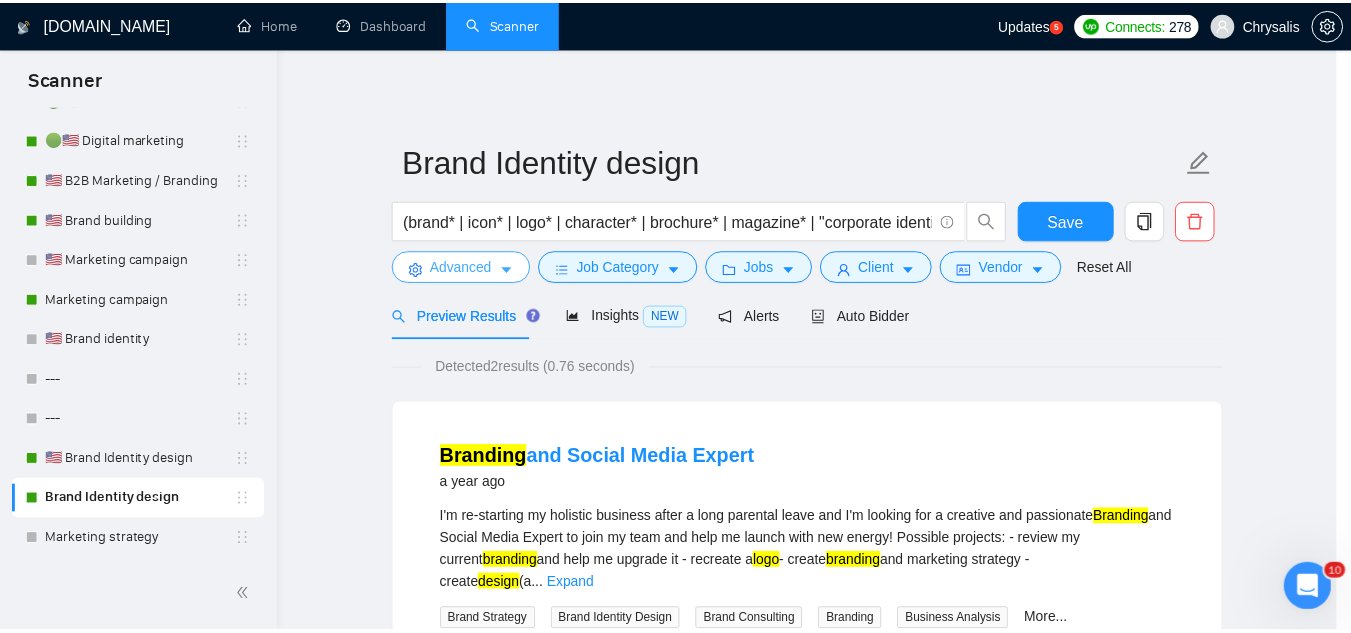 scroll, scrollTop: 0, scrollLeft: 0, axis: both 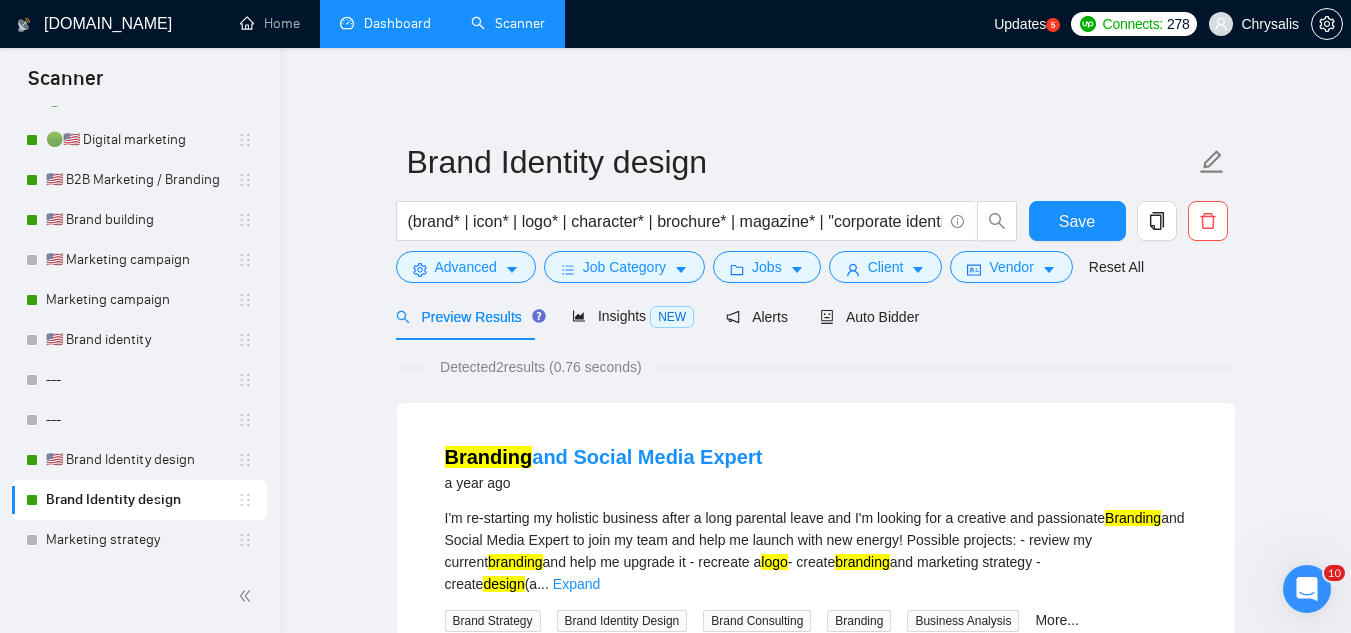 click on "Dashboard" at bounding box center [385, 23] 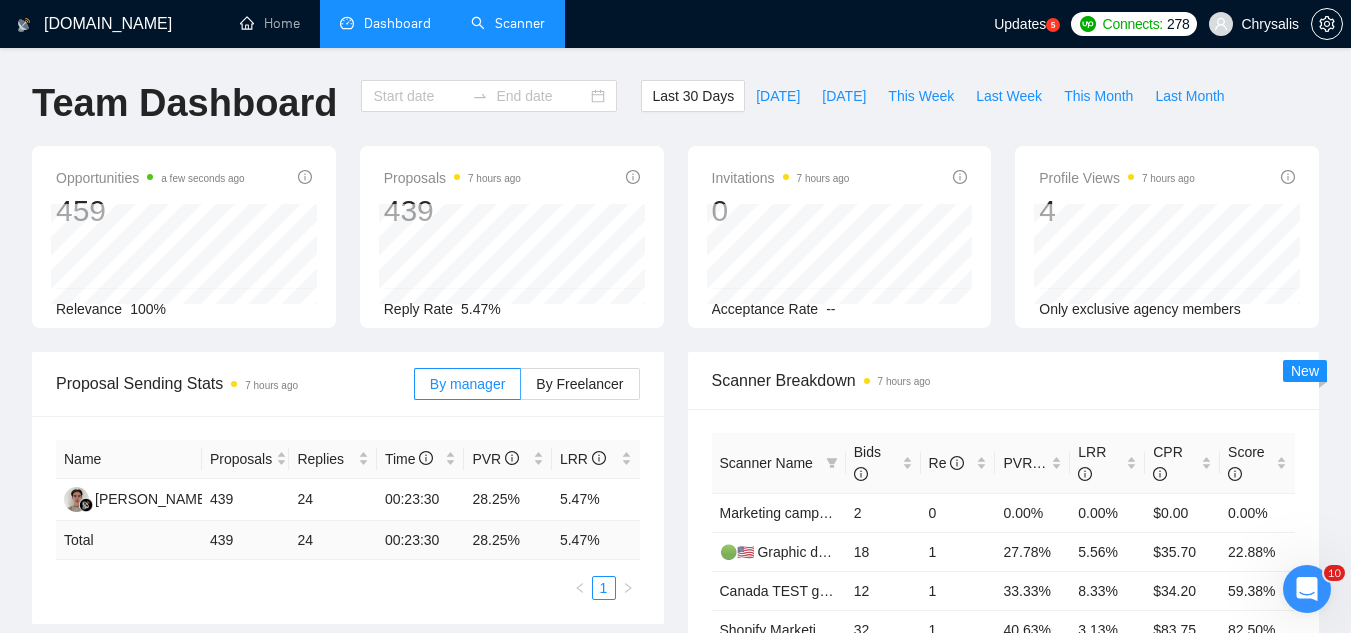 type on "[DATE]" 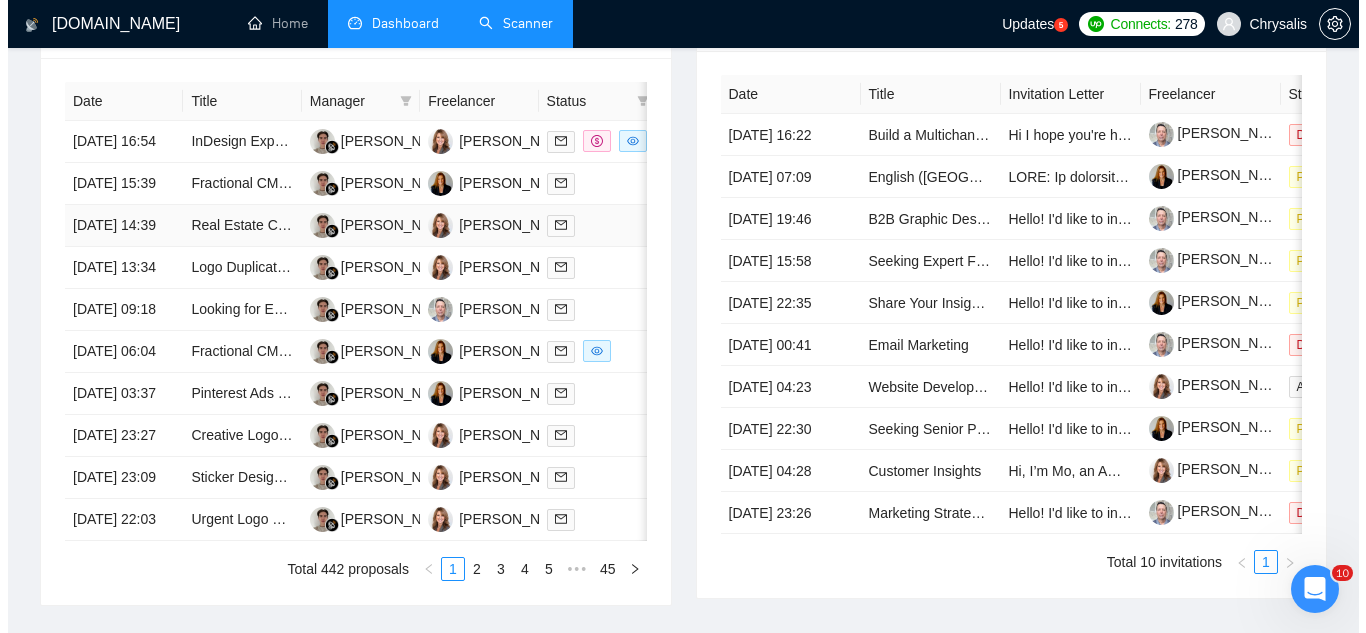 scroll, scrollTop: 800, scrollLeft: 0, axis: vertical 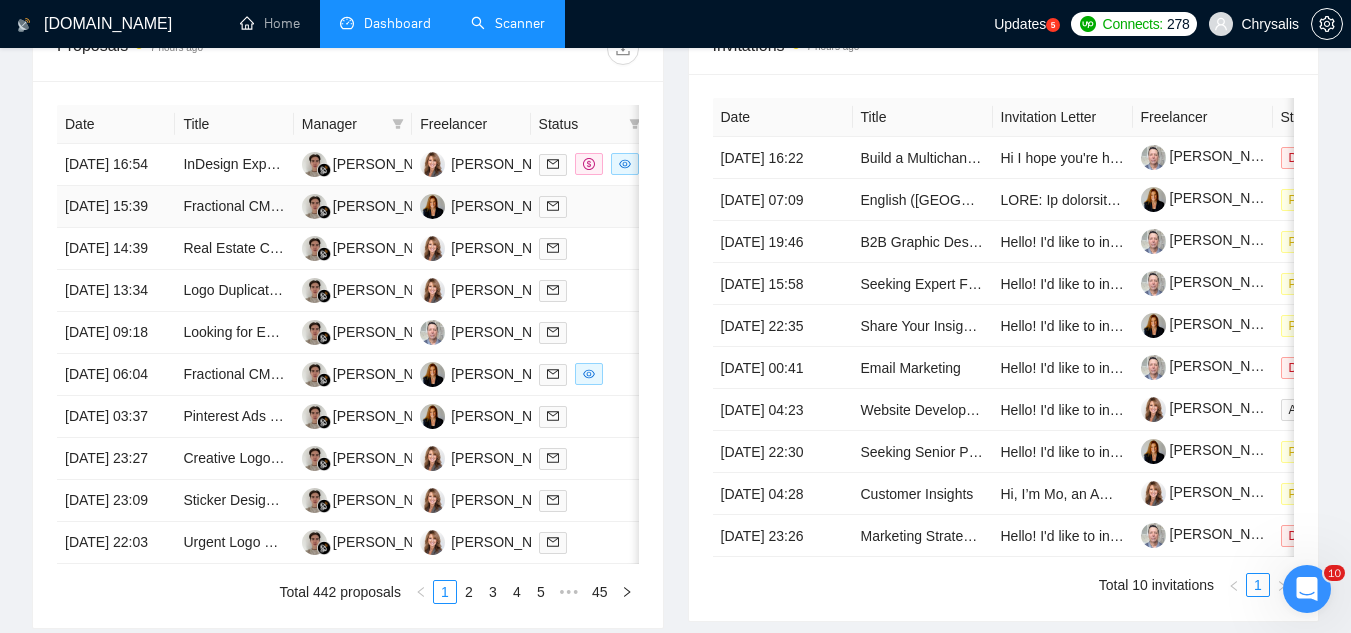 click on "Fractional CMO | CPG Expert | CPG Thought-Leader | Speaker | Connector" at bounding box center [234, 207] 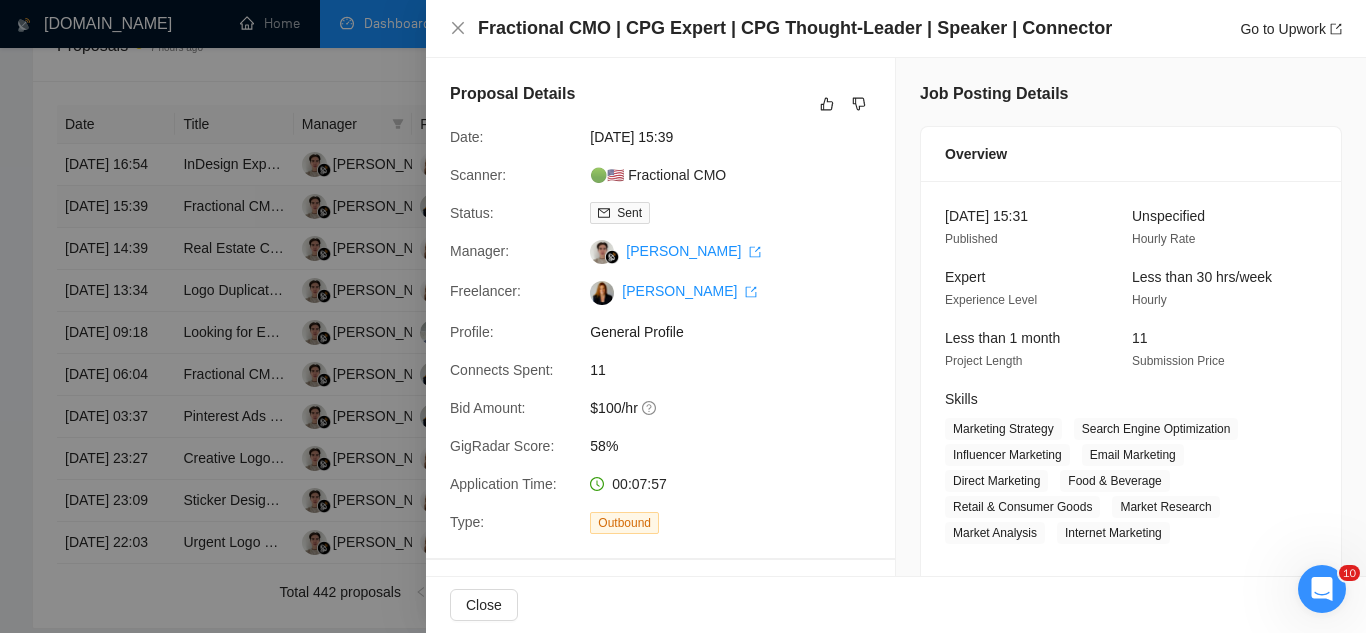 click at bounding box center [683, 316] 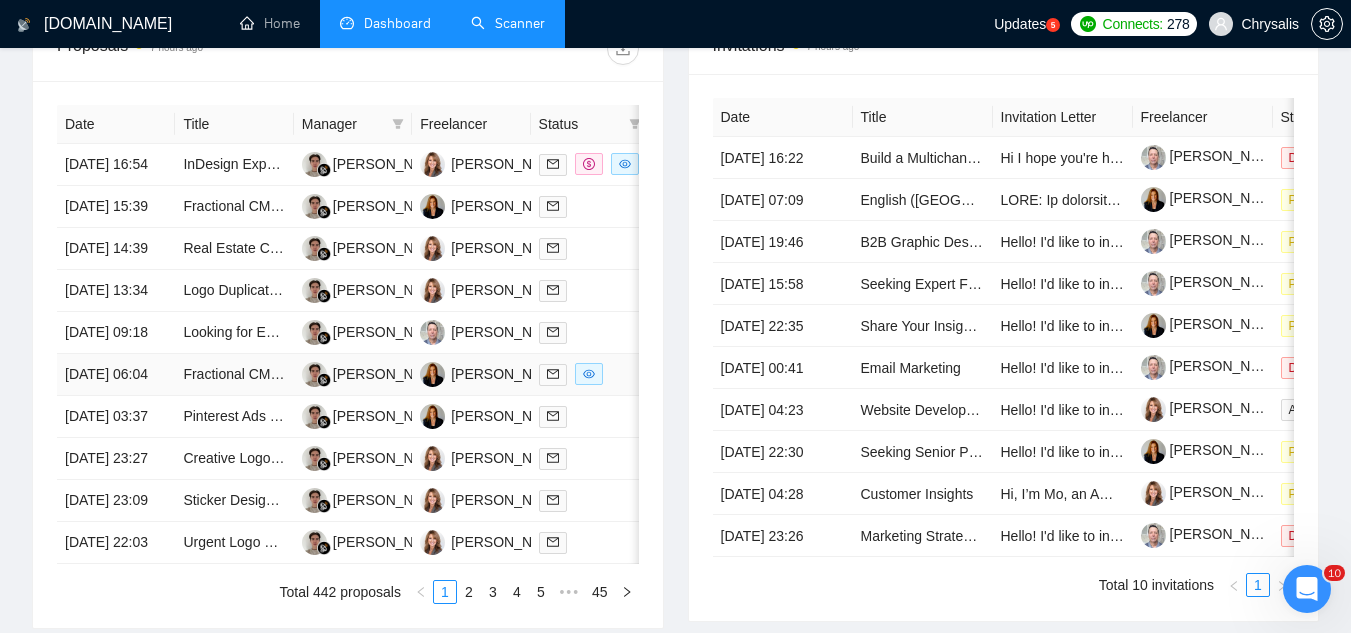click on "Fractional CMO | CPG Expert | CPG Thought-Leader | Speaker | Connector" at bounding box center [234, 375] 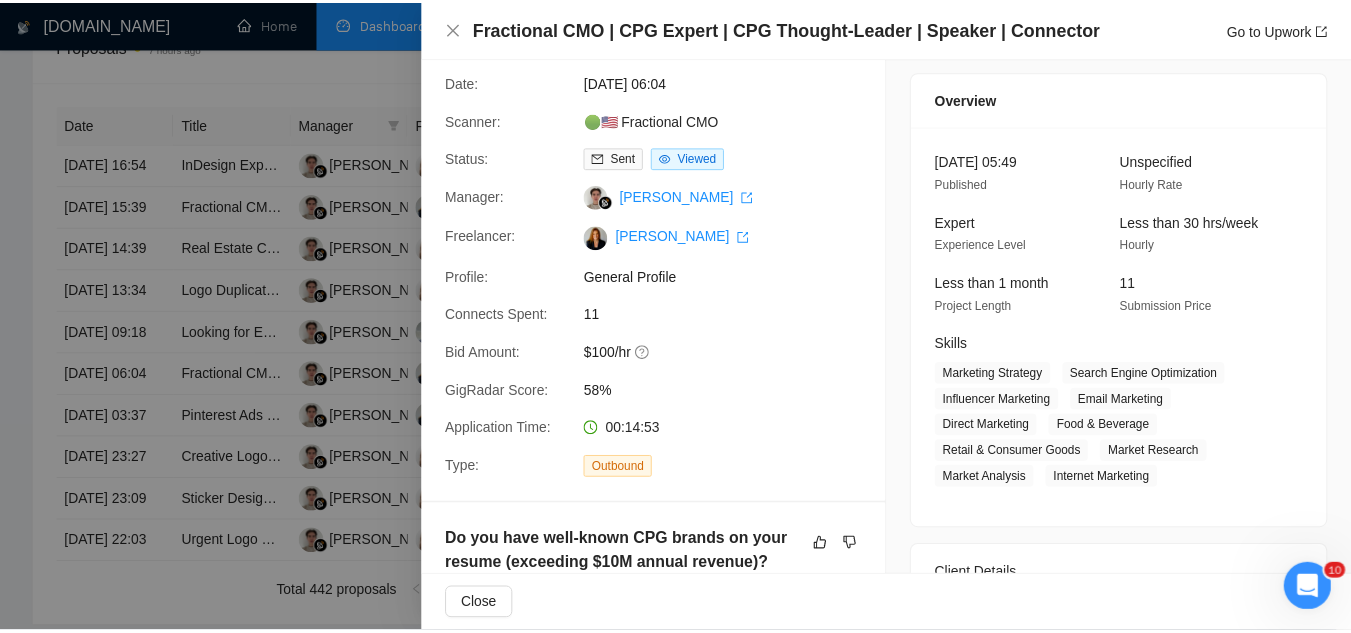 scroll, scrollTop: 100, scrollLeft: 0, axis: vertical 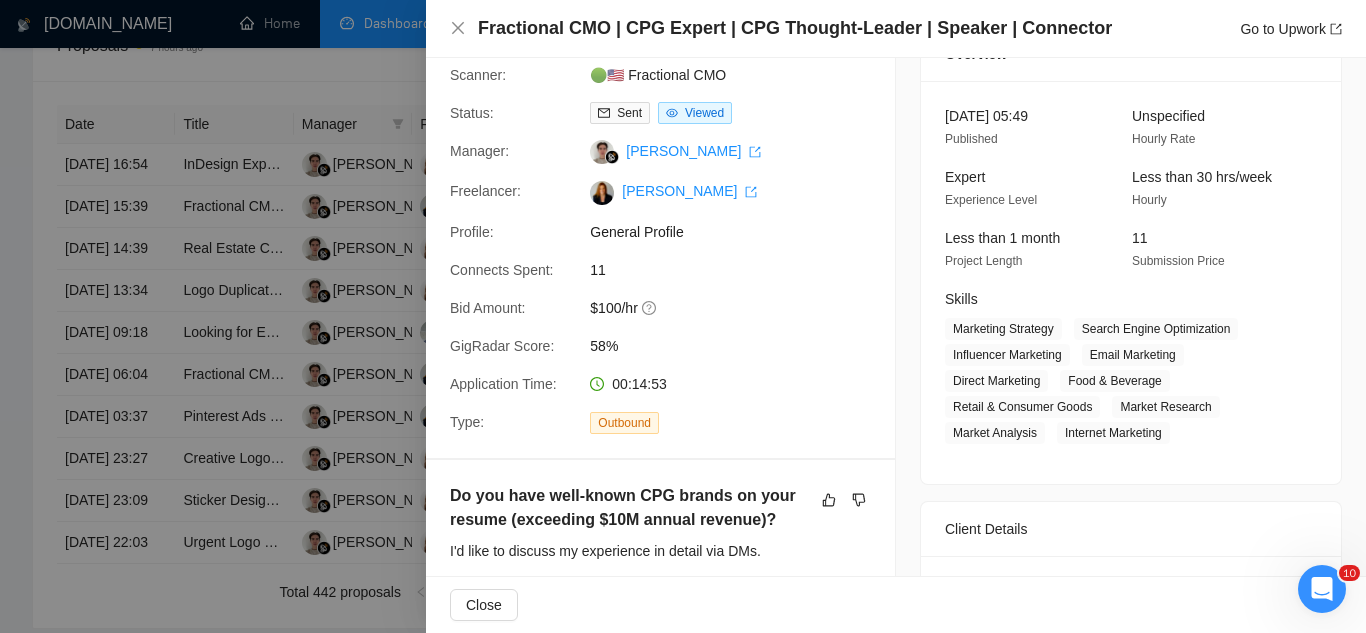 click at bounding box center [683, 316] 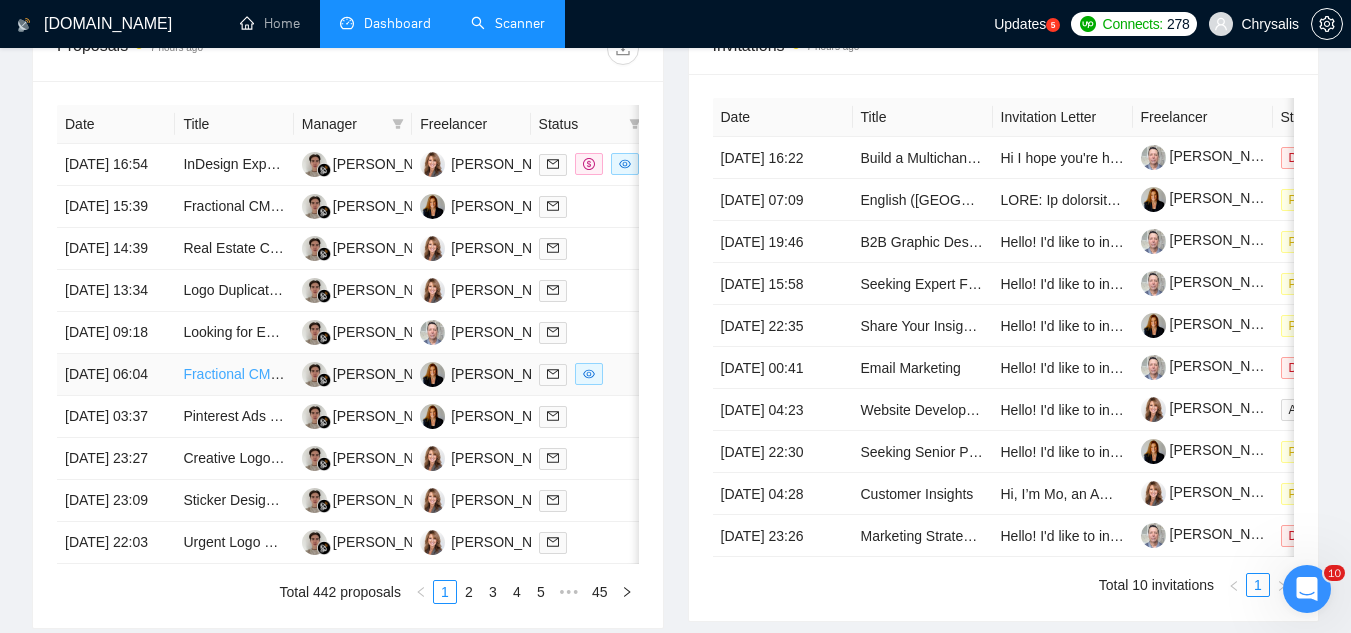 click on "Fractional CMO | CPG Expert | CPG Thought-Leader | Speaker | Connector" at bounding box center (417, 374) 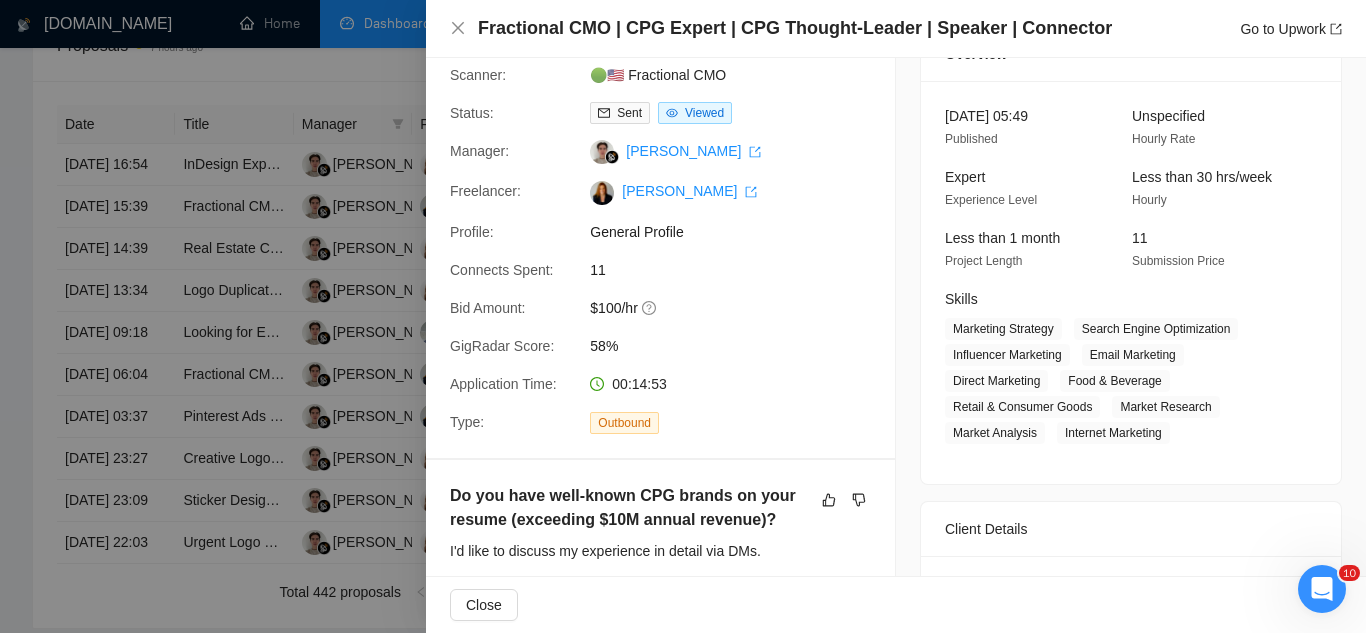 click at bounding box center (683, 316) 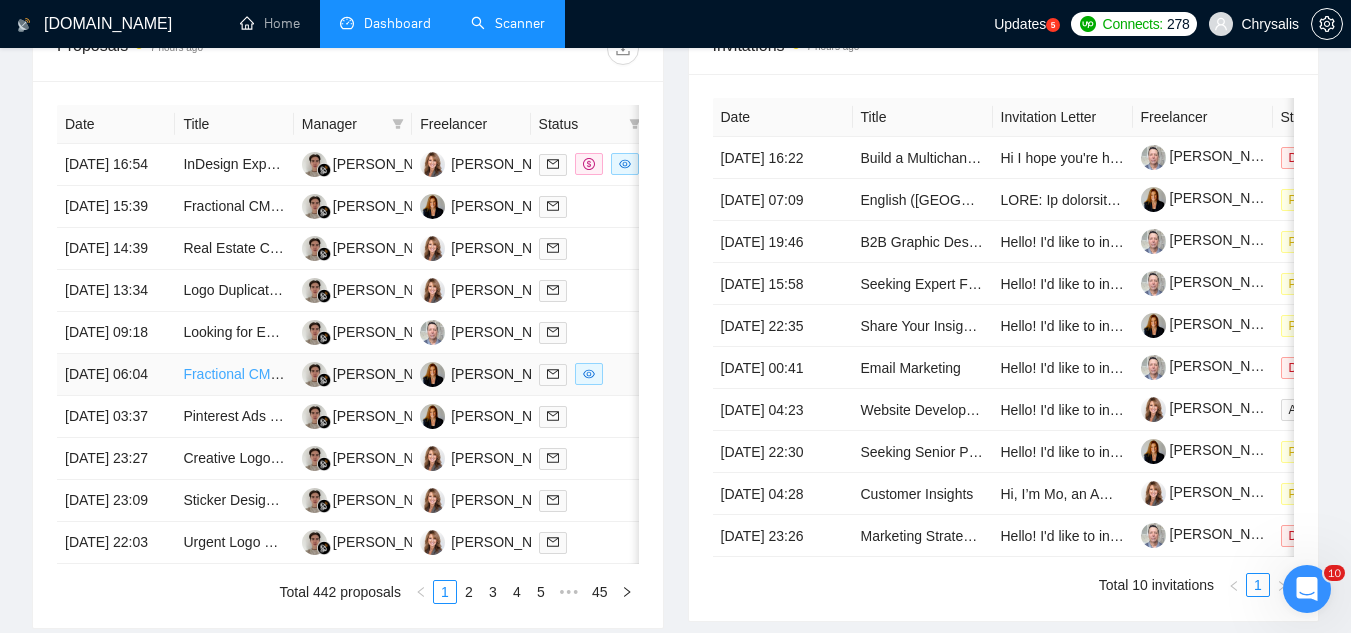 click on "Fractional CMO | CPG Expert | CPG Thought-Leader | Speaker | Connector" at bounding box center [417, 374] 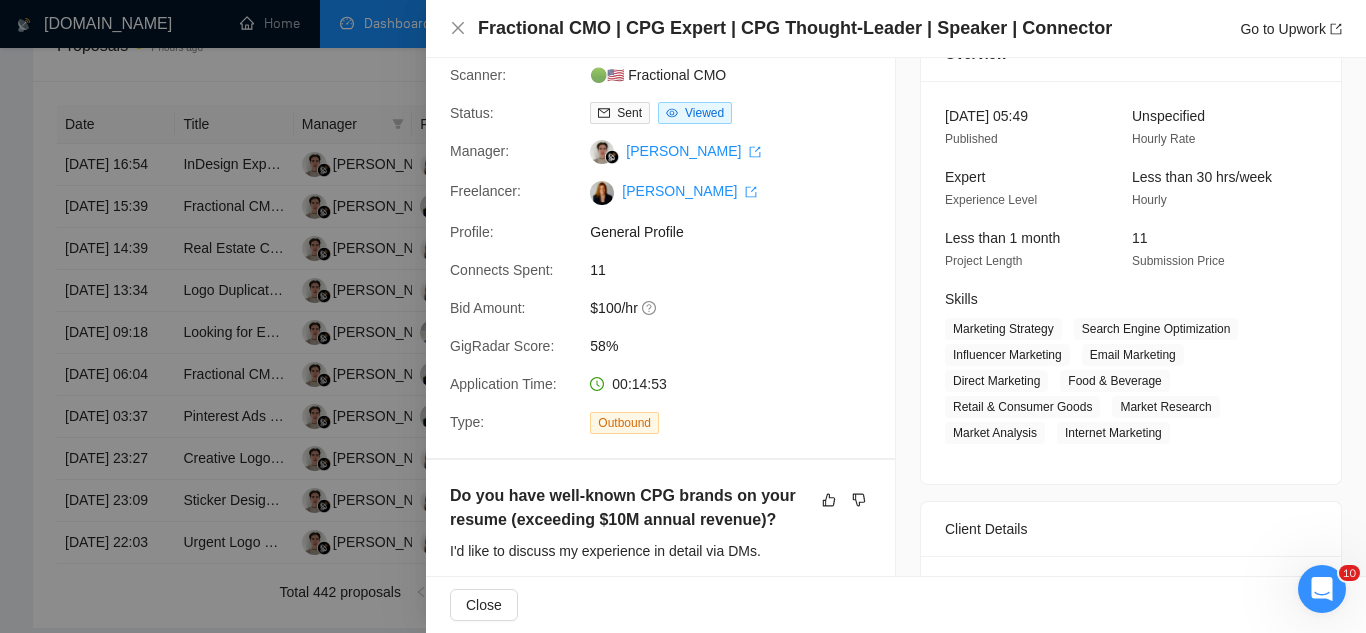 click at bounding box center [683, 316] 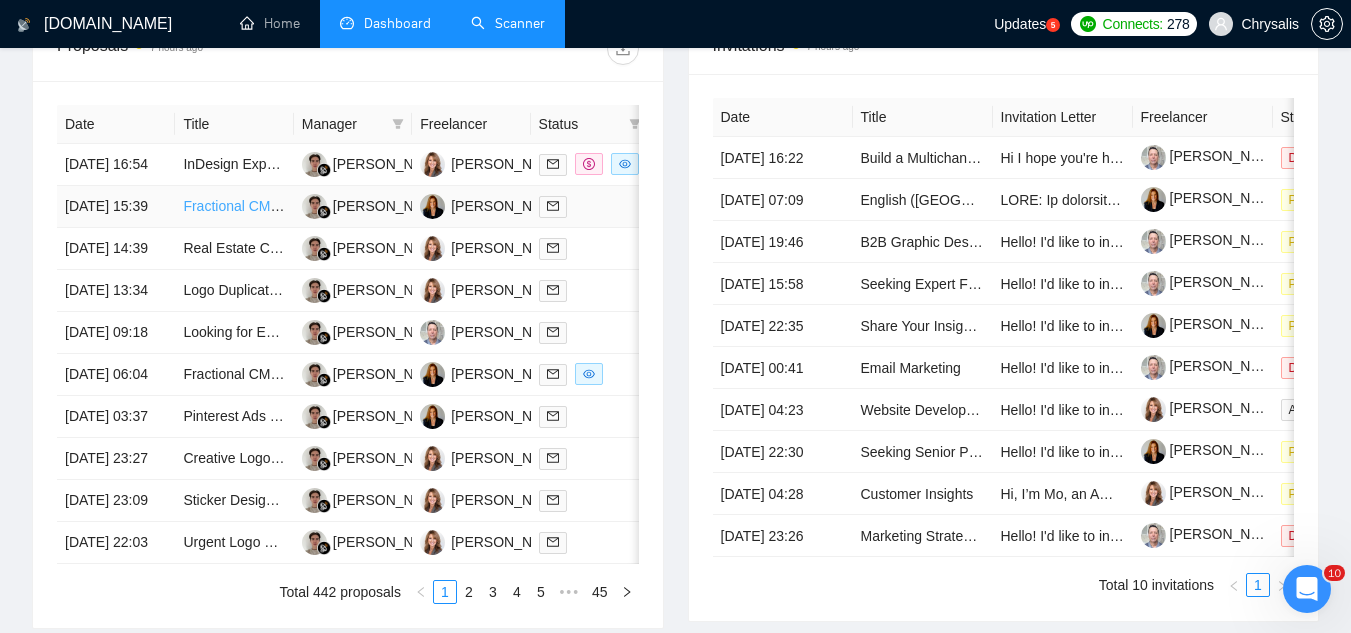 click on "Fractional CMO | CPG Expert | CPG Thought-Leader | Speaker | Connector" at bounding box center [417, 206] 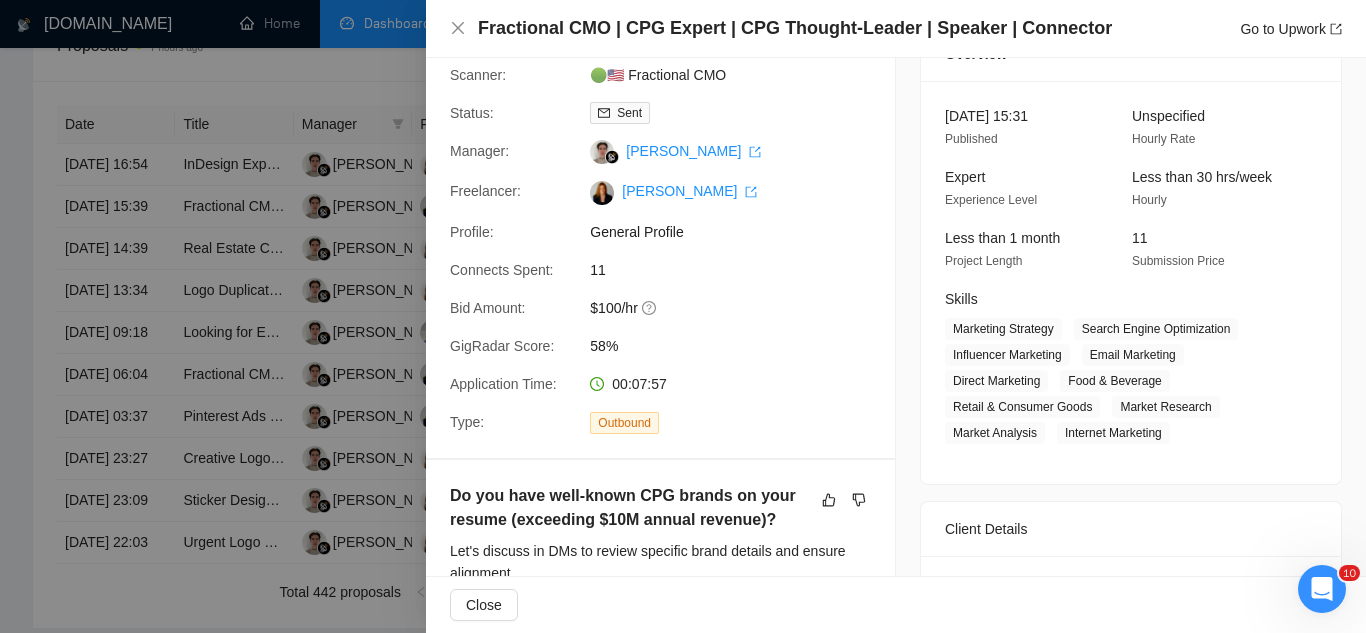 click at bounding box center (683, 316) 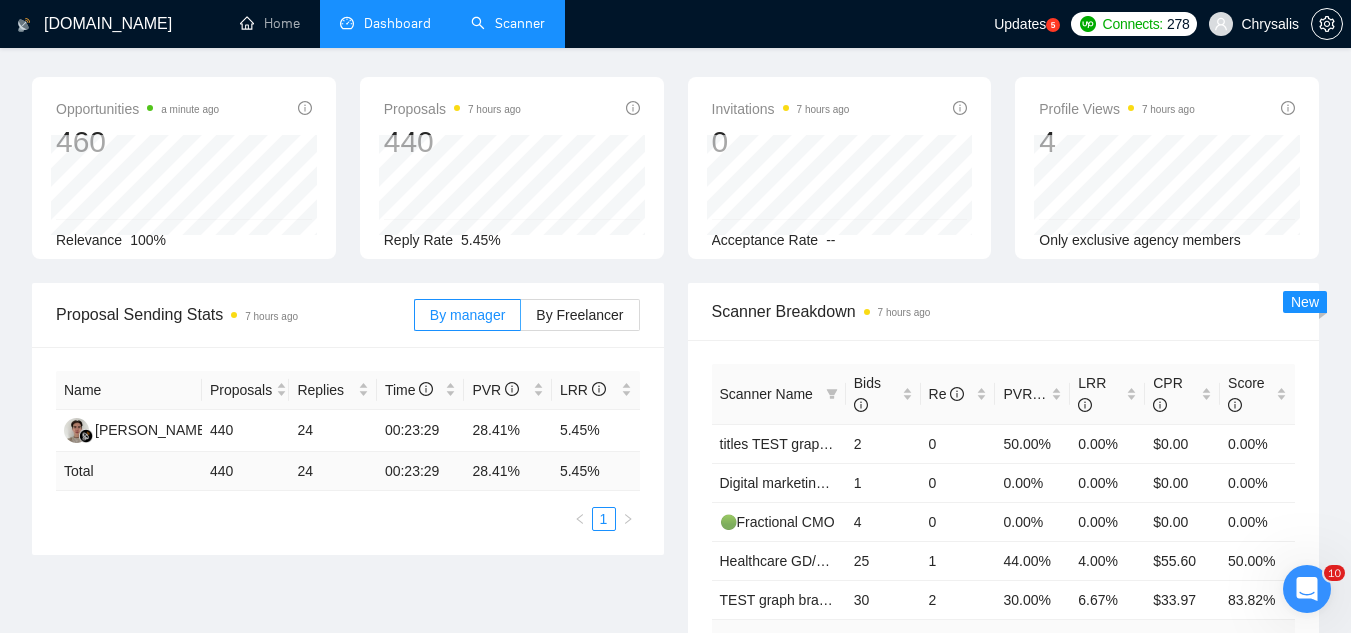 scroll, scrollTop: 200, scrollLeft: 0, axis: vertical 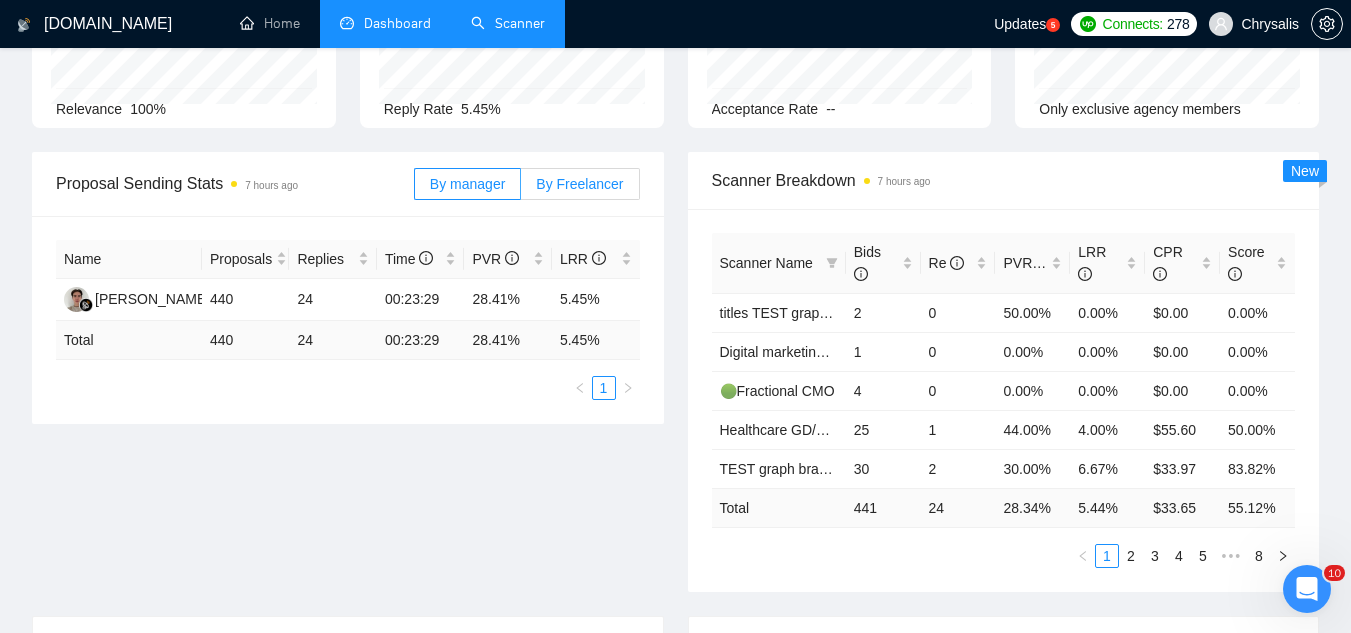 click on "By Freelancer" at bounding box center [579, 184] 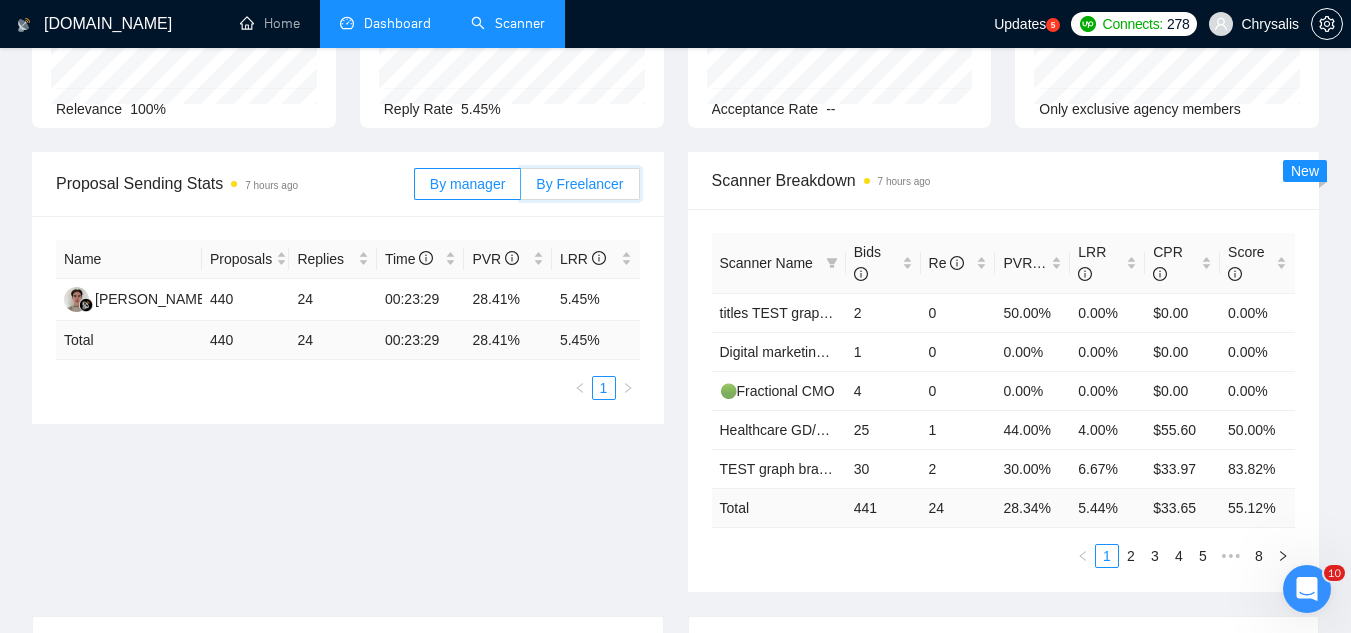 click on "By Freelancer" at bounding box center (521, 189) 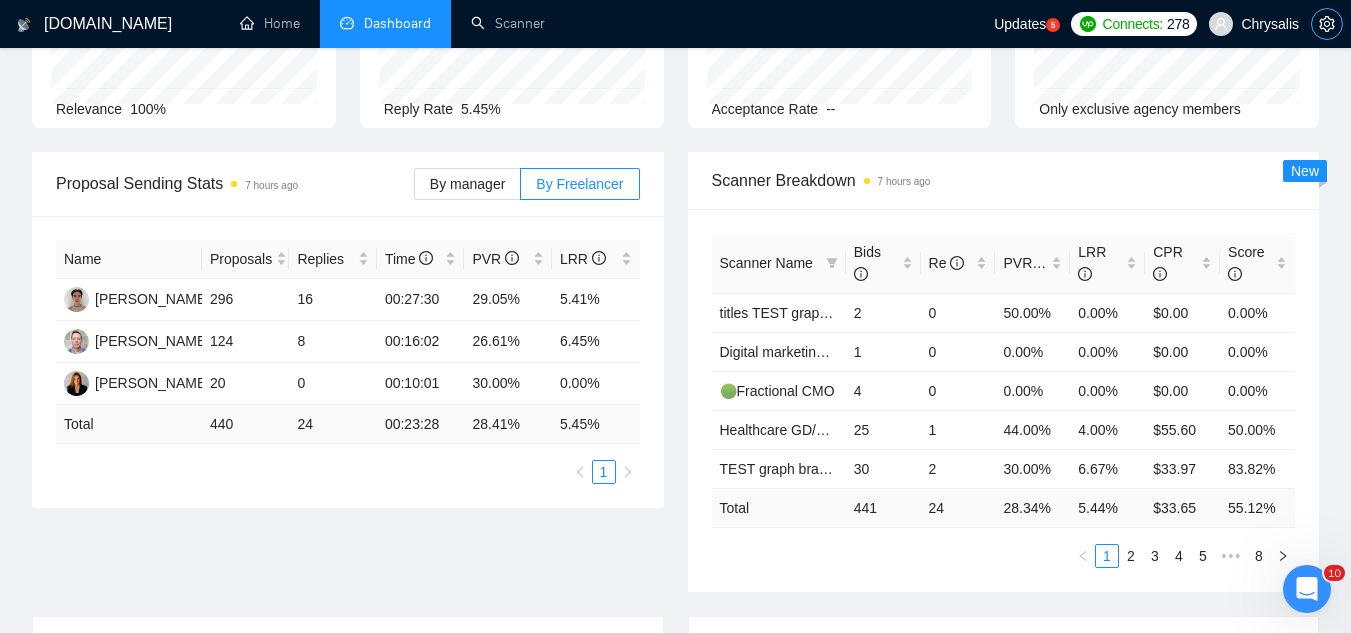 click at bounding box center (1327, 24) 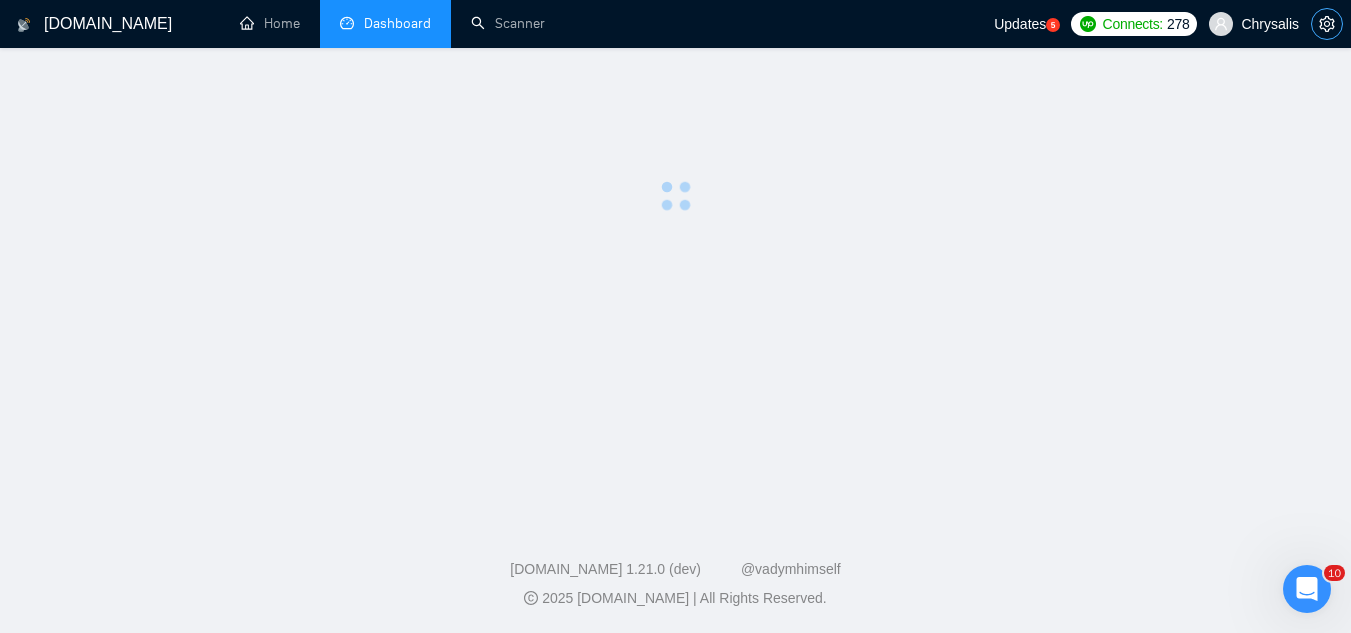 scroll, scrollTop: 0, scrollLeft: 0, axis: both 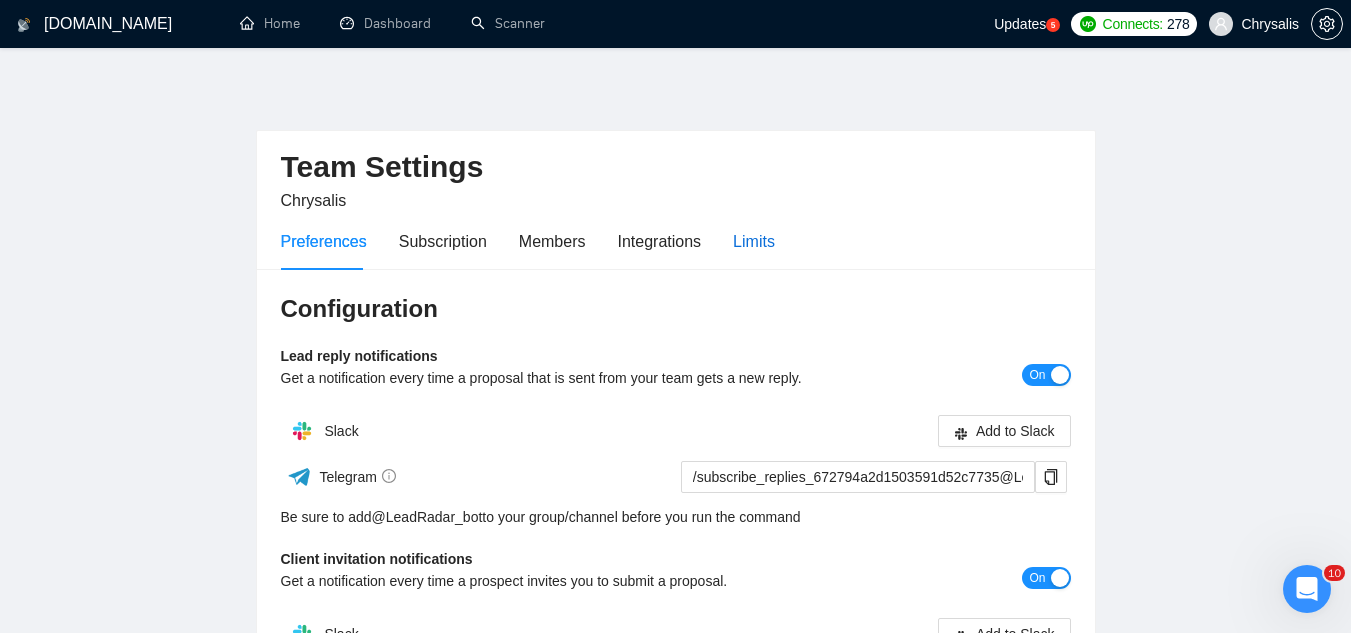 click on "Limits" at bounding box center (754, 241) 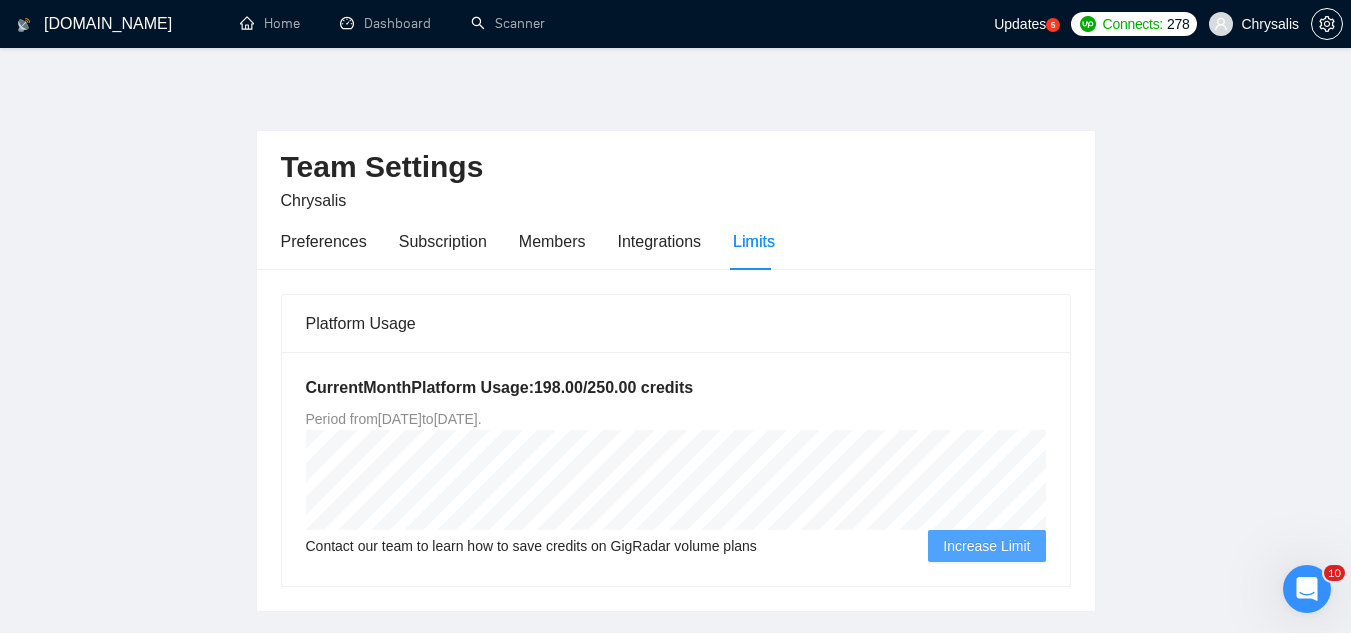 scroll, scrollTop: 100, scrollLeft: 0, axis: vertical 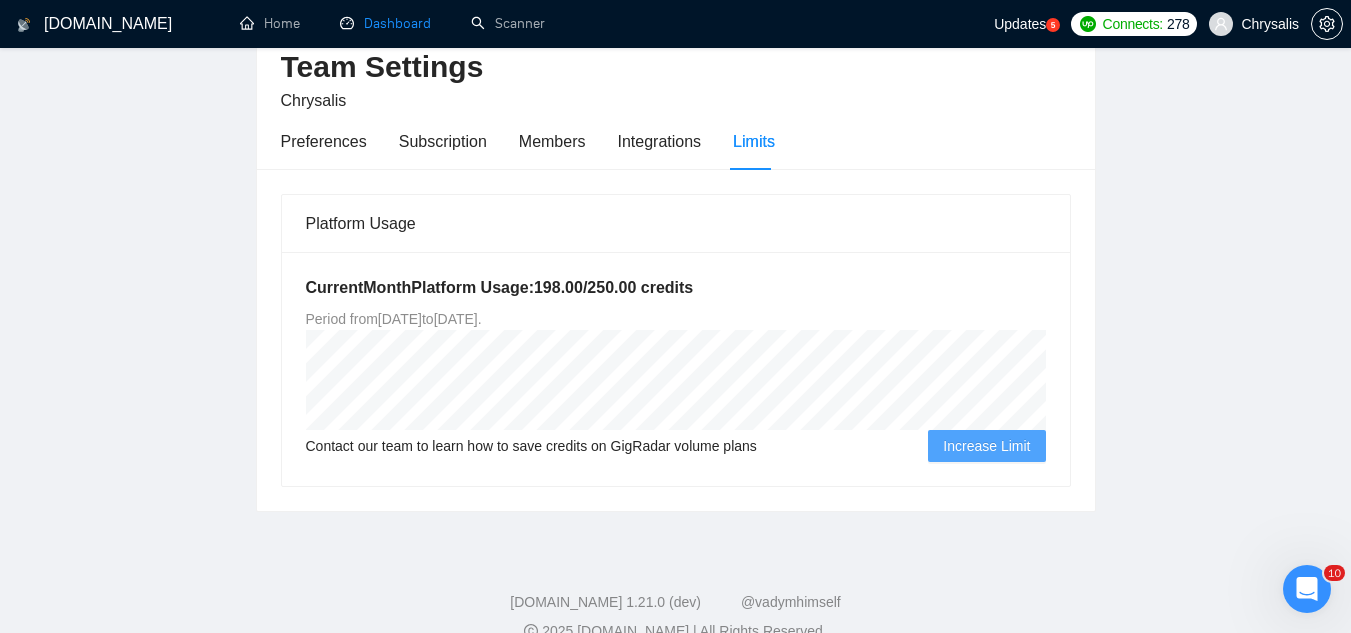 click on "Dashboard" at bounding box center (385, 23) 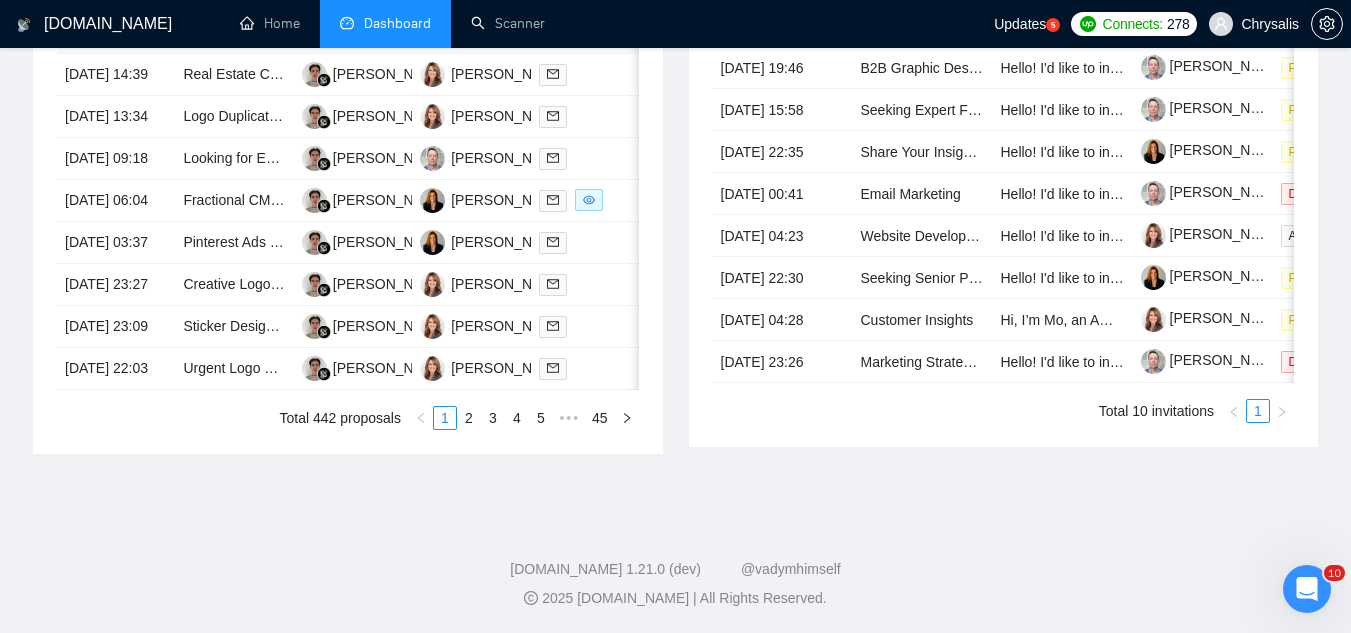scroll, scrollTop: 1100, scrollLeft: 0, axis: vertical 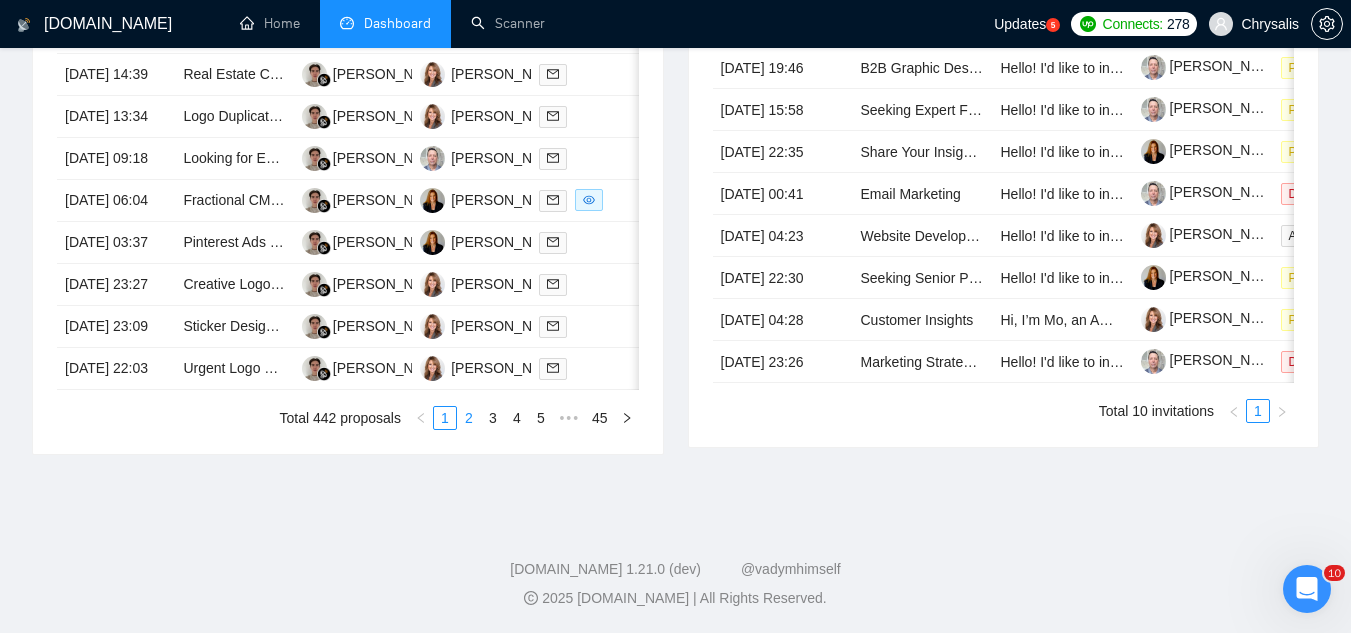 click on "2" at bounding box center (469, 418) 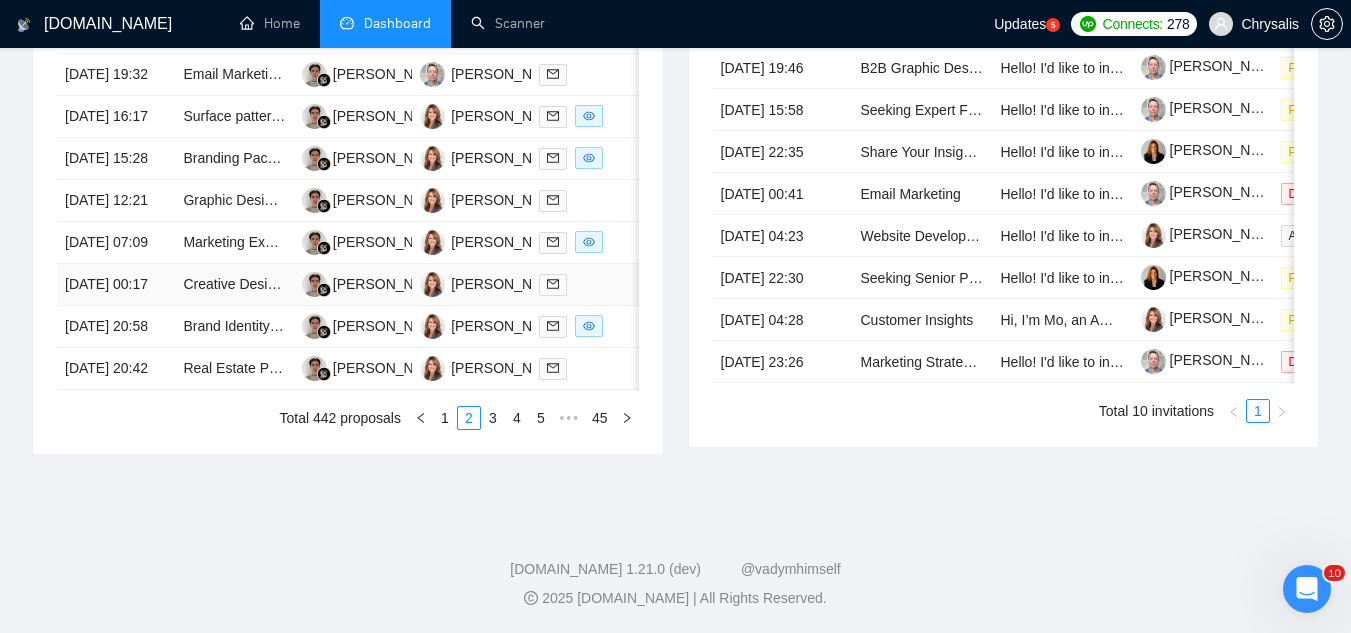 scroll, scrollTop: 1100, scrollLeft: 0, axis: vertical 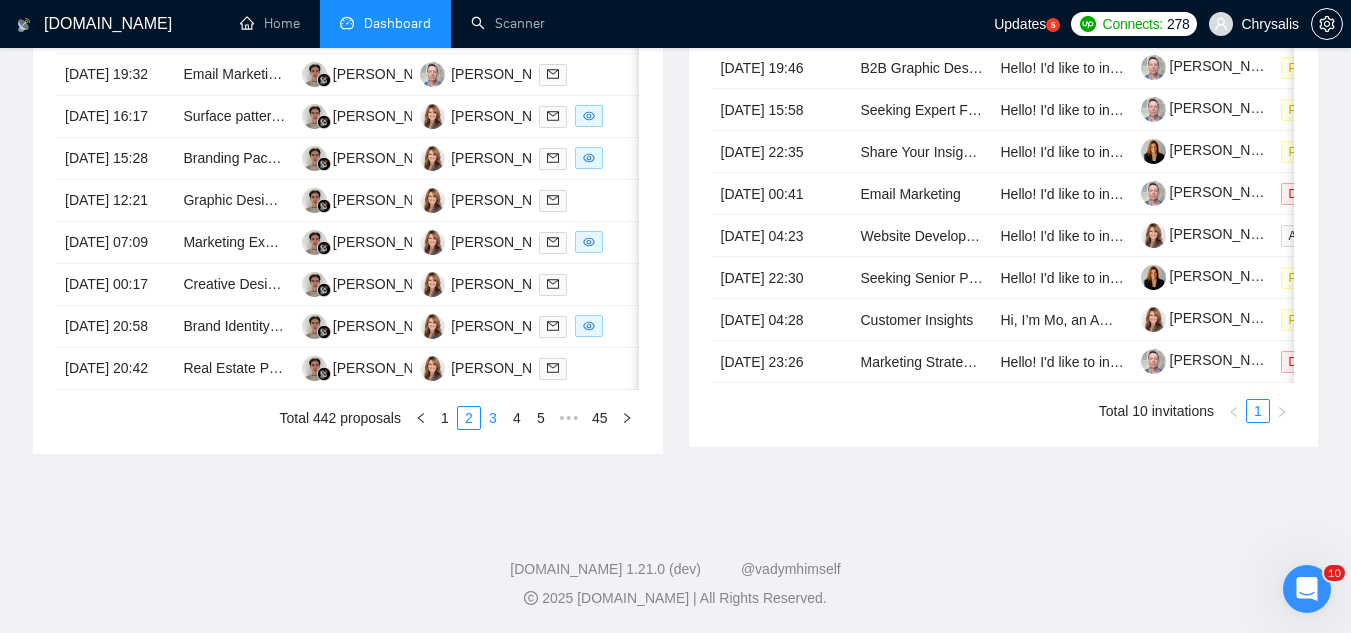 click on "3" at bounding box center [493, 418] 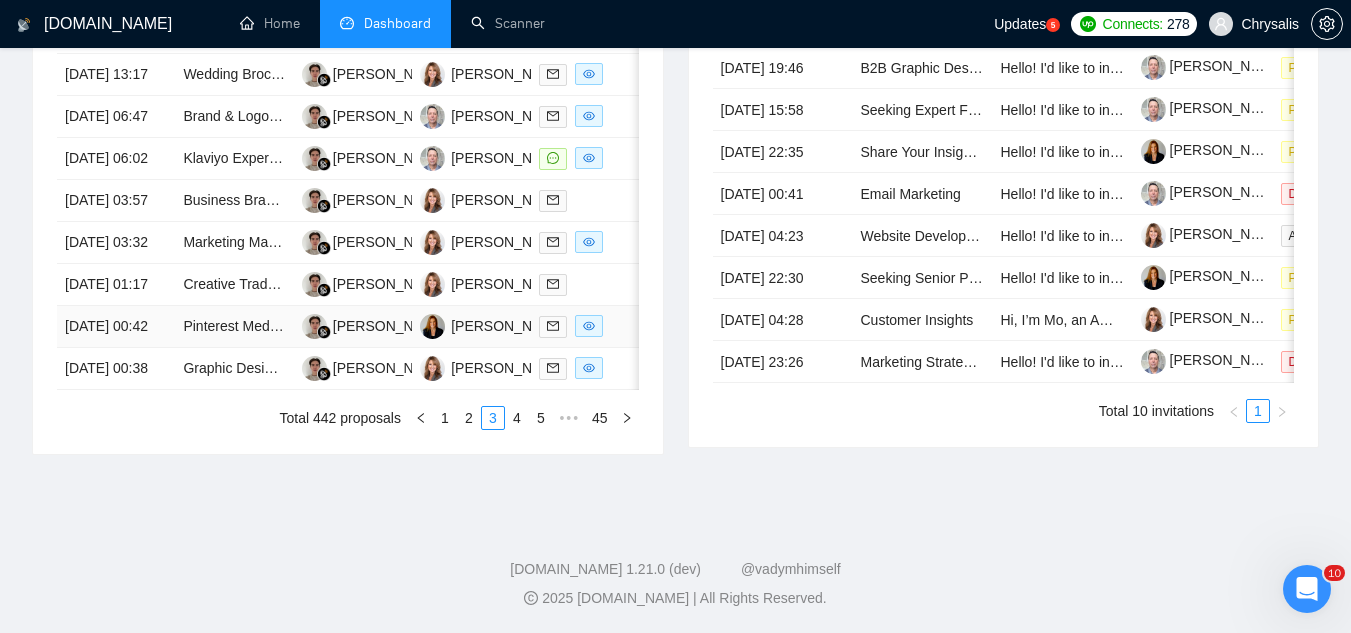 scroll, scrollTop: 1179, scrollLeft: 0, axis: vertical 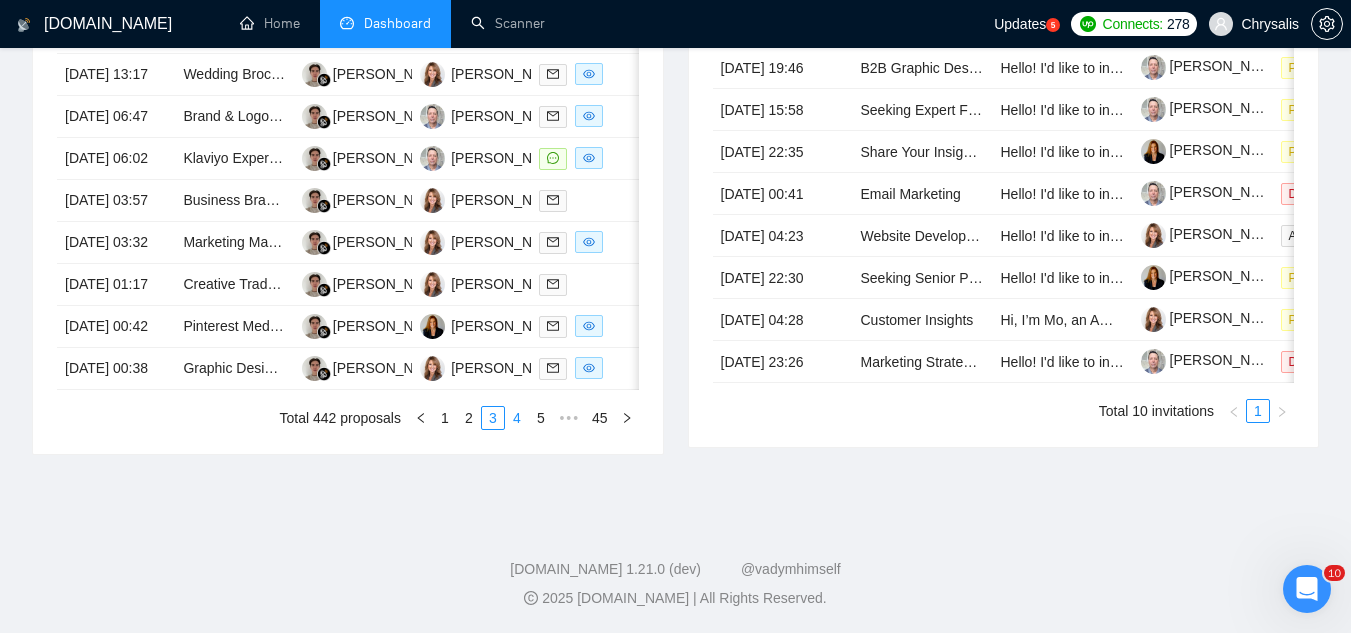 click on "4" at bounding box center [517, 418] 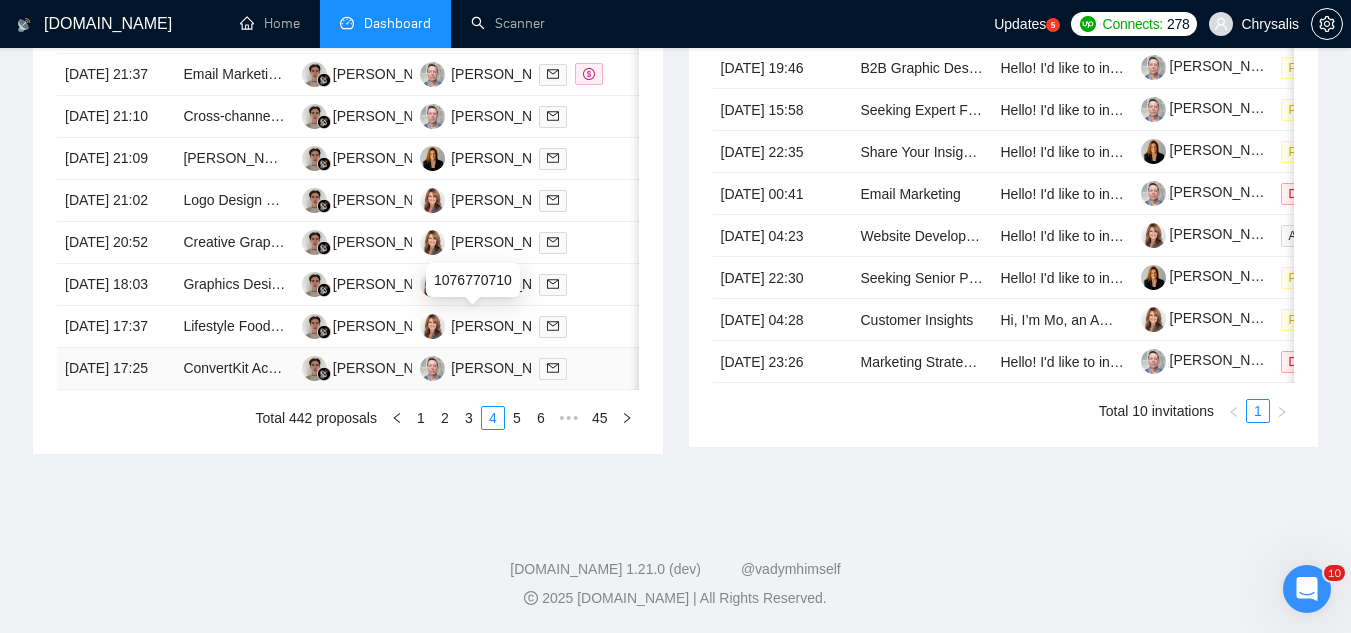 scroll, scrollTop: 1179, scrollLeft: 0, axis: vertical 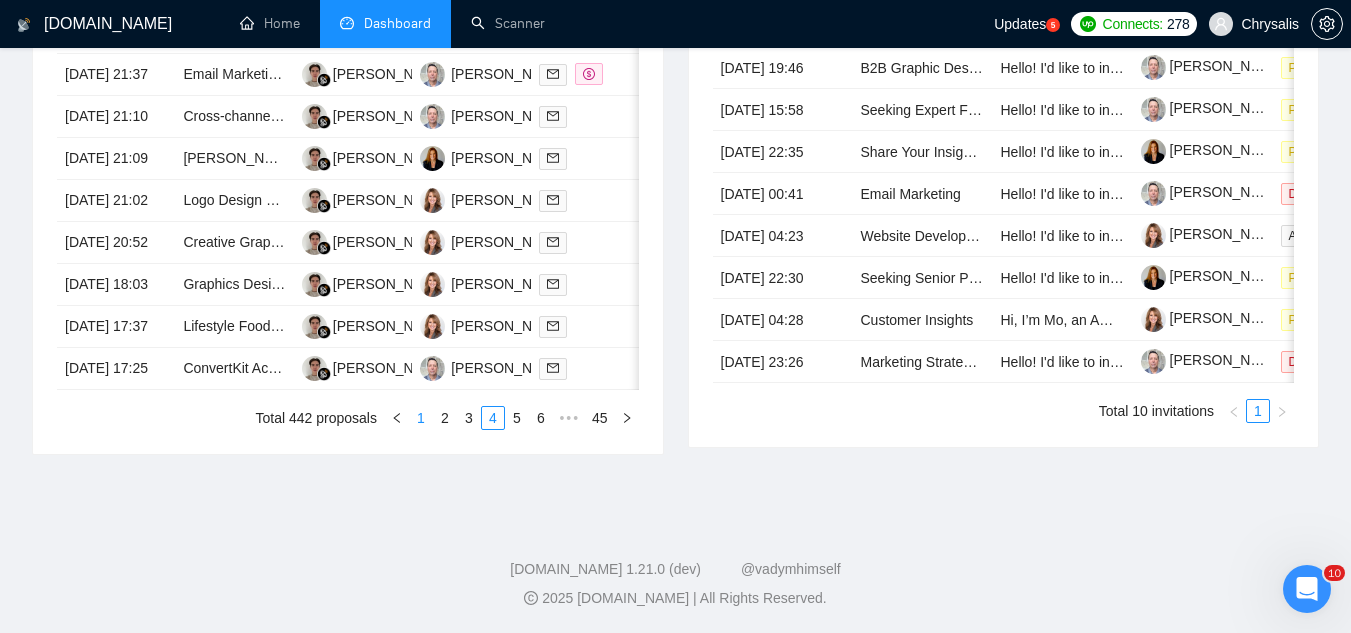 click on "1" at bounding box center (421, 418) 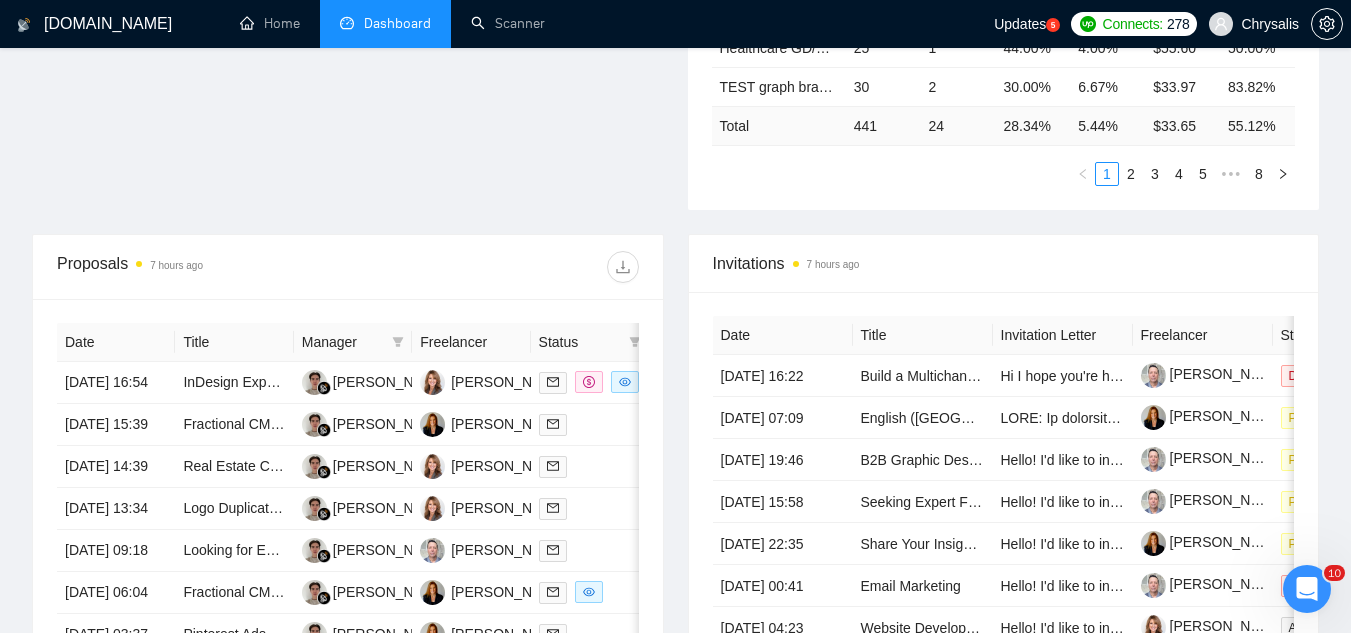 scroll, scrollTop: 579, scrollLeft: 0, axis: vertical 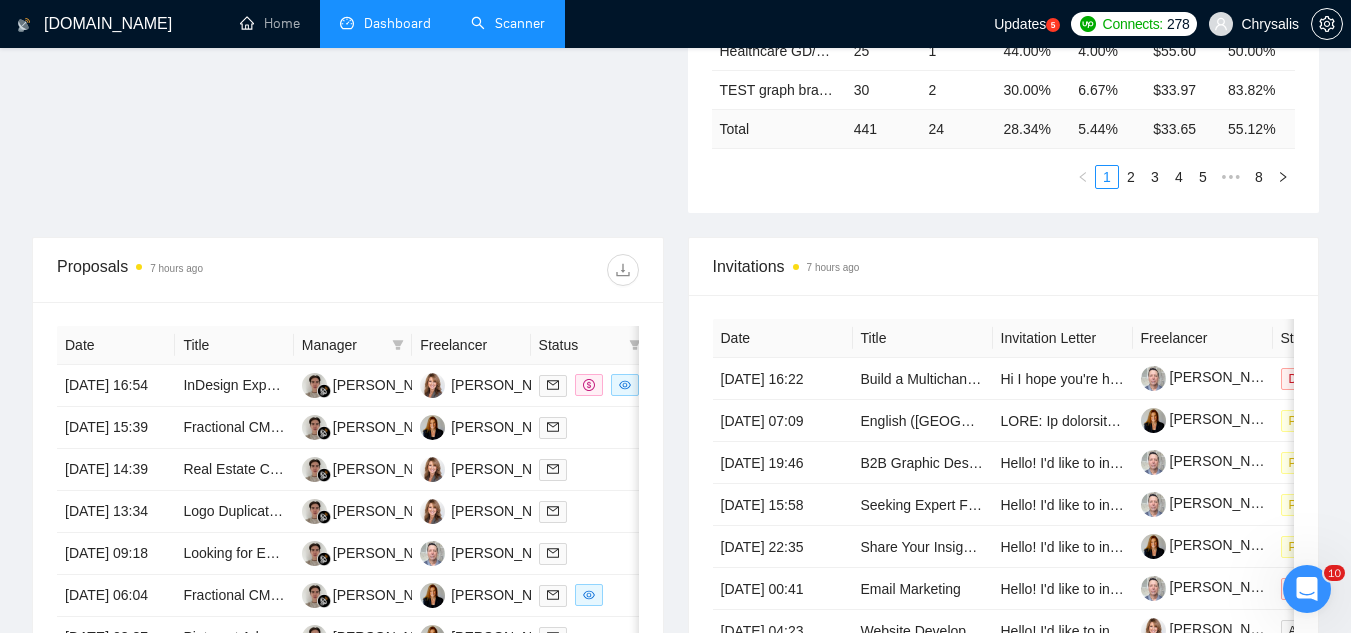 click on "Scanner" at bounding box center (508, 23) 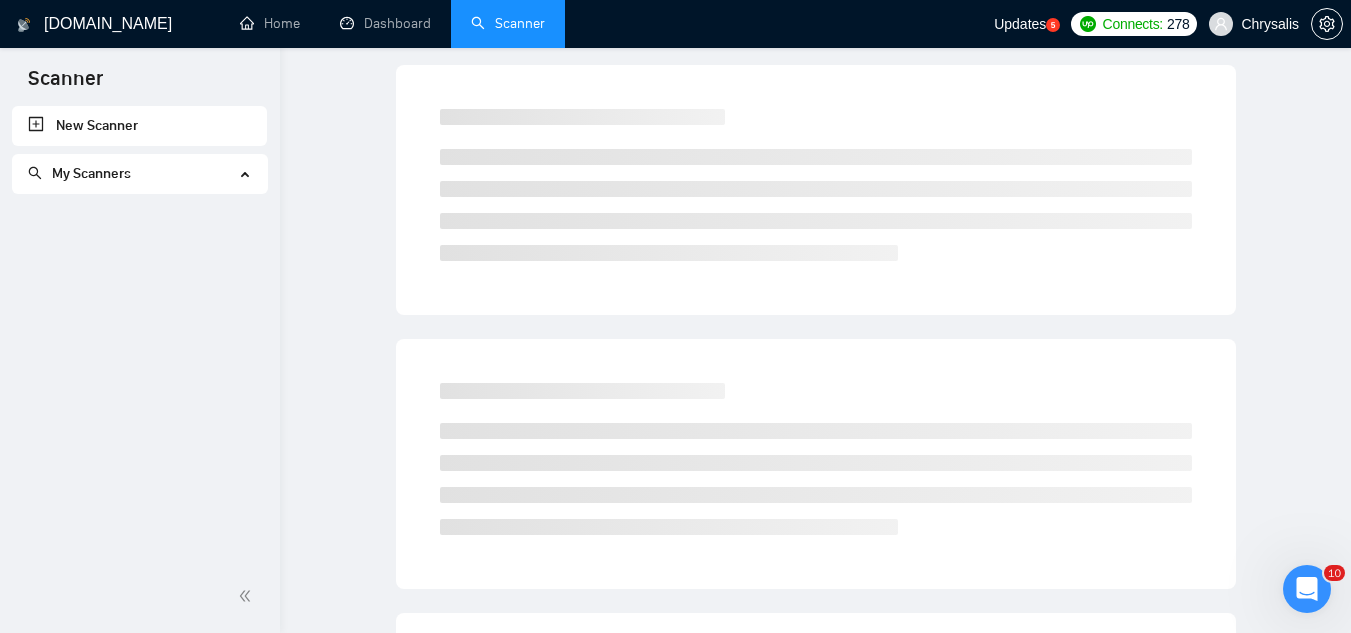 scroll, scrollTop: 0, scrollLeft: 0, axis: both 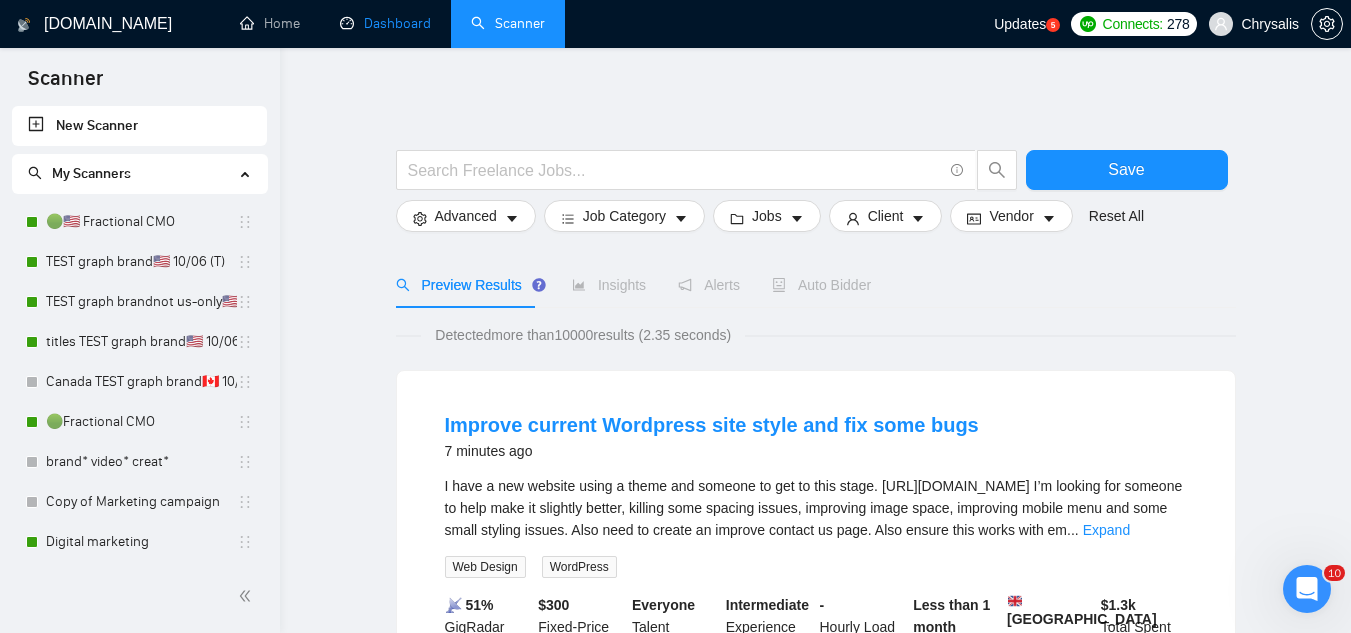 click on "Dashboard" at bounding box center [385, 23] 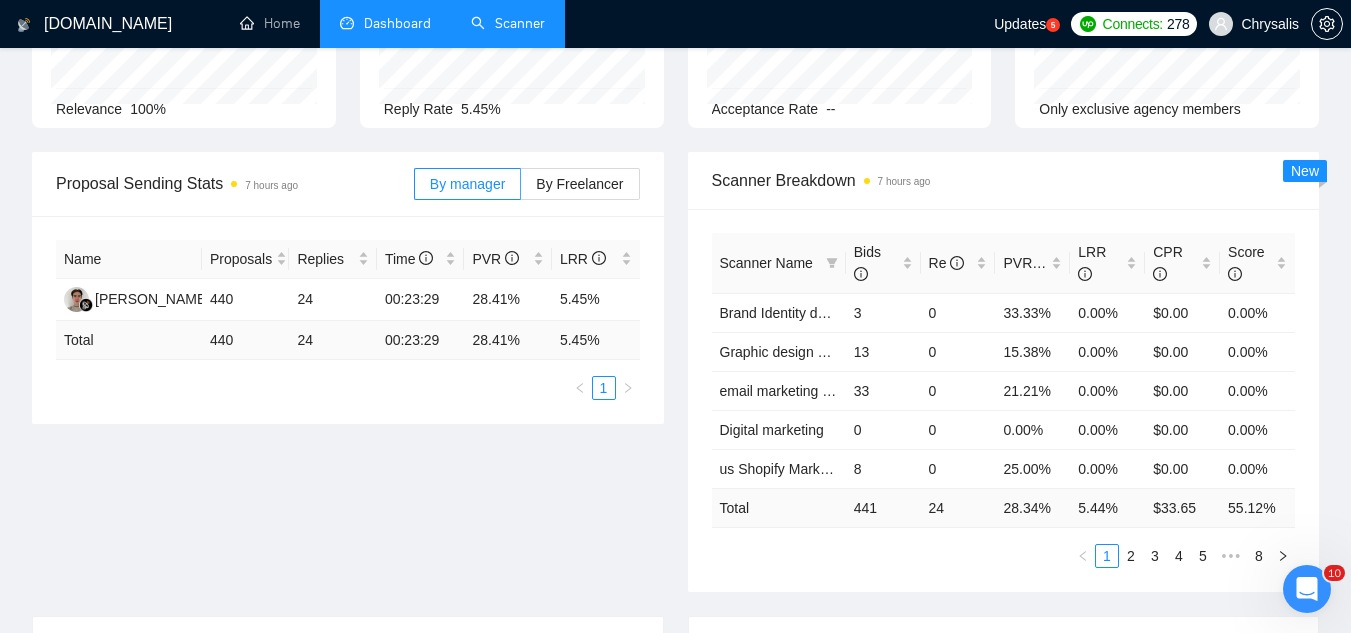 scroll, scrollTop: 0, scrollLeft: 0, axis: both 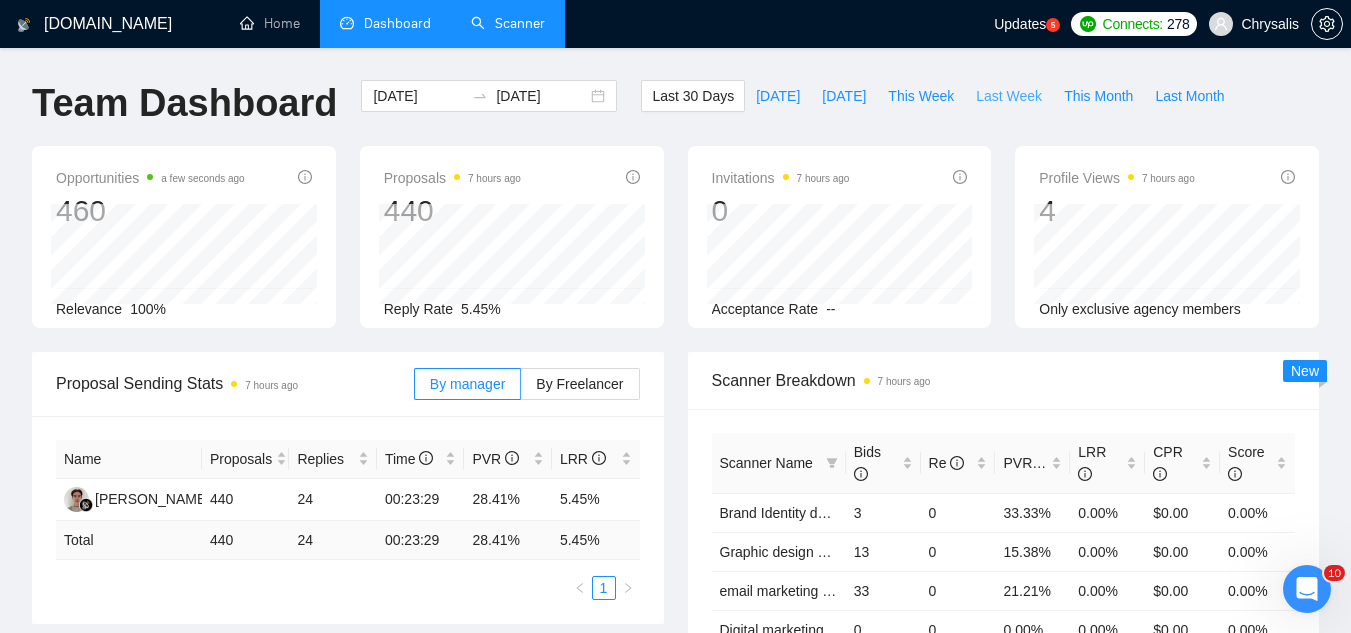 click on "Last Week" at bounding box center [1009, 96] 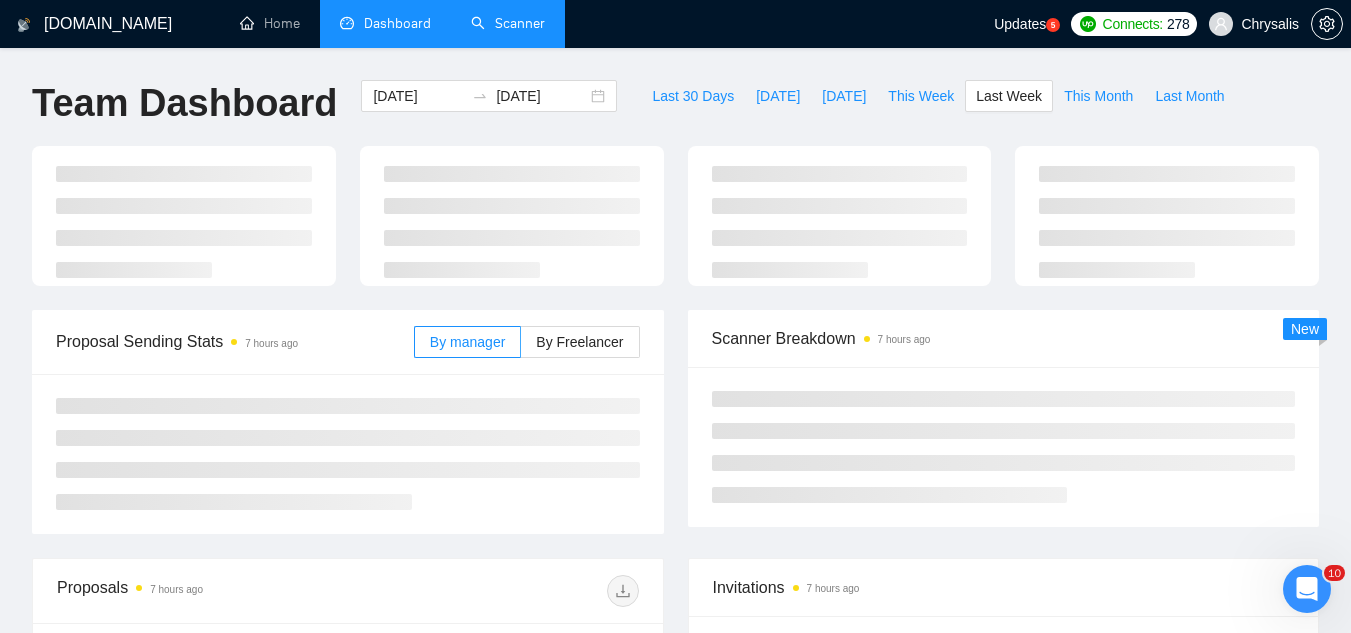 type on "[DATE]" 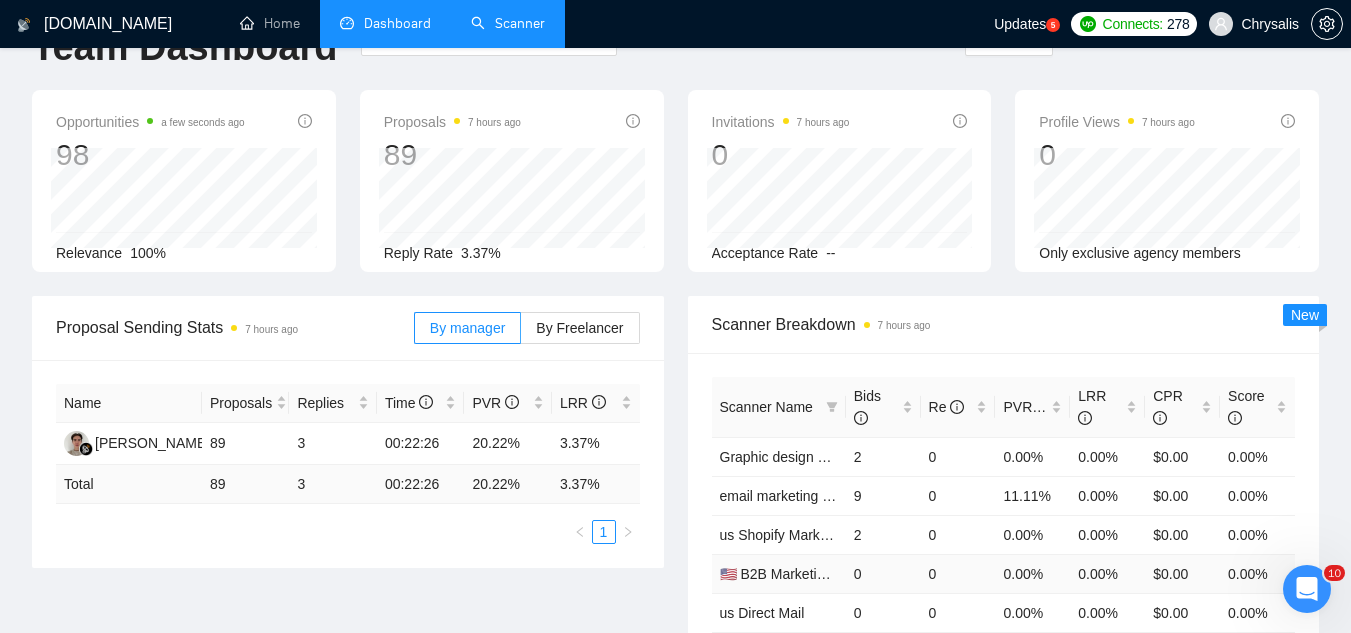 scroll, scrollTop: 0, scrollLeft: 0, axis: both 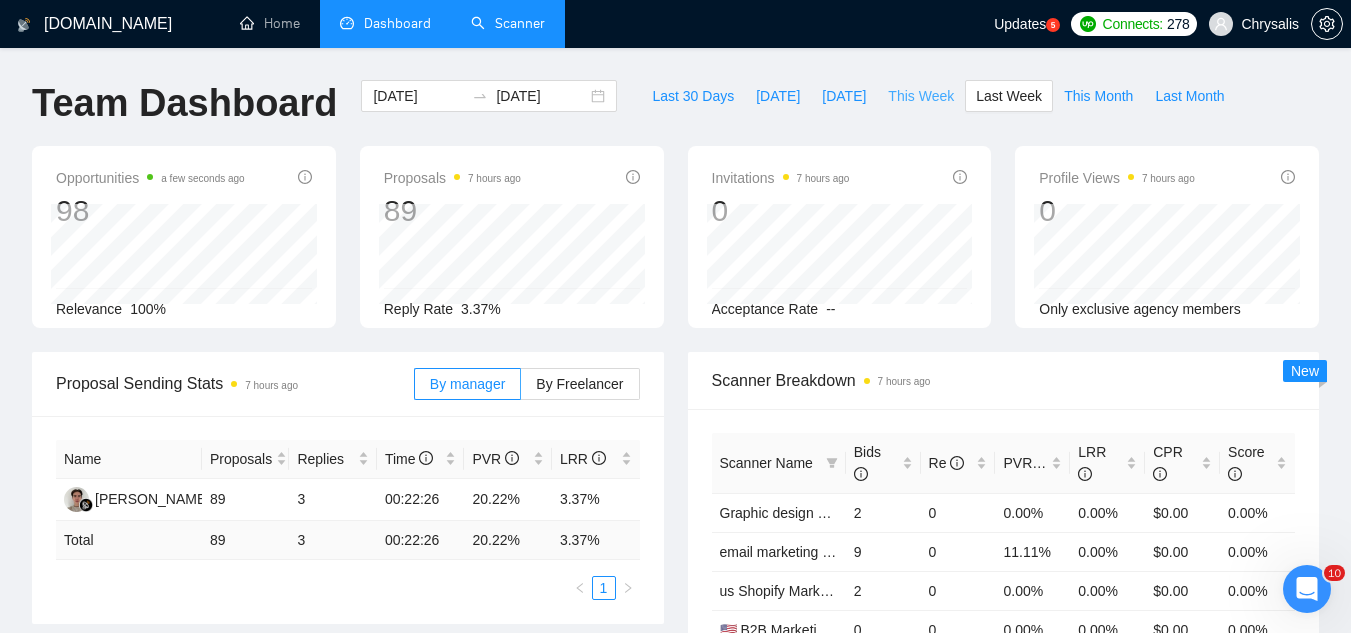 click on "This Week" at bounding box center [921, 96] 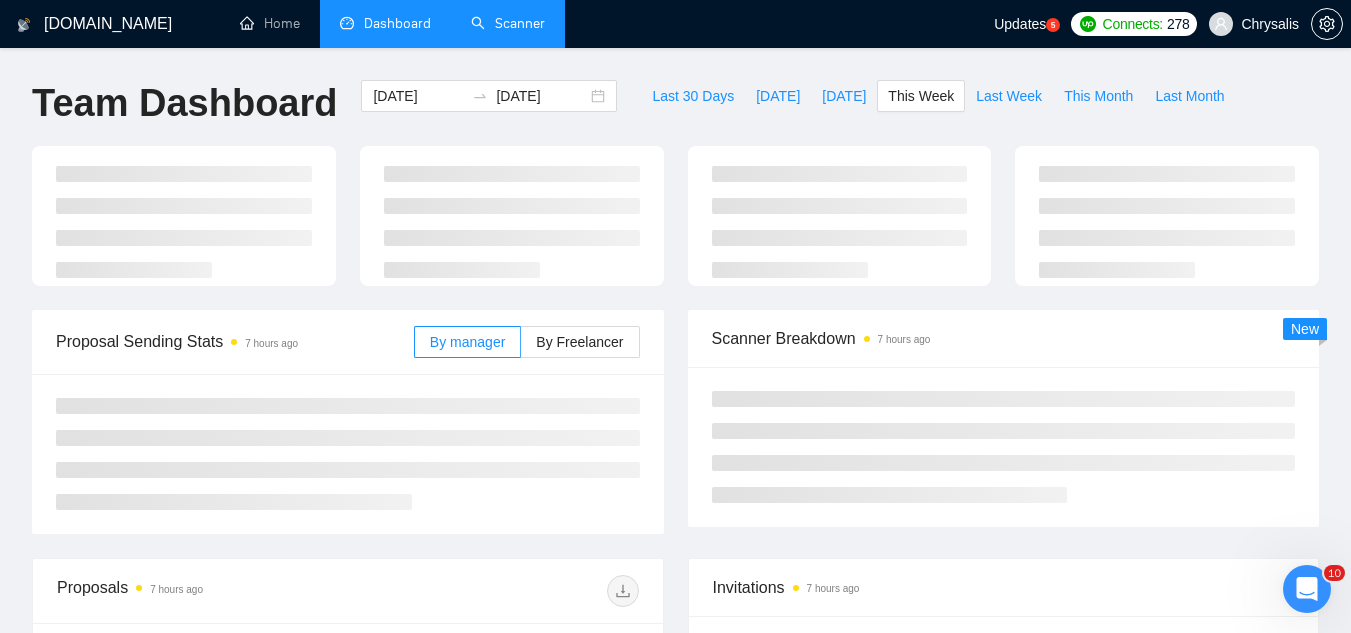 type on "[DATE]" 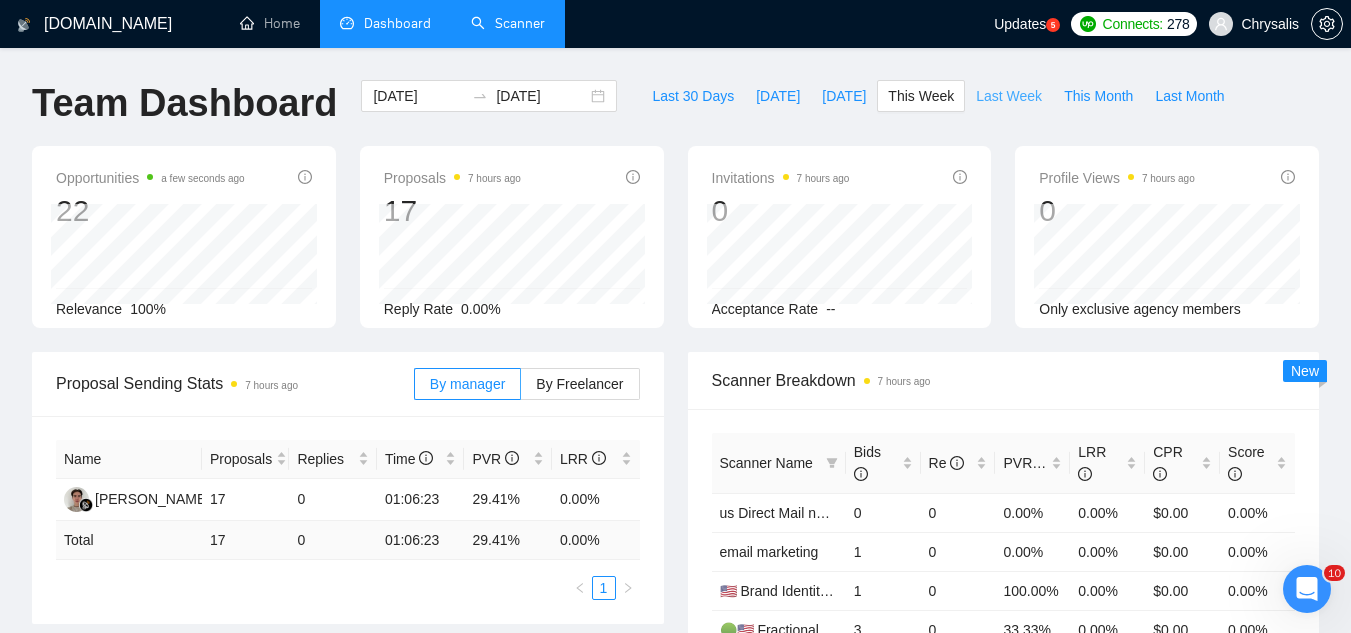 click on "Last Week" at bounding box center (1009, 96) 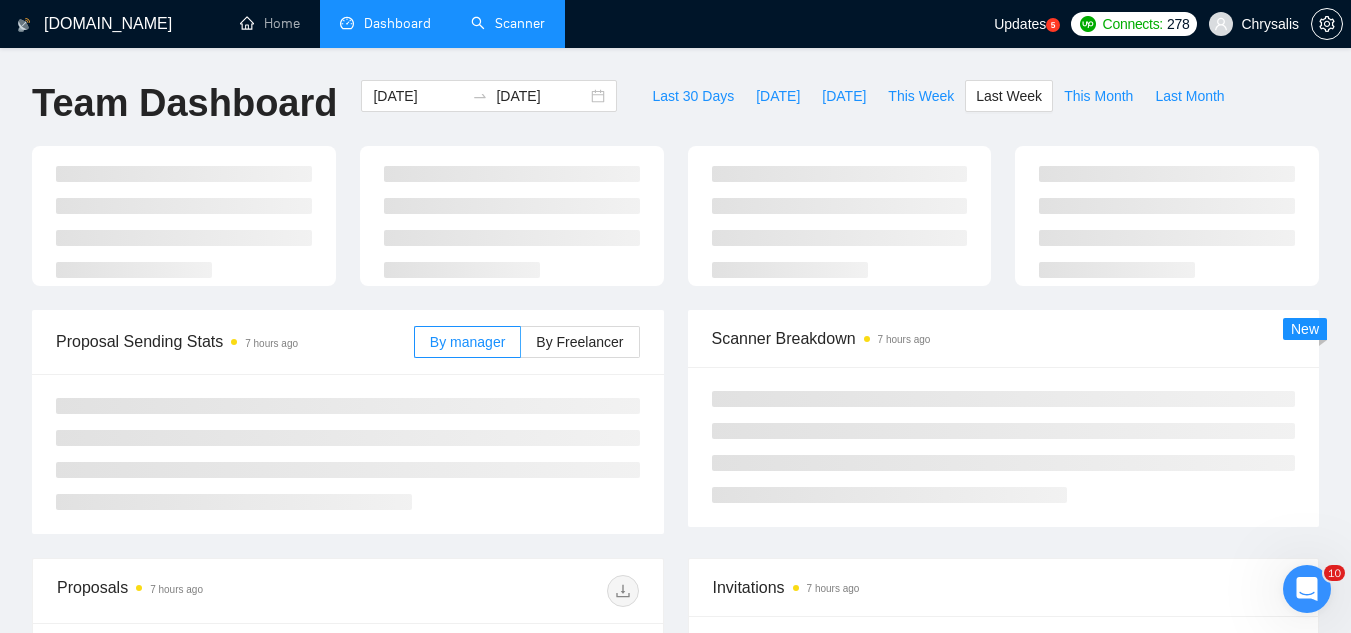 type on "[DATE]" 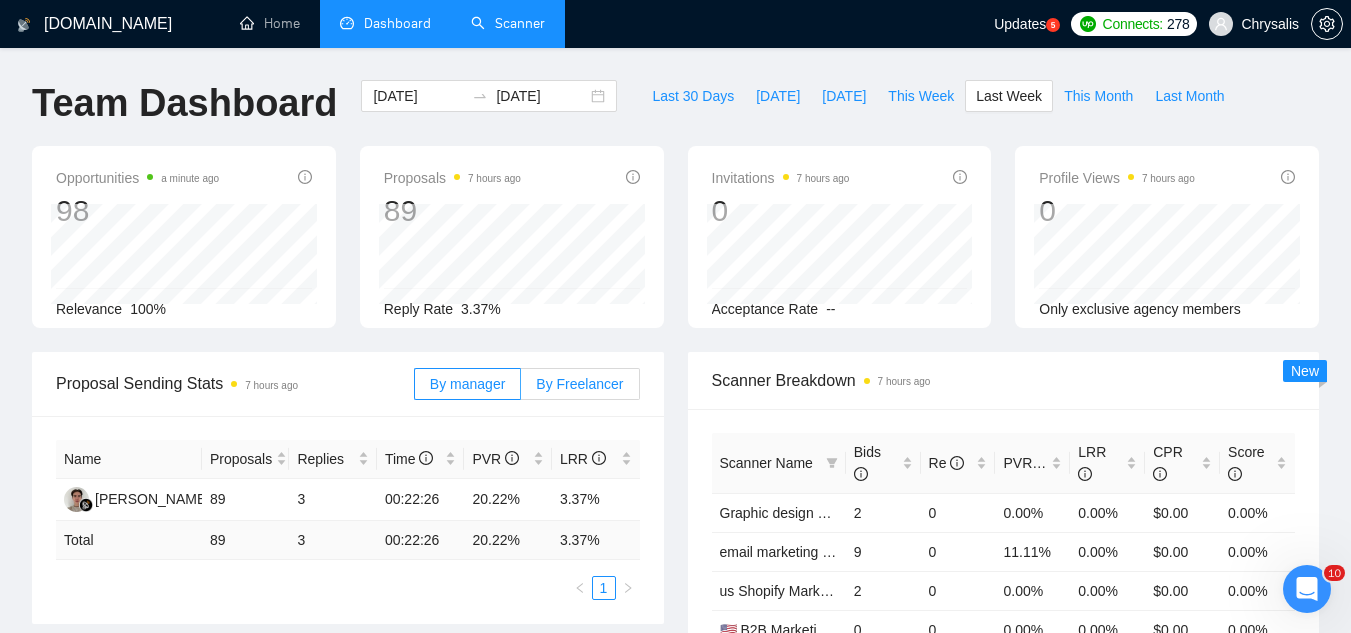 click on "By Freelancer" at bounding box center [580, 384] 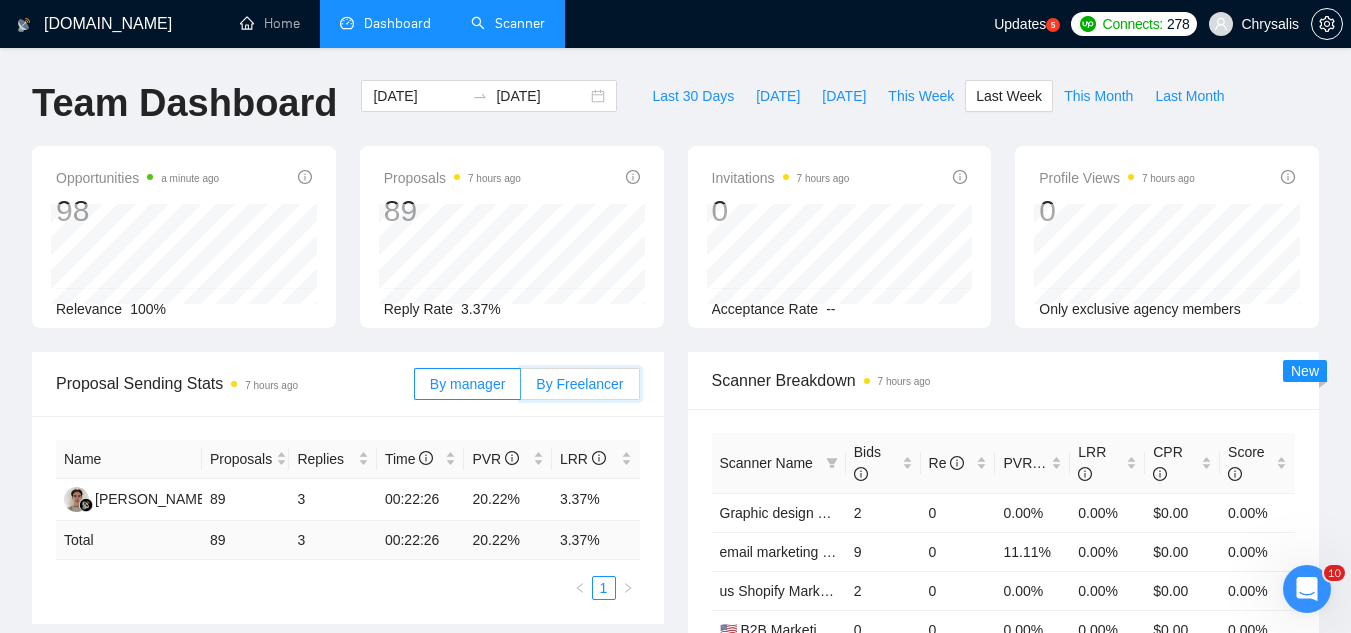 click on "By Freelancer" at bounding box center (521, 389) 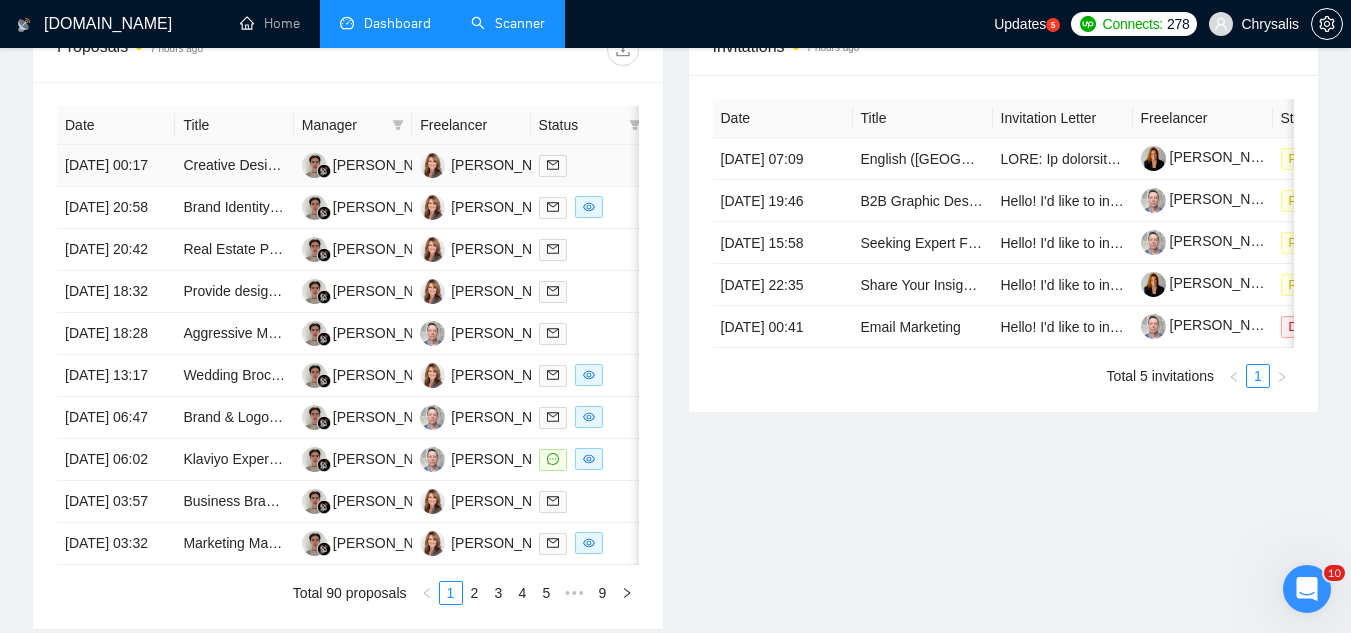 scroll, scrollTop: 800, scrollLeft: 0, axis: vertical 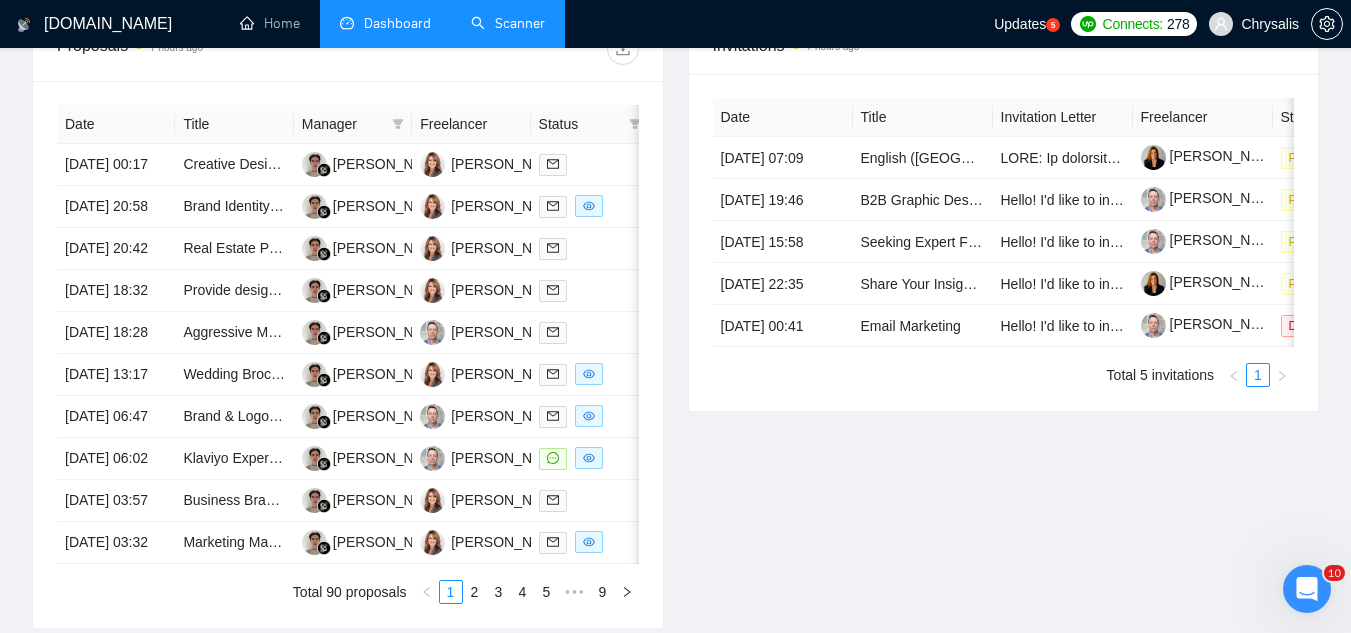 click on "Dashboard" at bounding box center [385, 24] 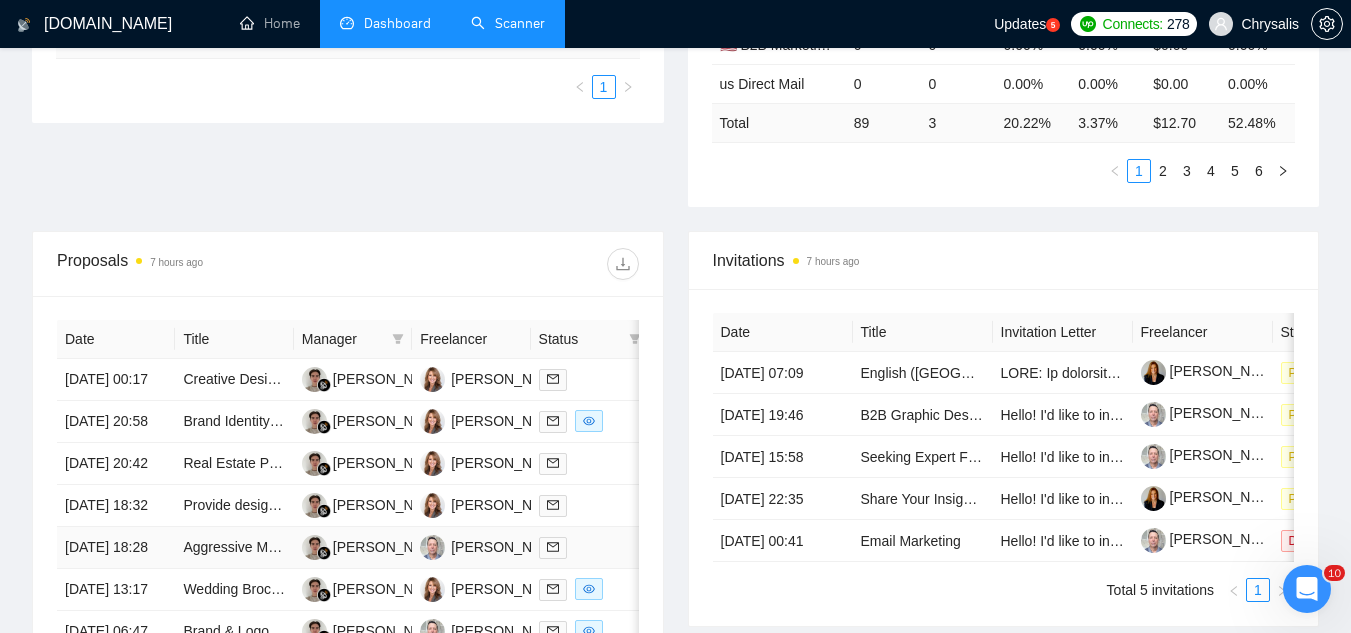 scroll, scrollTop: 300, scrollLeft: 0, axis: vertical 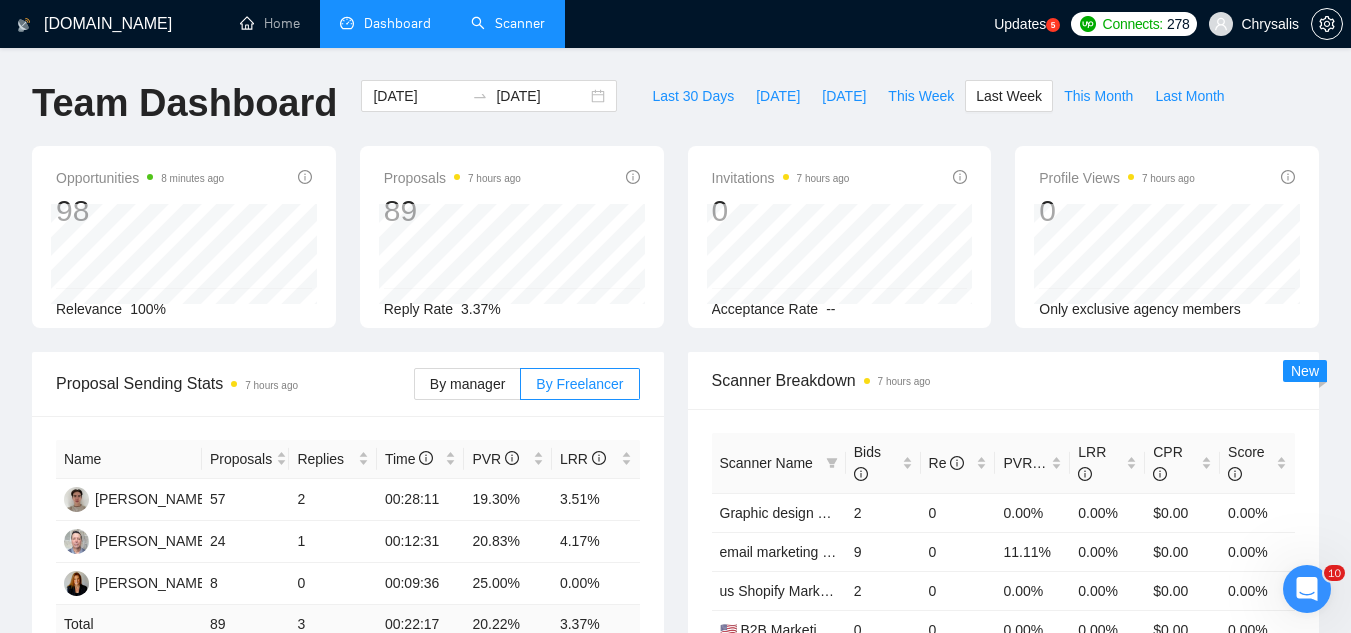 click on "Scanner" at bounding box center [508, 23] 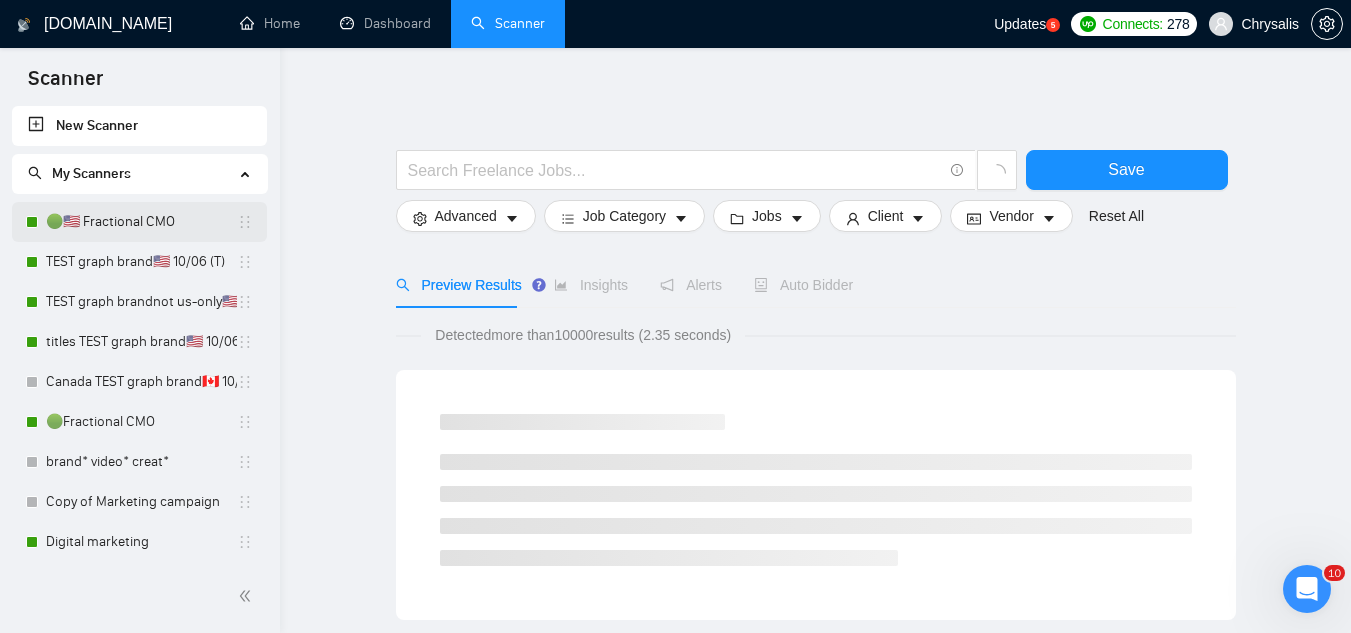 click on "🟢🇺🇸 Fractional CMO" at bounding box center [141, 222] 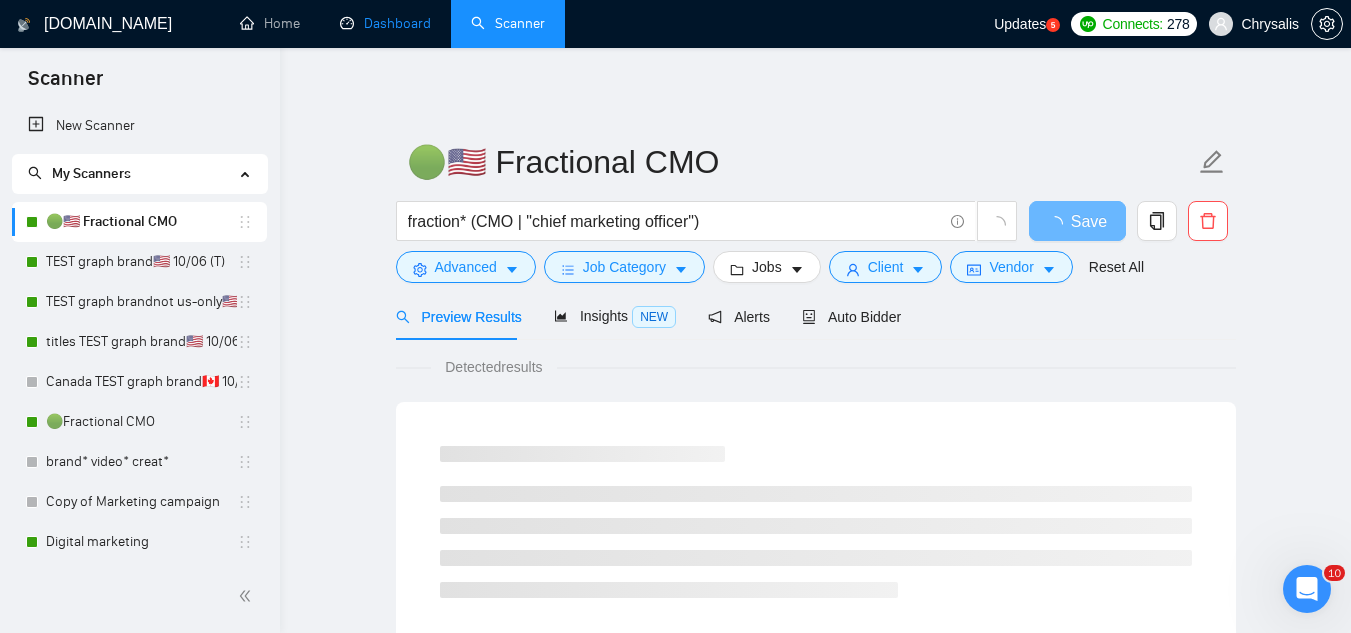 click on "Dashboard" at bounding box center (385, 23) 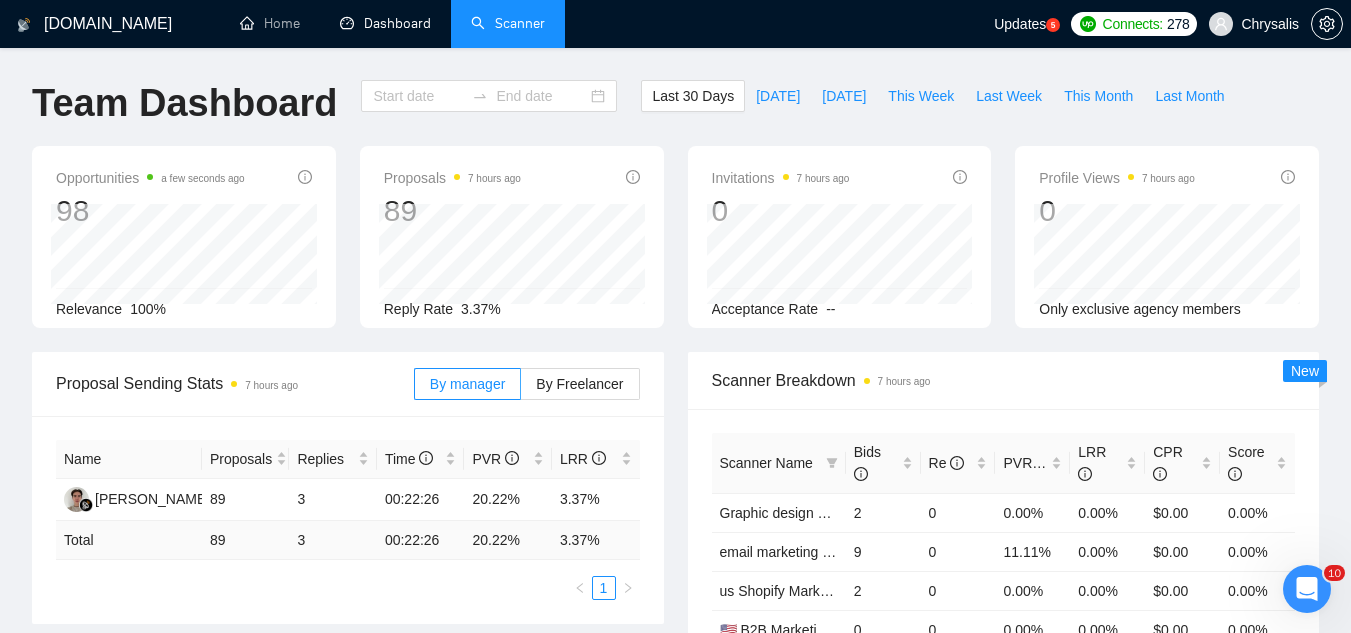 type on "[DATE]" 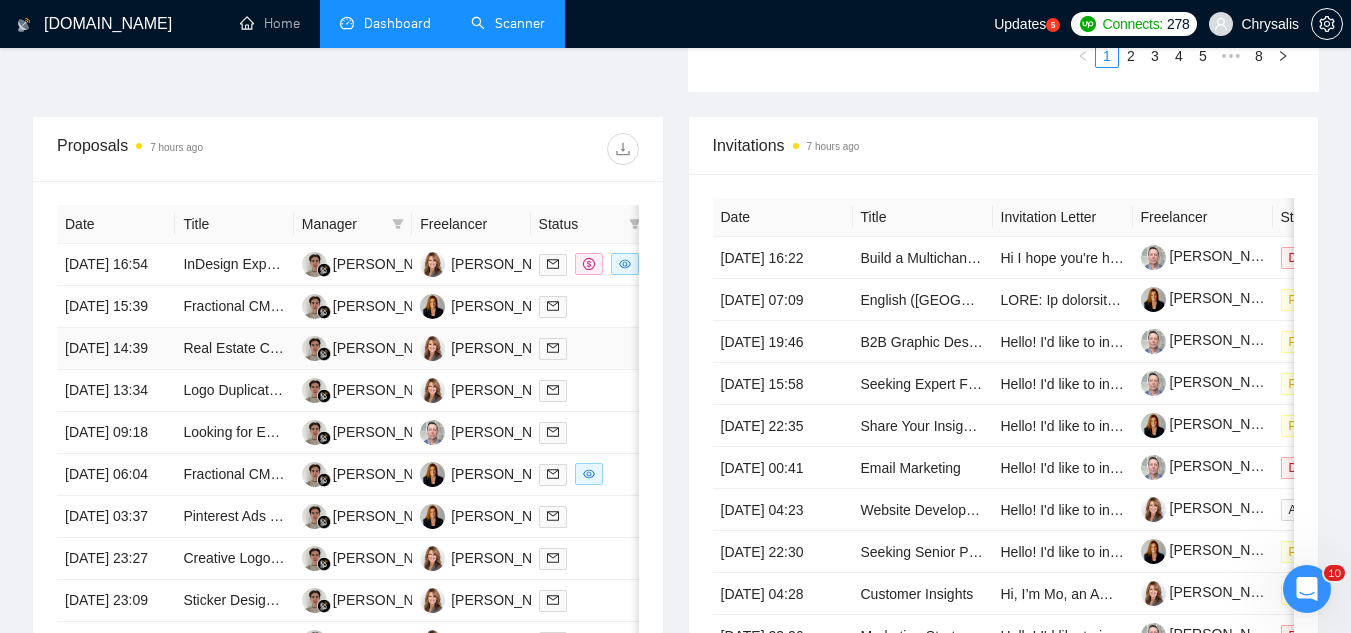 scroll, scrollTop: 800, scrollLeft: 0, axis: vertical 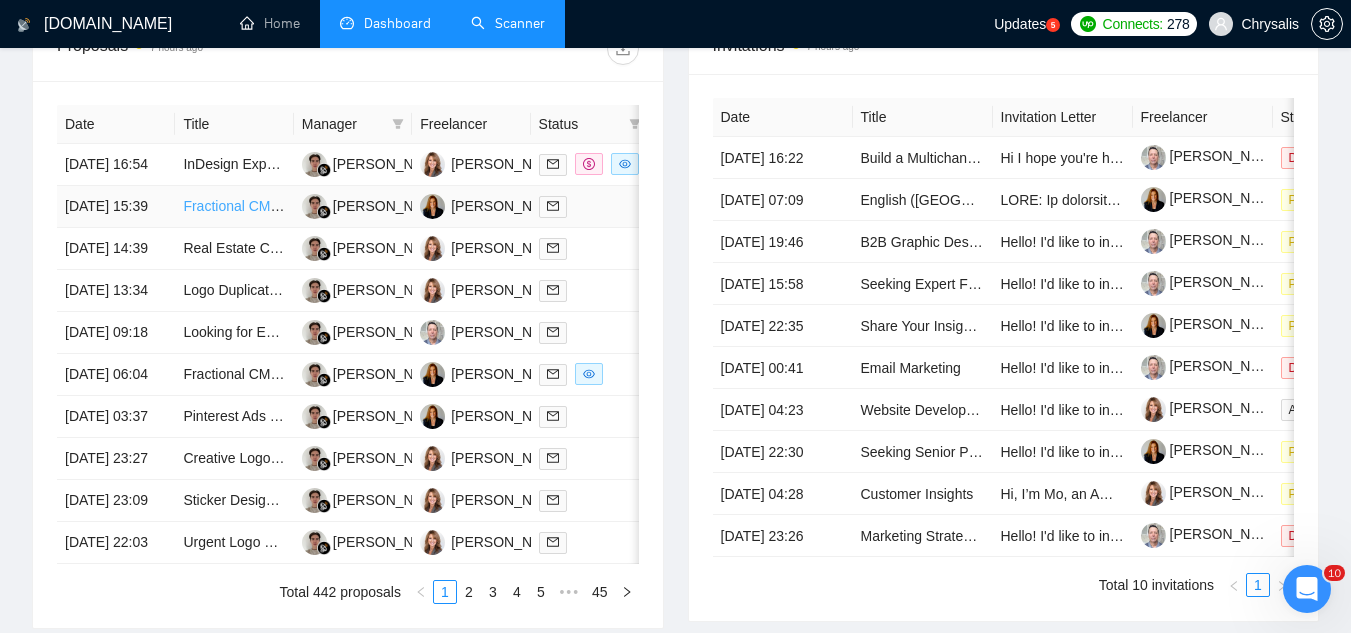 click on "Fractional CMO | CPG Expert | CPG Thought-Leader | Speaker | Connector" at bounding box center (417, 206) 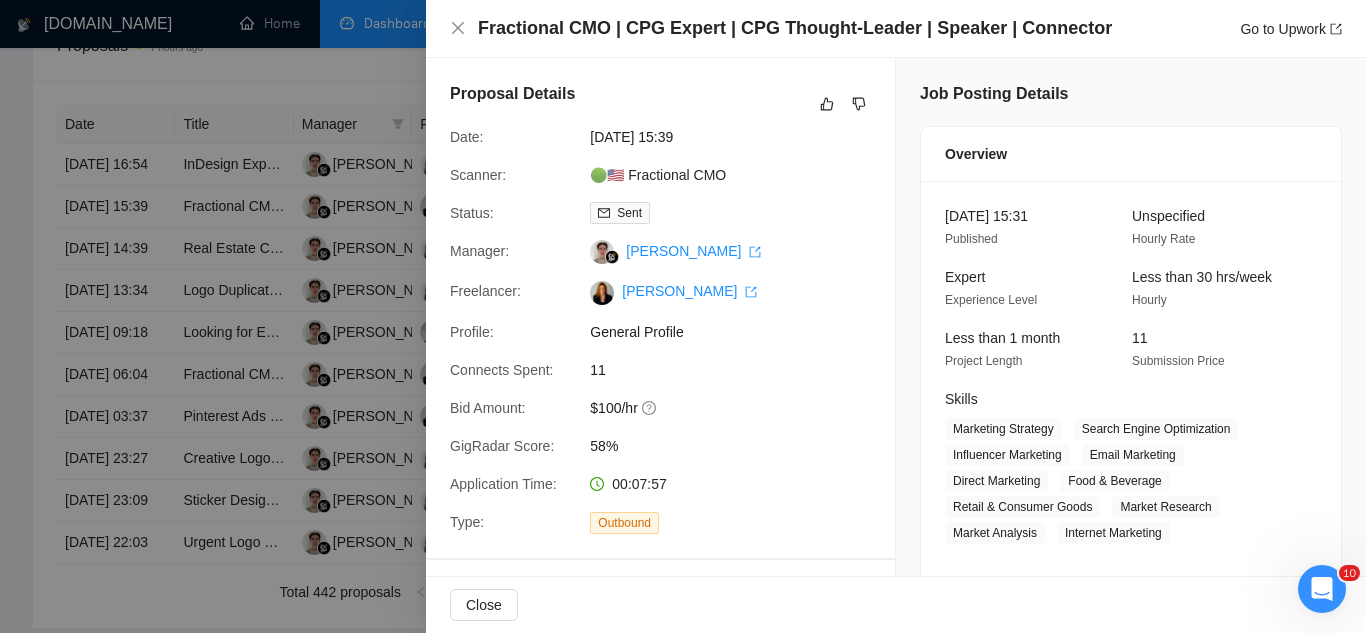 click at bounding box center [683, 316] 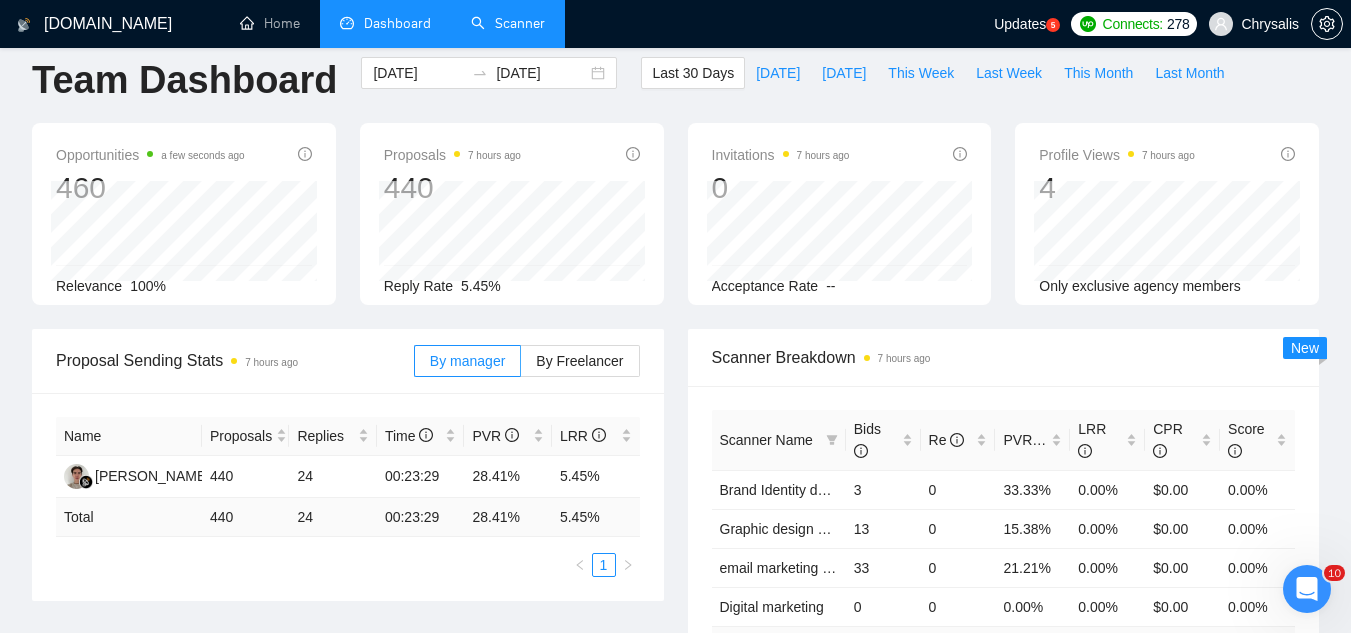 scroll, scrollTop: 0, scrollLeft: 0, axis: both 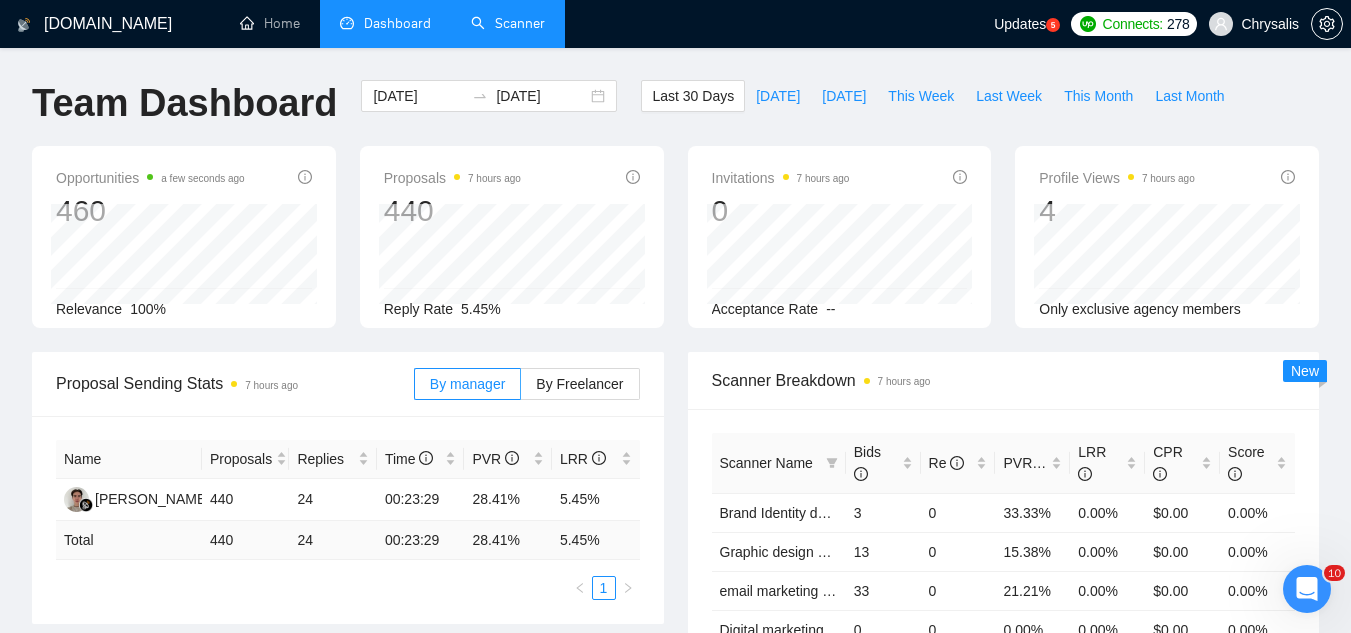click 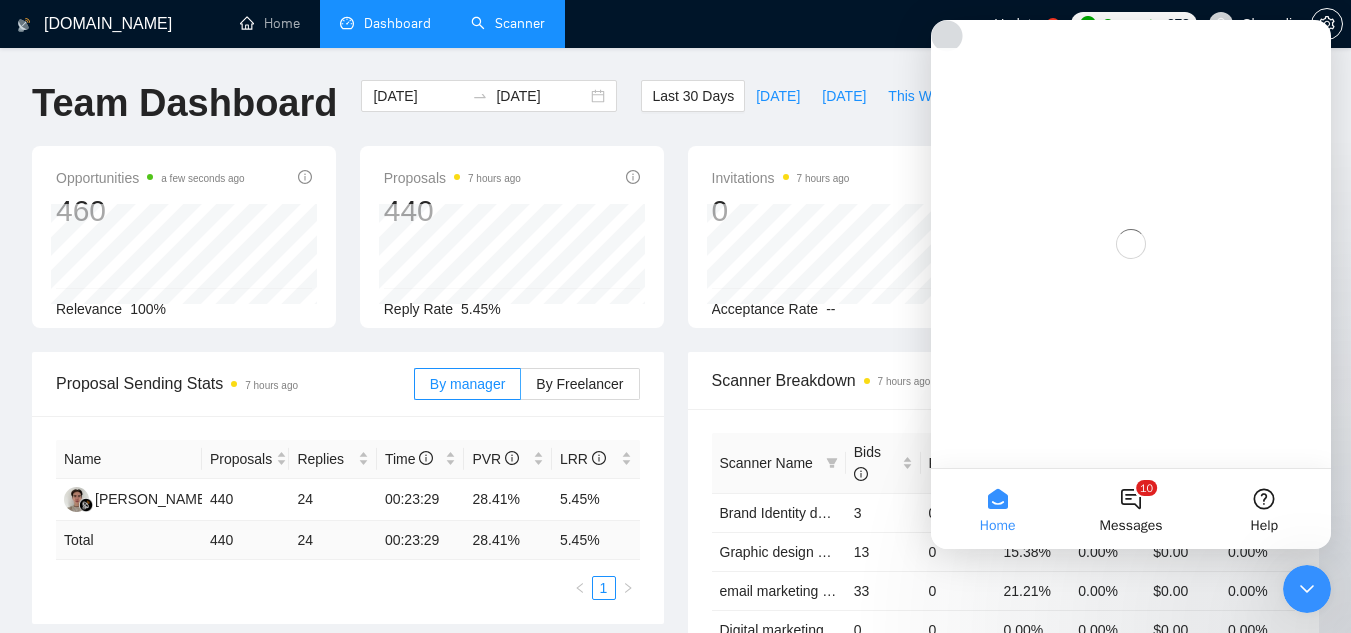 scroll, scrollTop: 0, scrollLeft: 0, axis: both 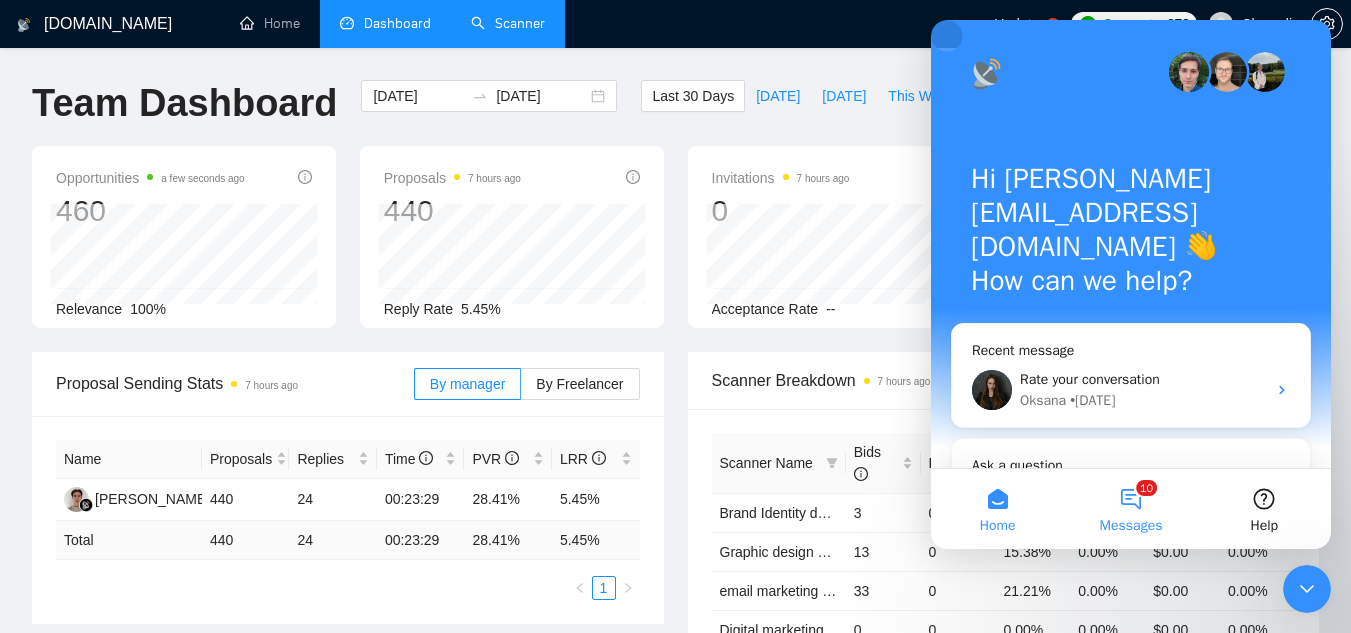 click on "10 Messages" at bounding box center (1130, 509) 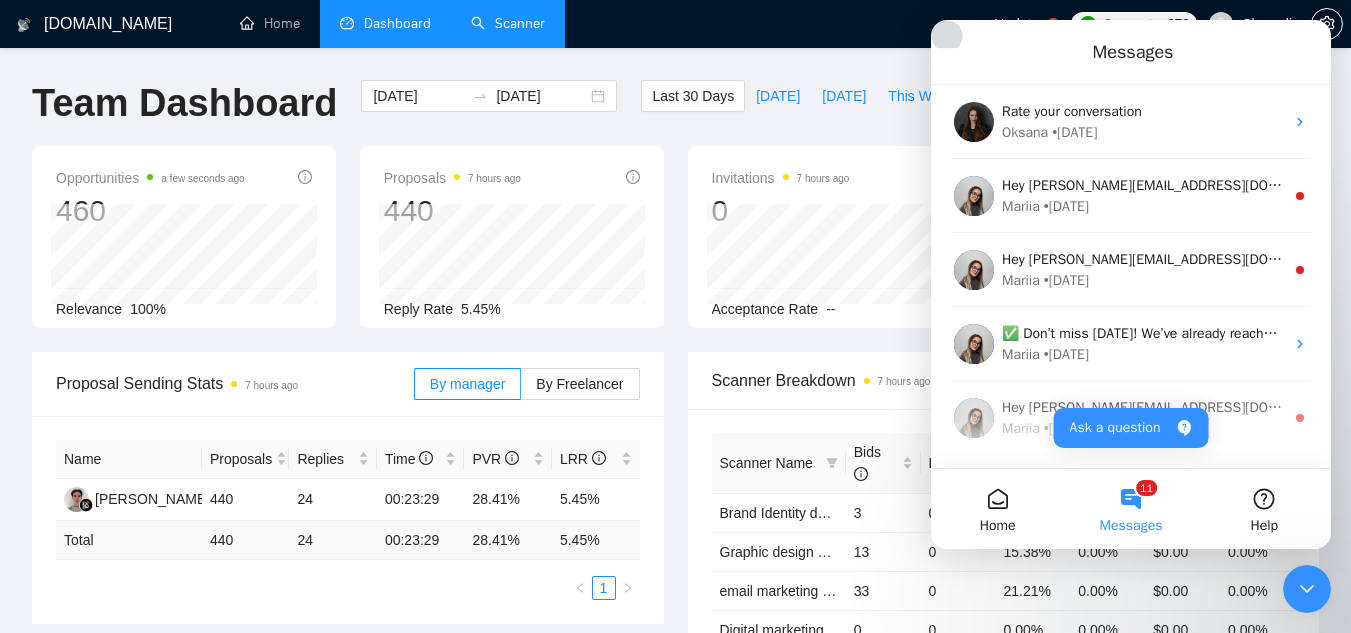 click 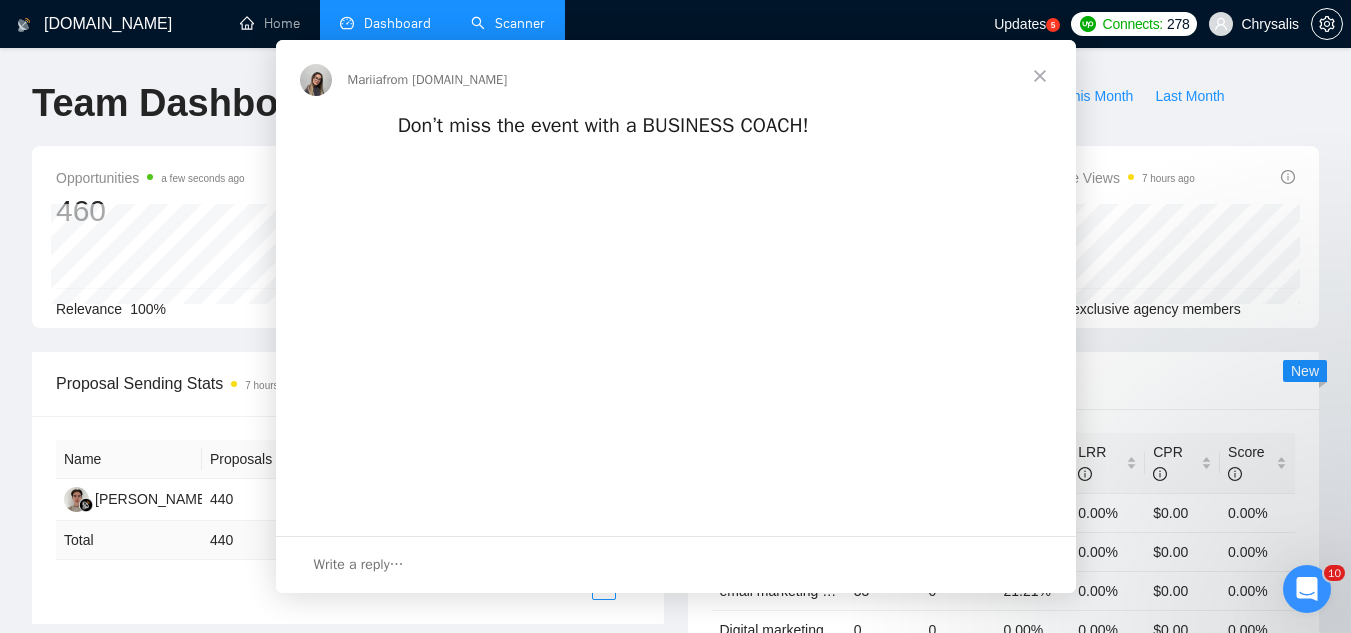 scroll, scrollTop: 0, scrollLeft: 0, axis: both 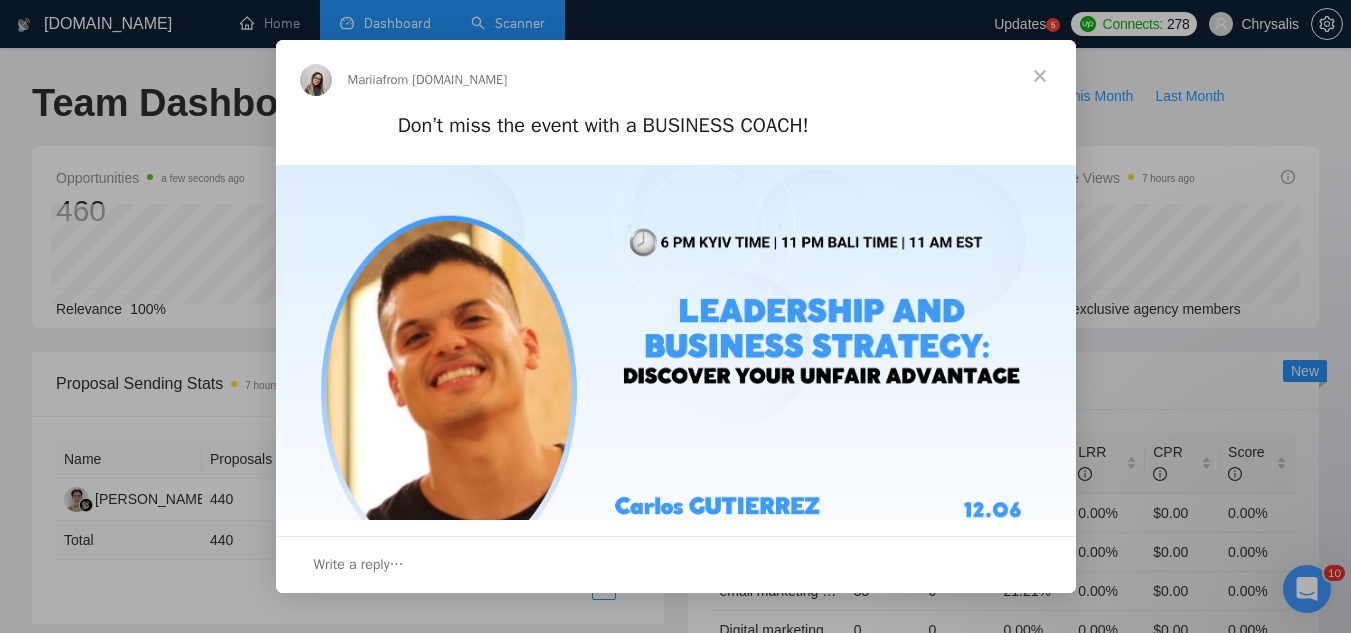 click at bounding box center [1040, 76] 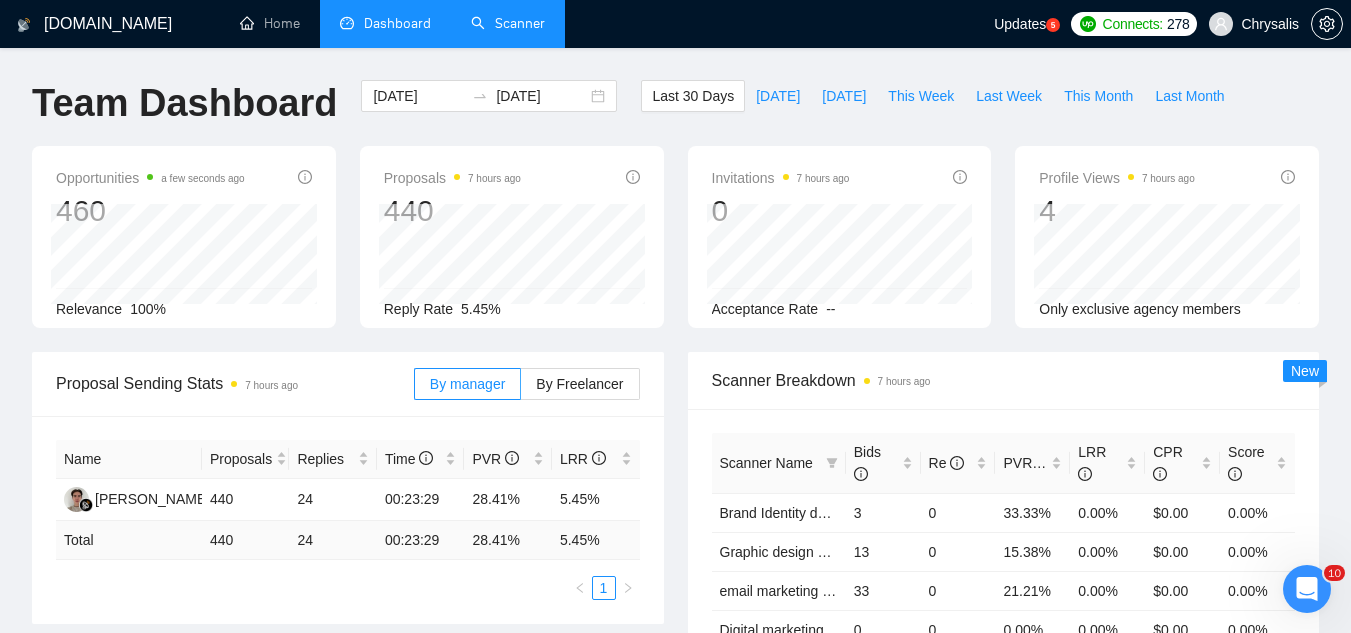 click at bounding box center (1307, 589) 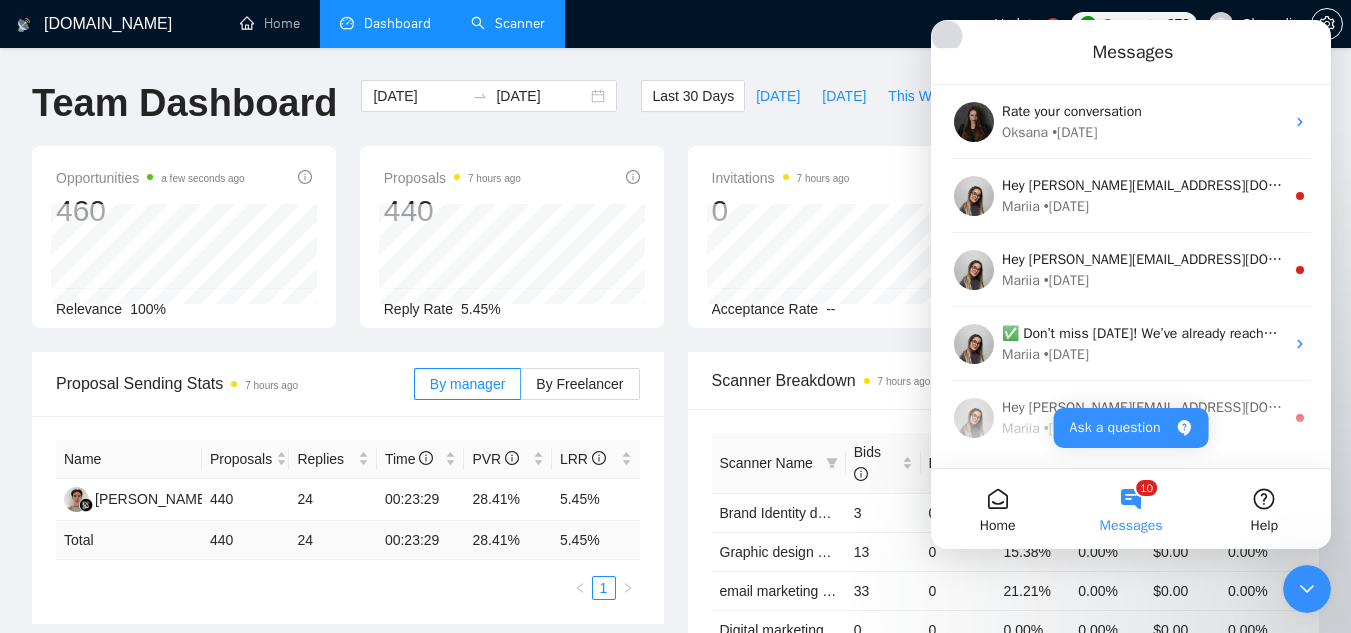 click on "10 Messages" at bounding box center [1130, 509] 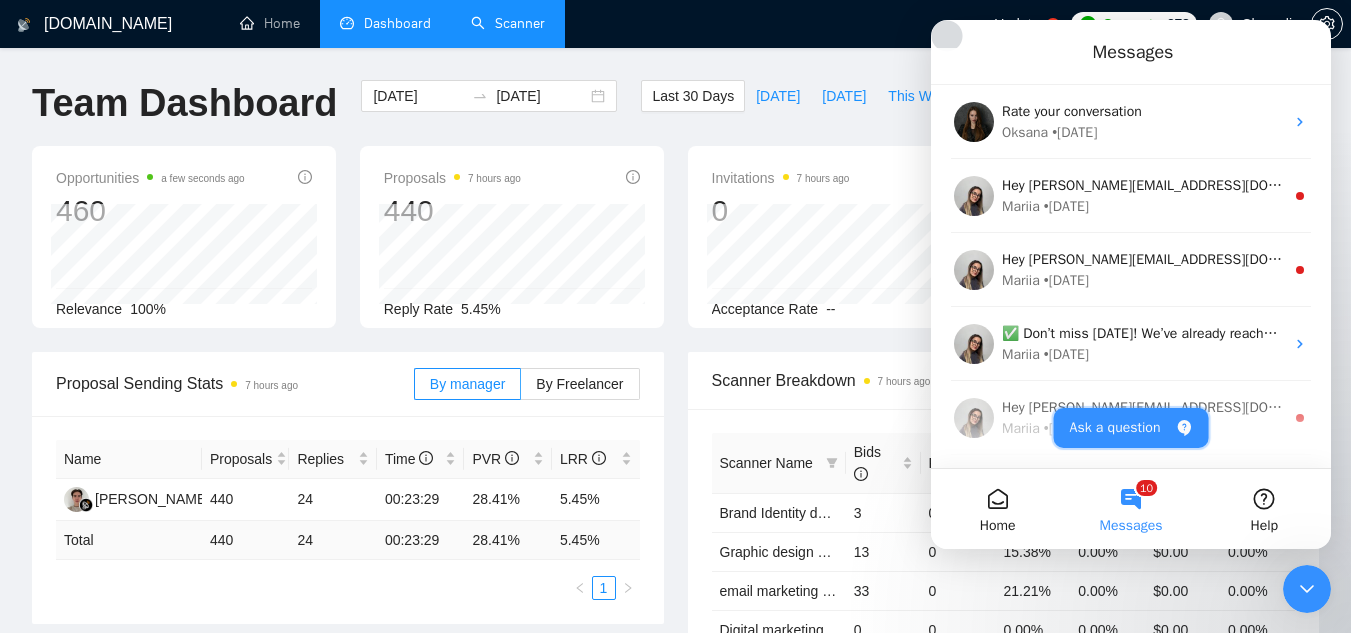 click on "Ask a question" at bounding box center (1131, 428) 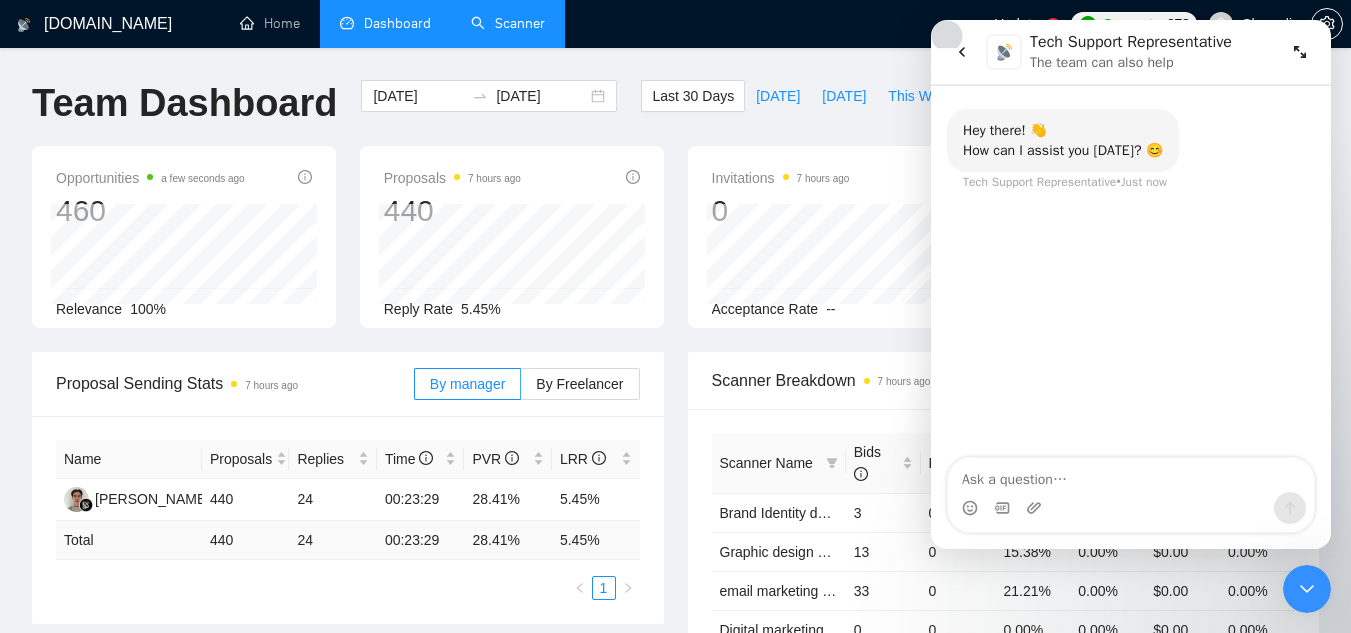 click at bounding box center [1131, 475] 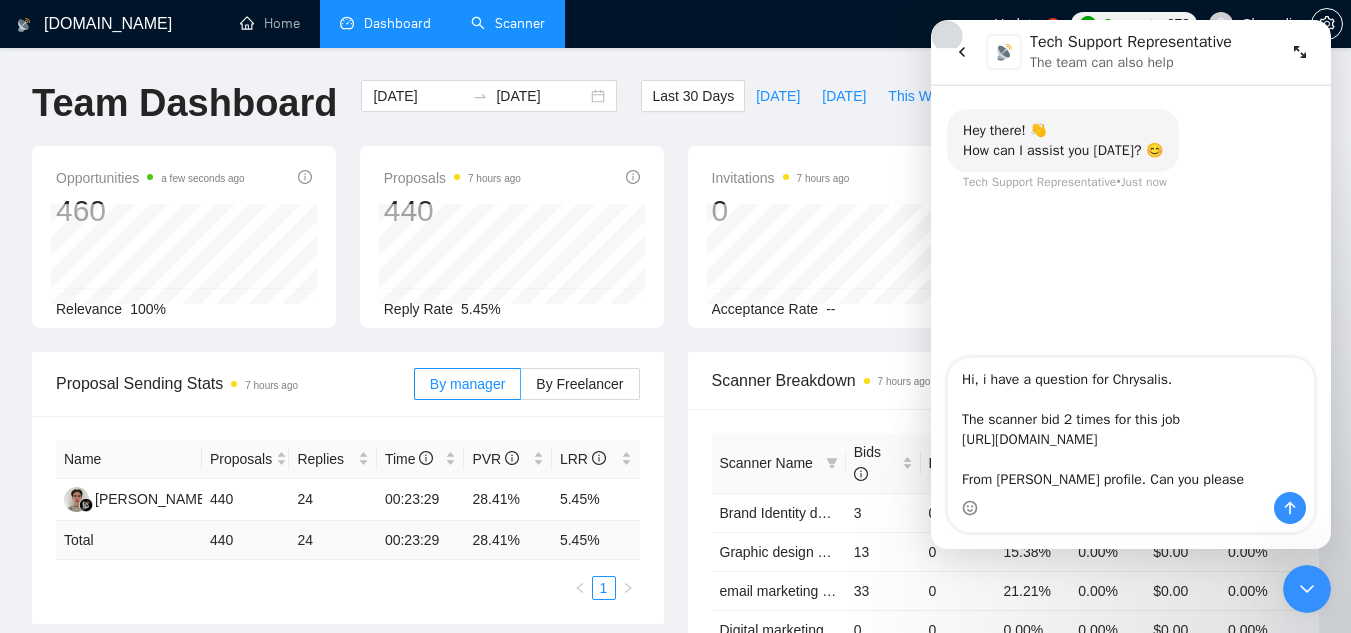 type on "Hi, i have a question for Chrysalis.
The scanner bid 2 times for this job
[URL][DOMAIN_NAME]
From [PERSON_NAME] profile. Can you please investigate" 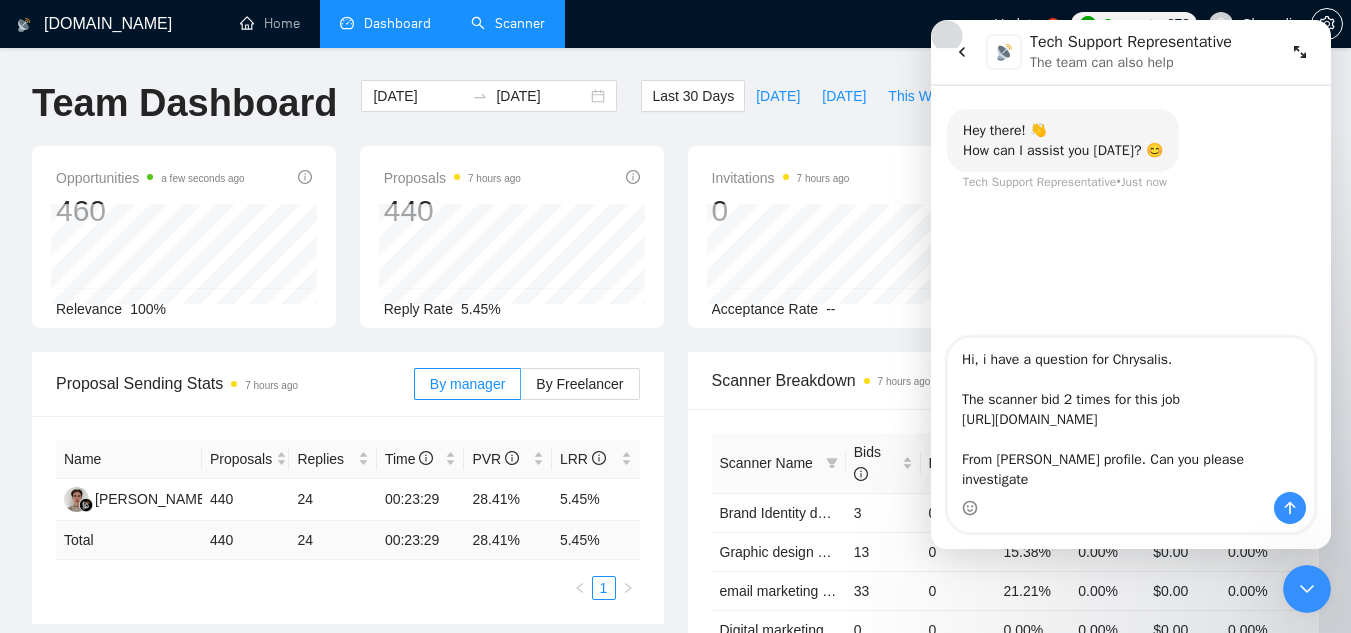 type 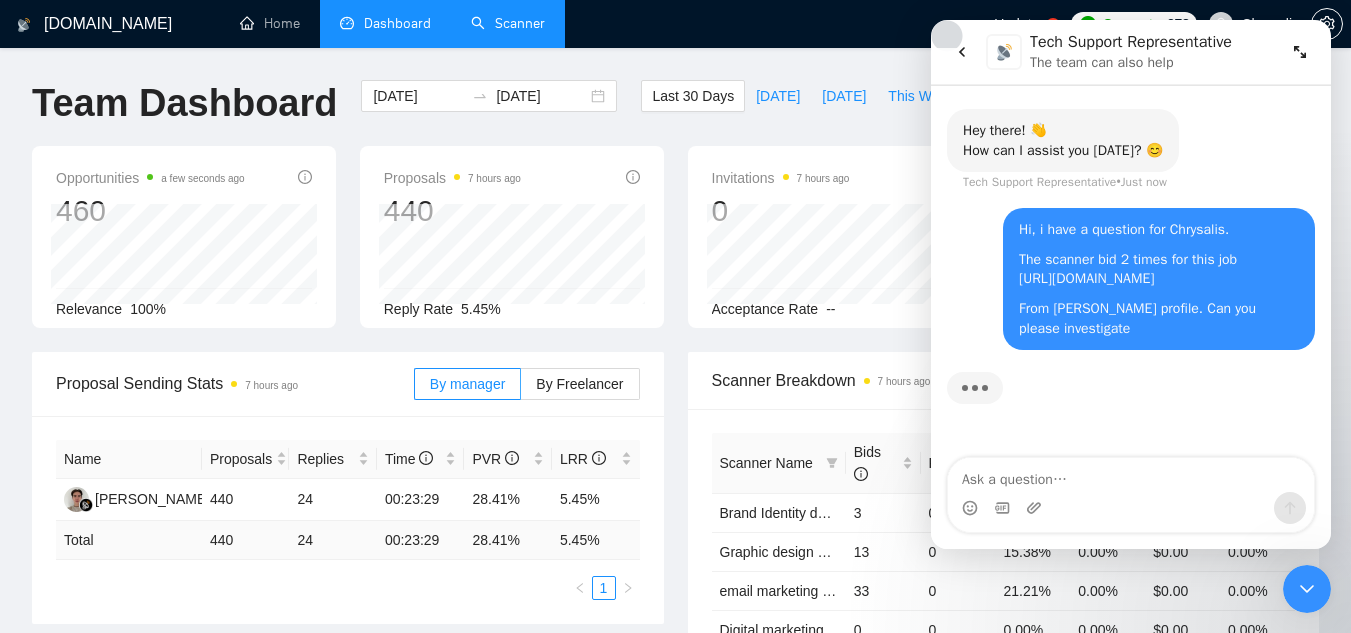 click 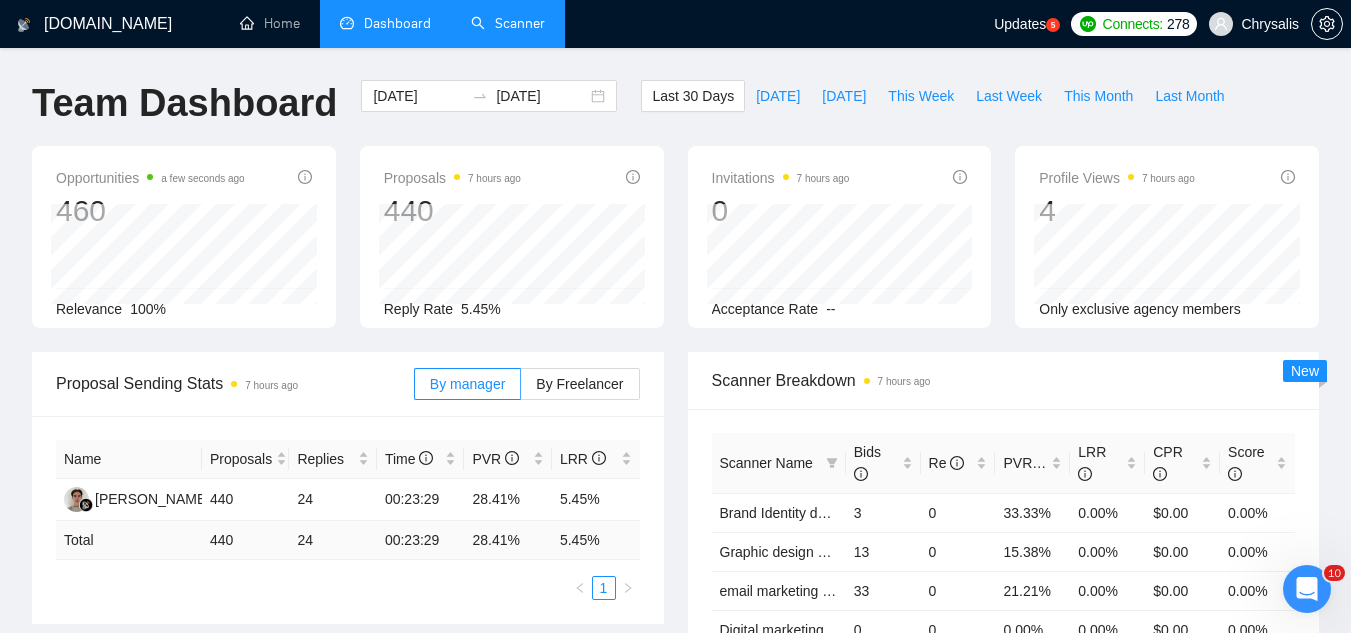 click on "Scanner" at bounding box center (508, 23) 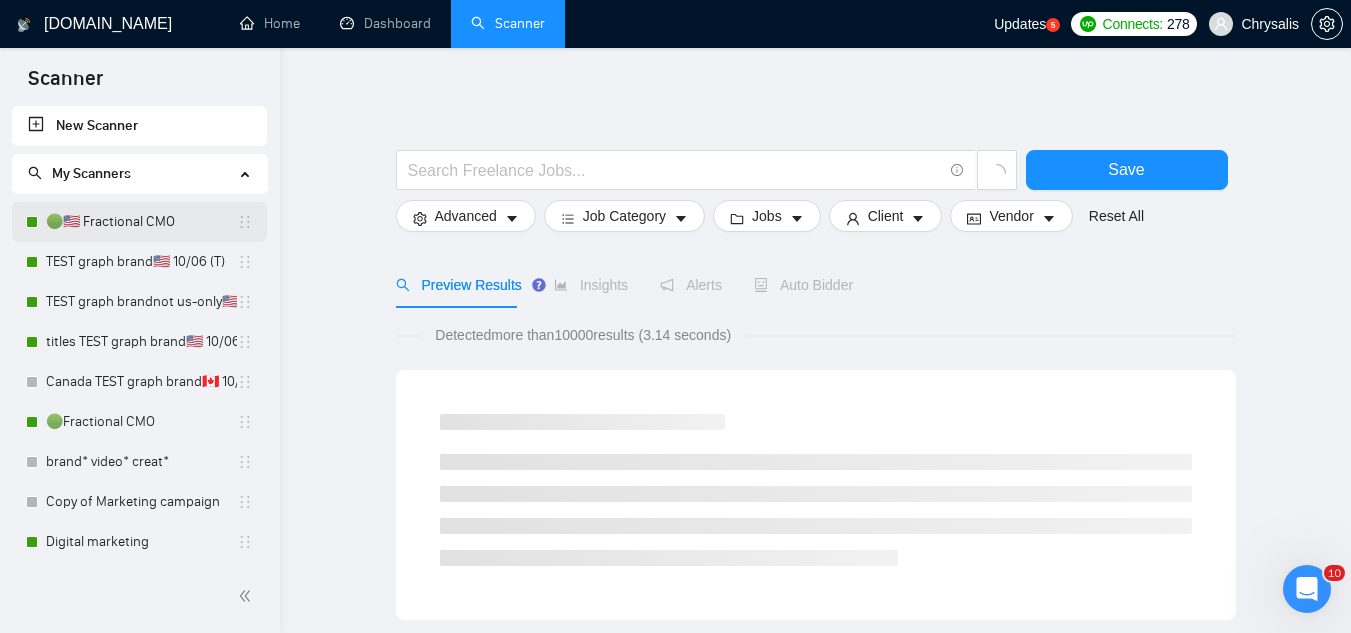 click on "🟢🇺🇸 Fractional CMO" at bounding box center (141, 222) 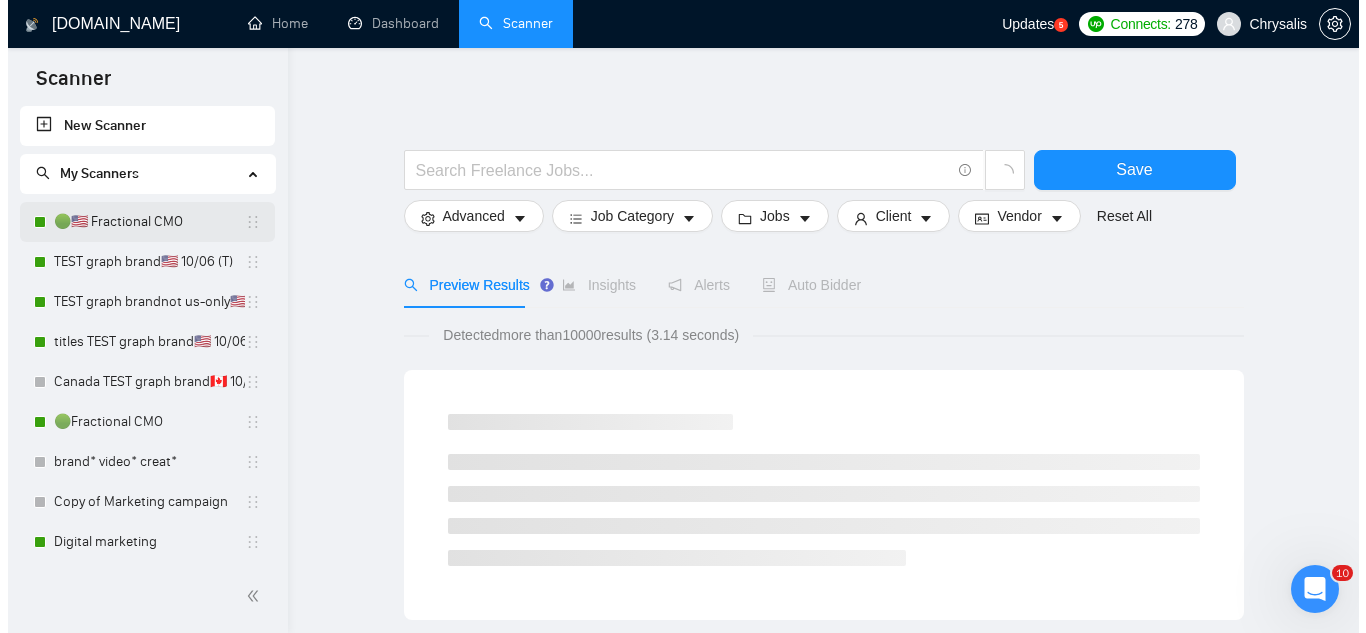 scroll, scrollTop: 99, scrollLeft: 0, axis: vertical 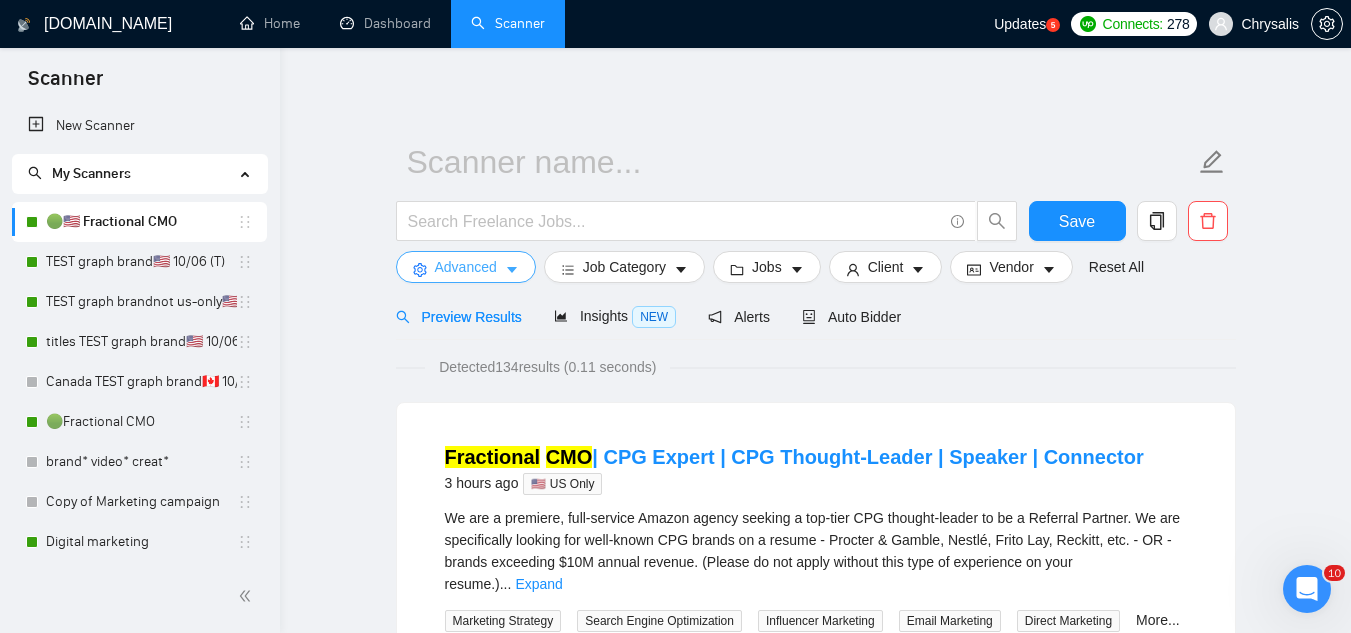 click on "Advanced" at bounding box center (466, 267) 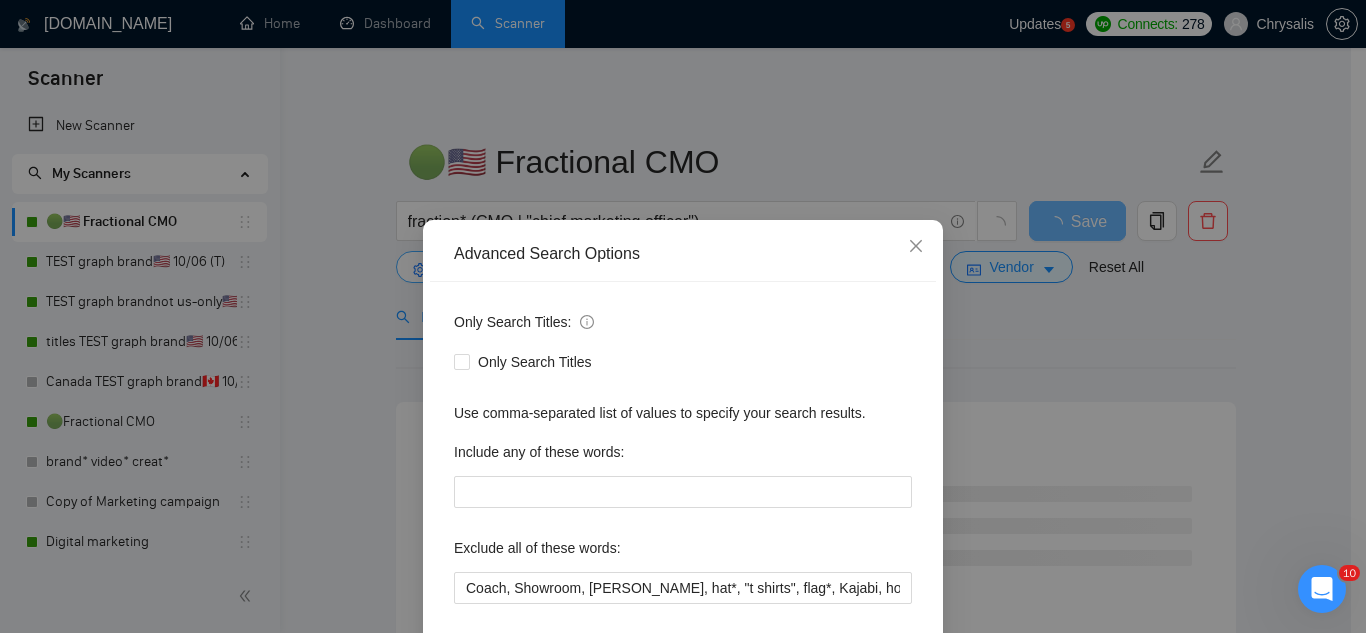 scroll, scrollTop: 268, scrollLeft: 0, axis: vertical 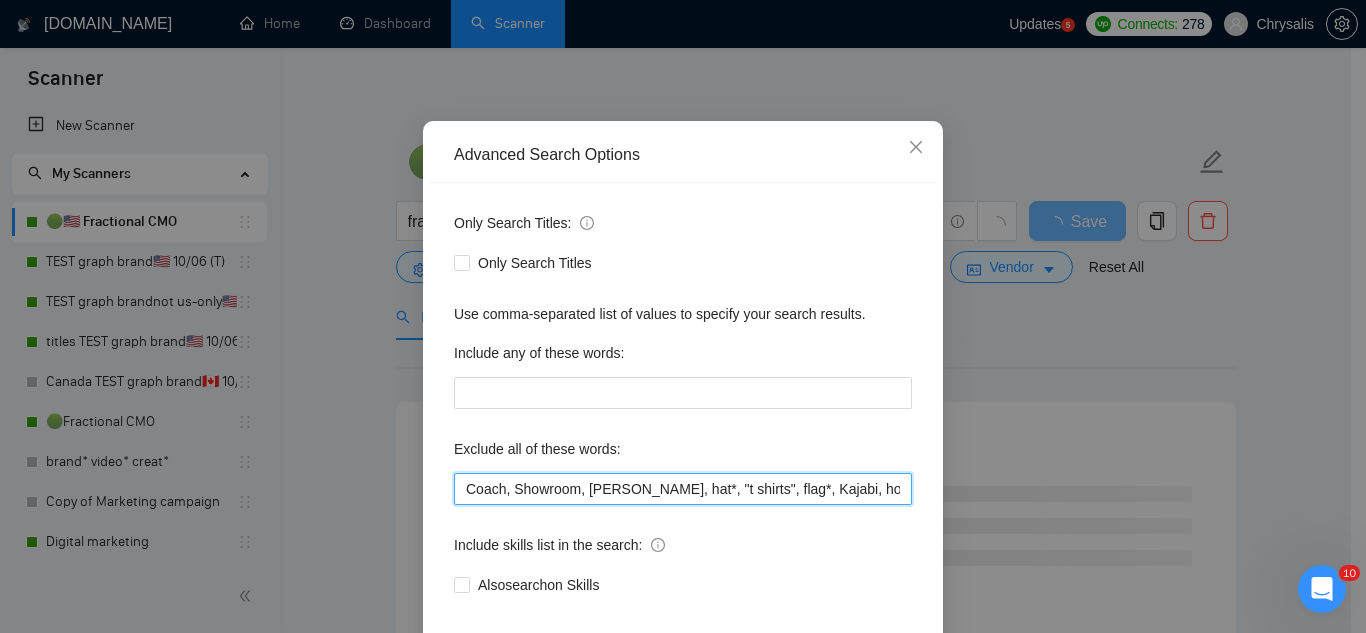 click on "Coach, Showroom, [PERSON_NAME], hat*, "t shirts", flag*, Kajabi, hood*, sweatshirt*, (t-shirt*), AppStream, "sms expert", Draftsman, "mechanical layout", "equipment layout", "Bakery Plan", "Microsoft Visio", sketch, "t-shirt design", Patent, trademark, "trademark consulting", "intellectual property law", MidJourney, "AI image generation & editing", "AI image", "font development", clothing, "t-shirt", "tee shirt", accessories, Illustration, drawing, "administrative support", assistant, coordinator" at bounding box center (683, 489) 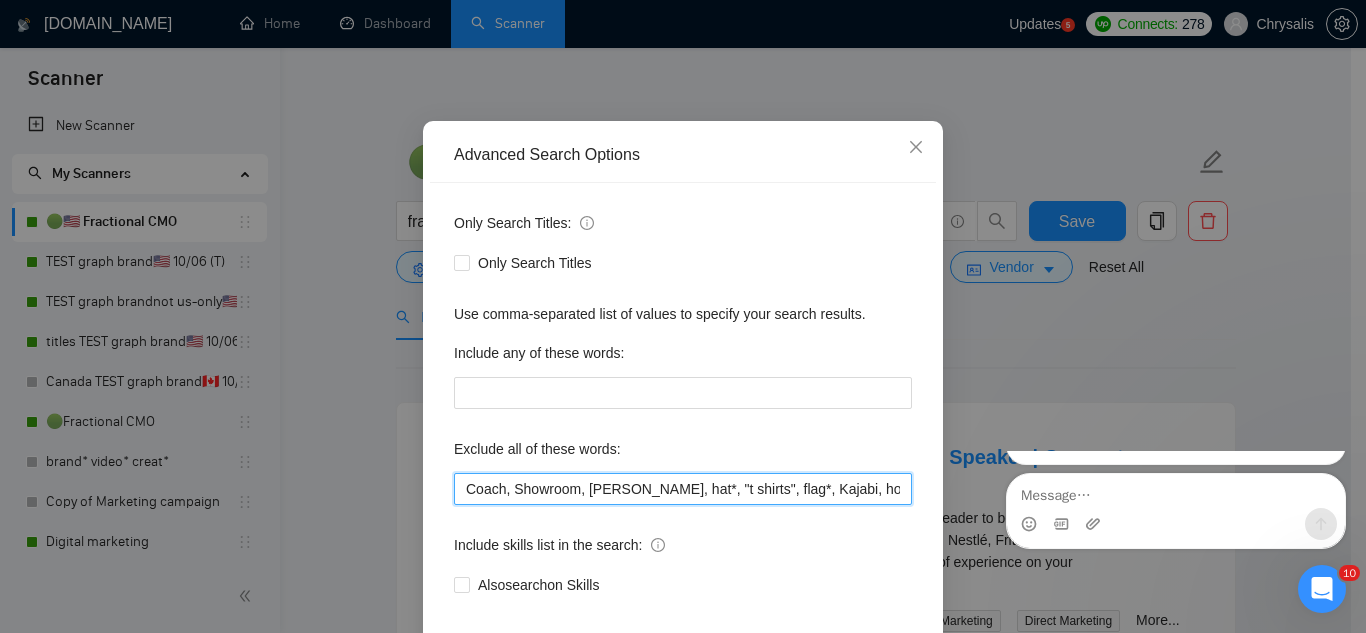 scroll, scrollTop: 3, scrollLeft: 0, axis: vertical 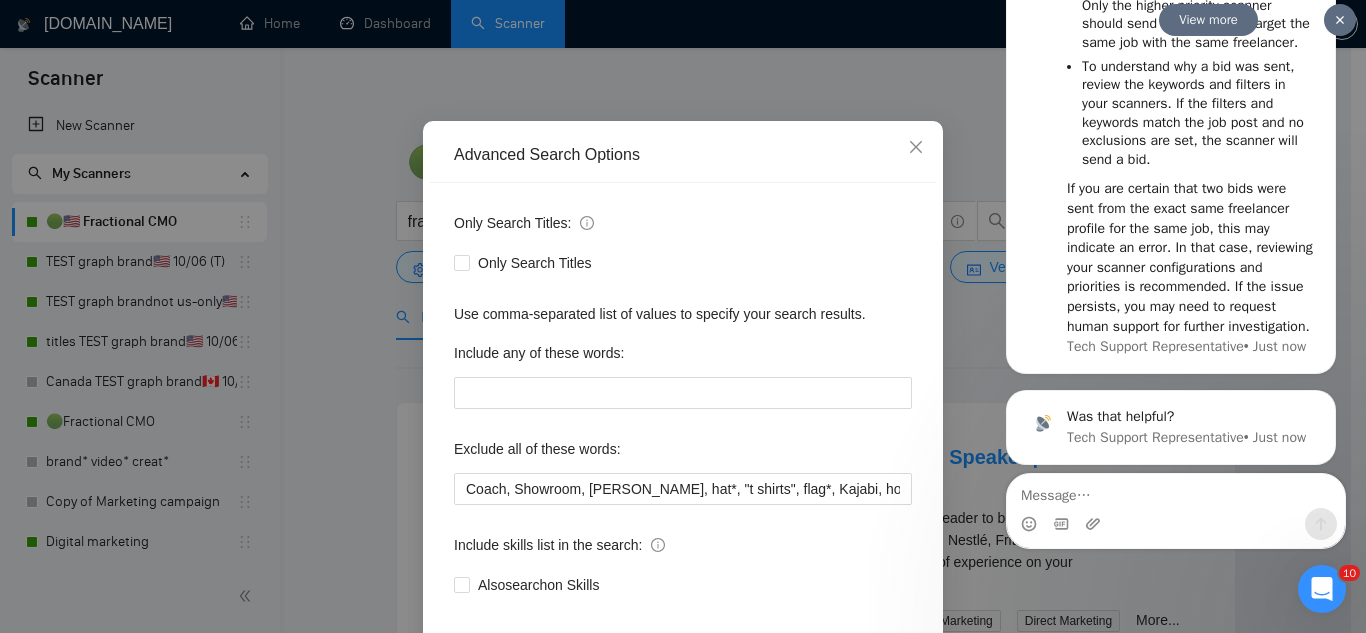 click on "Tech Support Representative" at bounding box center (1155, 437) 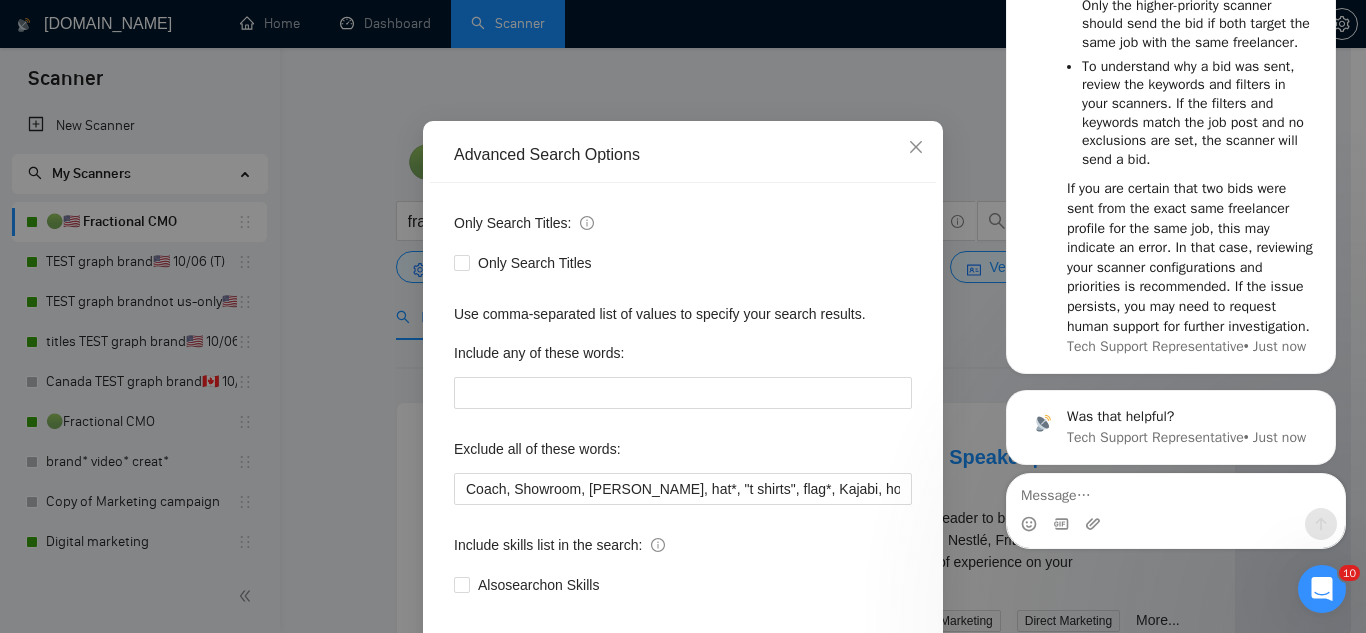 click 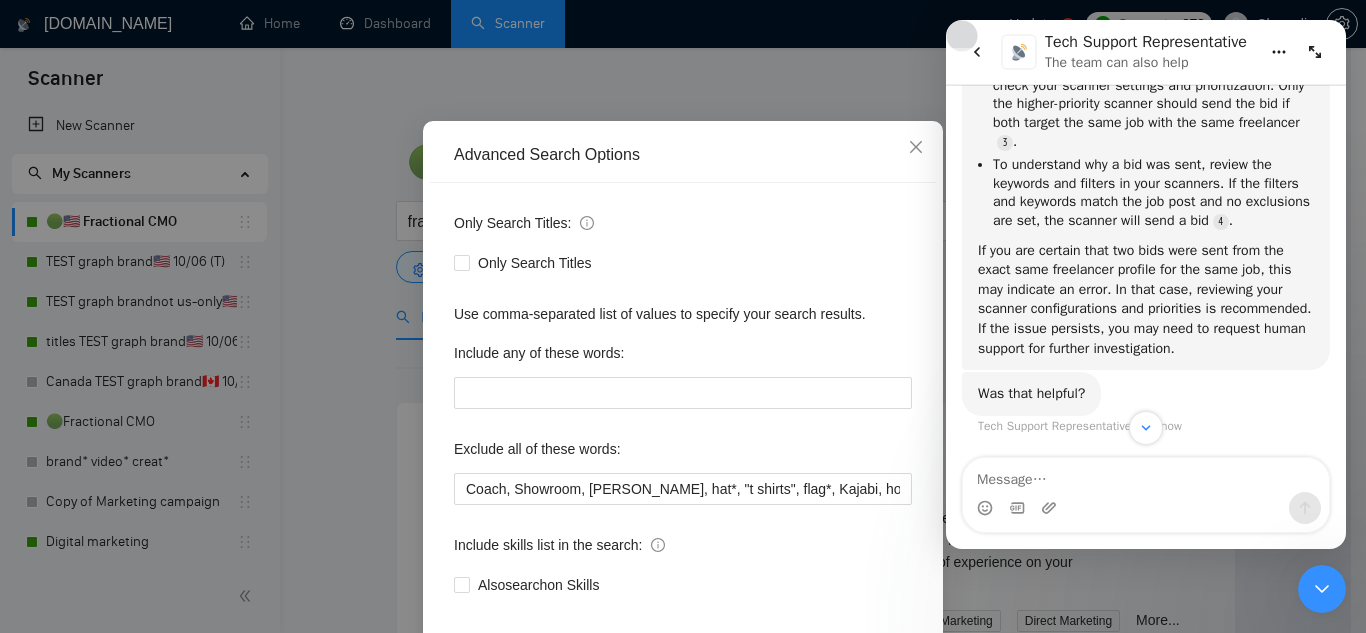 scroll, scrollTop: 542, scrollLeft: 0, axis: vertical 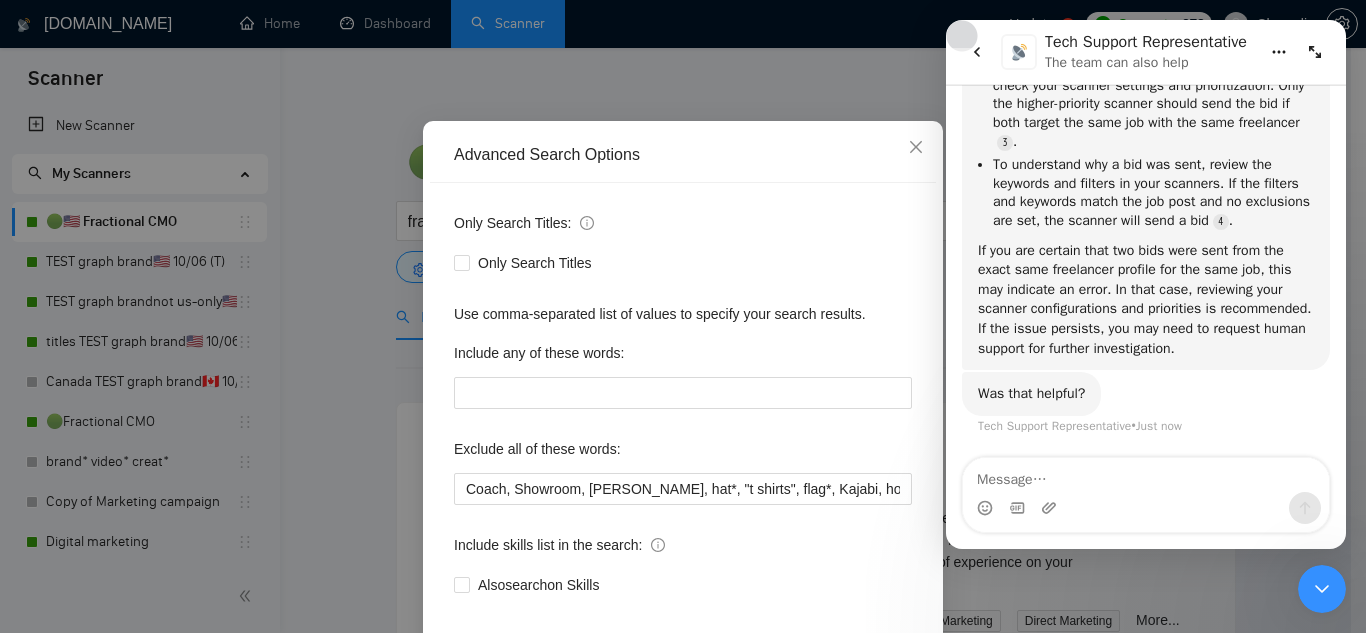 click at bounding box center (1146, 475) 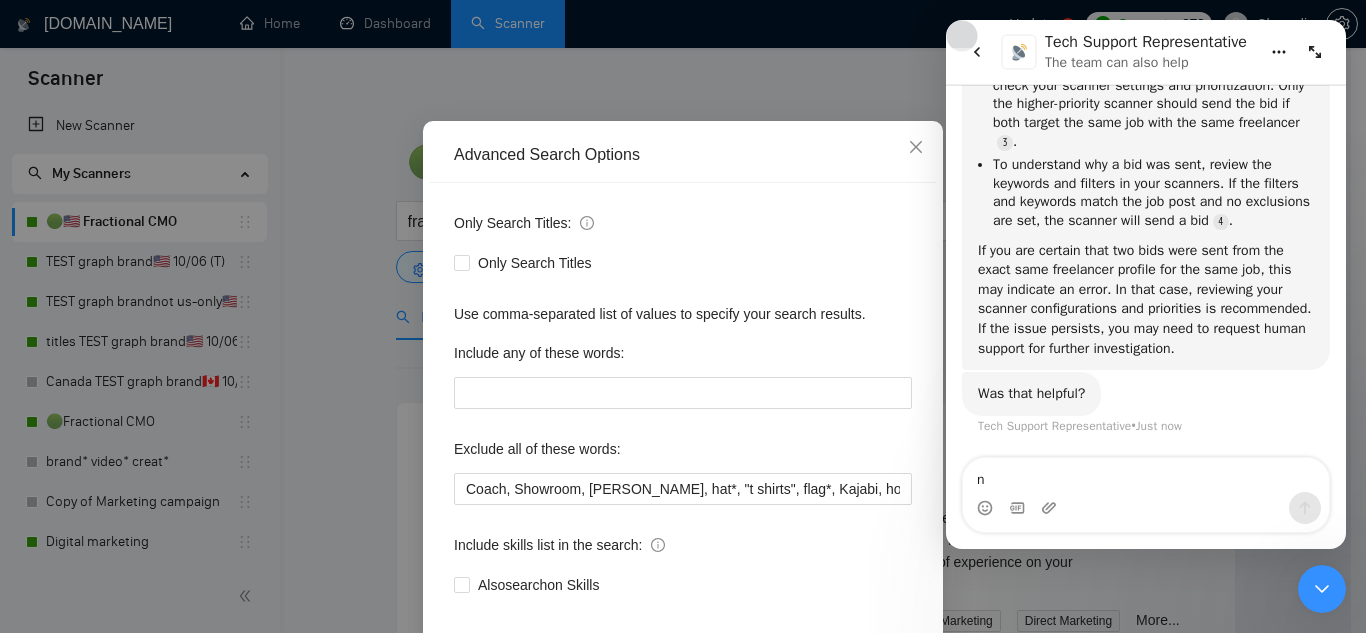 type on "no" 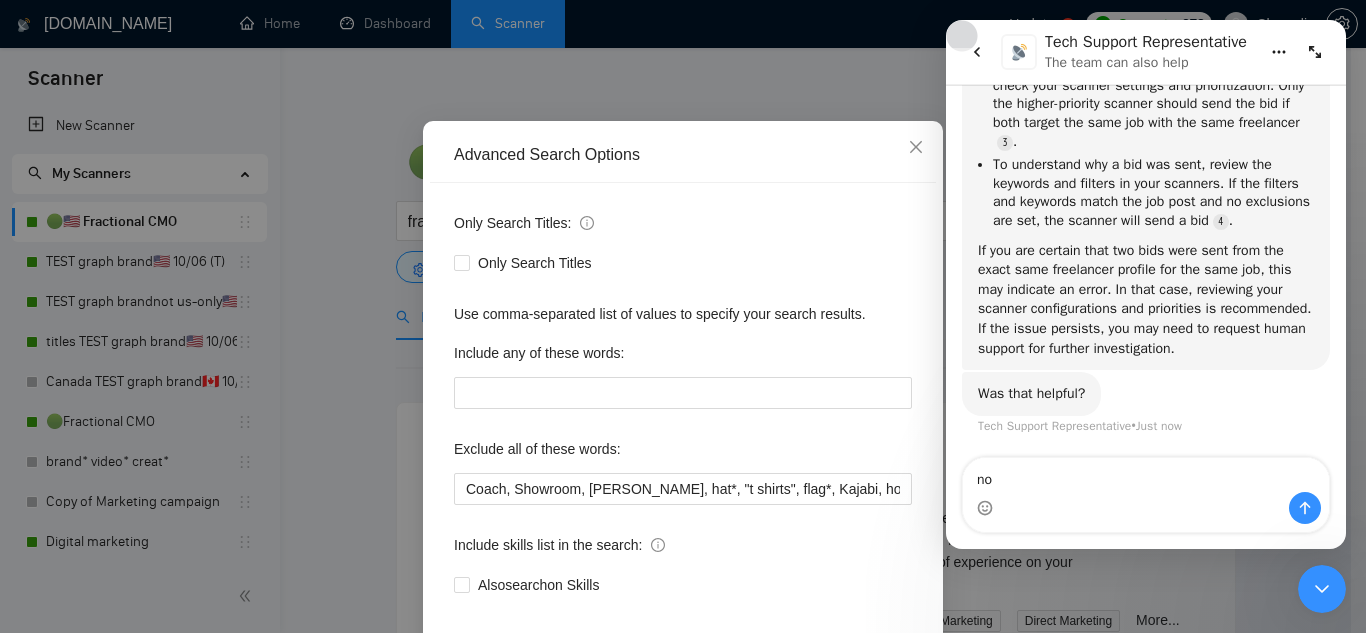 type 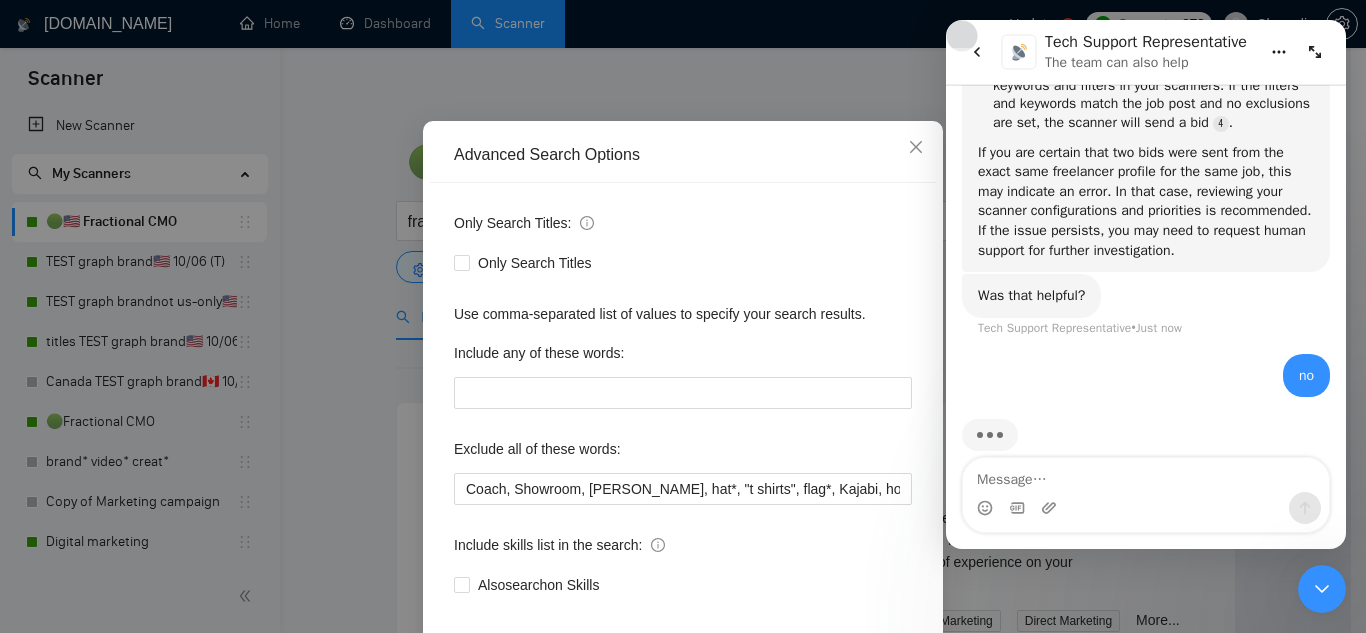 scroll, scrollTop: 667, scrollLeft: 0, axis: vertical 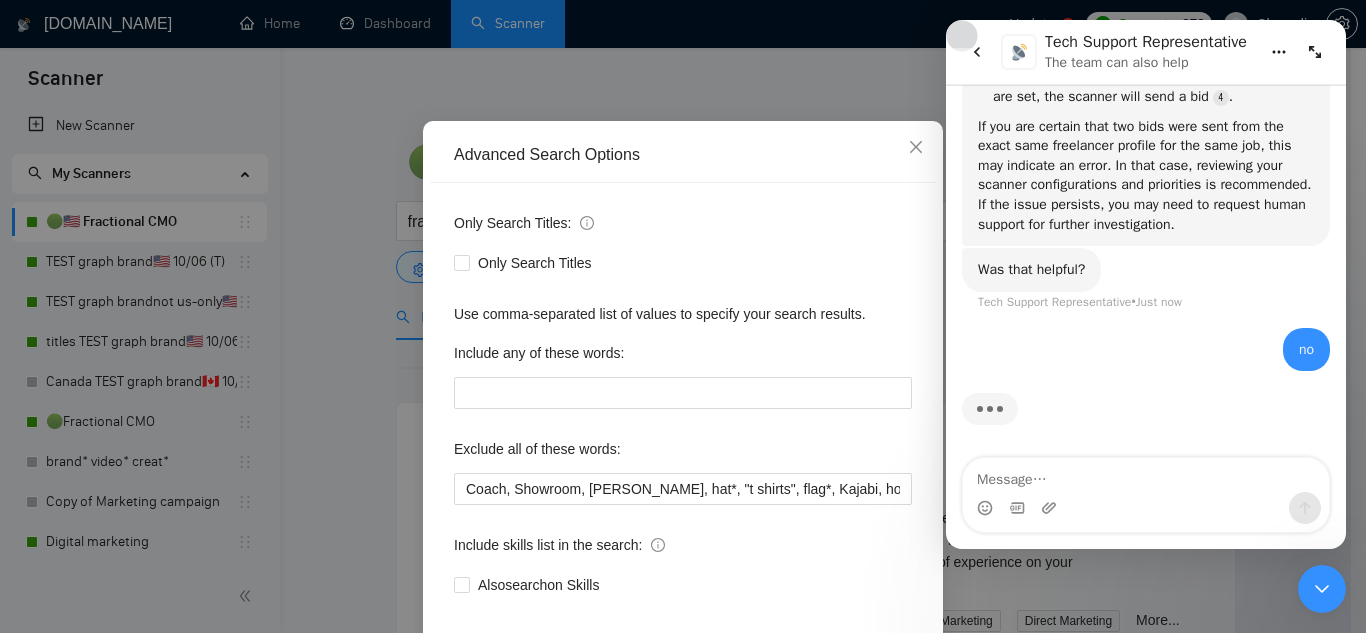 click 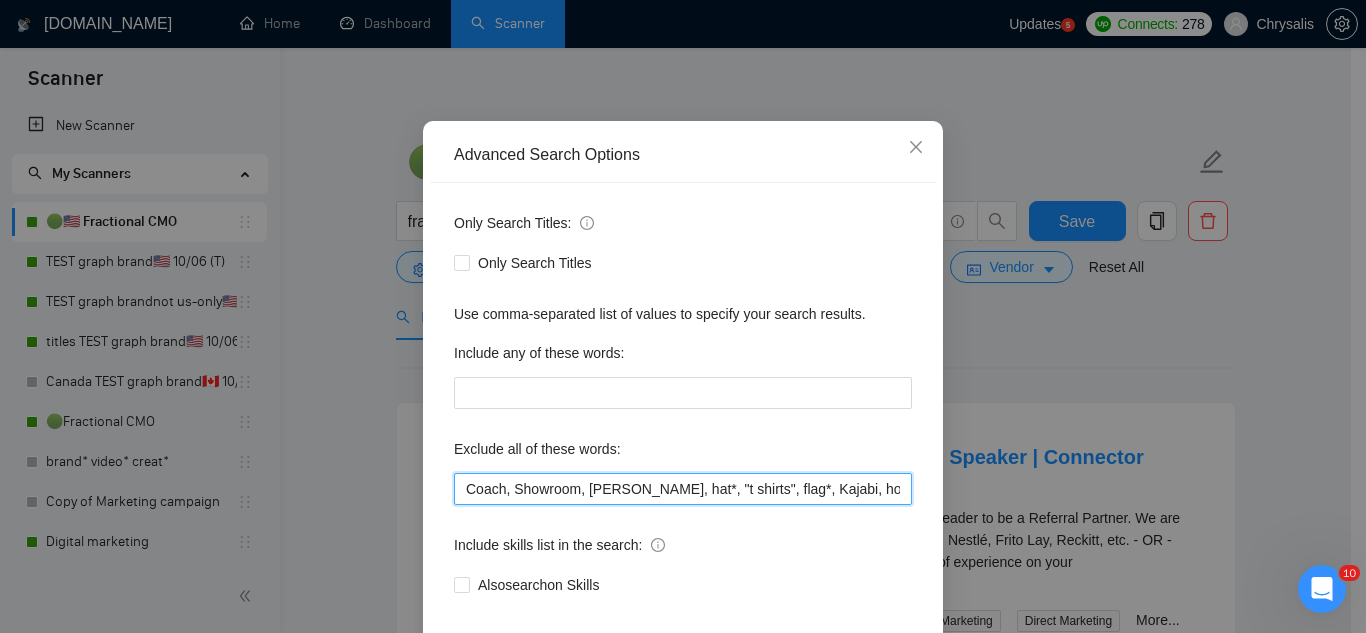 drag, startPoint x: 455, startPoint y: 486, endPoint x: 469, endPoint y: 351, distance: 135.72398 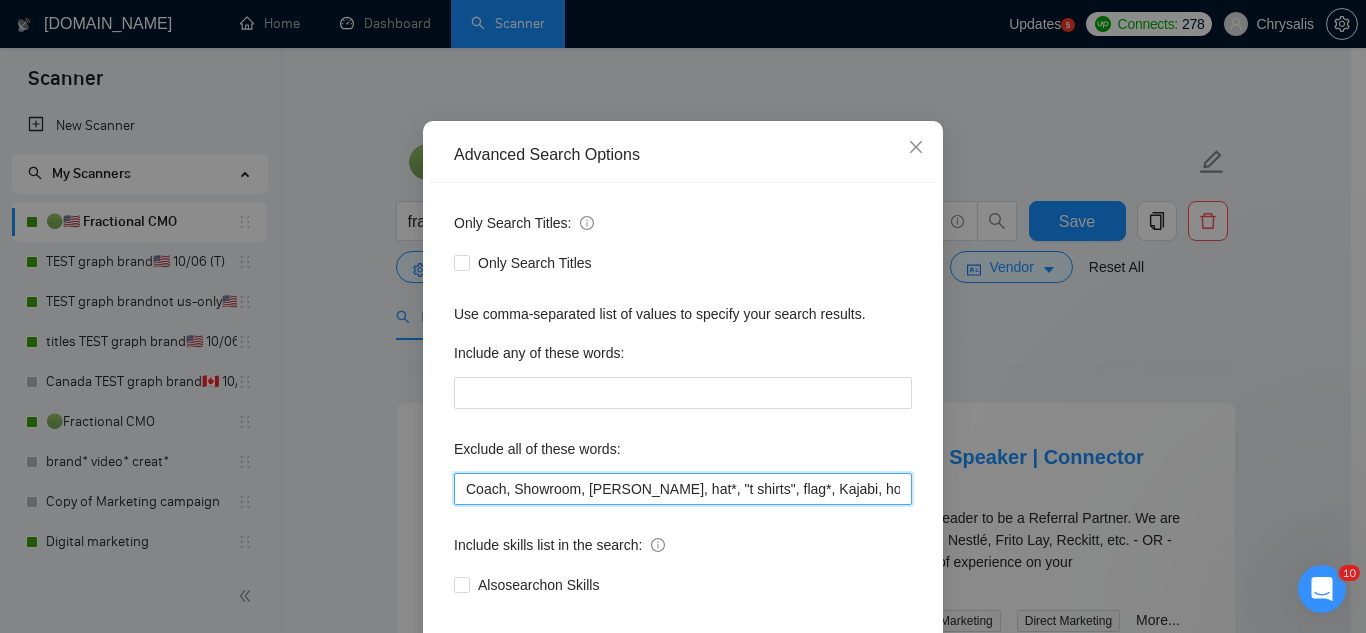 scroll, scrollTop: 0, scrollLeft: 0, axis: both 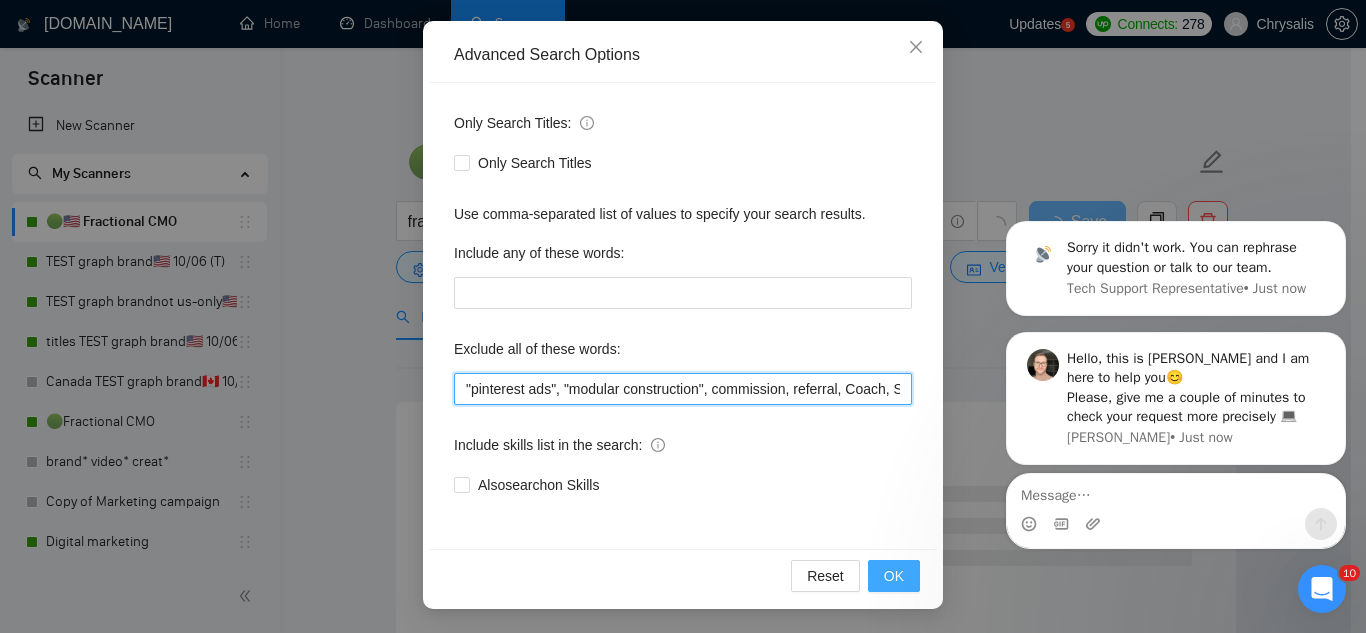 type on ""pinterest ads", "modular construction", commission, referral, Coach, Showroom, [PERSON_NAME], hat*, "t shirts", flag*, Kajabi, hood*, sweatshirt*, (t-shirt*), AppStream, "sms expert", Draftsman, "mechanical layout", "equipment layout", "Bakery Plan", "Microsoft Visio", sketch, "t-shirt design", Patent, trademark, "trademark consulting", "intellectual property law", MidJourney, "AI image generation & editing", "AI image", "font development", clothing, "t-shirt", "tee shirt", accessories, Illustration, drawing, "administrative support", assistant, coordinator" 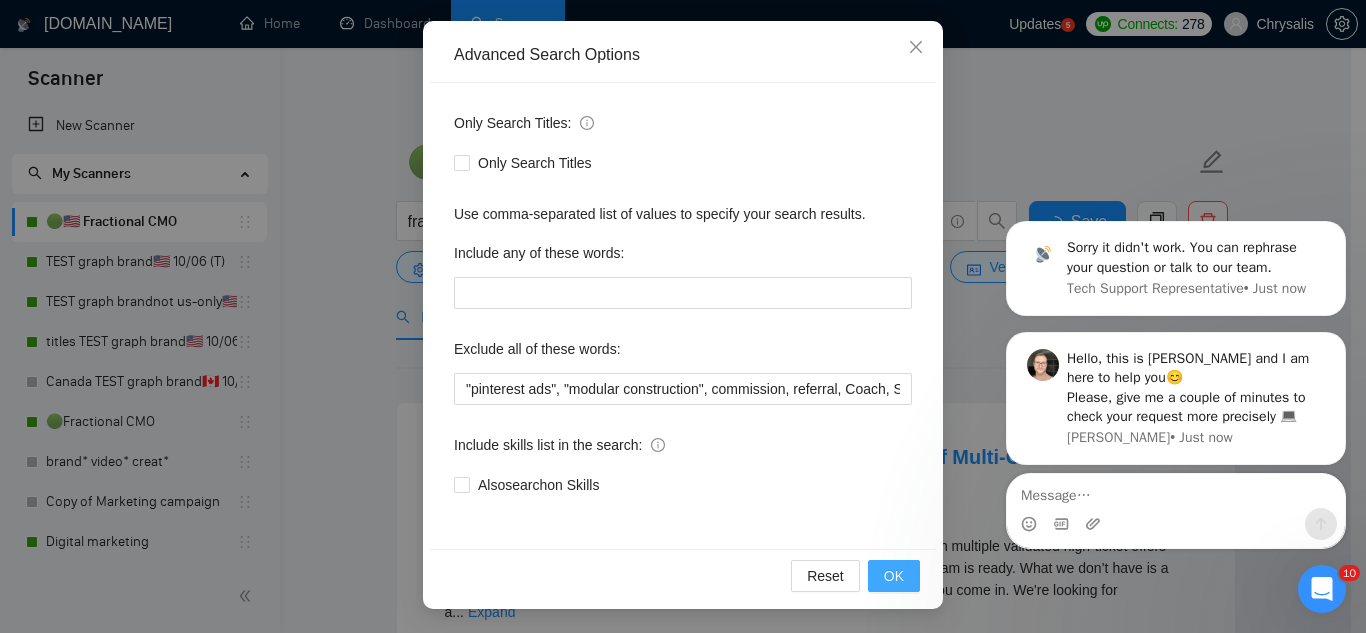 click on "OK" at bounding box center (894, 576) 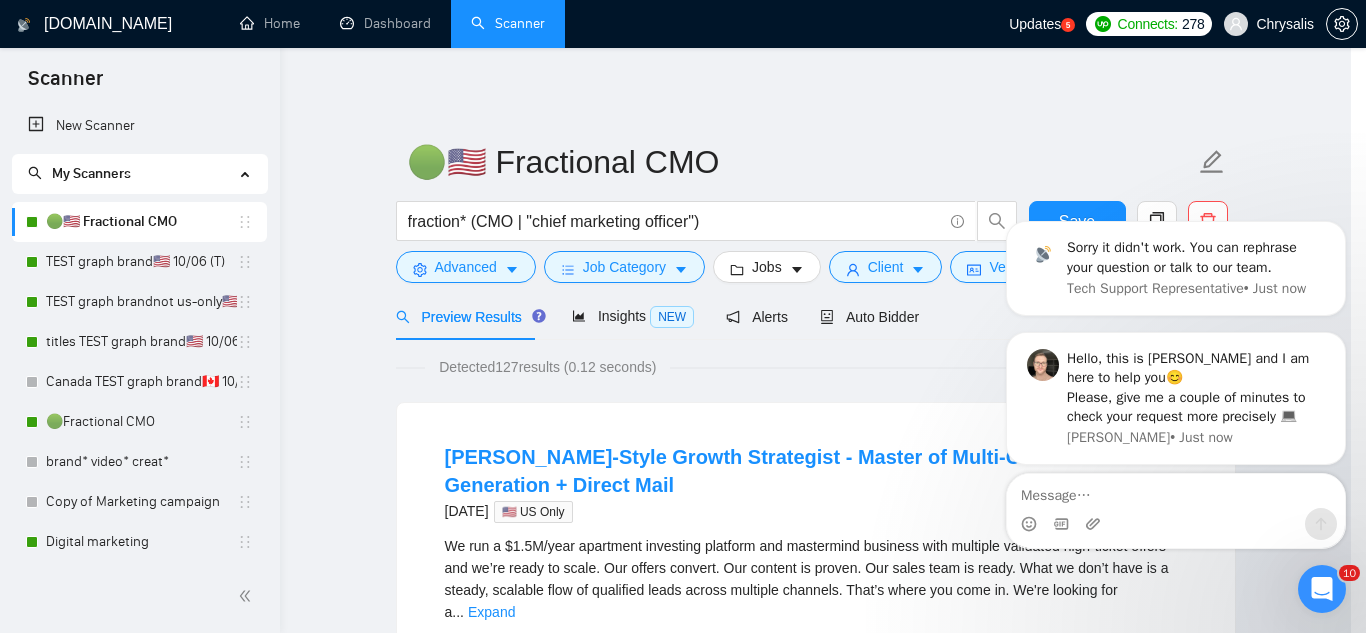 scroll, scrollTop: 99, scrollLeft: 0, axis: vertical 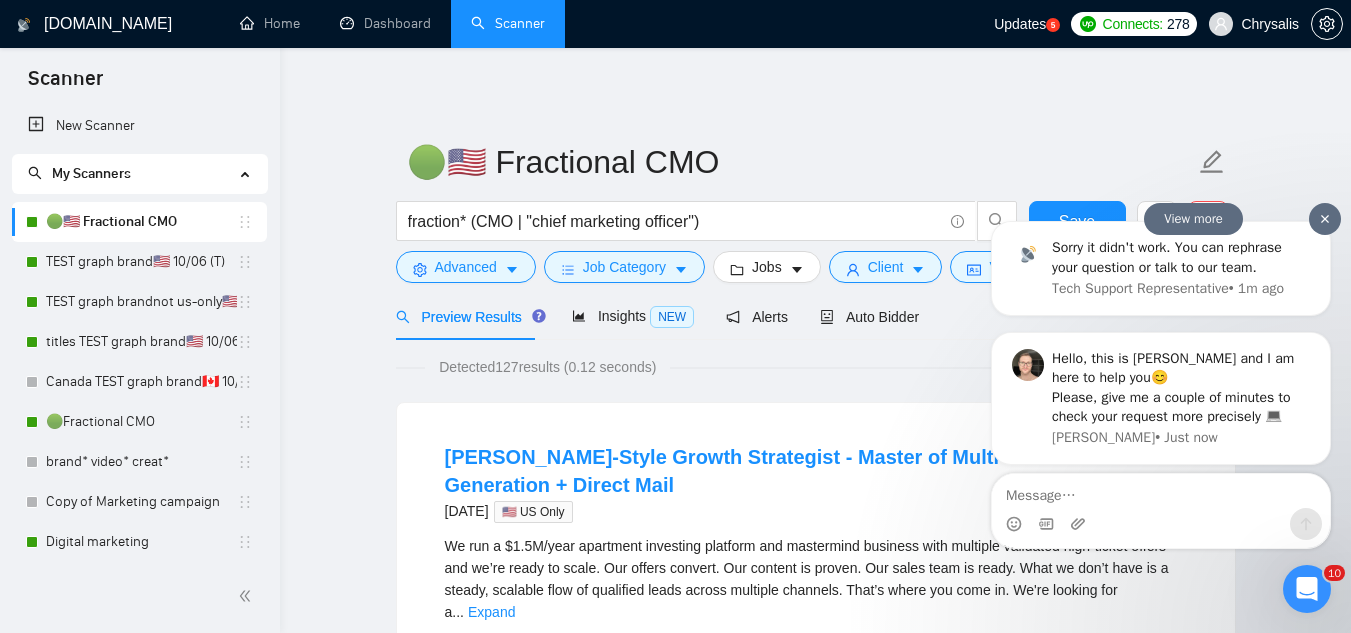 click at bounding box center [1325, 219] 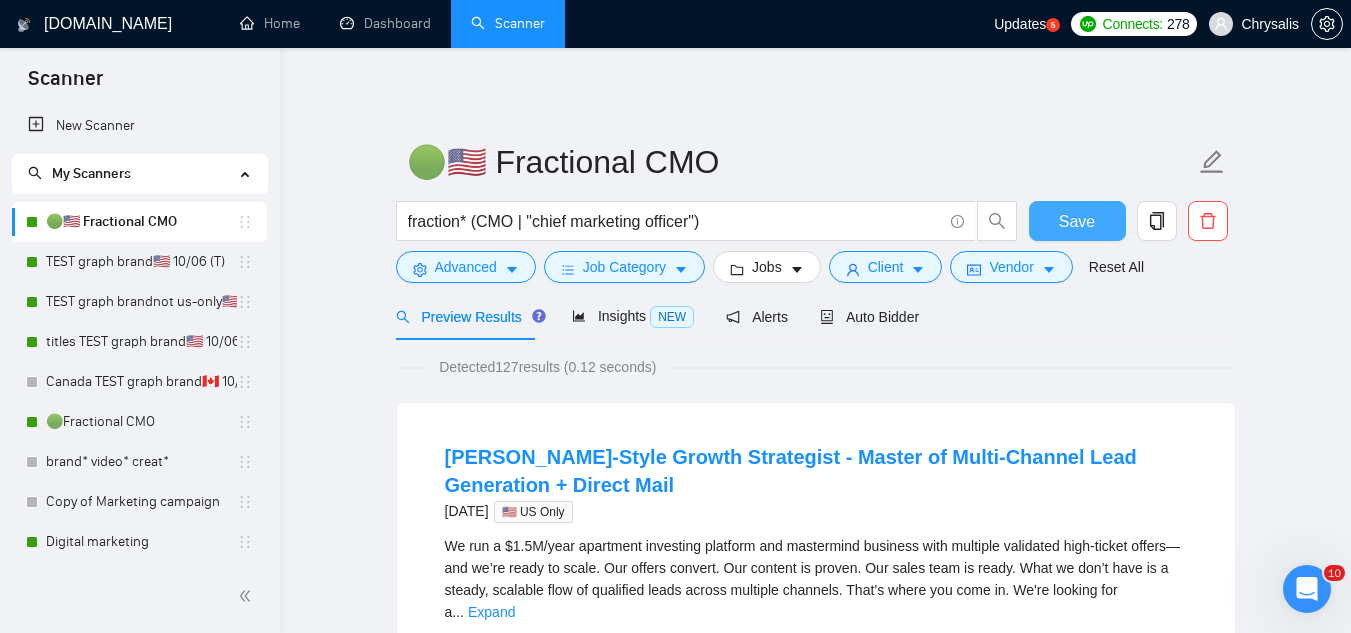 click on "Save" at bounding box center (1077, 221) 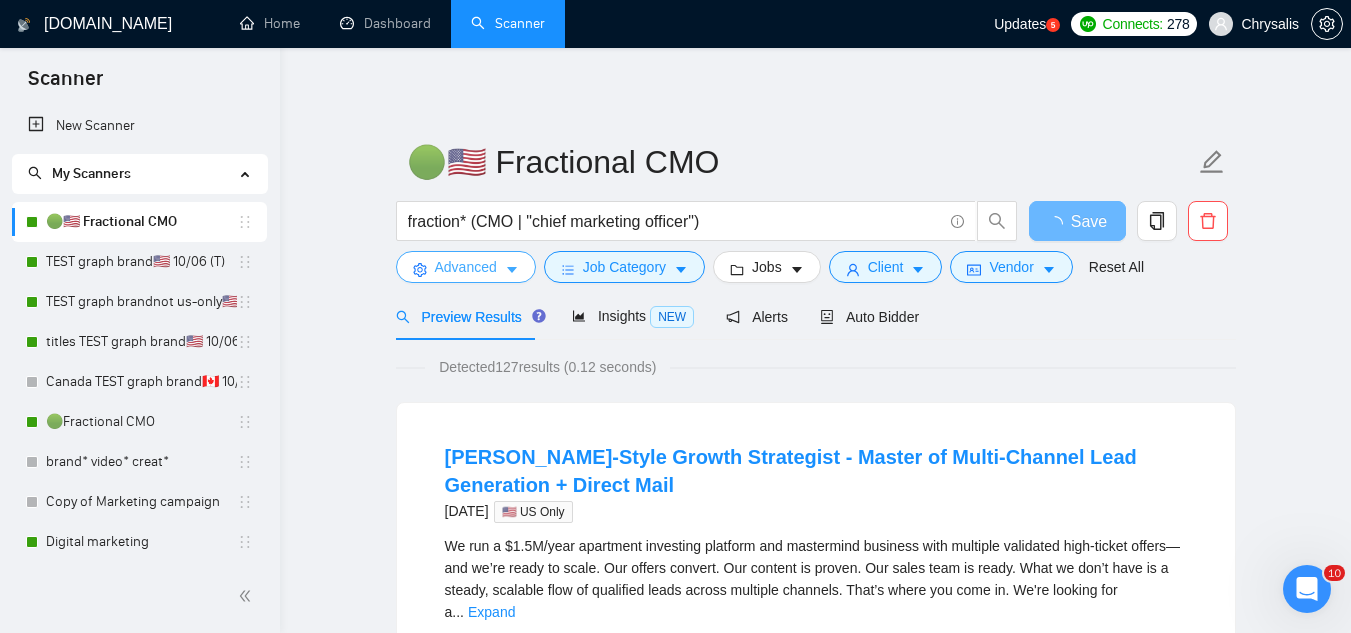 click on "Advanced" at bounding box center (466, 267) 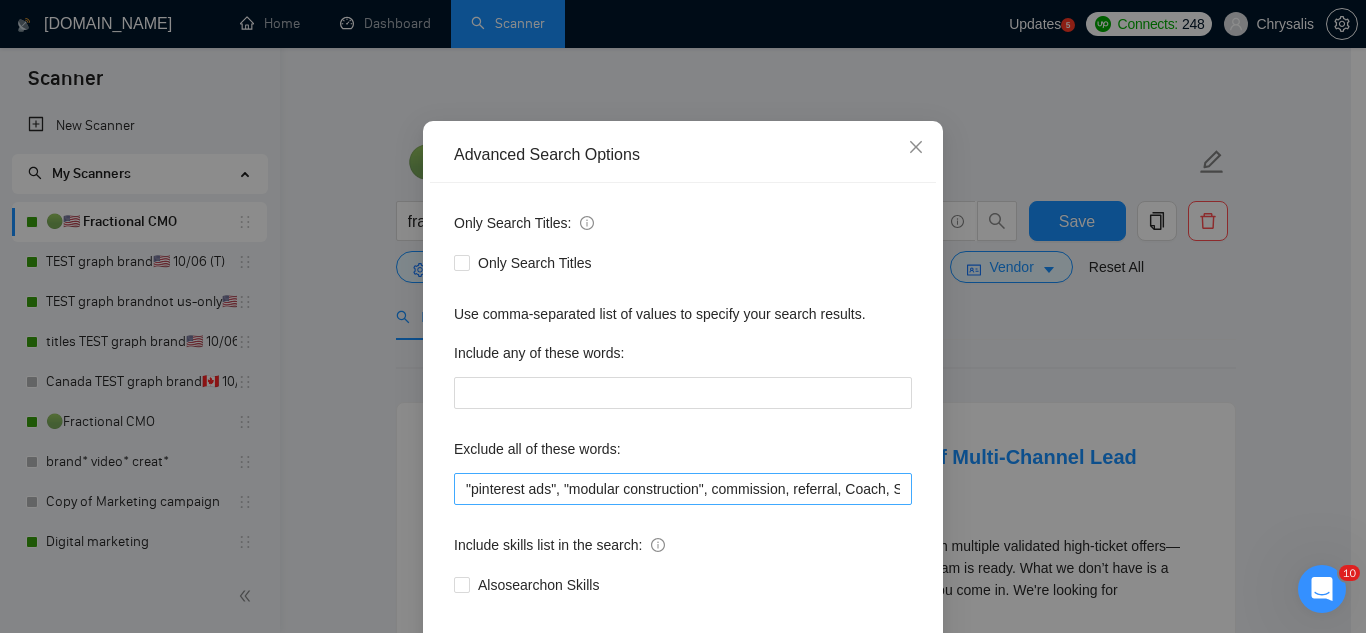 scroll, scrollTop: 937, scrollLeft: 0, axis: vertical 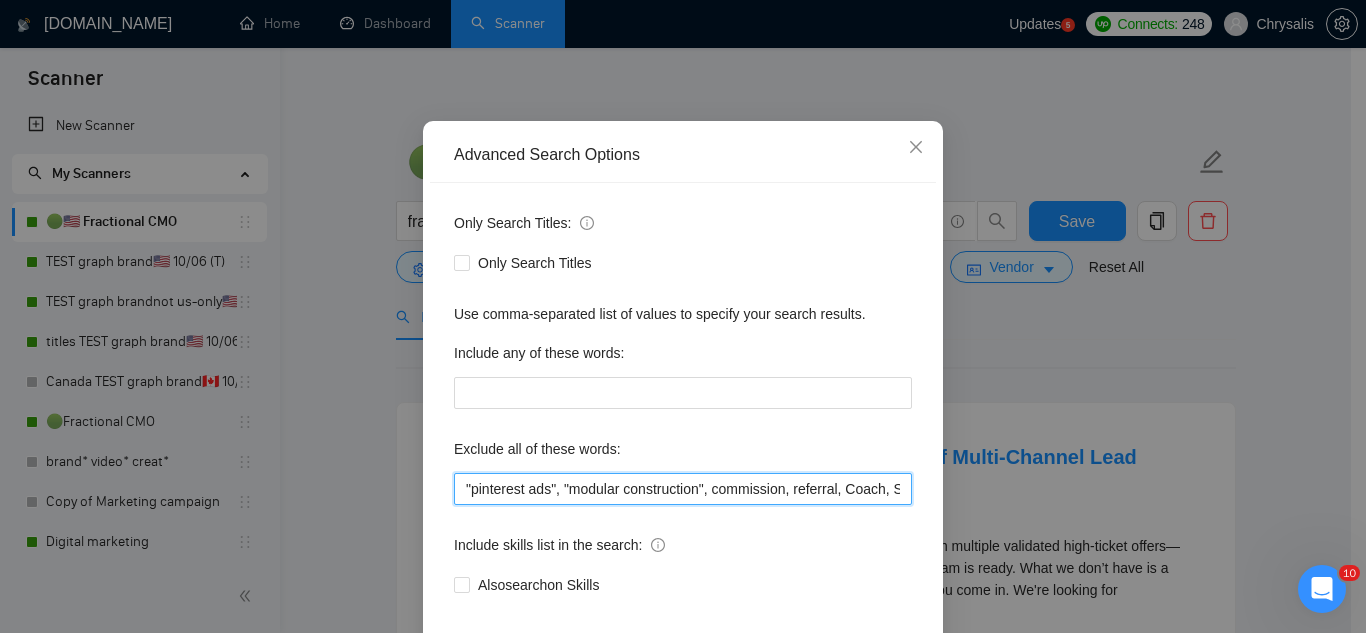 click on ""pinterest ads", "modular construction", commission, referral, Coach, Showroom, [PERSON_NAME], hat*, "t shirts", flag*, Kajabi, hood*, sweatshirt*, (t-shirt*), AppStream, "sms expert", Draftsman, "mechanical layout", "equipment layout", "Bakery Plan", "Microsoft Visio", sketch, "t-shirt design", Patent, trademark, "trademark consulting", "intellectual property law", MidJourney, "AI image generation & editing", "AI image", "font development", clothing, "t-shirt", "tee shirt", accessories, Illustration, drawing, "administrative support", assistant, coordinator" at bounding box center [683, 489] 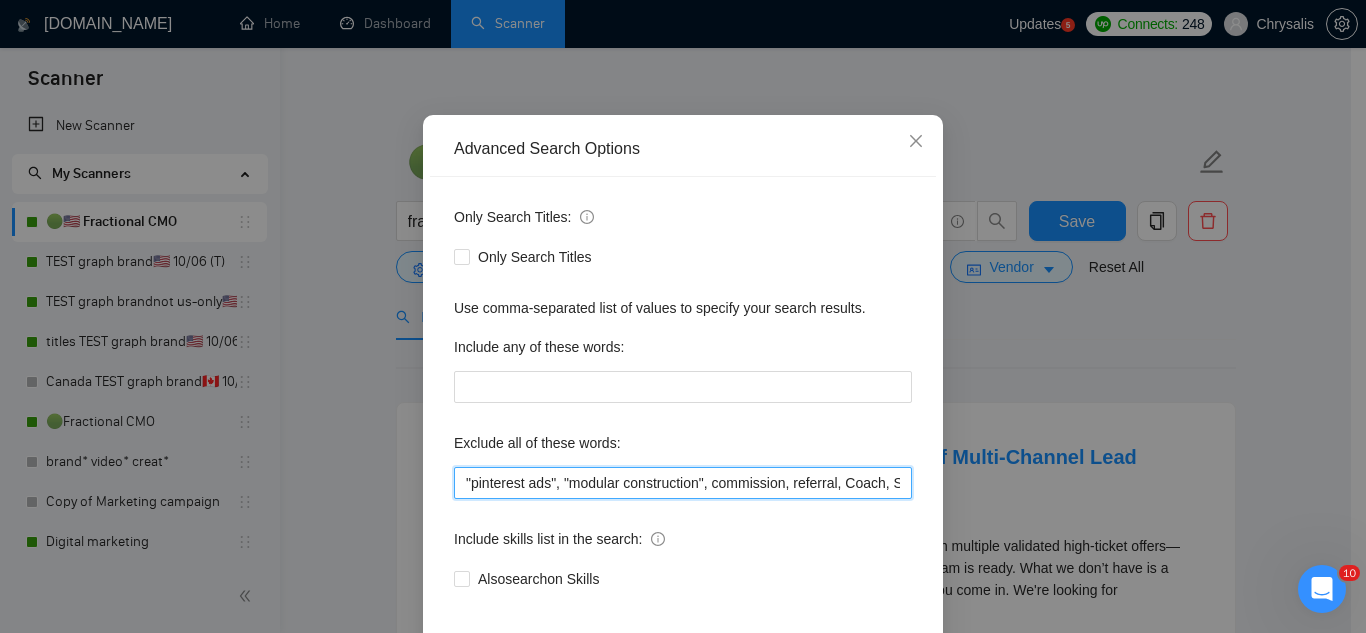 scroll, scrollTop: 199, scrollLeft: 0, axis: vertical 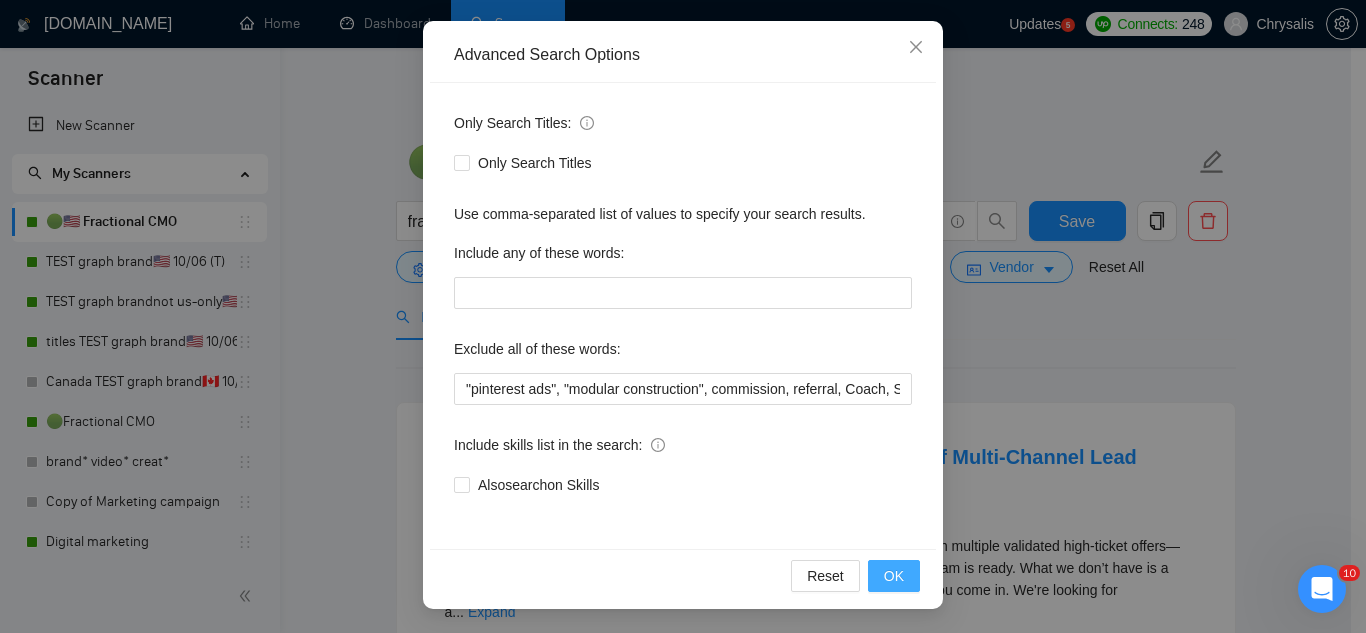 click on "OK" at bounding box center (894, 576) 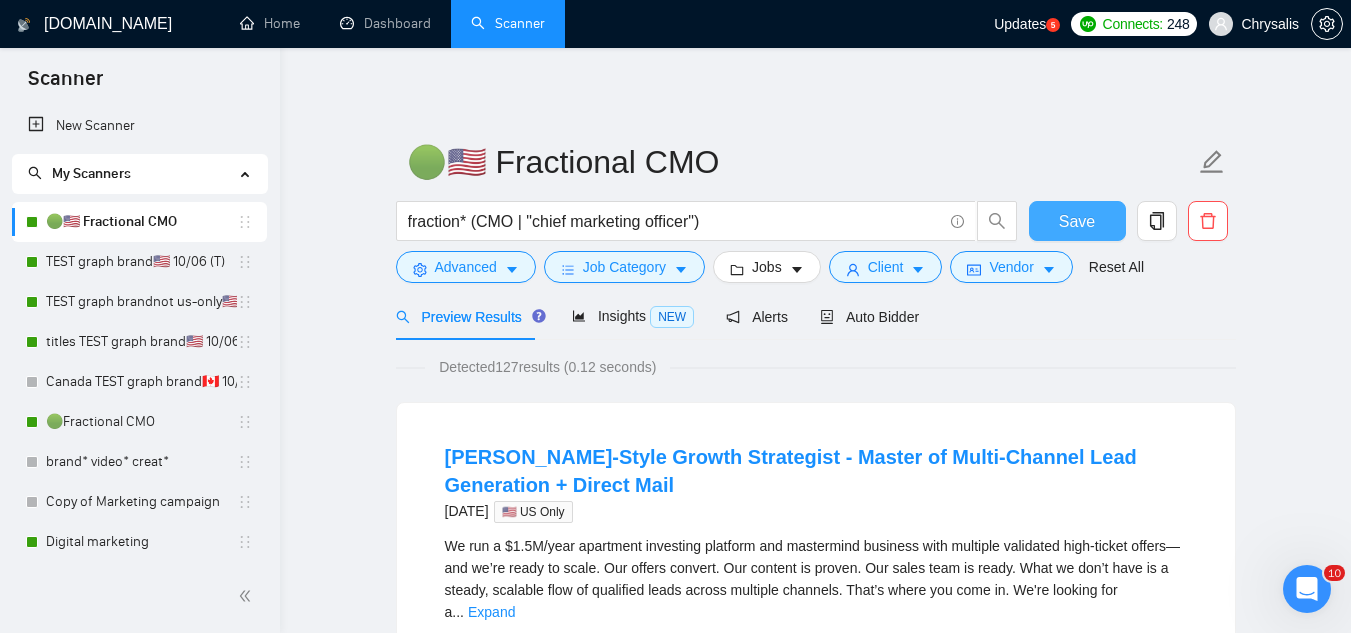 click on "Save" at bounding box center [1077, 221] 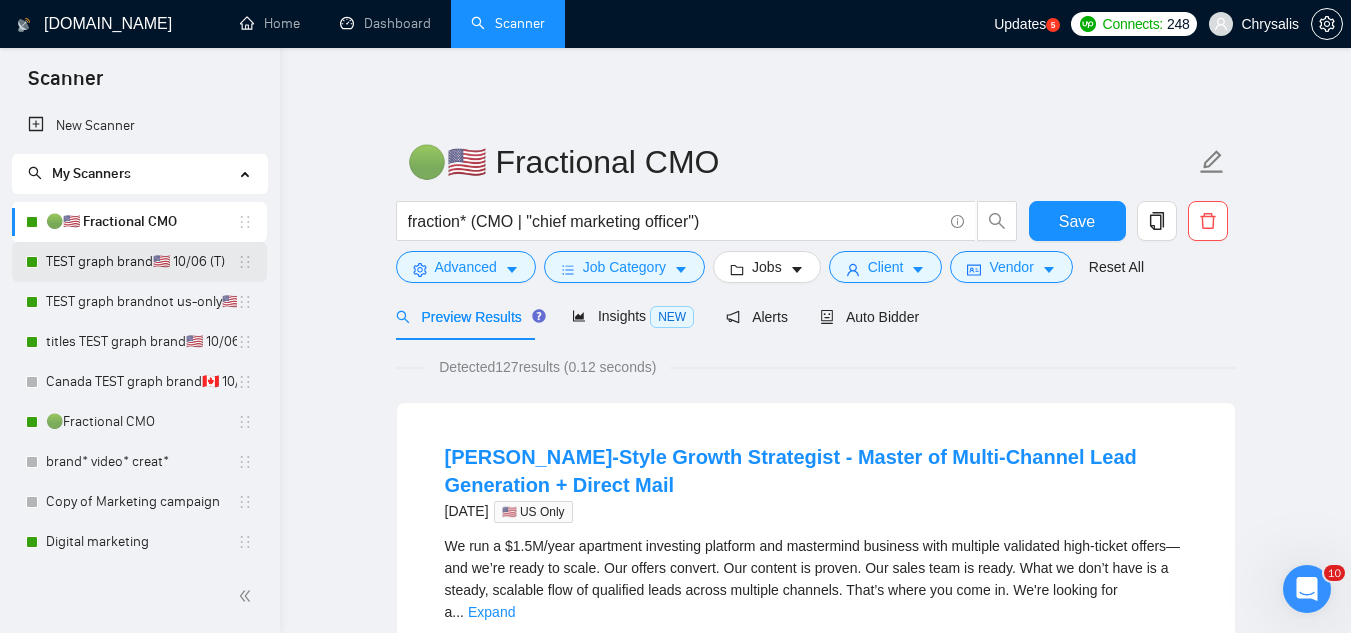 click on "TEST graph brand🇺🇸 10/06 (T)" at bounding box center (141, 262) 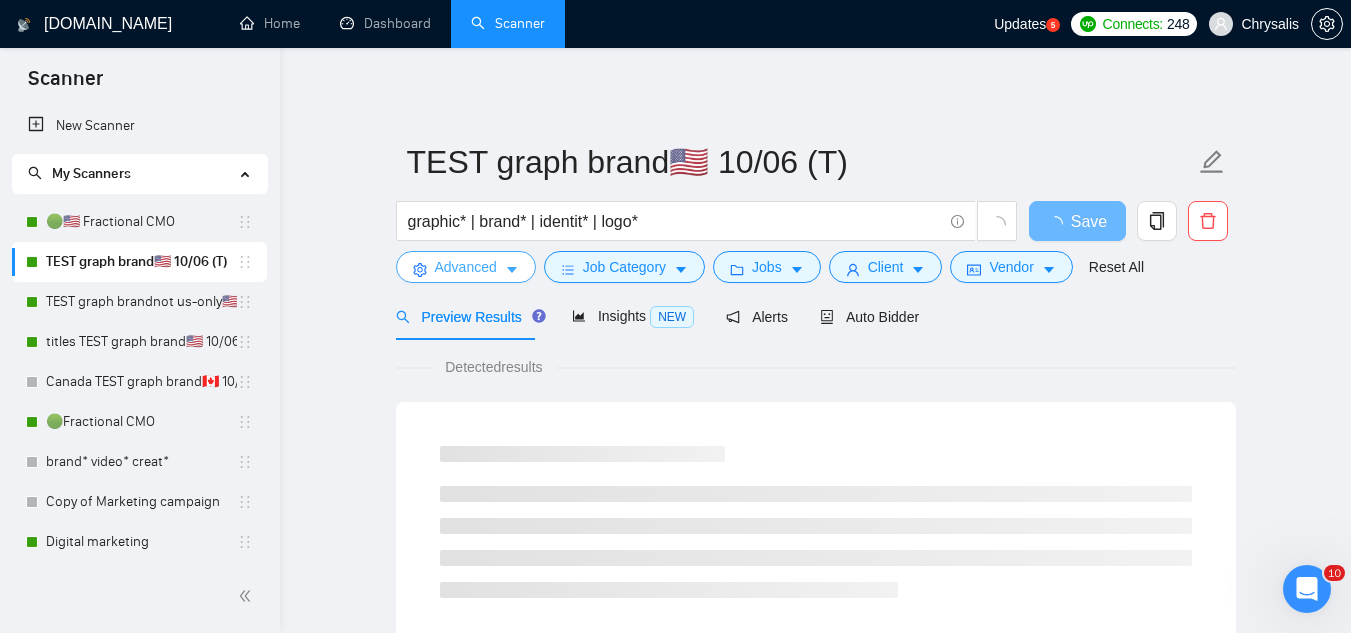 click on "Advanced" at bounding box center [466, 267] 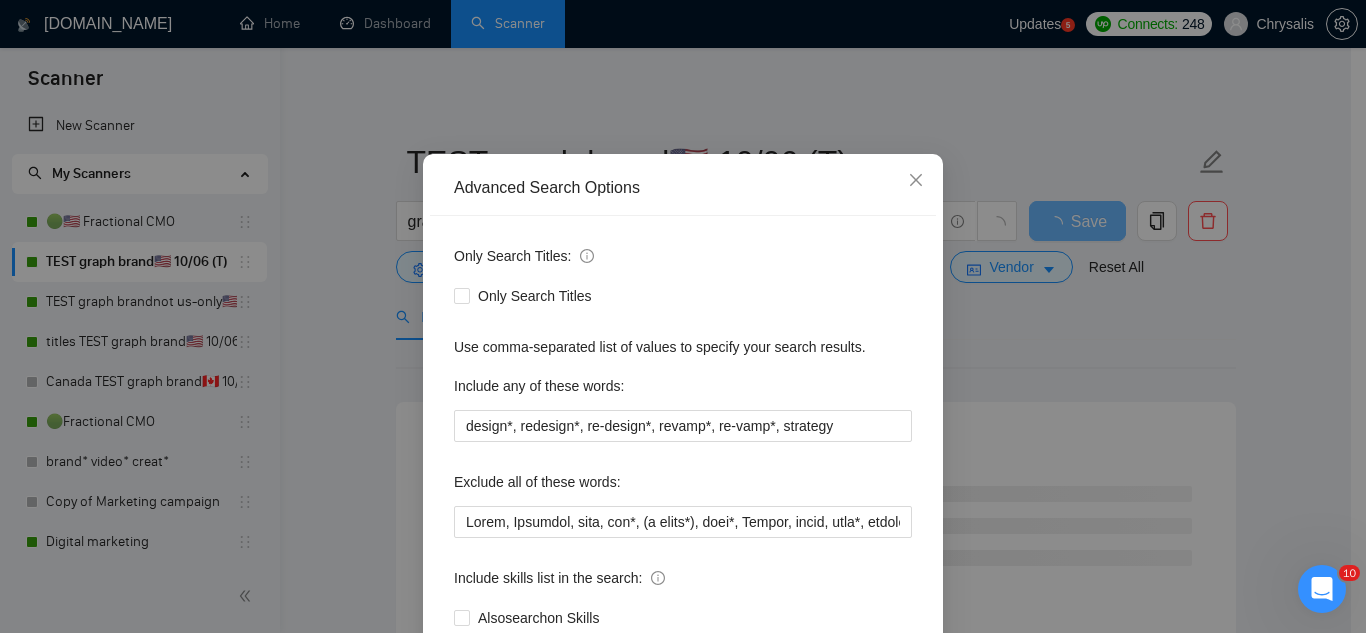 scroll, scrollTop: 100, scrollLeft: 0, axis: vertical 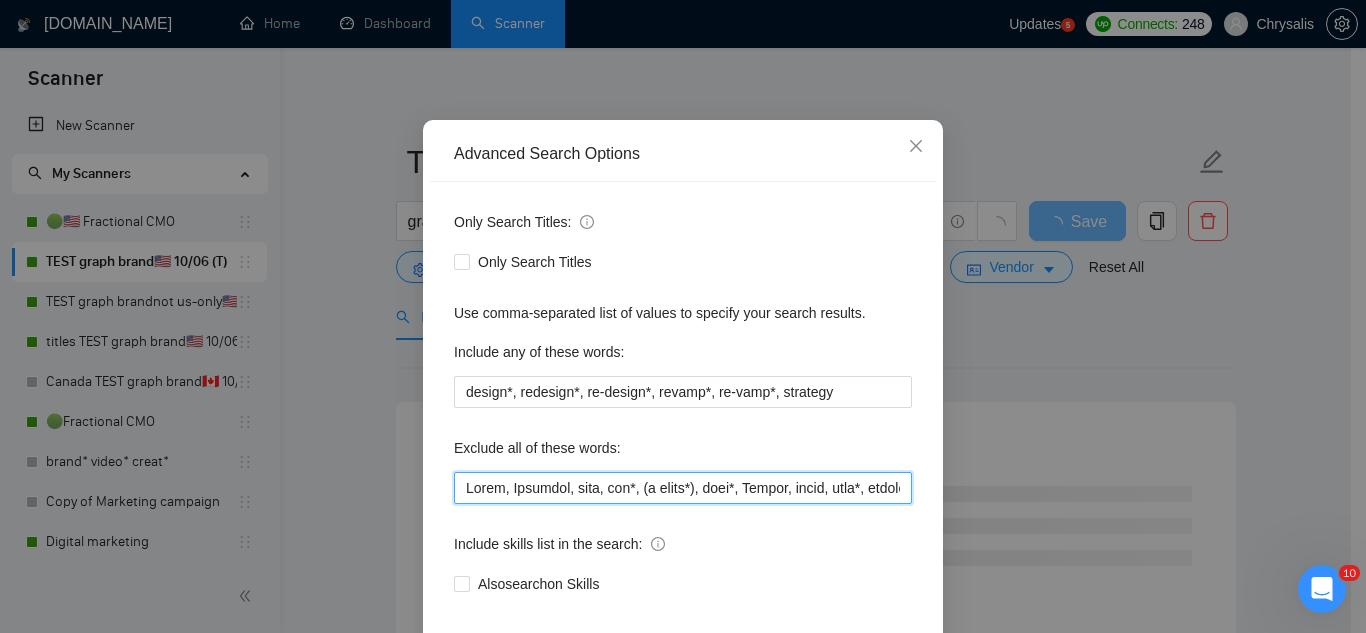 click at bounding box center (683, 488) 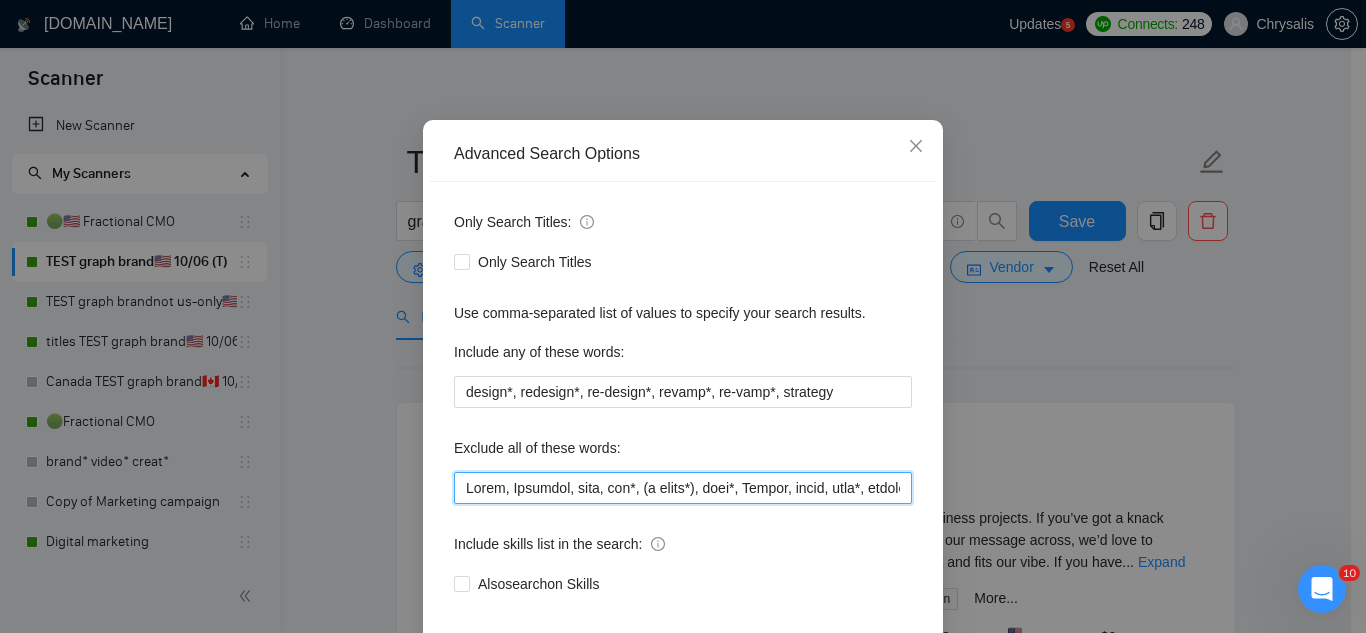 paste on ""pinterest ads", "modular construction", commission, referral," 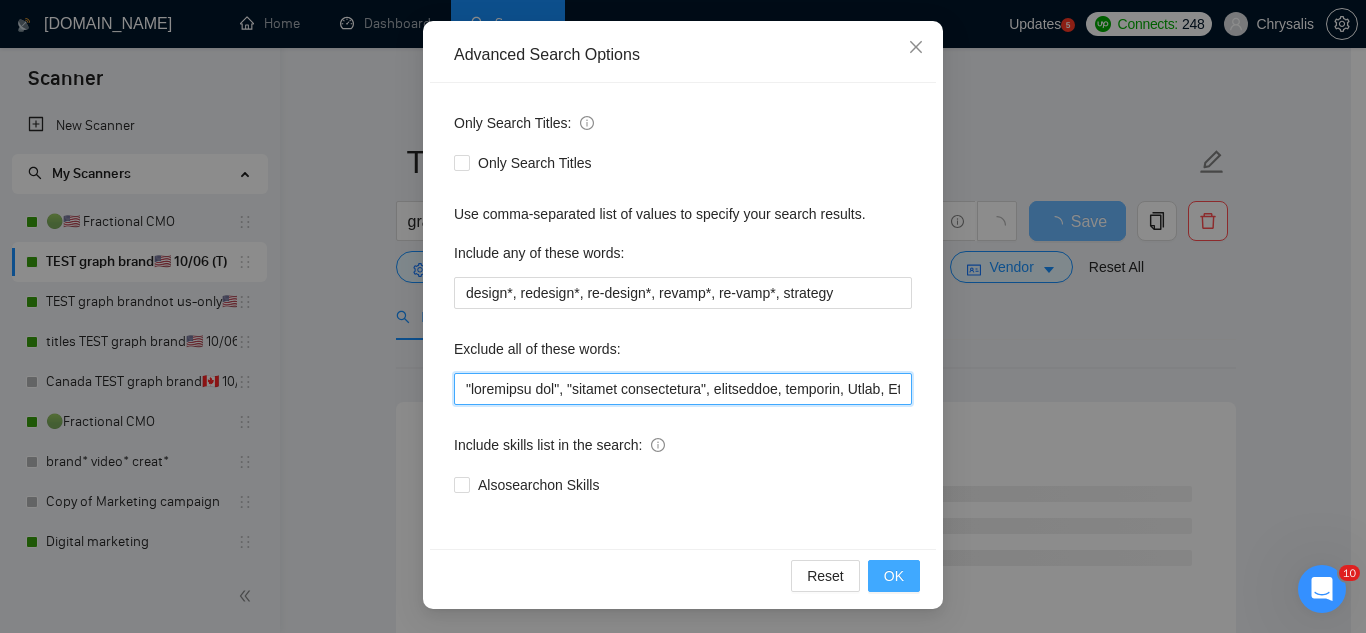 type on ""pinterest ads", "modular construction", commission, referral, Coach, Showroom, [PERSON_NAME], hat*, (t shirt*), flag*, Kajabi, mural, hood*, sweatshirt*, (t-shirt*), AppStream, "Boat Rental", (Product Dev*), Consultant, Advisor, subdomain, "Hand-Drawn", Architect, (voice actor*), (video edit*), "business development/lead gen", (/lead gen*), (lead gen*), (Lead Generation*), "Sound-Masking", "/SMS", sms, (program implement*), guitar, bitcoin, crypto, blockchain, "compensation consultant", recruiter, "webinar host", "sms expert", Draftsman, "mechanical layout", "equipment layout", "Bakery Plan", "Microsoft Visio", sketch, "t-shirt design", Patent, trademark, "trademark consulting", "intellectual property law", MidJourney, "AI image generation & editing", "AI image", "font development", clothing, "t-shirt", "tee shirt", accessories, Illustration, drawing, "Vector works", CAD, "Commercial Design", "Autodesk CAD", "3D Rendering", "Artificial Intelligence", "Fashion Merchandising", Streetwear, Clothing, book, Textile, "P..." 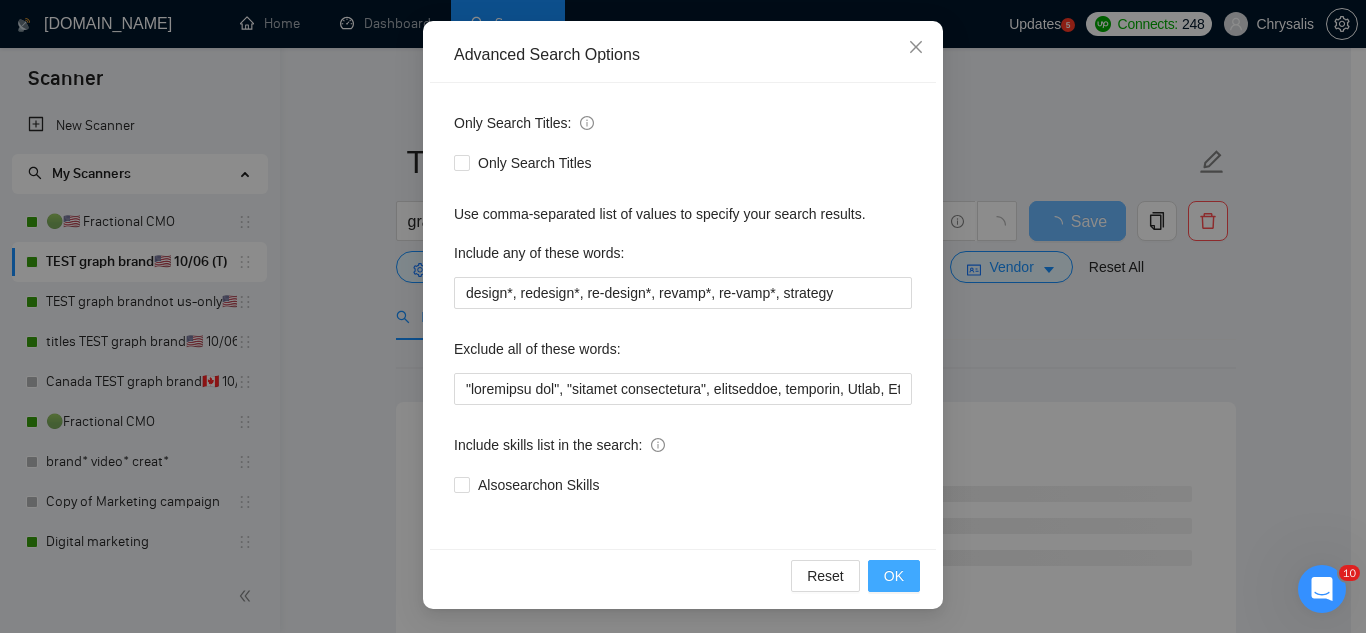click on "OK" at bounding box center [894, 576] 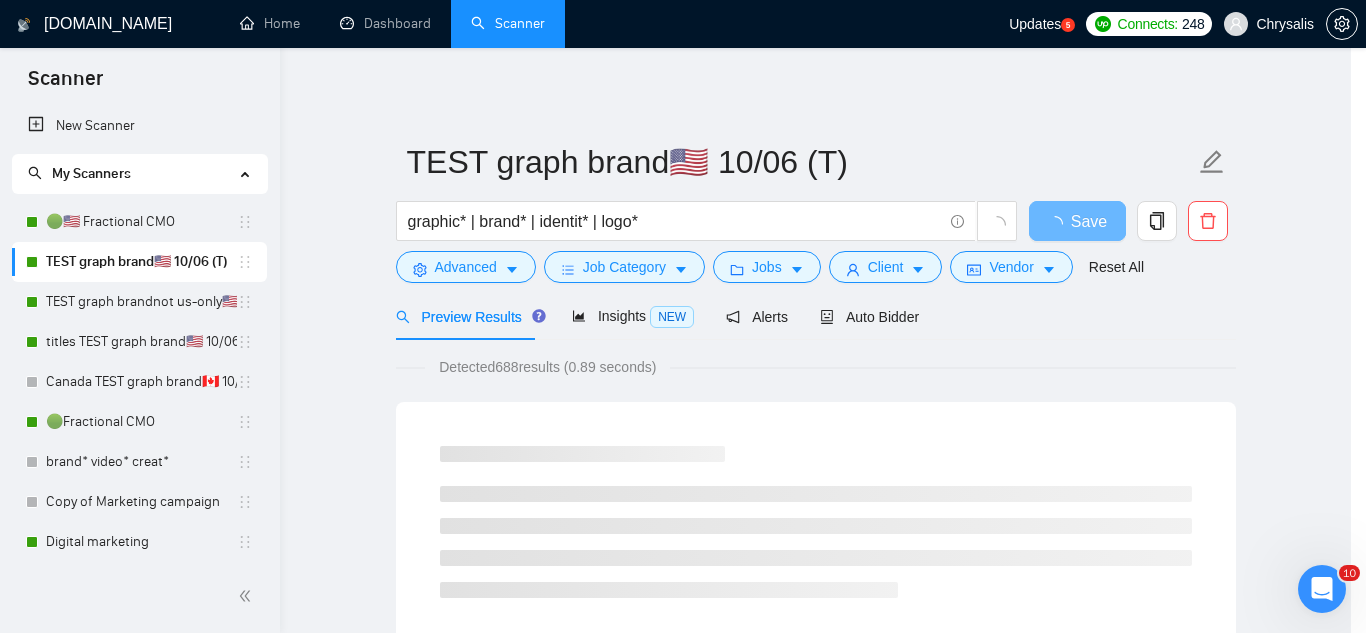 scroll, scrollTop: 99, scrollLeft: 0, axis: vertical 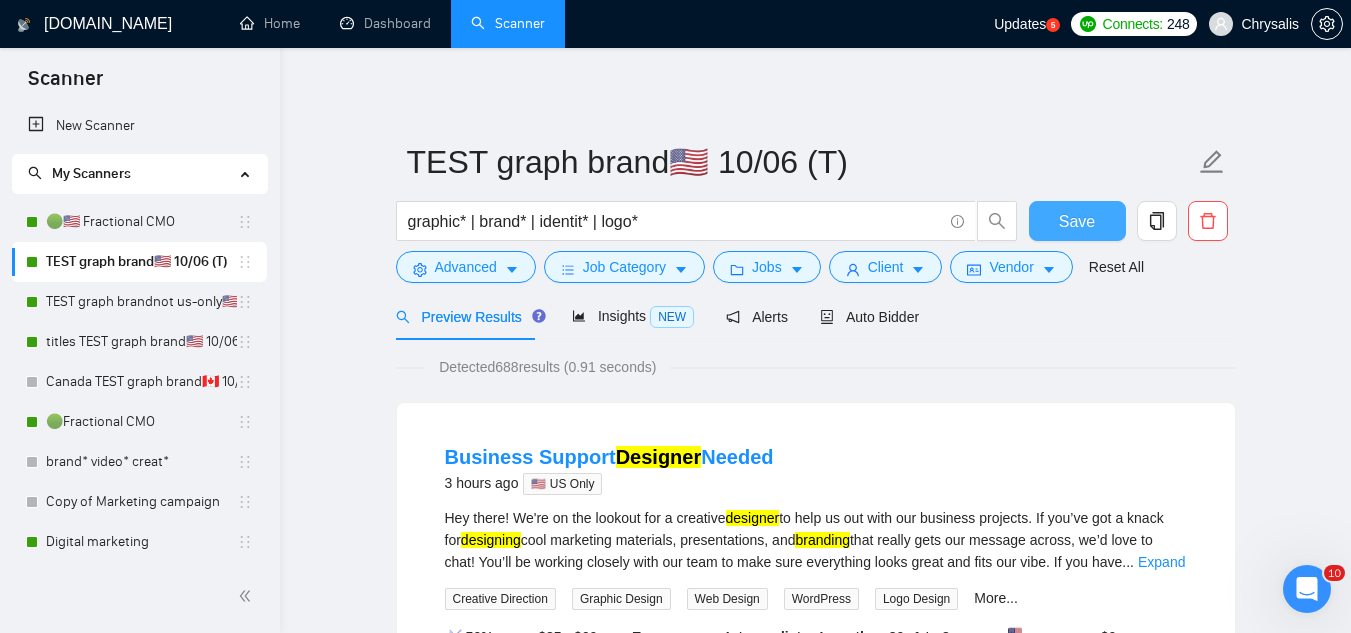 click on "Save" at bounding box center (1077, 221) 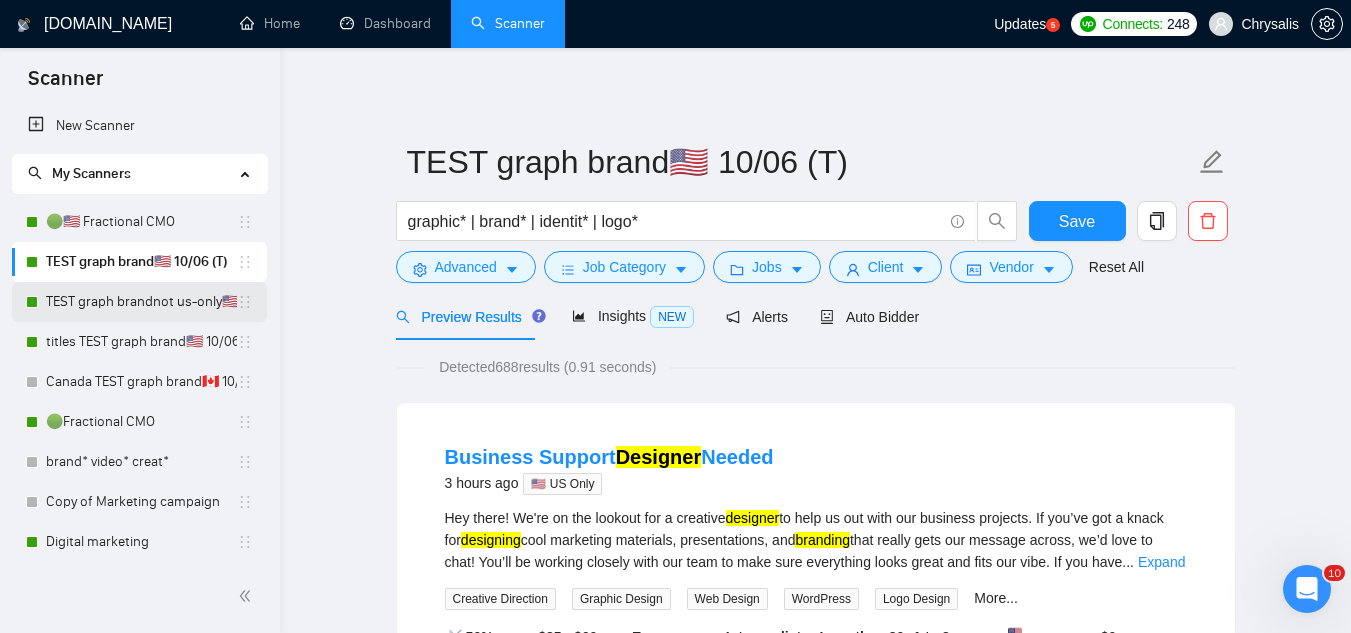 click on "TEST graph brandnot us-only🇺🇸 10/06 (T)" at bounding box center [141, 302] 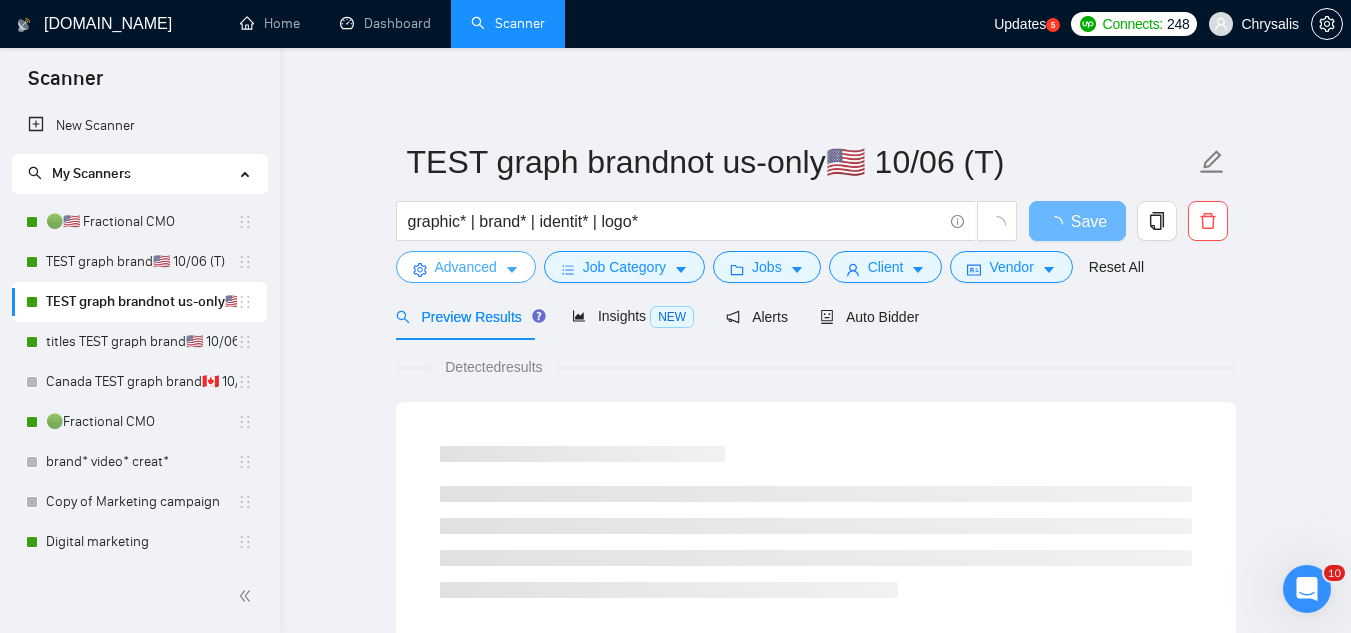 click on "Advanced" at bounding box center [466, 267] 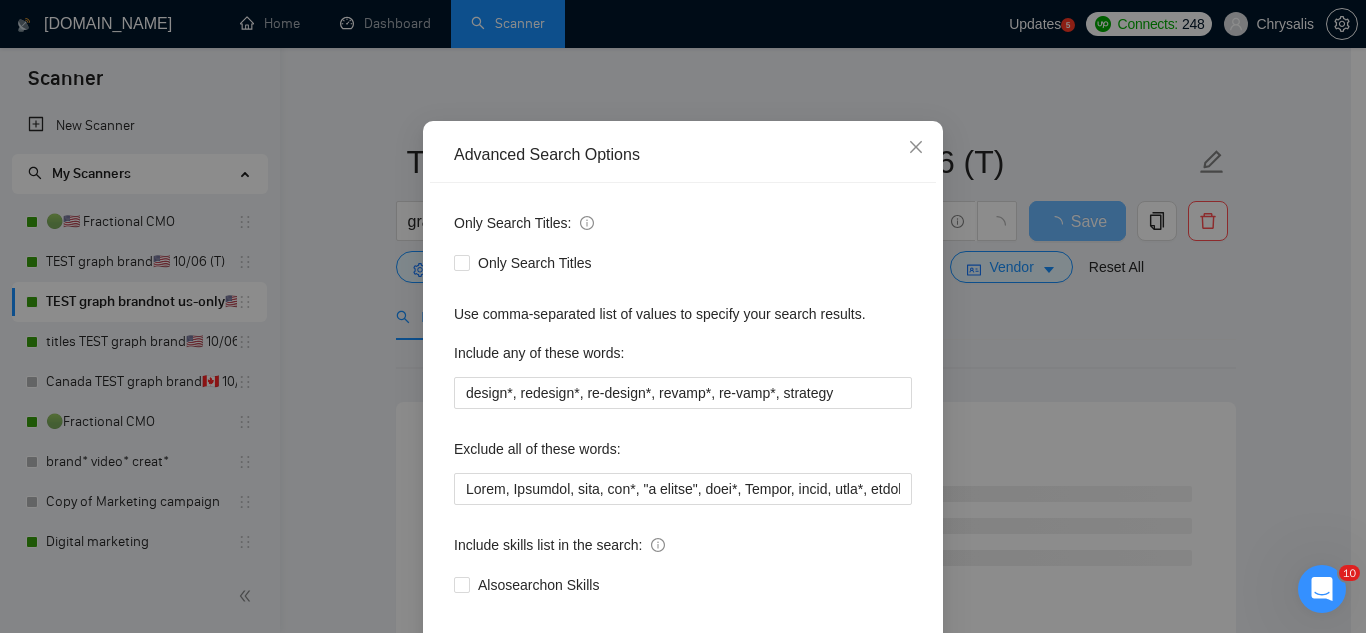 scroll, scrollTop: 100, scrollLeft: 0, axis: vertical 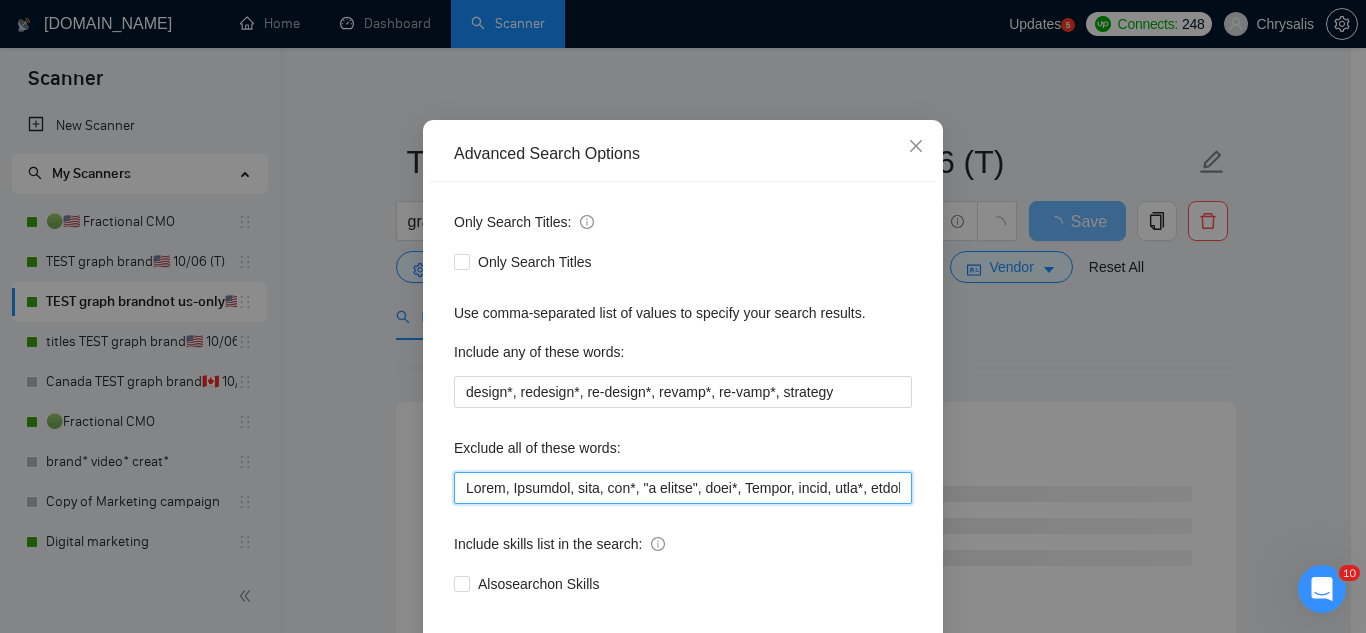 click at bounding box center (683, 488) 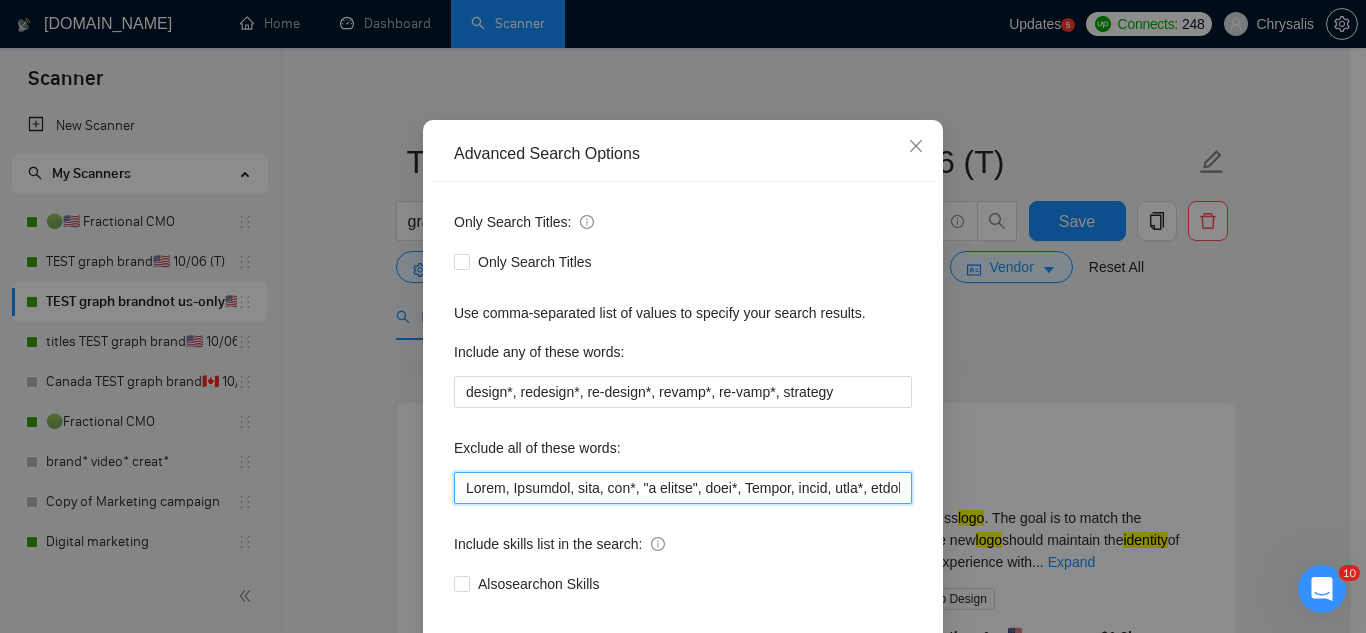 paste on ""pinterest ads", "modular construction", commission, referral," 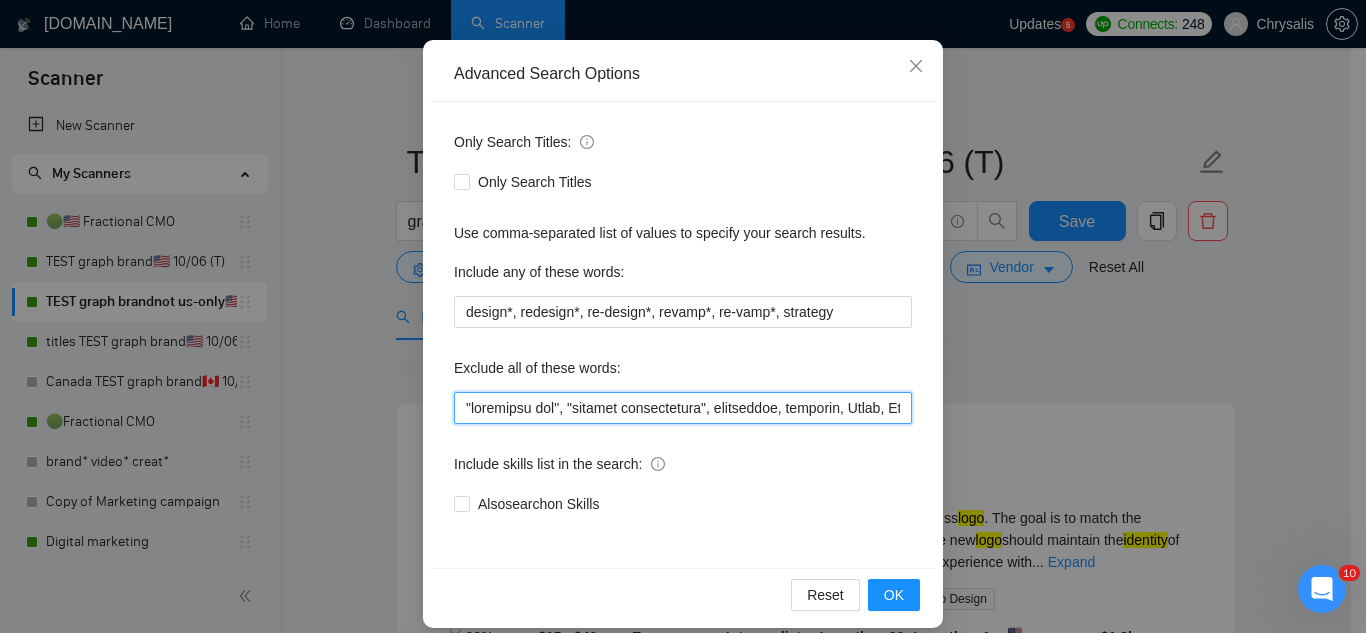 scroll, scrollTop: 199, scrollLeft: 0, axis: vertical 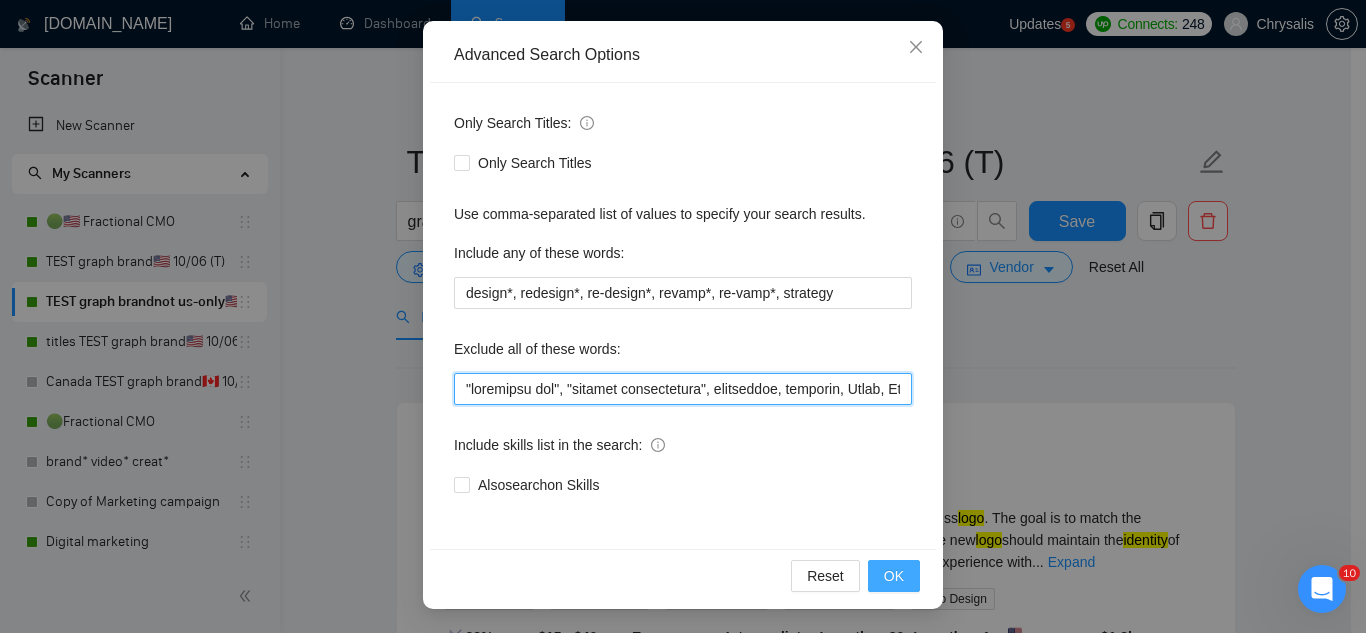 type on ""pinterest ads", "modular construction", commission, referral, Coach, Showroom, [PERSON_NAME], hat*, "t shirts", flag*, Kajabi, mural, hood*, sweatshirt*, (t-shirt*), AppStream, "Boat Rental", (Product Dev*), Consultant, Advisor, subdomain, "Hand-Drawn", Architect, (voice actor*), (video edit*), "business development/lead gen", (/lead gen*), (lead gen*), (Lead Generation*), "Sound-Masking", "/SMS", sms, (program implement*), guitar, bitcoin, crypto, blockchain, "compensation consultant", recruiter, "webinar host", "sms expert", Draftsman, "mechanical layout", "equipment layout", "Bakery Plan", "Microsoft Visio", sketch, "t-shirt design", Patent, trademark, "trademark consulting", "intellectual property law", MidJourney, "AI image generation & editing", "AI image", "font development", clothing, "t-shirt", "tee shirt", accessories, Illustration, drawing, "Vector works", CAD, "Commercial Design", "Autodesk CAD", "3D Rendering", "Artificial Intelligence", "Fashion Merchandising", Streetwear, Clothing, book, Textile, "P..." 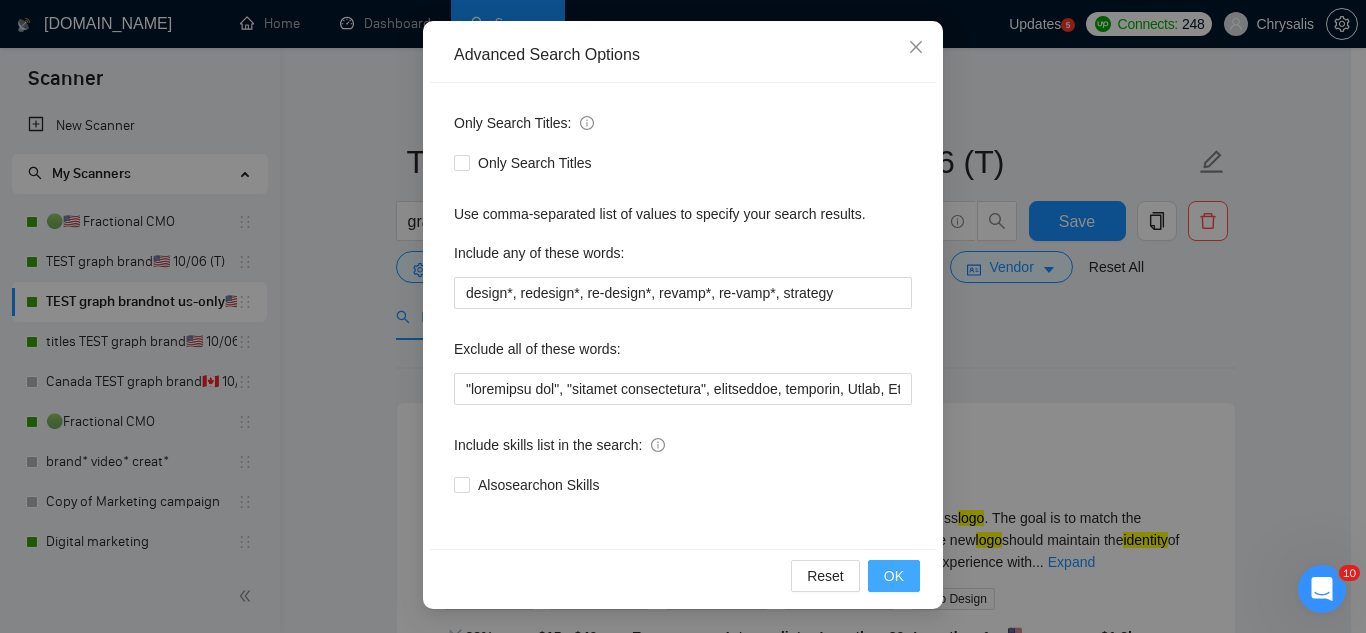 click on "OK" at bounding box center (894, 576) 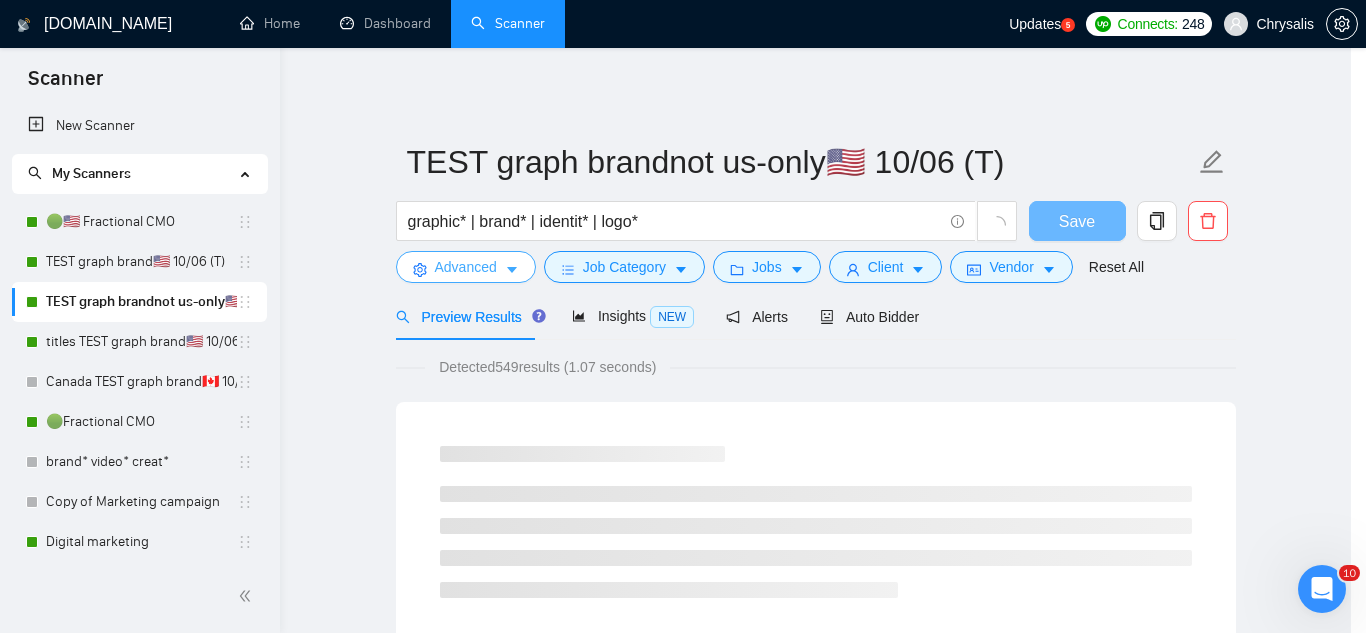 scroll, scrollTop: 0, scrollLeft: 0, axis: both 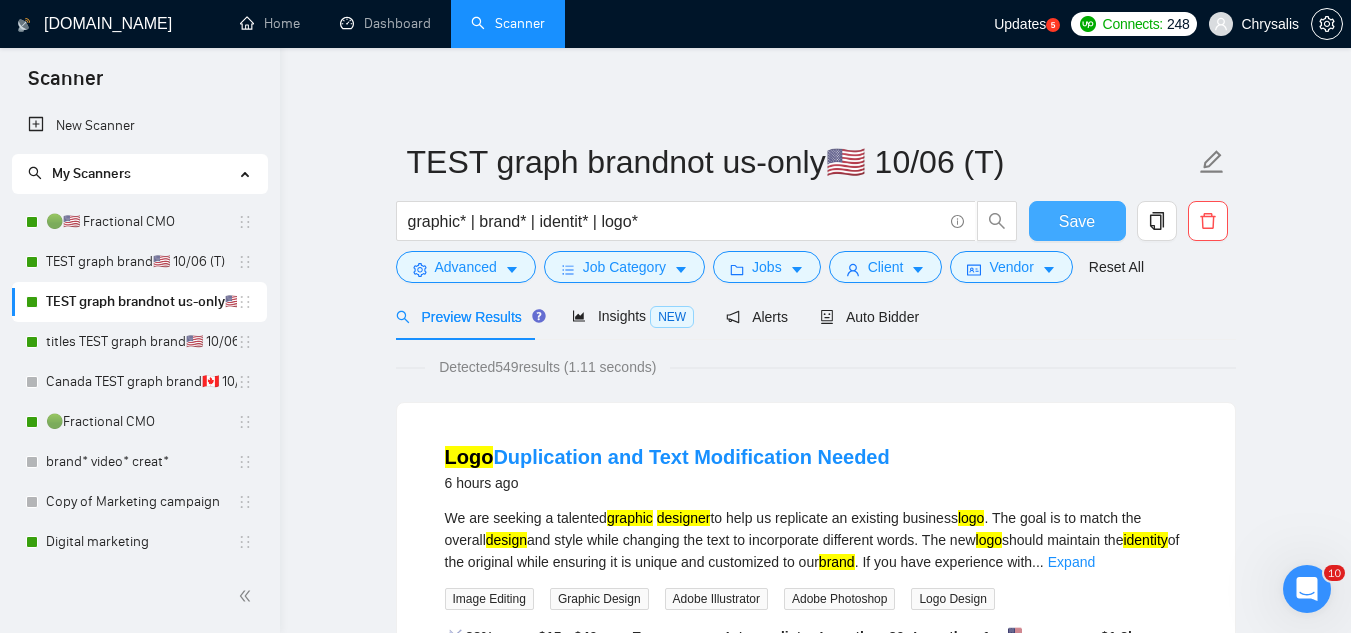 click on "Save" at bounding box center [1077, 221] 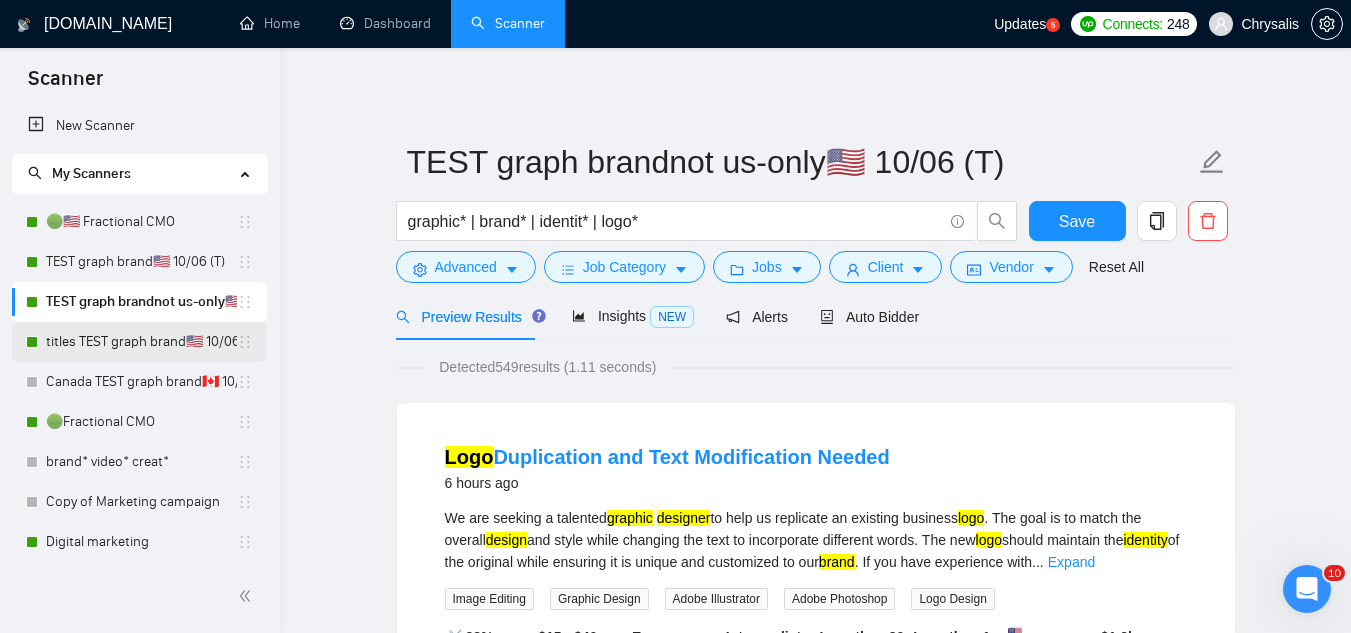 click on "titles TEST graph brand🇺🇸 10/06 (T)" at bounding box center (141, 342) 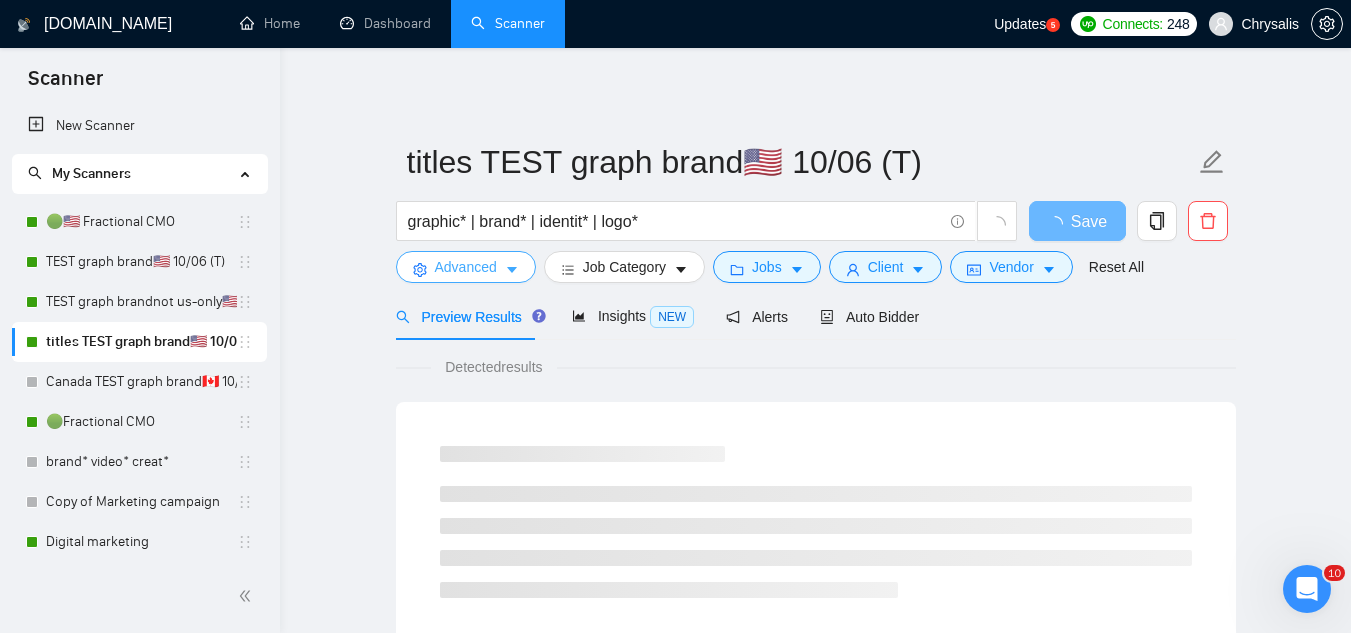 click on "Advanced" at bounding box center [466, 267] 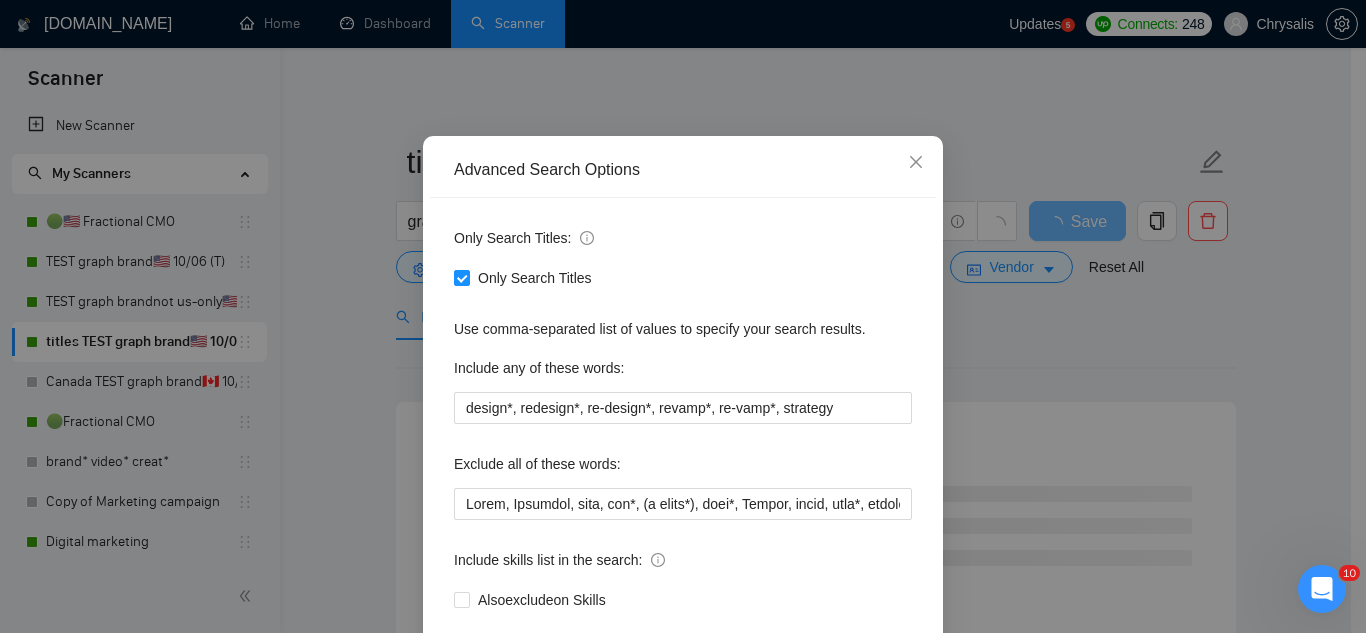 scroll, scrollTop: 199, scrollLeft: 0, axis: vertical 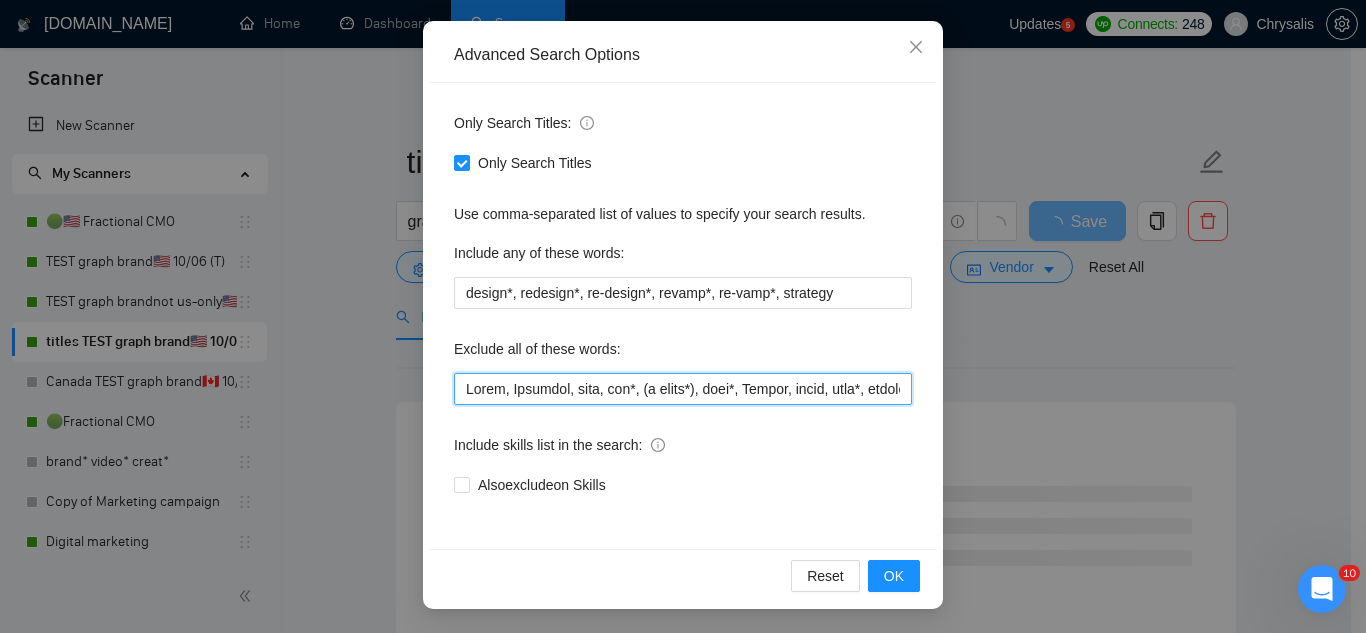click at bounding box center (683, 389) 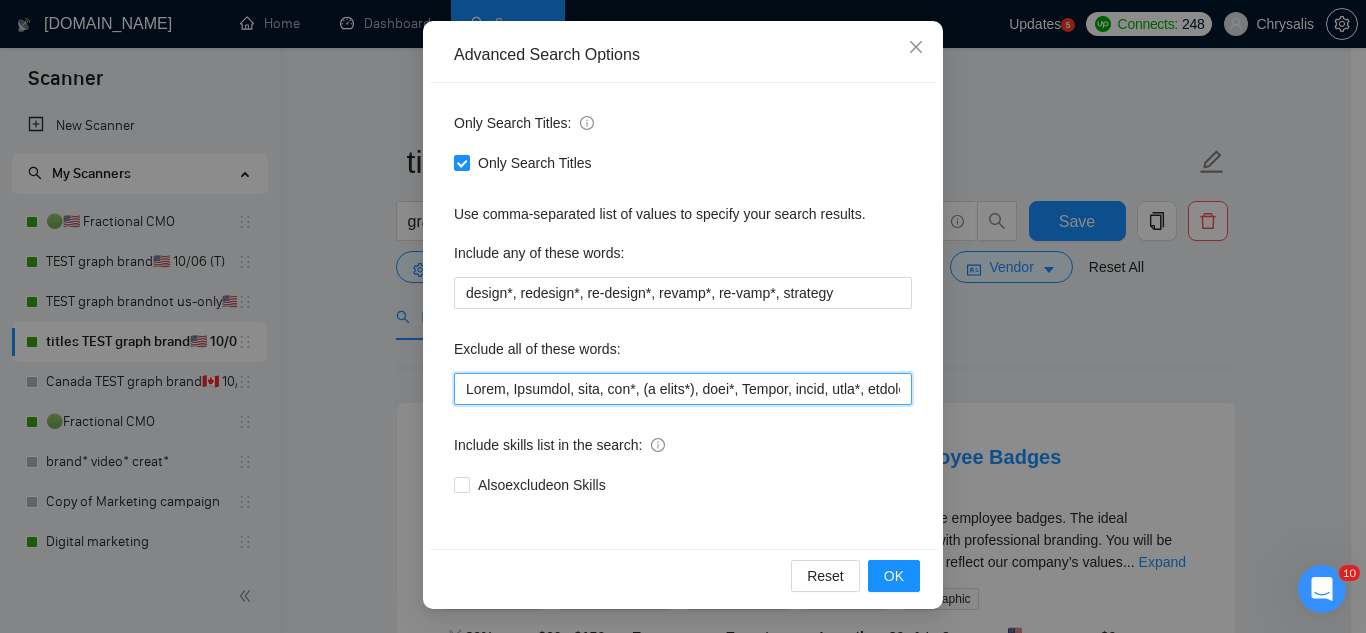 paste on ""pinterest ads", "modular construction", commission, referral," 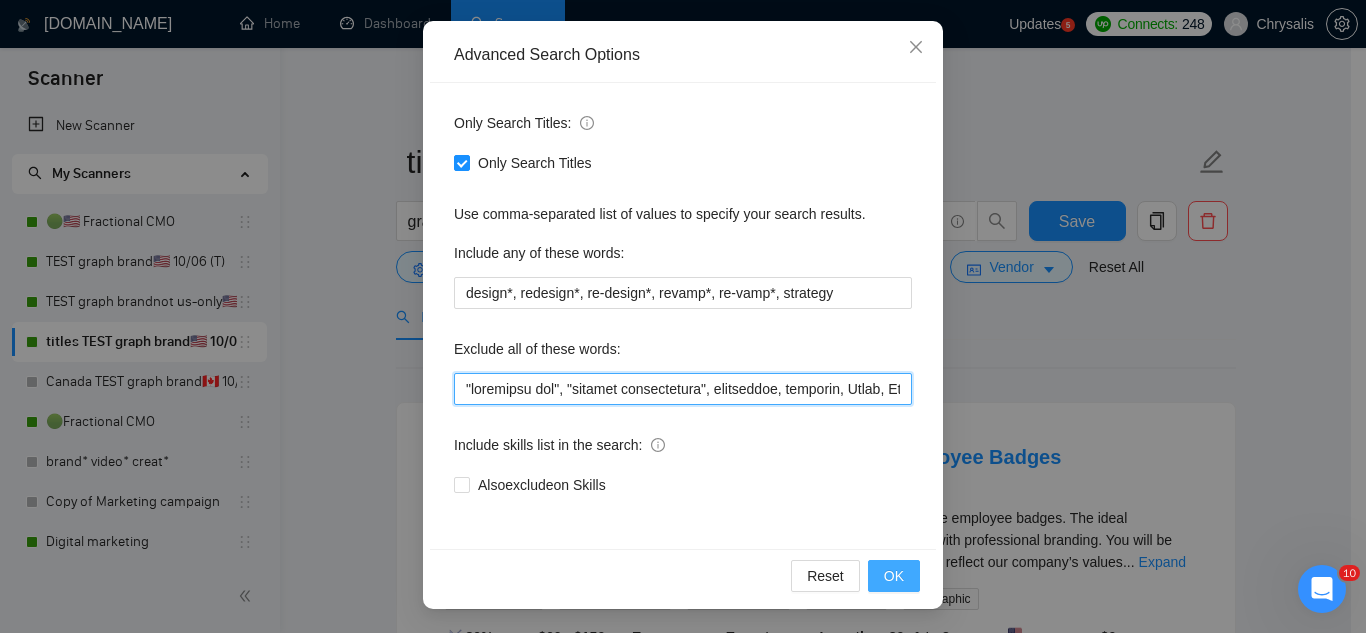 type on ""pinterest ads", "modular construction", commission, referral, Coach, Showroom, [PERSON_NAME], hat*, (t shirt*), flag*, Kajabi, mural, hood*, sweatshirt*, (t-shirt*), AppStream, "Boat Rental", (Product Dev*), Consultant, Advisor, subdomain, "Hand-Drawn", Architect, (voice actor*), (video edit*), "business development/lead gen", (/lead gen*), (lead gen*), (Lead Generation*), "Sound-Masking", "/SMS", sms, (program implement*), guitar, bitcoin, crypto, blockchain, "compensation consultant", recruiter, "webinar host", "sms expert", Draftsman, "mechanical layout", "equipment layout", "Bakery Plan", "Microsoft Visio", sketch, "t-shirt design", Patent, trademark, "trademark consulting", "intellectual property law", MidJourney, "AI image generation & editing", "AI image", "font development", clothing, "t-shirt", "tee shirt", accessories, Illustration, drawing, "Vector works", CAD, "Commercial Design", "Autodesk CAD", "3D Rendering", "Artificial Intelligence", "Fashion Merchandising", Streetwear, Clothing, book, Textile, "P..." 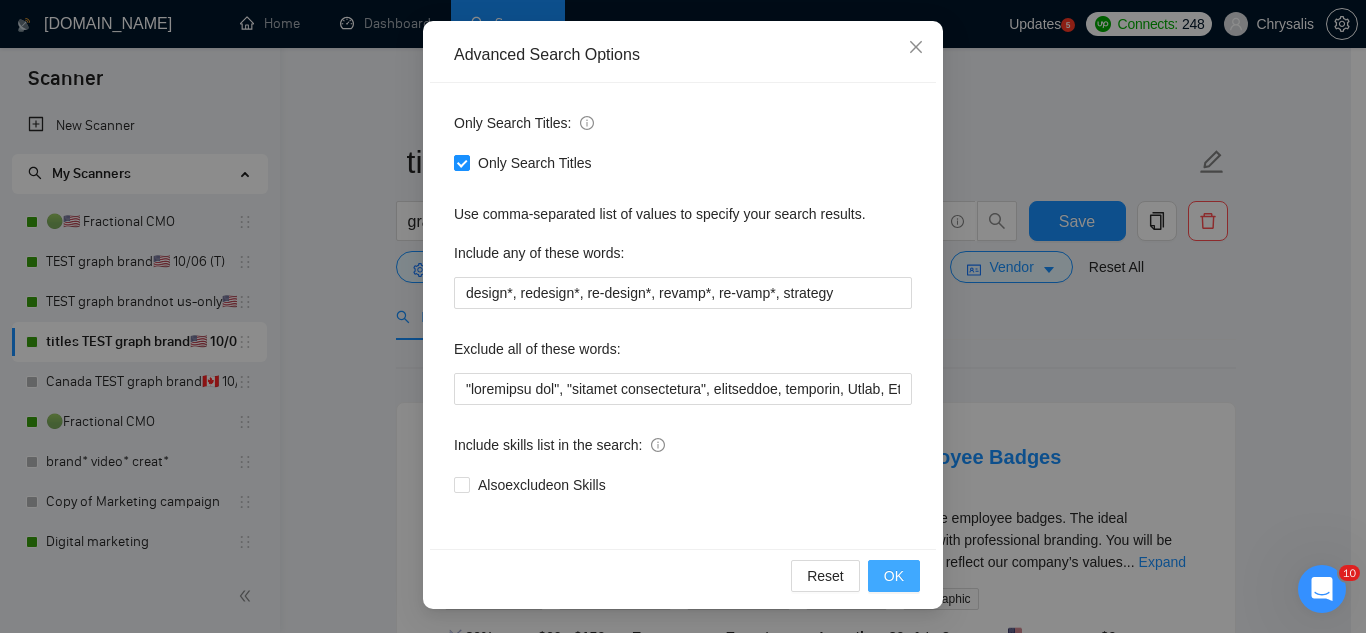 click on "OK" at bounding box center (894, 576) 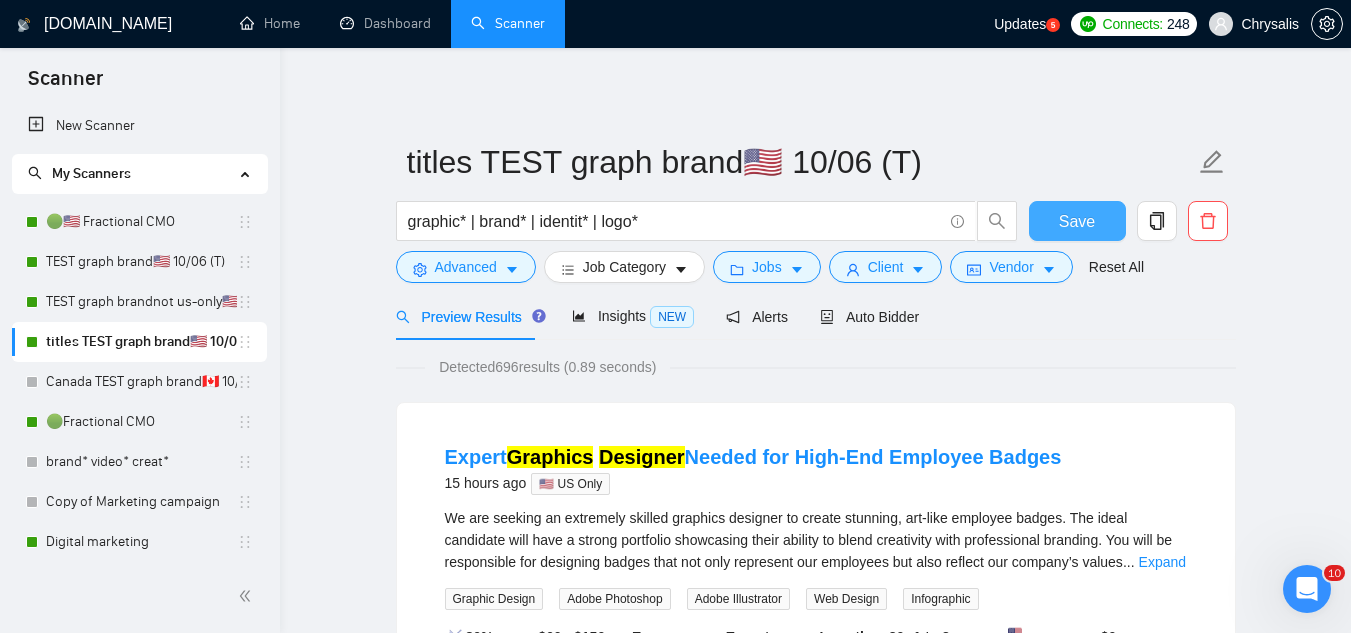 click on "Save" at bounding box center (1077, 221) 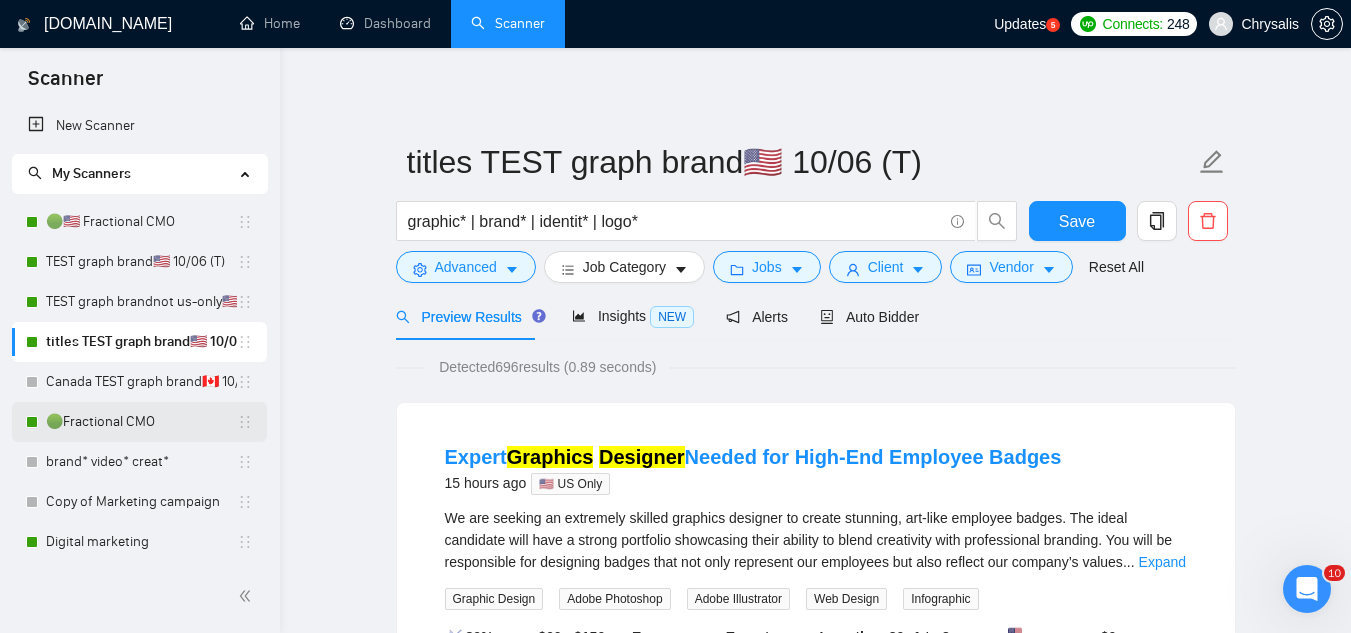 click on "🟢Fractional CMO" at bounding box center [141, 422] 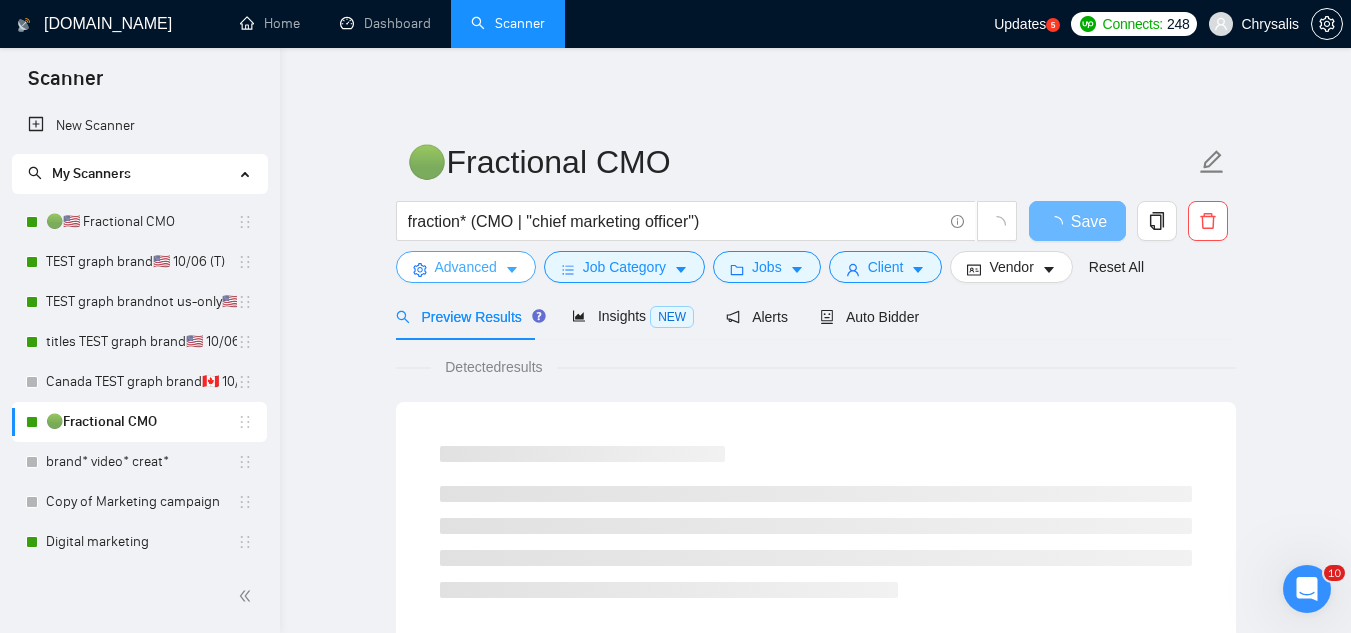 click on "Advanced" at bounding box center (466, 267) 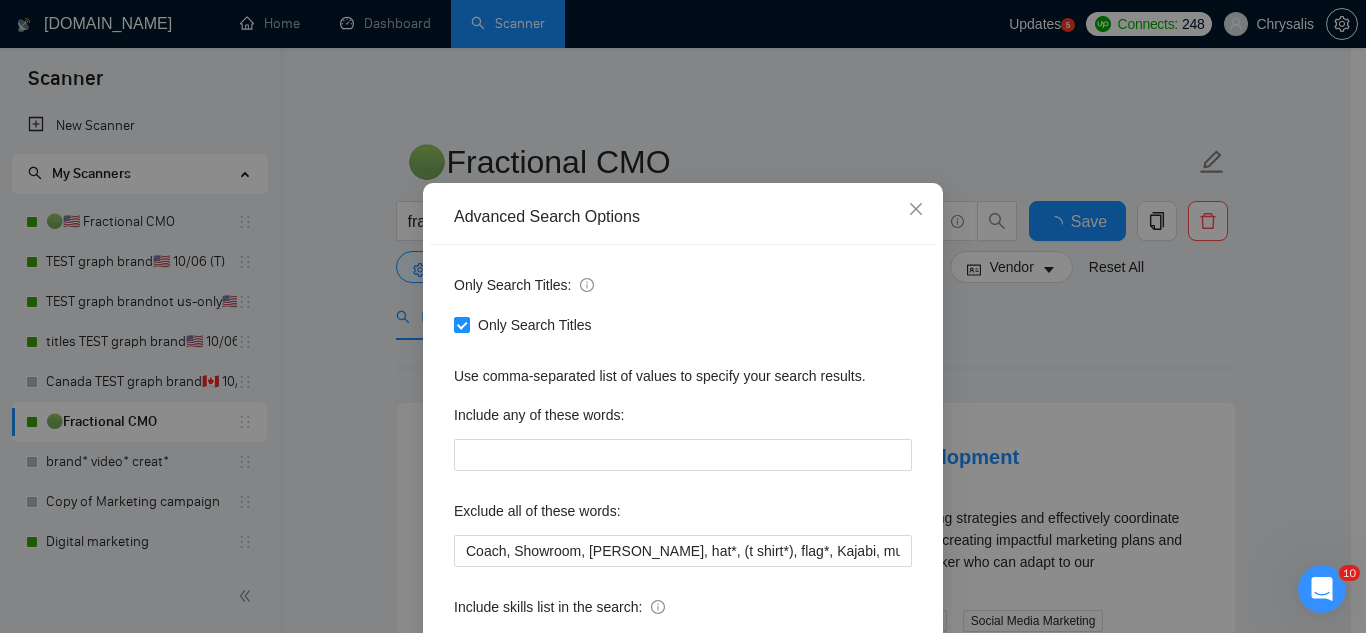 scroll, scrollTop: 199, scrollLeft: 0, axis: vertical 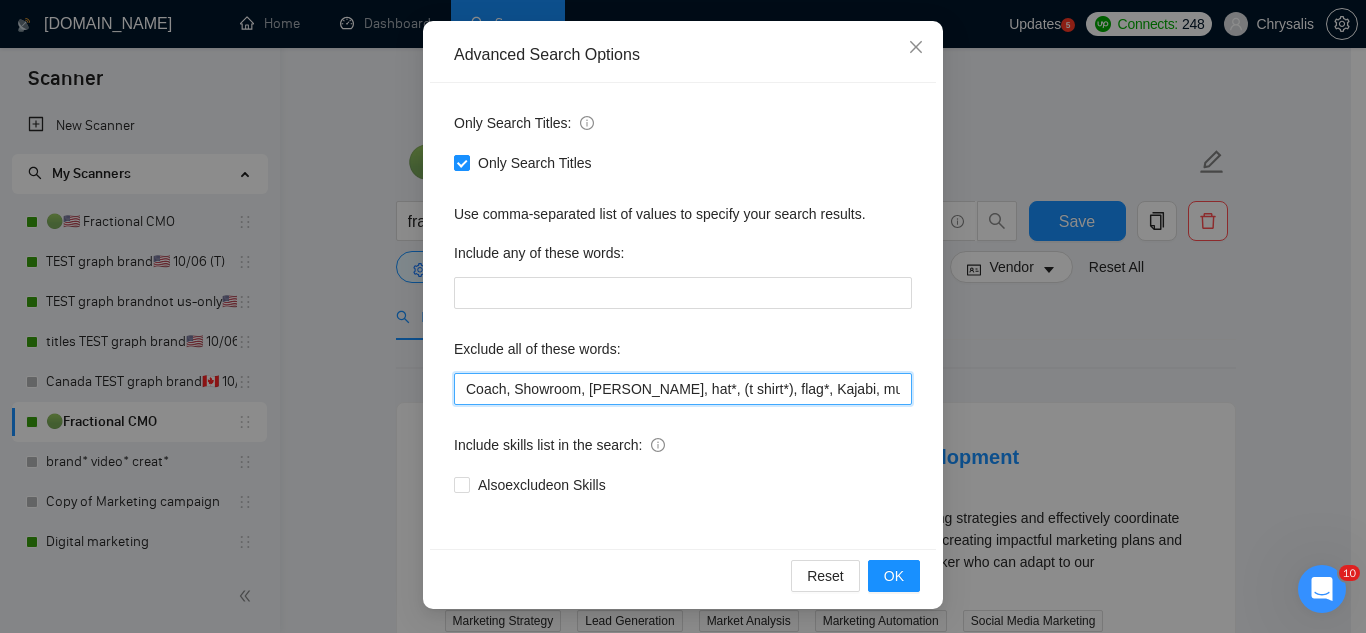 click on "Coach, Showroom, [PERSON_NAME], hat*, (t shirt*), flag*, Kajabi, mural, hood*, sweatshirt*, (t-shirt*), AppStream, "Boat Rental", (Product Dev*), Consultant, Advisor, subdomain, "Hand-Drawn", Architect, (voice actor*), (video edit*), "business development/lead gen", (/lead gen*), (lead gen*), (Lead Generation*), "Sound-Masking", "/SMS", sms, (program implement*), guitar, bitcoin, crypto, blockchain, "compensation consultant", recruiter, "sms expert", Draftsman, "mechanical layout", "equipment layout", "Bakery Plan", "Microsoft Visio", sketch, "t-shirt design", Patent, trademark, "trademark consulting", "intellectual property law", MidJourney, "AI image generation & editing", "AI image", "font development", clothing, "t-shirt", "tee shirt", accessories, Illustration, drawing, "administrative support", assistant, coordinator" at bounding box center [683, 389] 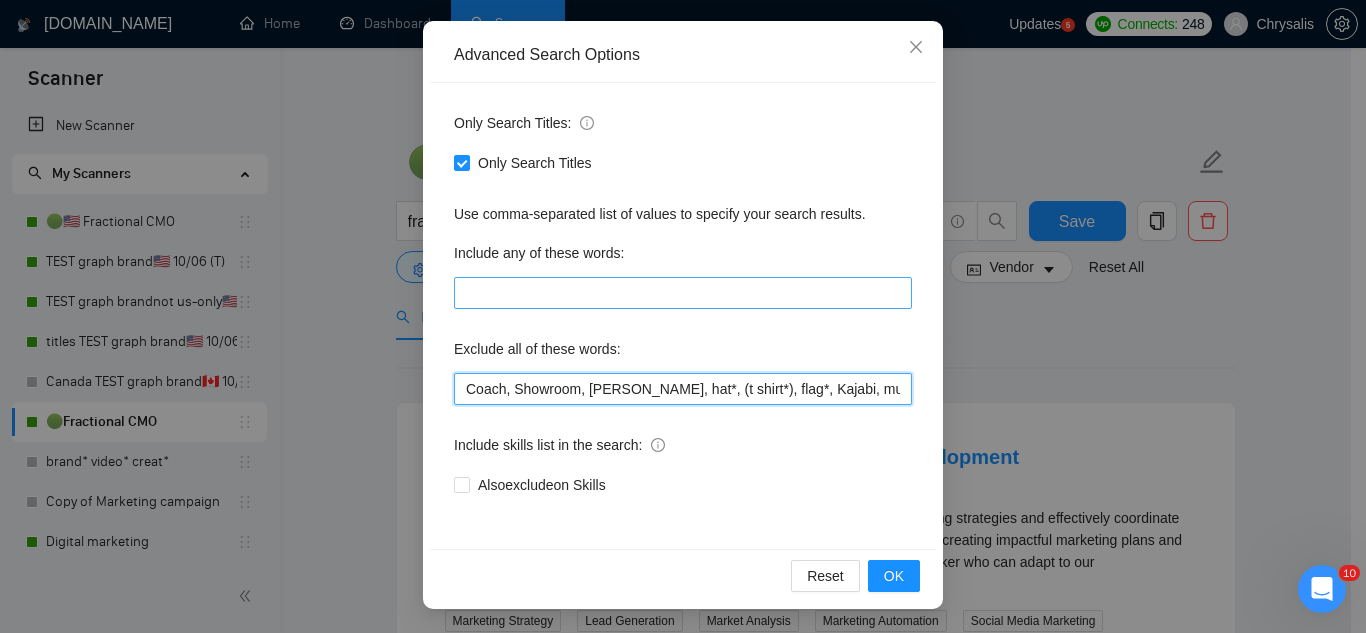 paste on ""pinterest ads", "modular construction", commission, referral," 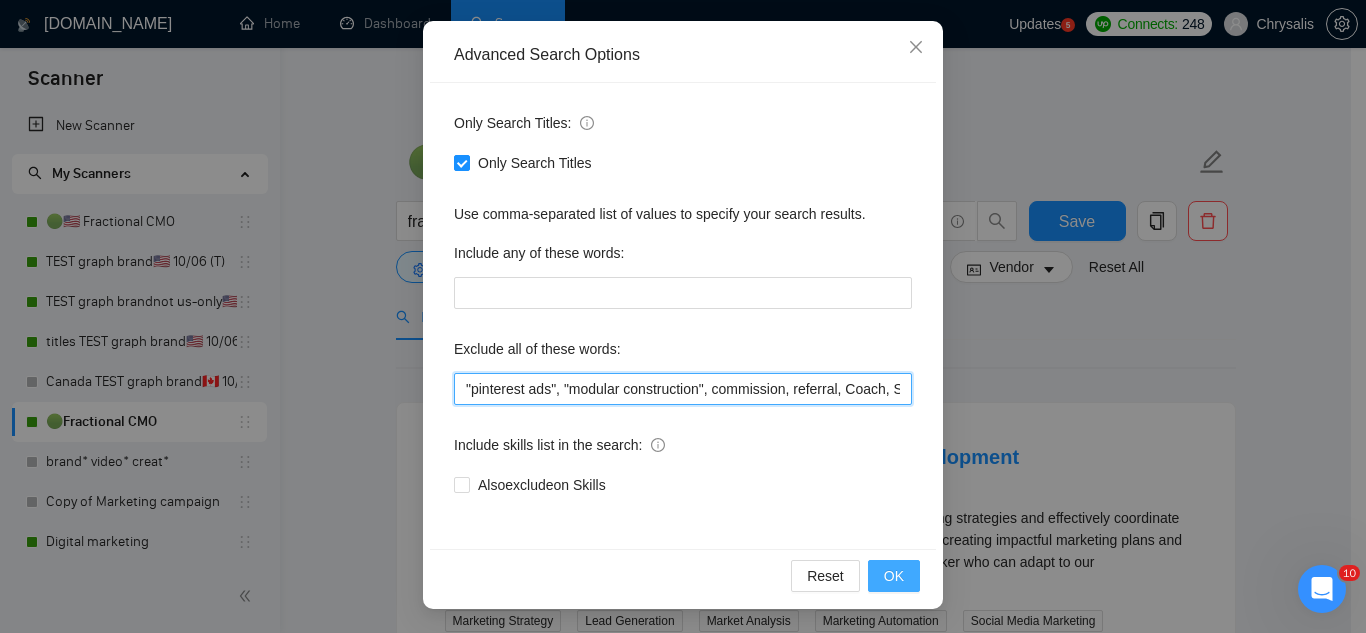 type on ""pinterest ads", "modular construction", commission, referral, Coach, Showroom, [PERSON_NAME], hat*, (t shirt*), flag*, Kajabi, mural, hood*, sweatshirt*, (t-shirt*), AppStream, "Boat Rental", (Product Dev*), Consultant, Advisor, subdomain, "Hand-Drawn", Architect, (voice actor*), (video edit*), "business development/lead gen", (/lead gen*), (lead gen*), (Lead Generation*), "Sound-Masking", "/SMS", sms, (program implement*), guitar, bitcoin, crypto, blockchain, "compensation consultant", recruiter, "sms expert", Draftsman, "mechanical layout", "equipment layout", "Bakery Plan", "Microsoft Visio", sketch, "t-shirt design", Patent, trademark, "trademark consulting", "intellectual property law", MidJourney, "AI image generation & editing", "AI image", "font development", clothing, "t-shirt", "tee shirt", accessories, Illustration, drawing, "administrative support", assistant, coordinator" 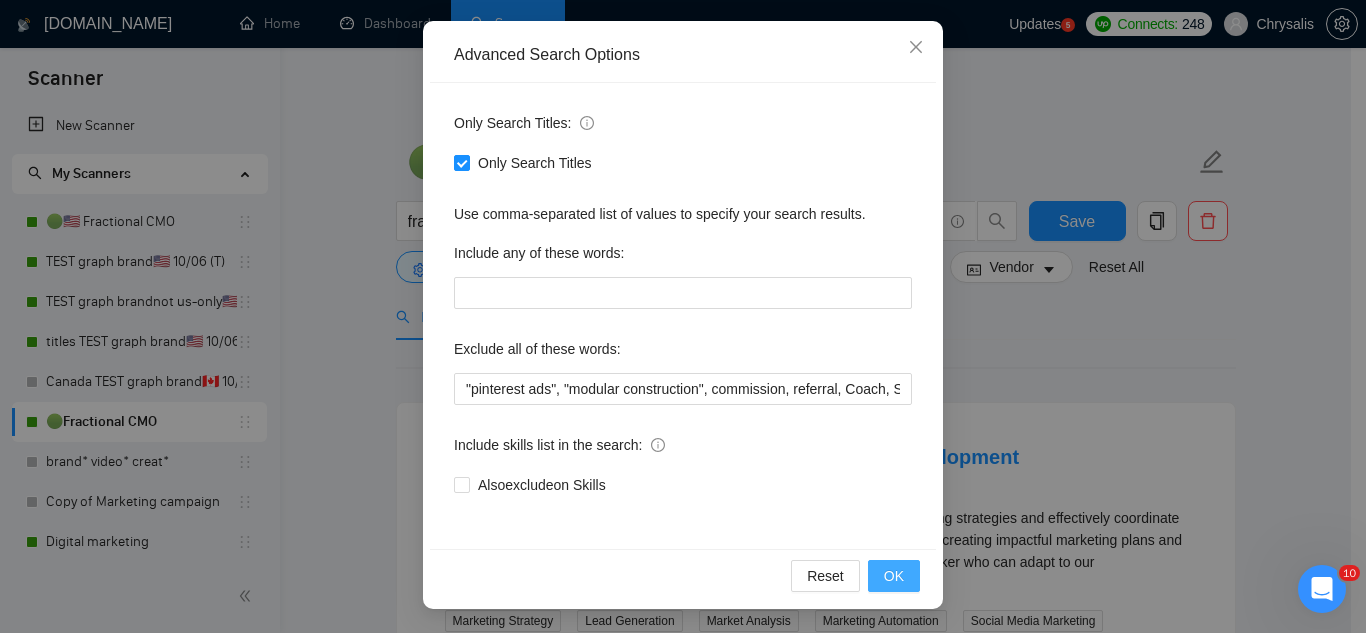click on "OK" at bounding box center (894, 576) 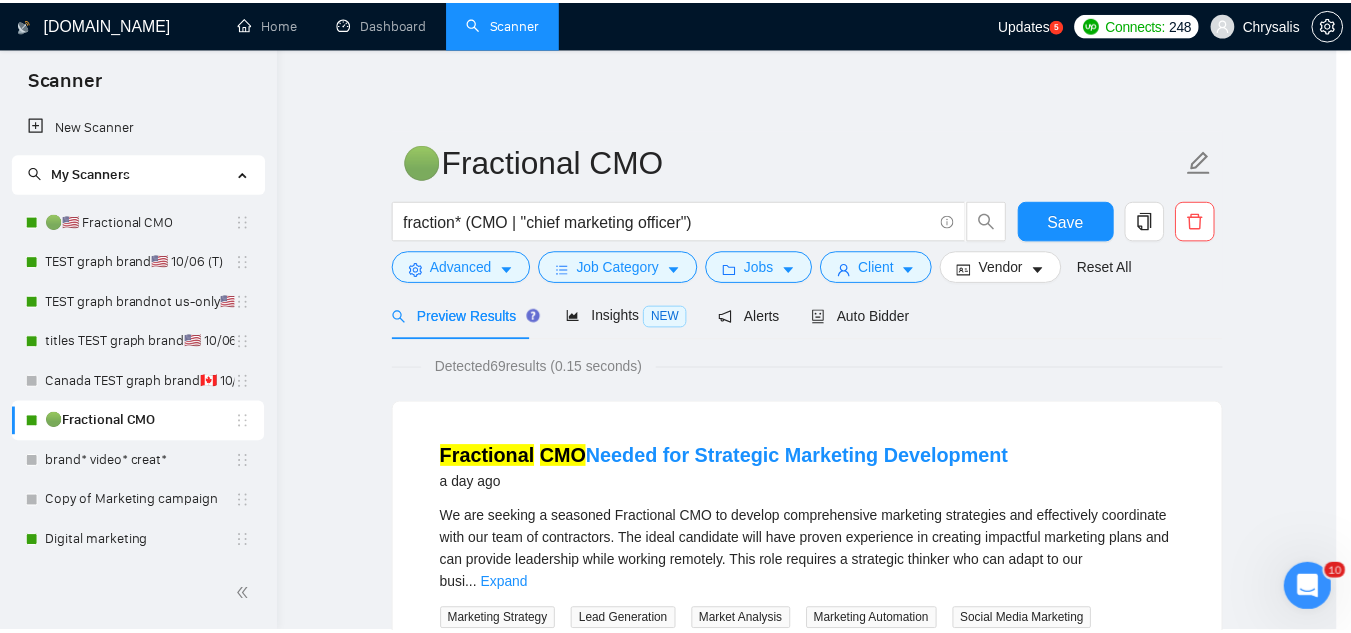 scroll, scrollTop: 99, scrollLeft: 0, axis: vertical 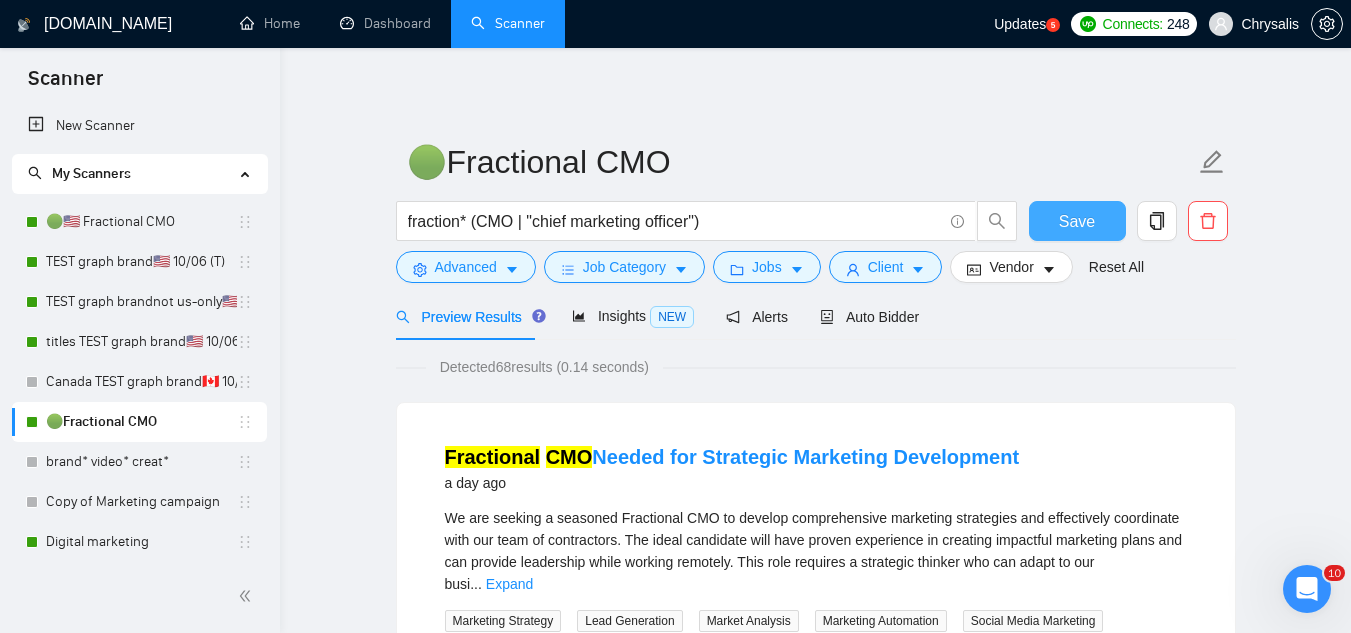 click on "Save" at bounding box center [1077, 221] 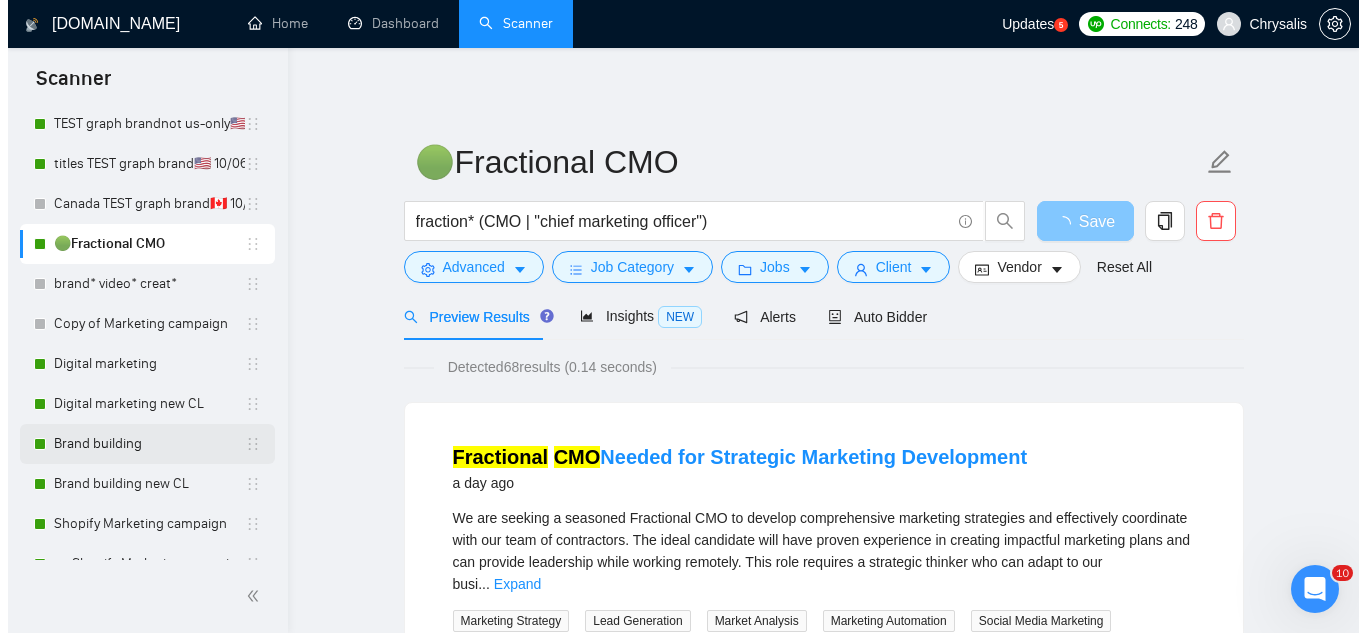 scroll, scrollTop: 200, scrollLeft: 0, axis: vertical 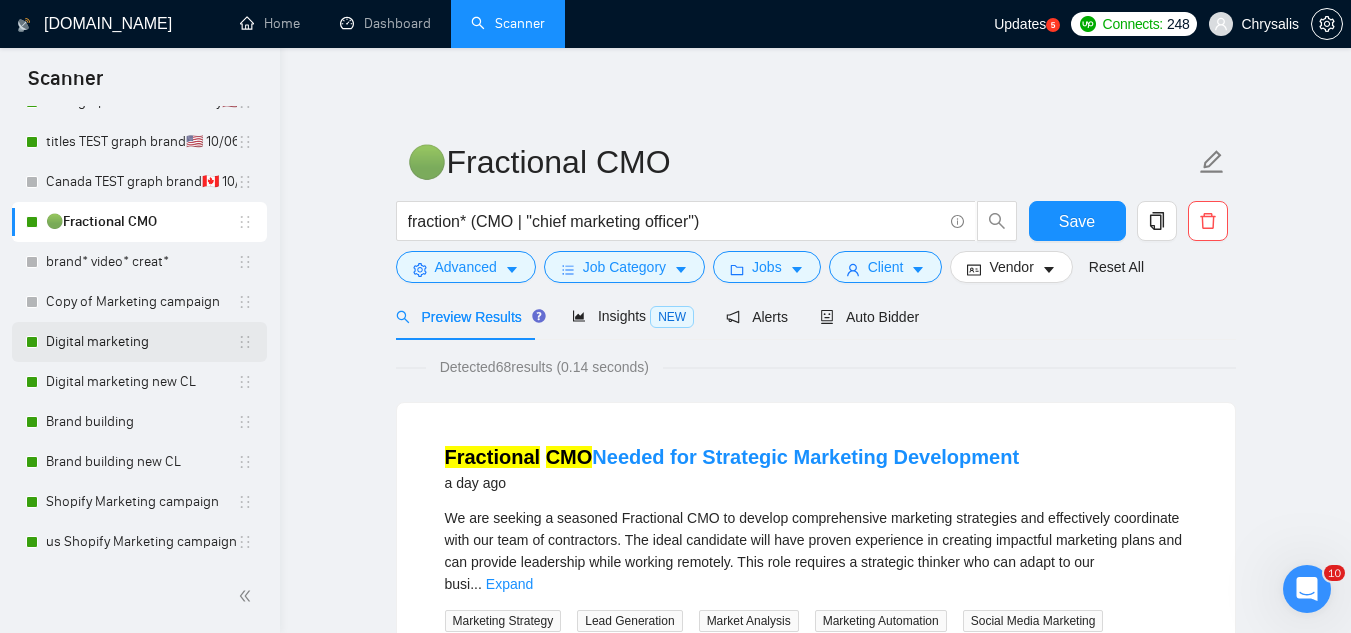 click on "Digital marketing" at bounding box center [141, 342] 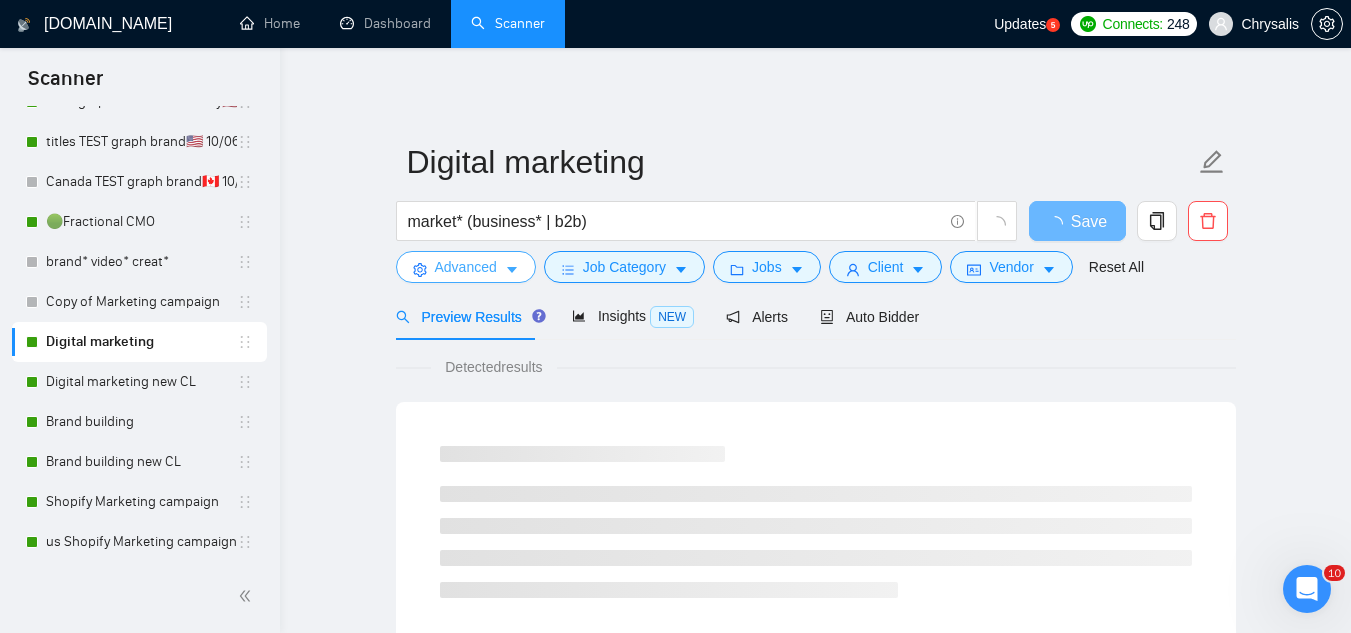 click on "Advanced" at bounding box center (466, 267) 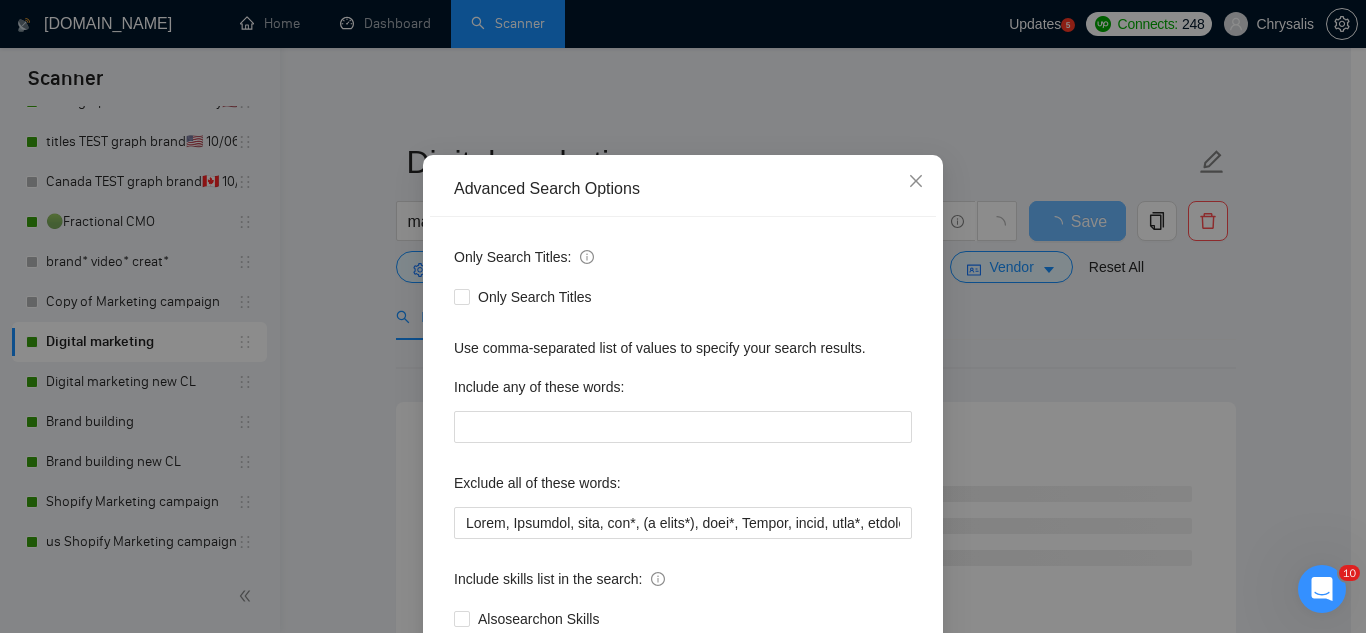 scroll, scrollTop: 100, scrollLeft: 0, axis: vertical 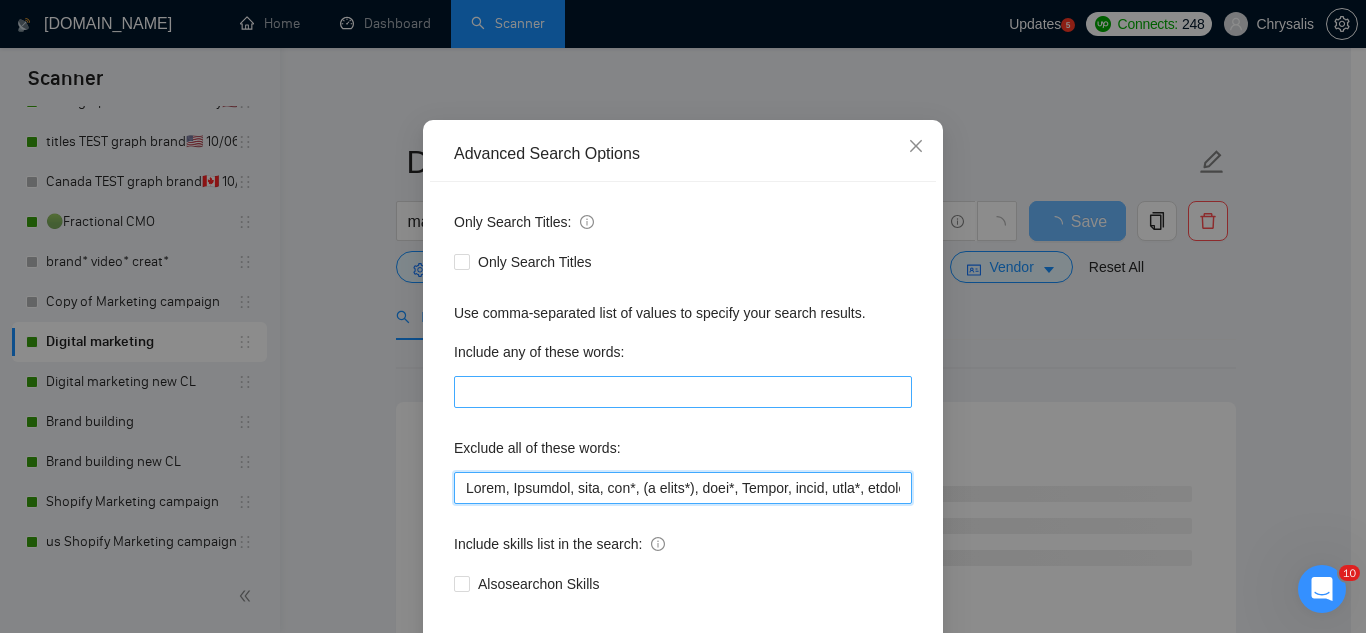 click at bounding box center [683, 488] 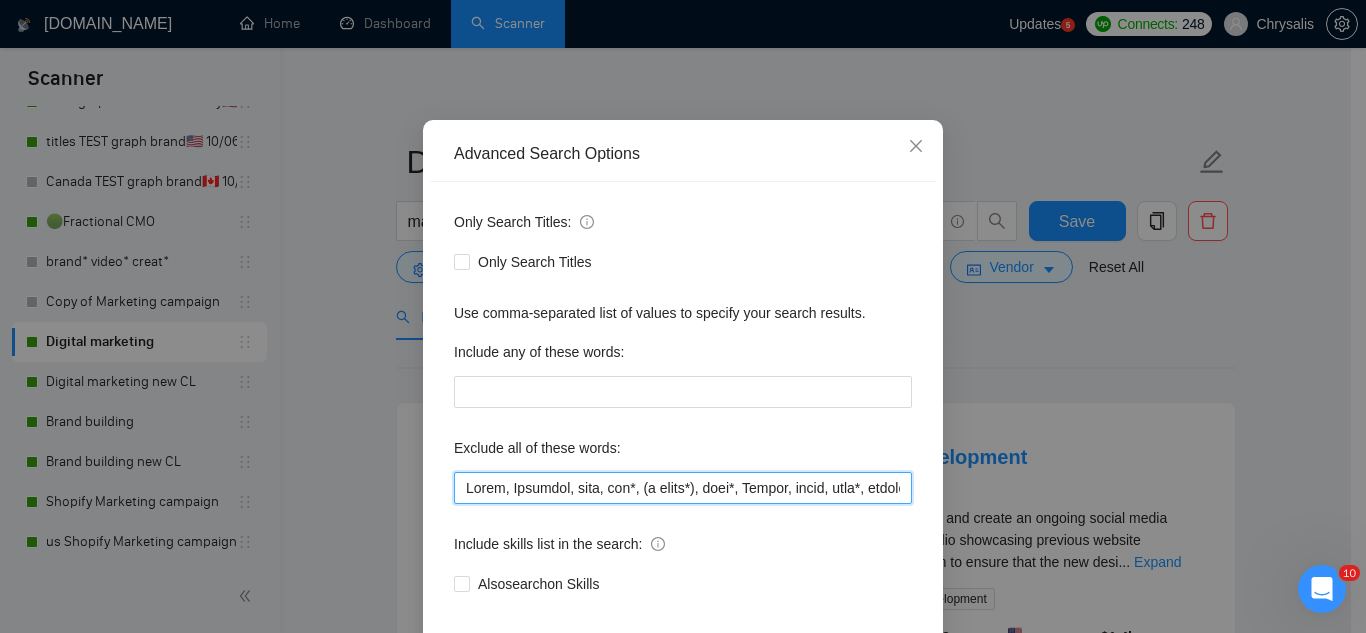 paste on ""pinterest ads", "modular construction", commission, referral," 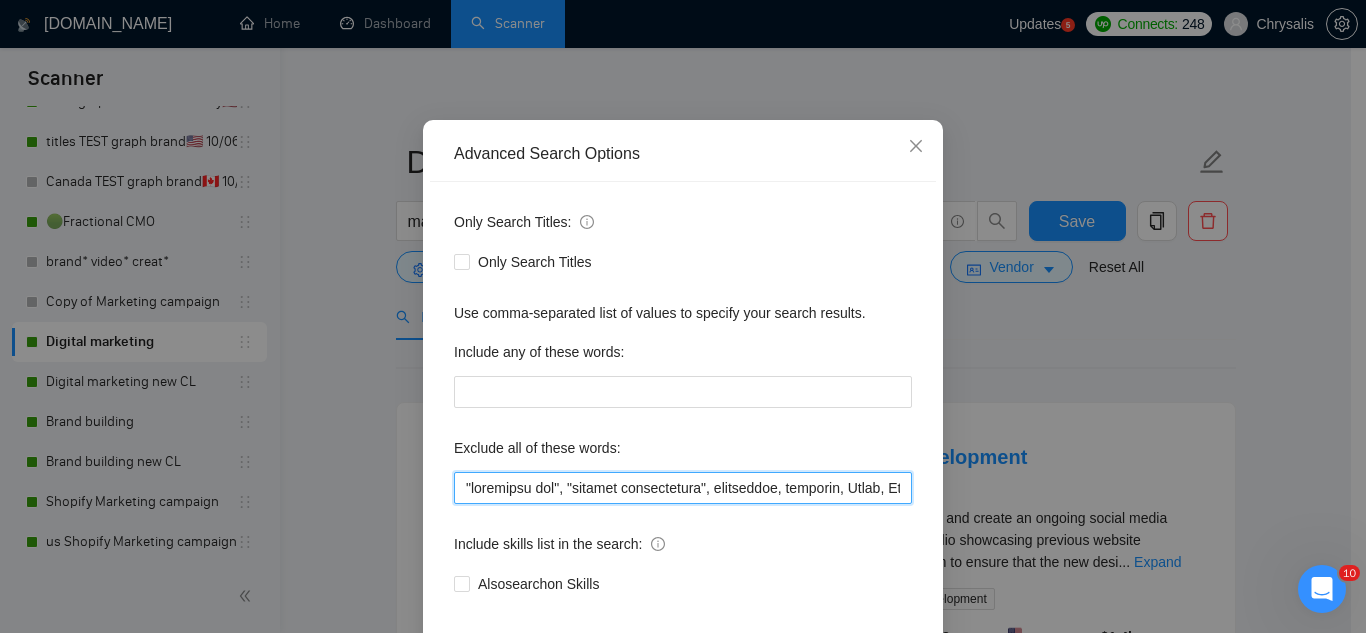 scroll, scrollTop: 199, scrollLeft: 0, axis: vertical 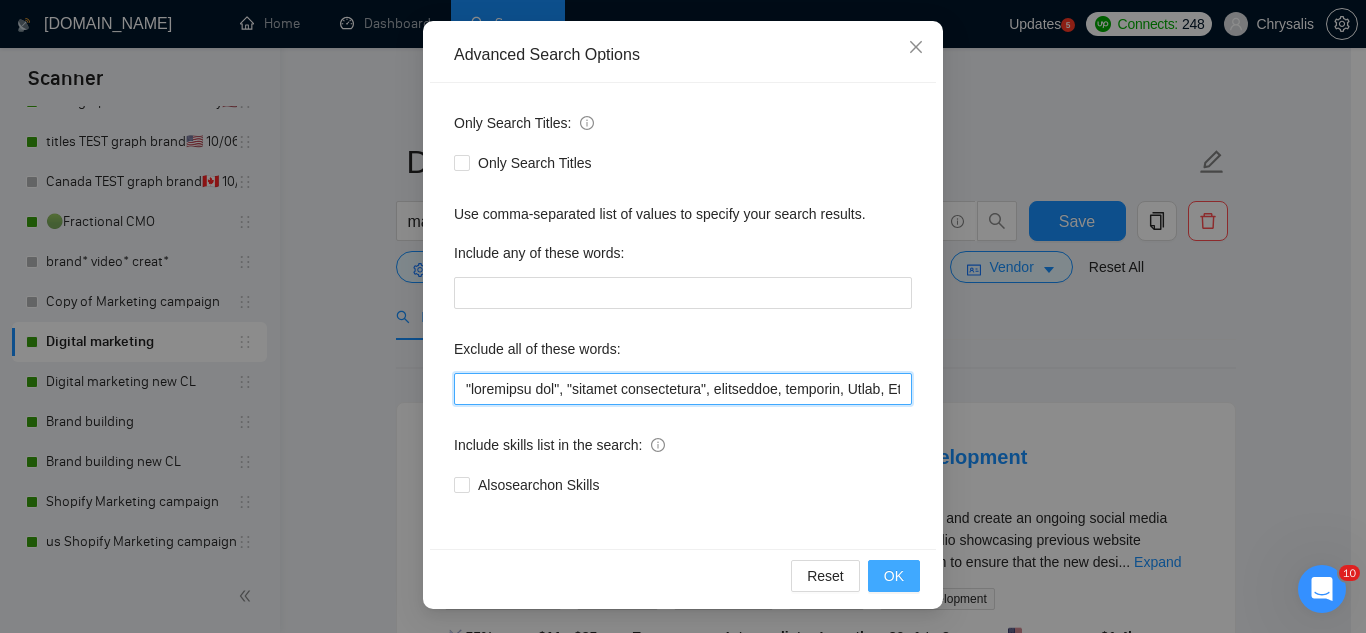 type on ""pinterest ads", "modular construction", commission, referral, Coach, Showroom, [PERSON_NAME], hat*, (t shirt*), flag*, Kajabi, mural, hood*, sweatshirt*, (t-shirt*), AppStream, "Boat Rental", (Product Dev*), Consultant, Advisor, subdomain, "Hand-Drawn", Architect, (voice actor*), (video edit*), "business development/lead gen", (/lead gen*), (lead gen*), (Lead Generation*), "Sound-Masking", "/SMS", sms, (program implement*), guitar, bitcoin, crypto, blockchain, "compensation consultant", recruiter, "webinar host", "sms expert", Draftsman, "mechanical layout", "equipment layout", "Bakery Plan", "Microsoft Visio", sketch, "t-shirt design", Patent, trademark, "trademark consulting", "intellectual property law", MidJourney, "AI image generation & editing", "AI image", "font development", clothing, "t-shirt", "tee shirt", accessories, Illustration, drawing, "Fashion & Beauty", "Vector works", CAD, "Commercial Design", "Autodesk CAD", "3D Rendering", "Artificial Intelligence", "Packaging Design", "Fashion Design", "Fashi..." 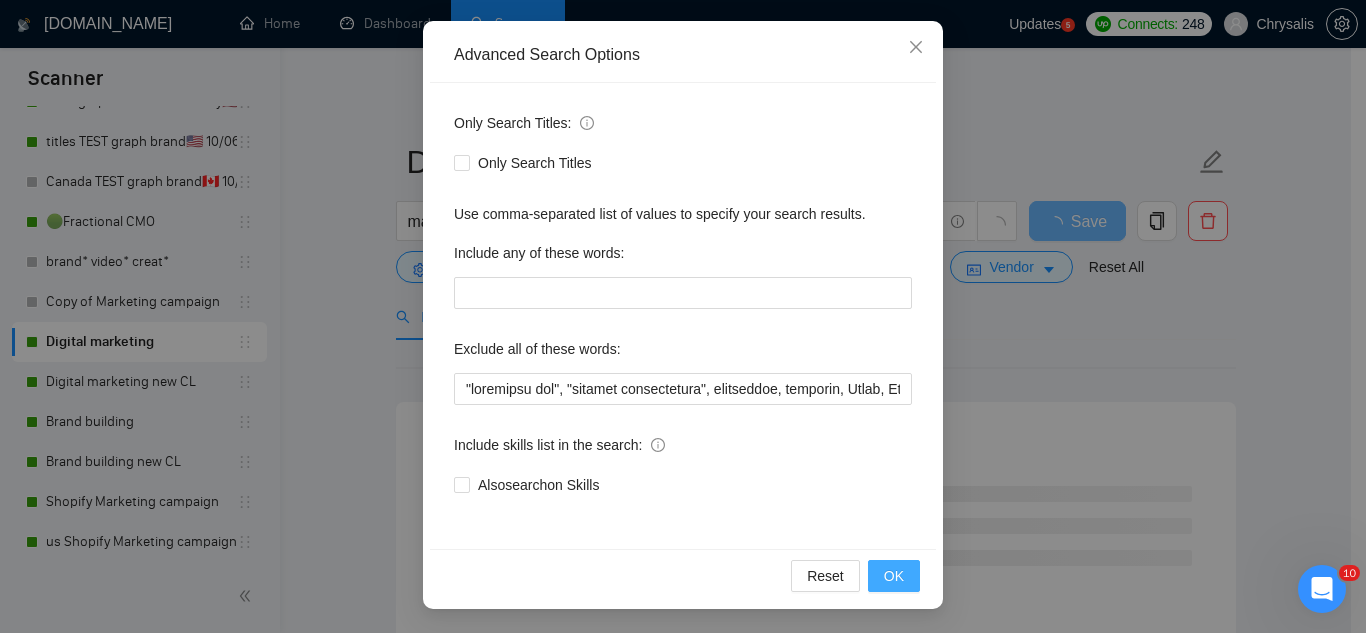 click on "OK" at bounding box center [894, 576] 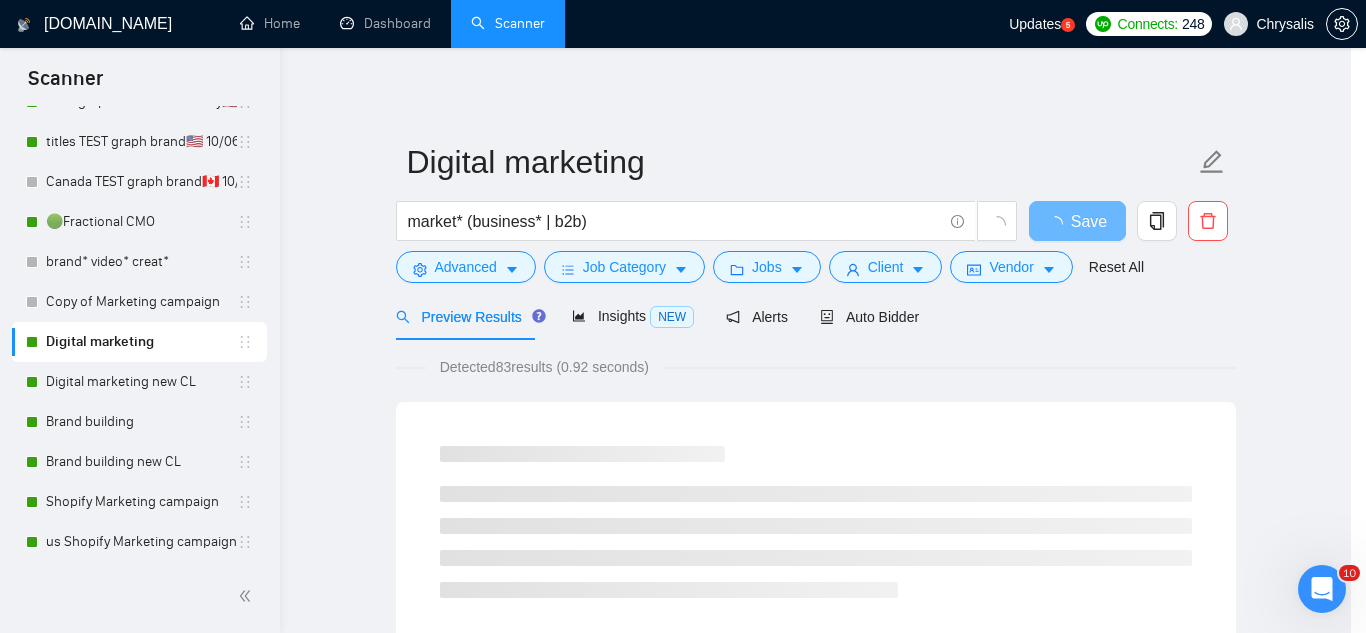 scroll, scrollTop: 99, scrollLeft: 0, axis: vertical 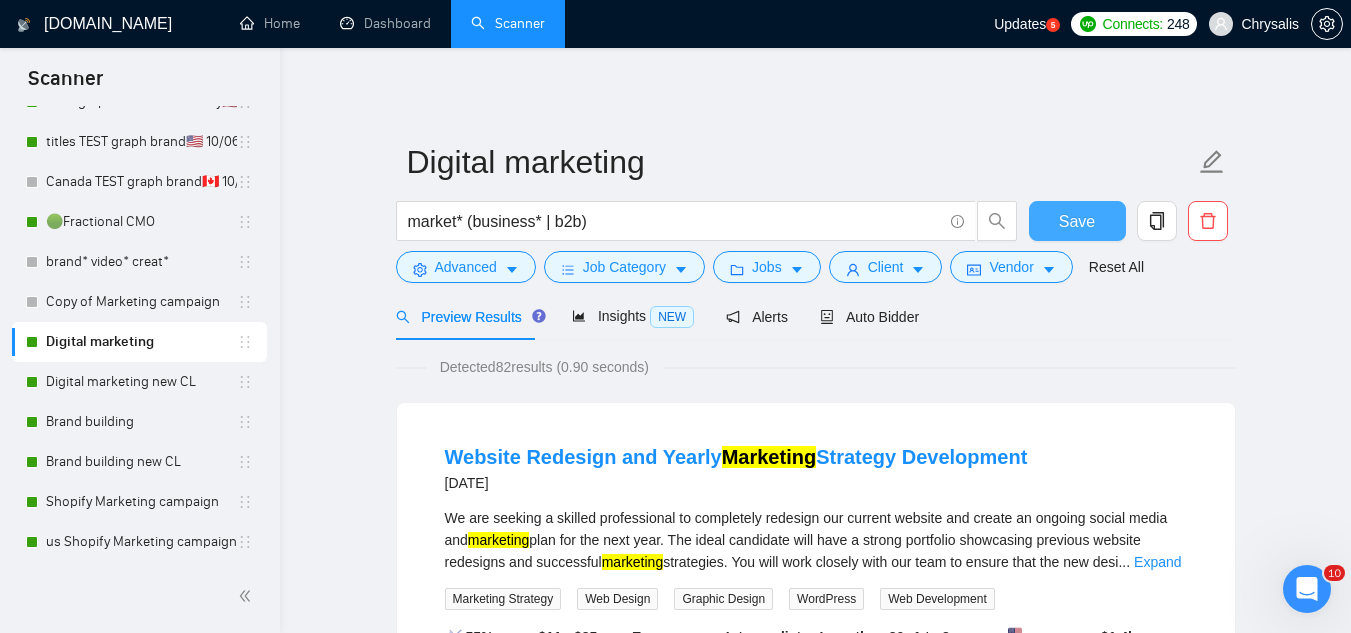 click on "Save" at bounding box center (1077, 221) 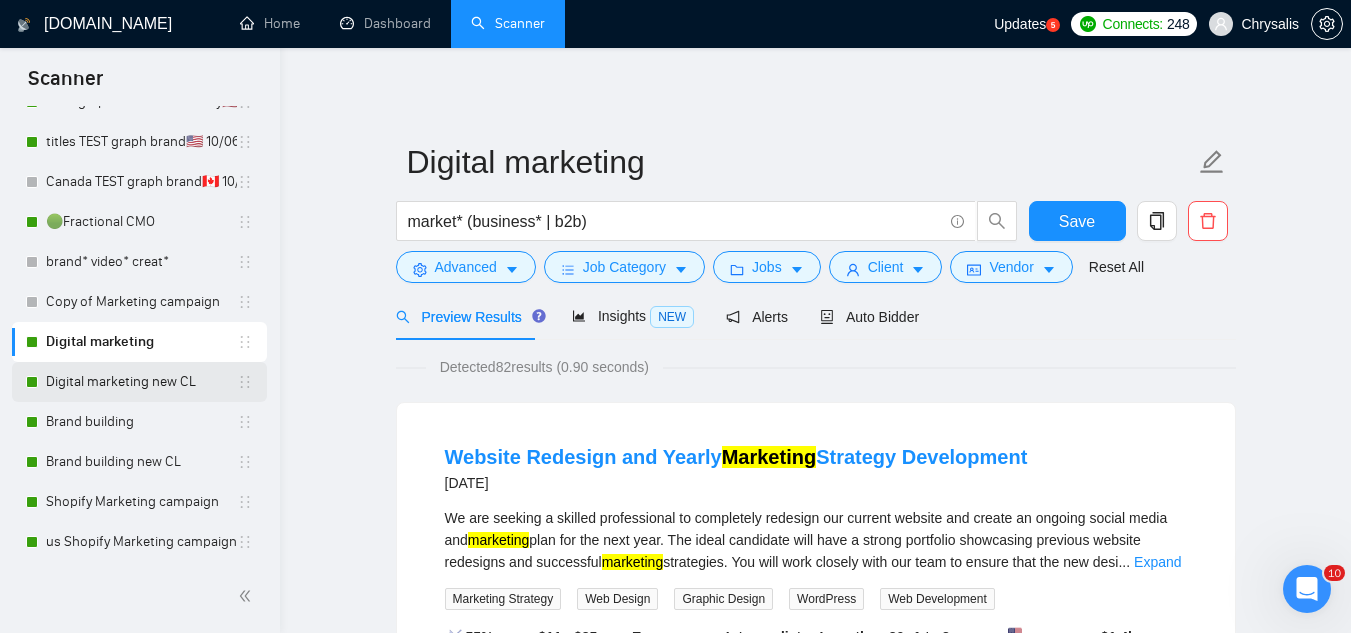 click on "Digital marketing new CL" at bounding box center [141, 382] 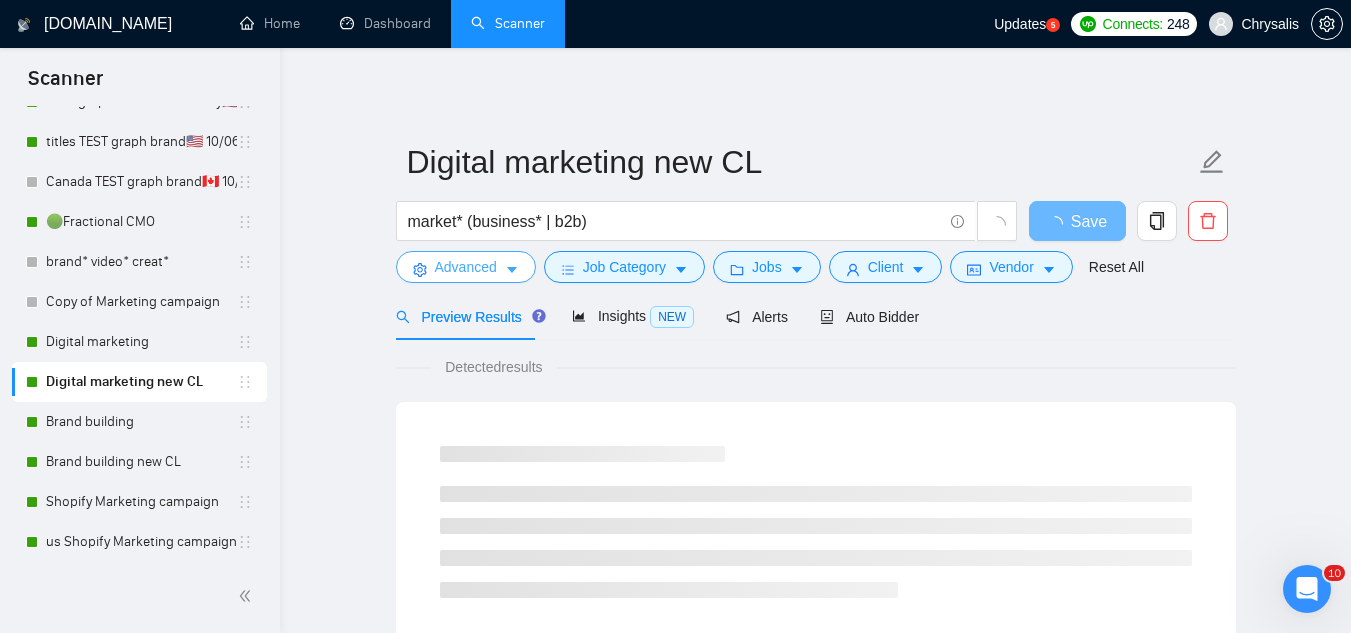 click on "Advanced" at bounding box center (466, 267) 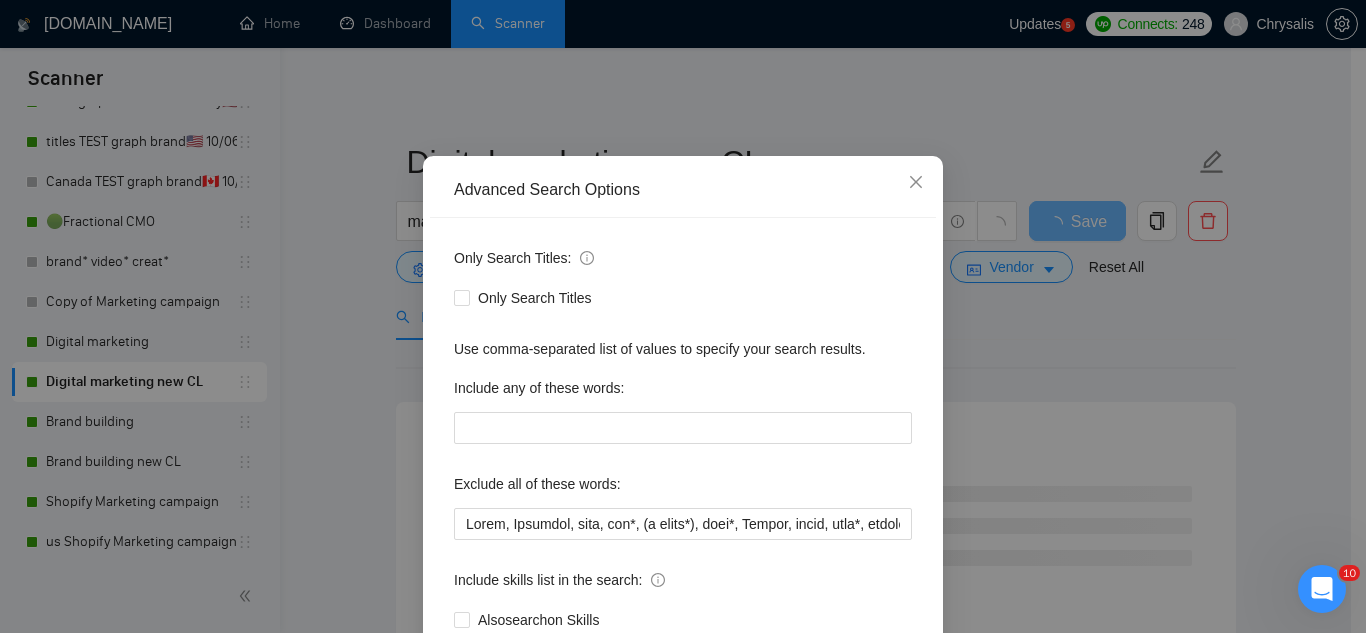 scroll, scrollTop: 100, scrollLeft: 0, axis: vertical 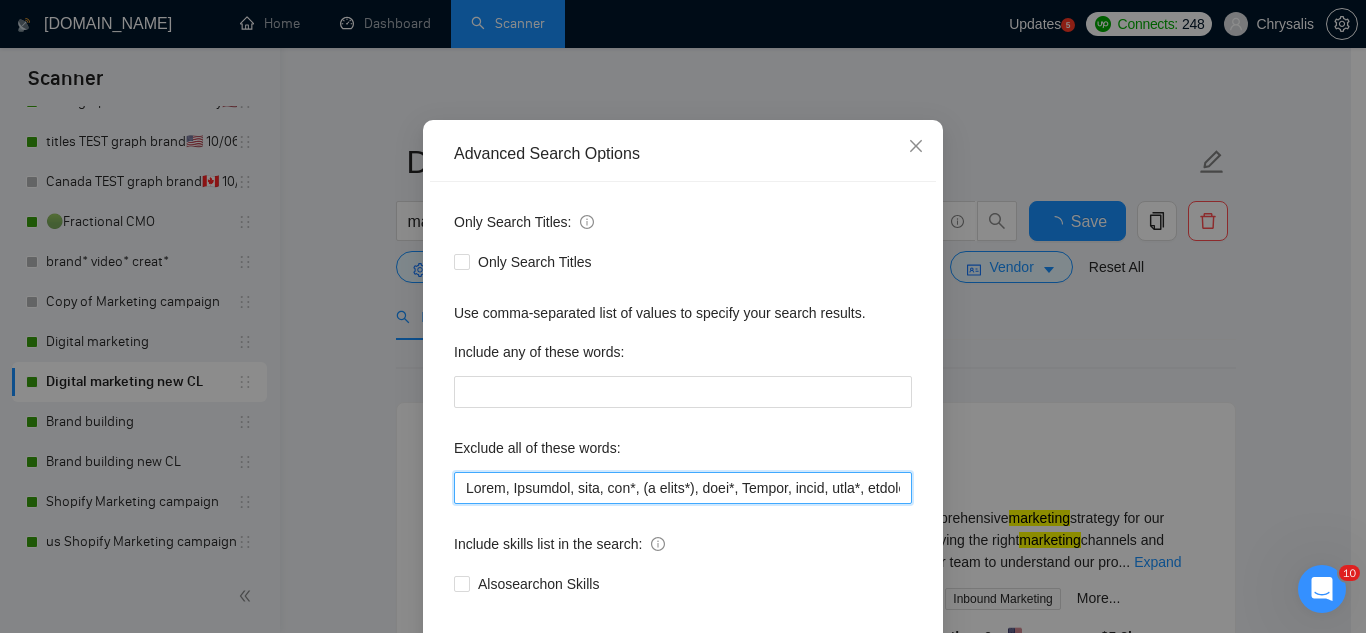 click at bounding box center (683, 488) 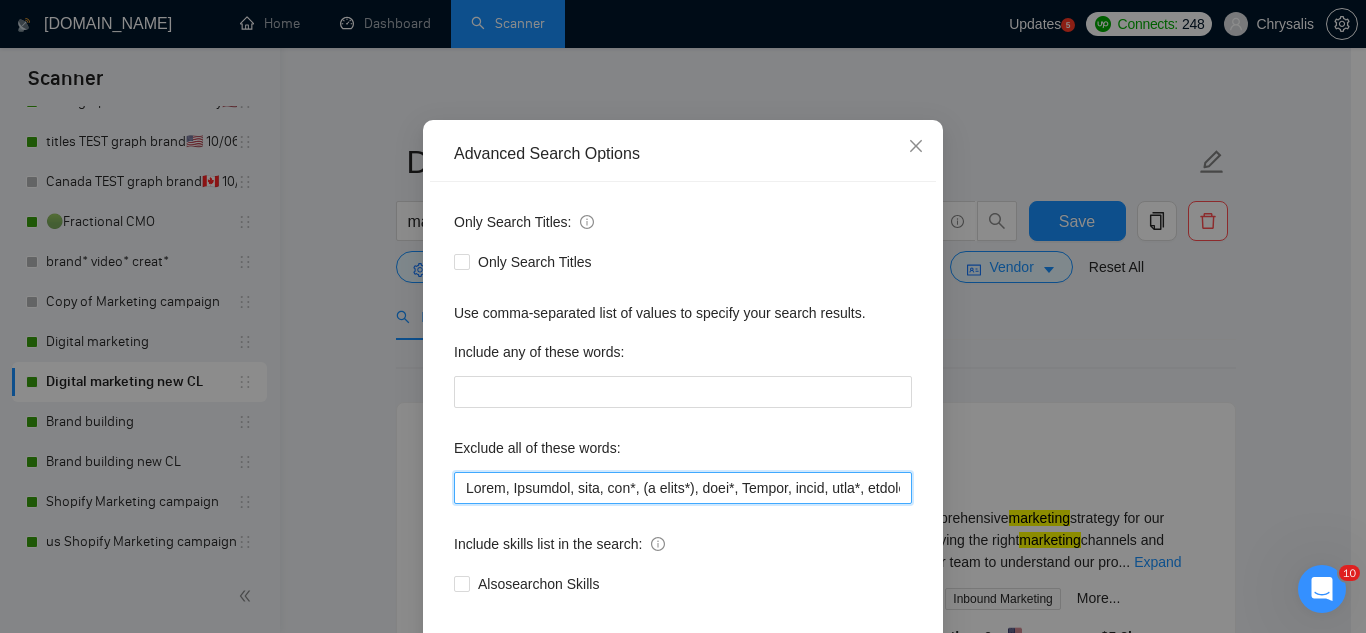 paste on ""pinterest ads", "modular construction", commission, referral," 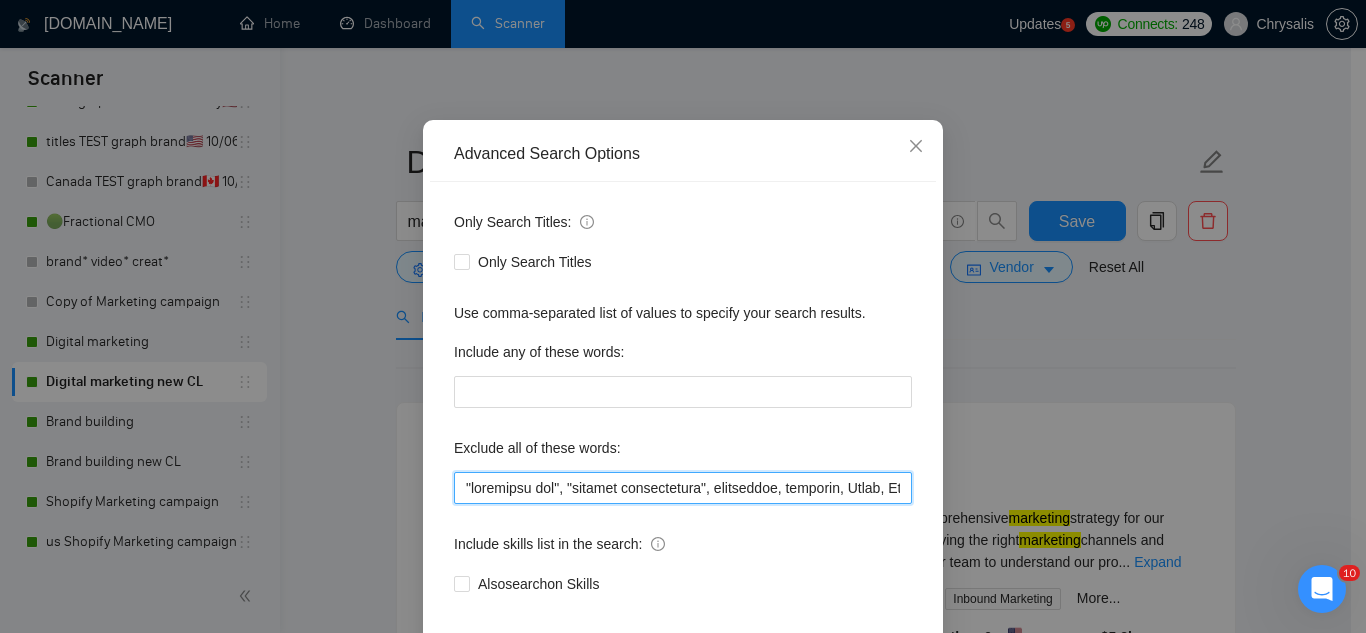 scroll, scrollTop: 199, scrollLeft: 0, axis: vertical 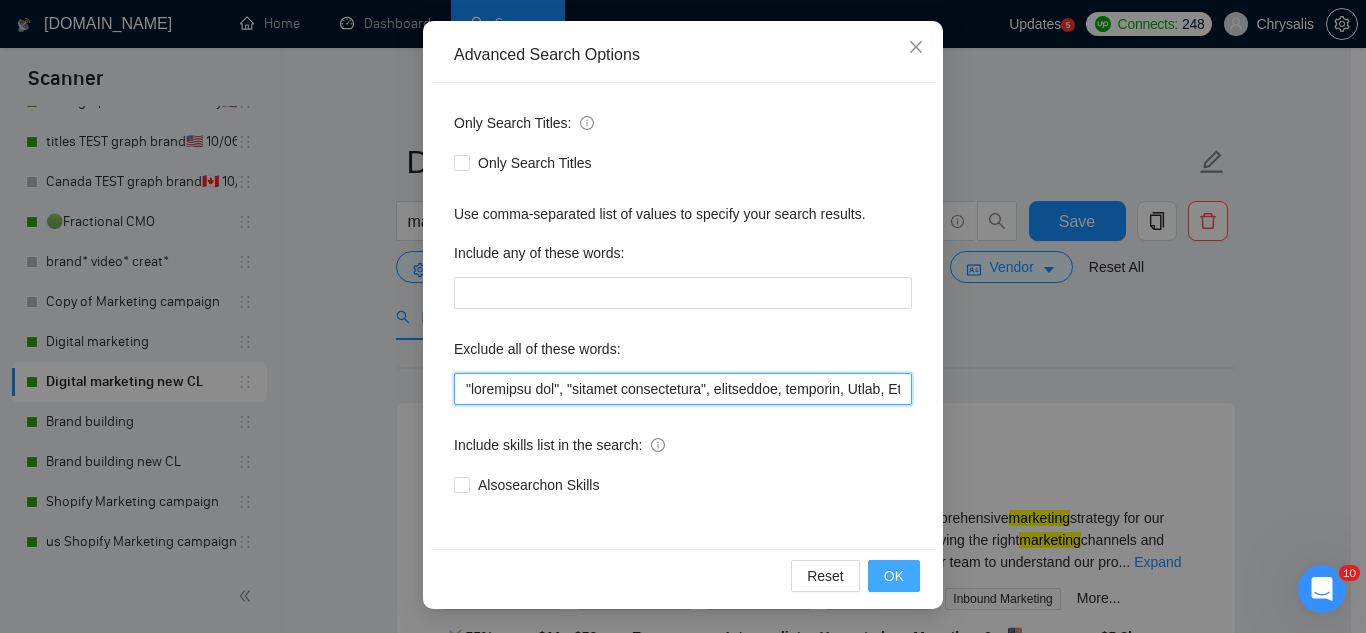 type on ""pinterest ads", "modular construction", commission, referral, Coach, Showroom, [PERSON_NAME], hat*, (t shirt*), flag*, Kajabi, mural, hood*, sweatshirt*, (t-shirt*), AppStream, "Boat Rental", (Product Dev*), Consultant, Advisor, subdomain, "Hand-Drawn", Architect, (voice actor*), (video edit*), "business development/lead gen", (/lead gen*), (lead gen*), (Lead Generation*), "Sound-Masking", "/SMS", sms, (program implement*), guitar, bitcoin, crypto, blockchain, "compensation consultant", recruiter,  "webinar host", "sms expert", Draftsman, "mechanical layout", "equipment layout", "Bakery Plan", "Microsoft Visio", sketch, "t-shirt design", Patent, trademark, "trademark consulting", "intellectual property law", MidJourney, "AI image generation & editing", "AI image", "font development", clothing, "t-shirt", "tee shirt", accessories, Illustration, drawing, "Fashion & Beauty", "Vector works", CAD, "Commercial Design", "Autodesk CAD", "3D Rendering", "Artificial Intelligence", "Packaging Design", "Fashion Design", "Fash..." 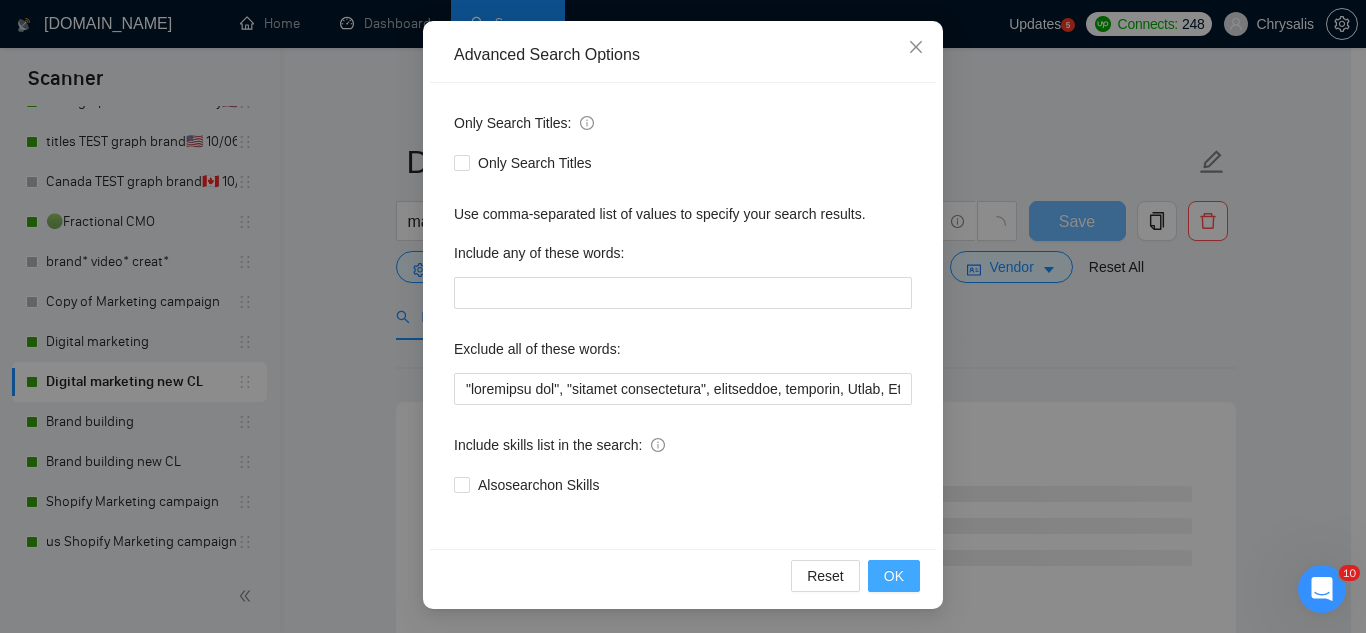 click on "OK" at bounding box center [894, 576] 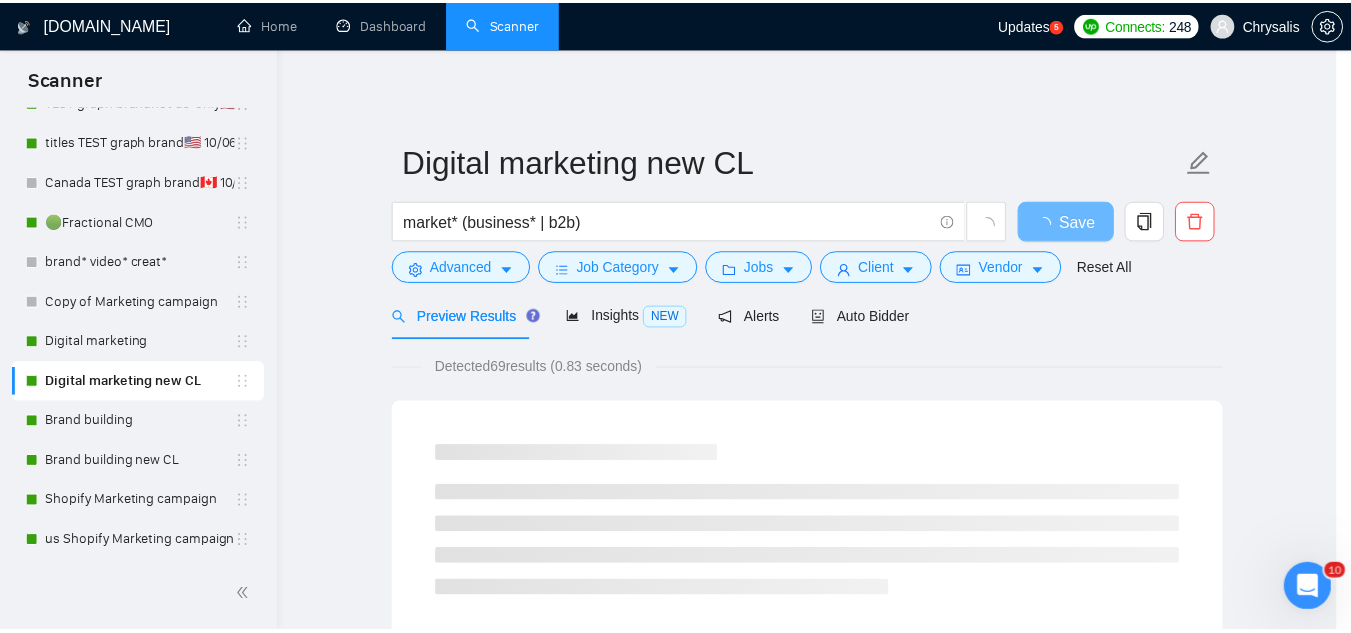 scroll, scrollTop: 99, scrollLeft: 0, axis: vertical 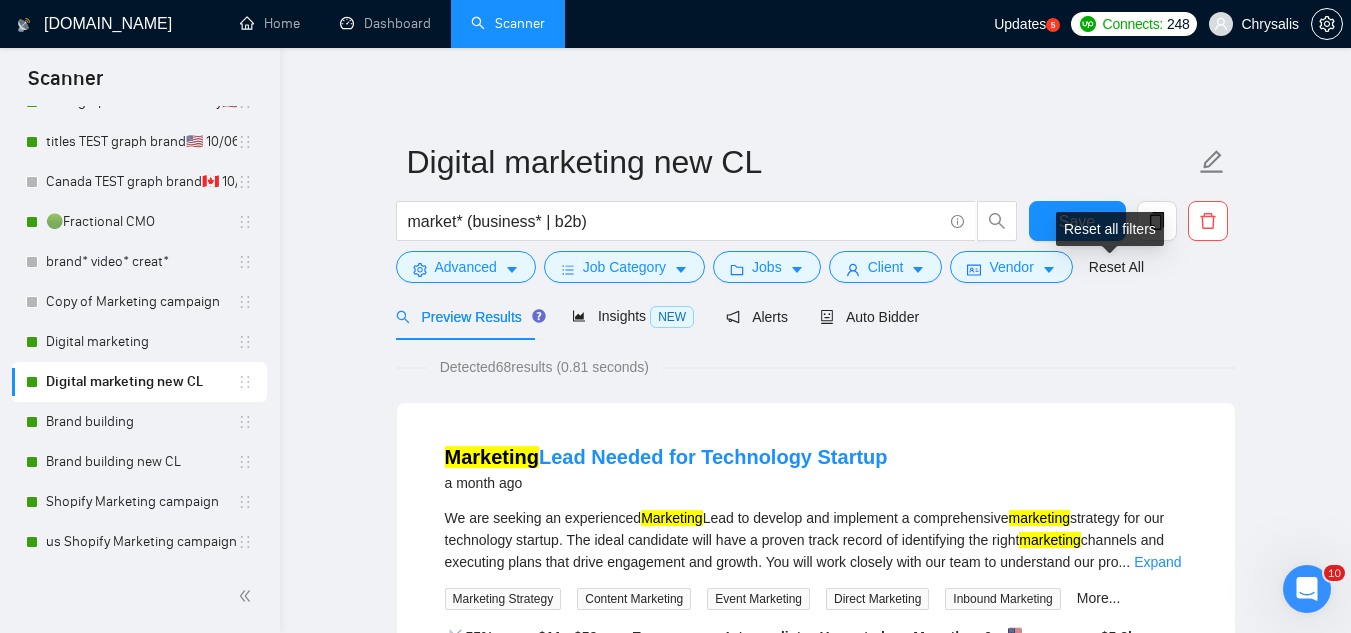 click on "Reset all filters" at bounding box center (1110, 229) 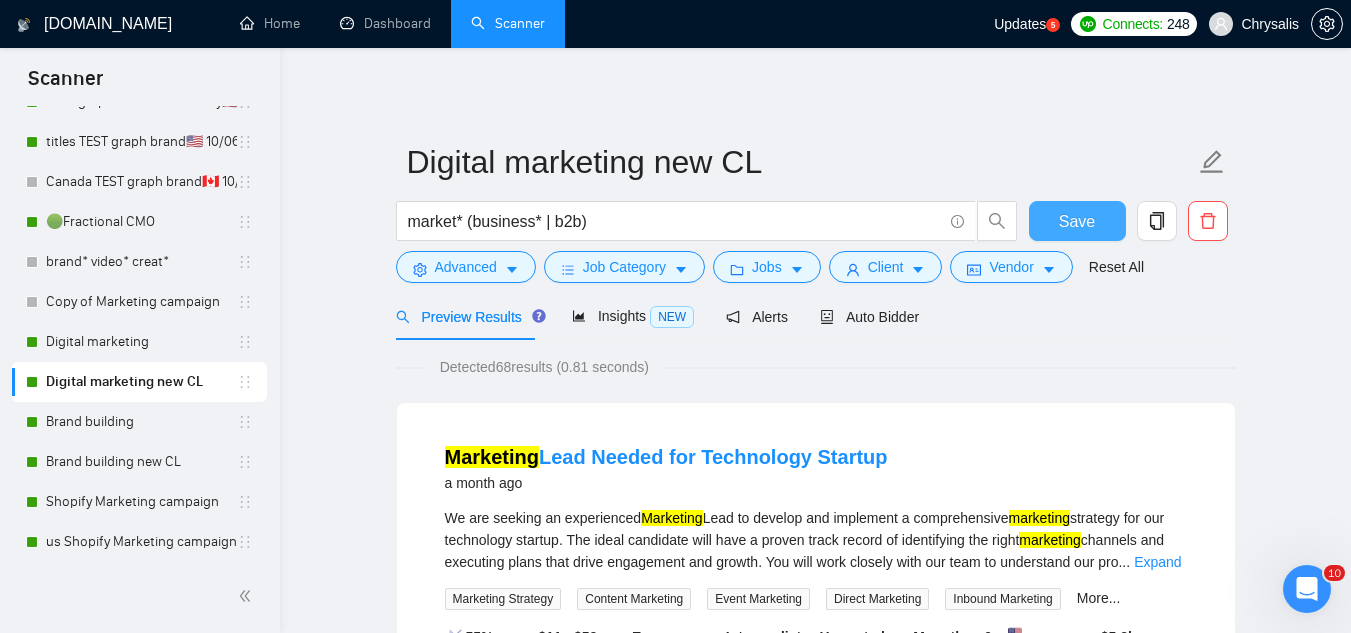 click on "Save" at bounding box center [1077, 221] 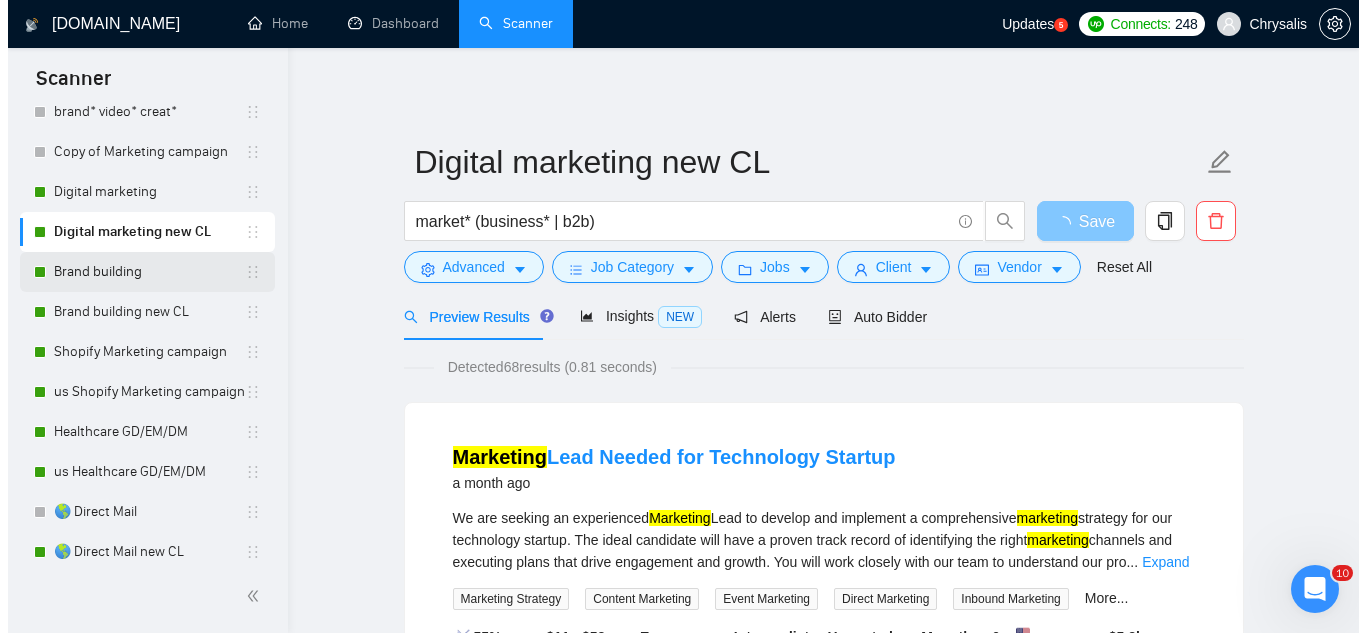 scroll, scrollTop: 400, scrollLeft: 0, axis: vertical 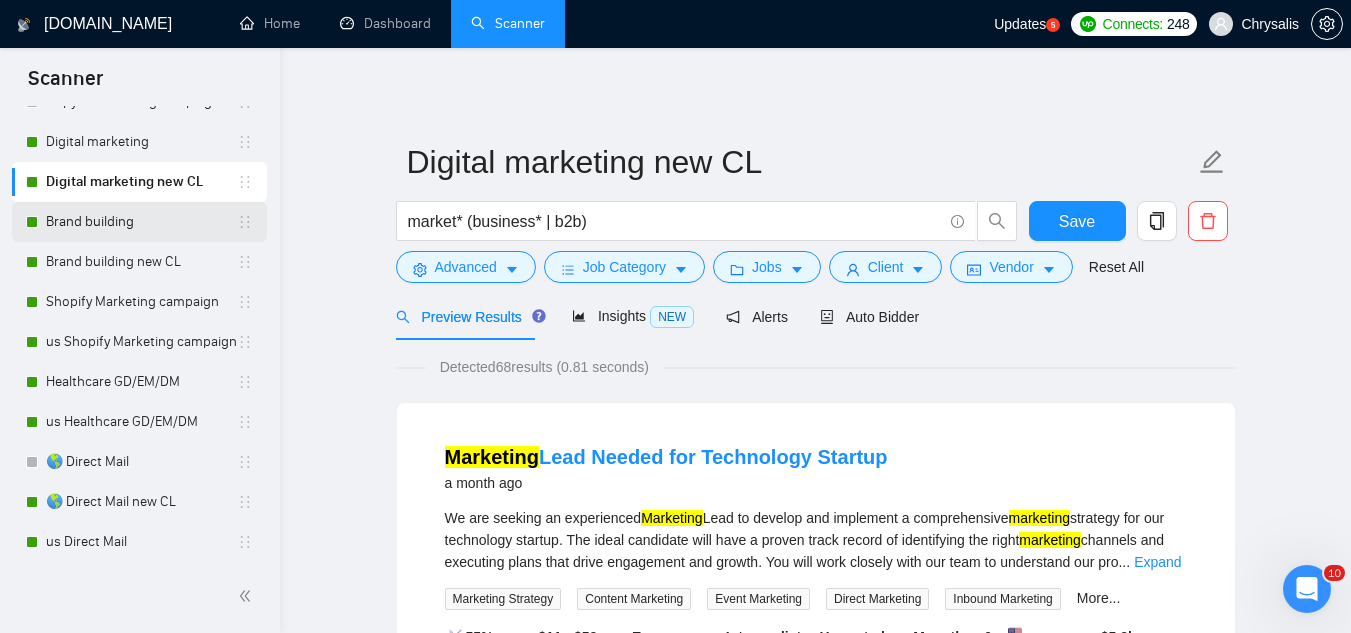 click on "Brand building" at bounding box center (141, 222) 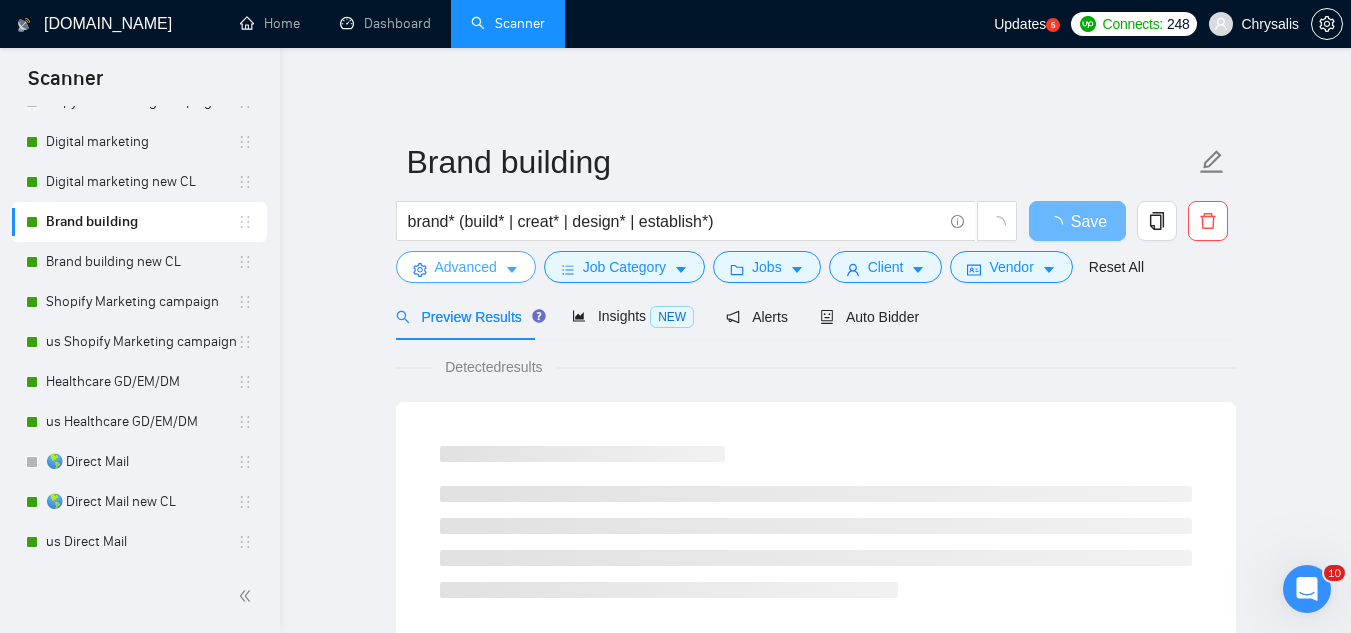 click on "Advanced" at bounding box center (466, 267) 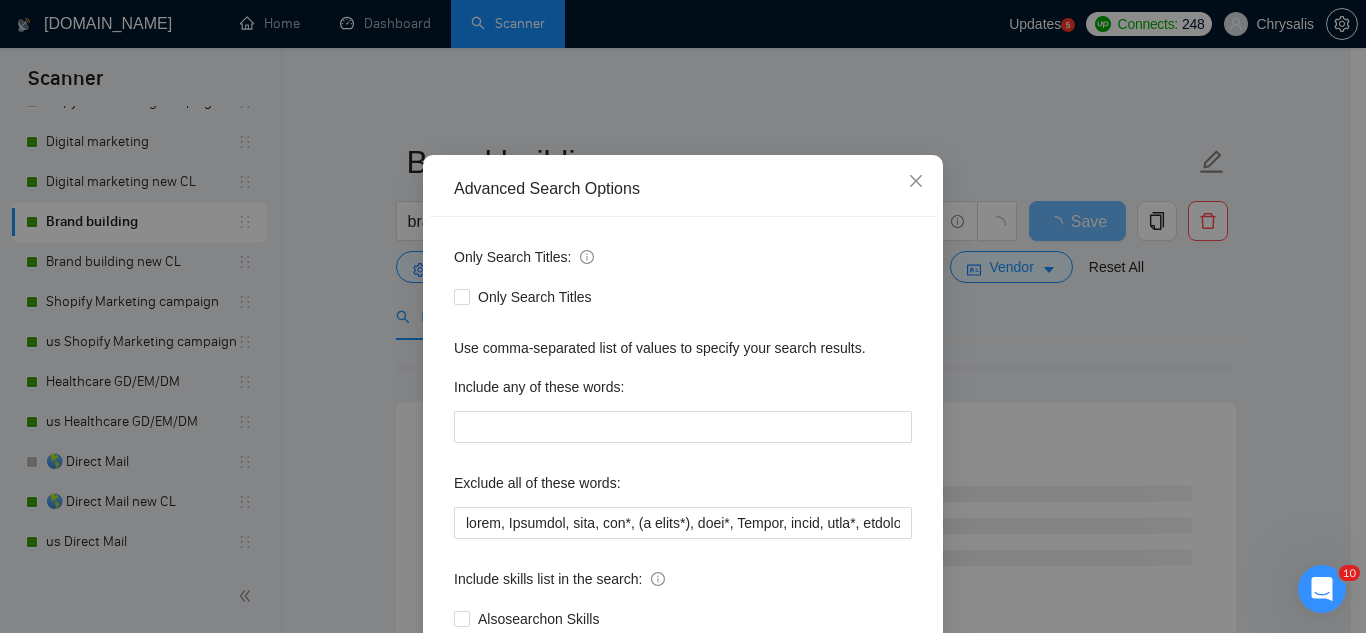 scroll, scrollTop: 100, scrollLeft: 0, axis: vertical 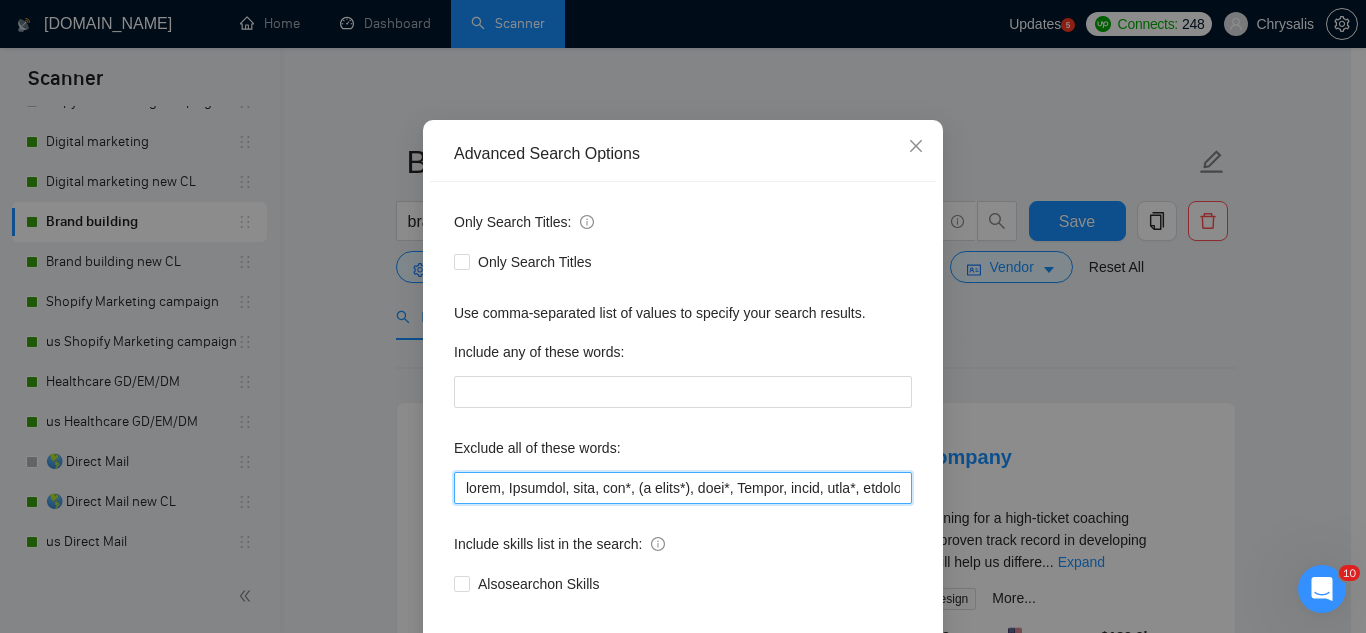 click at bounding box center (683, 488) 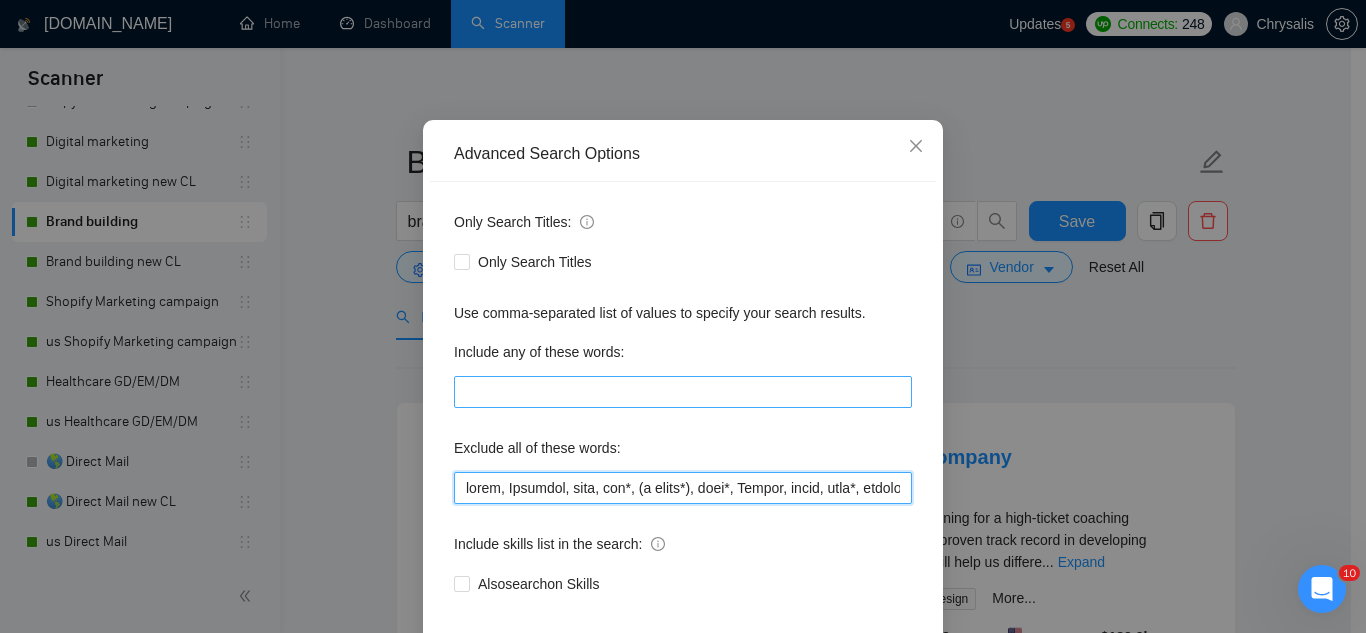 paste on ""pinterest ads", "modular construction", commission, referral," 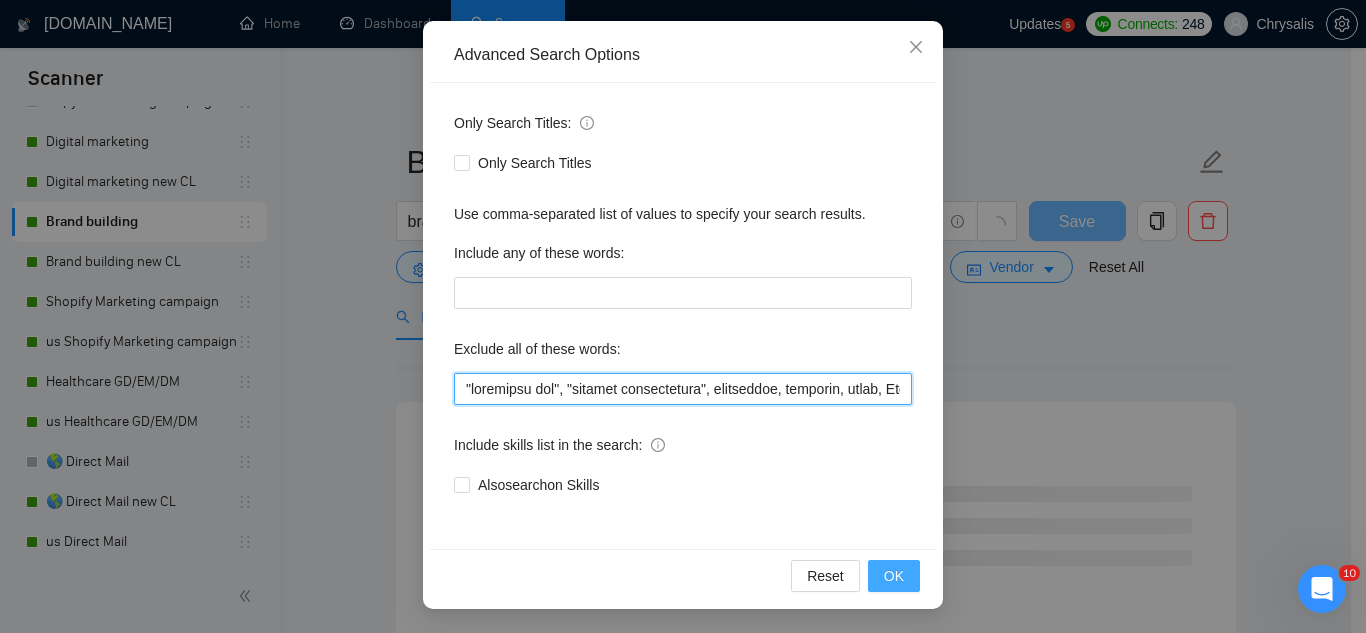 type on ""pinterest ads", "modular construction", commission, referral, coach, Showroom, [PERSON_NAME], hat*, (t shirt*), flag*, Kajabi, mural, hood*, sweatshirt*, (t-shirt*), AppStream, "Boat Rental", (Product Dev*), Consultant, Advisor, subdomain, "Hand-Drawn", Architect, (voice actor*), (video edit*), "business development/lead gen", (/lead gen*), (lead gen*), (Lead Generation*), "Sound-Masking", "/SMS", sms, (program implement*), guitar, bitcoin, crypto, blockchain, "compensation consultant", recruiter, "Webinar Host", "sms expert", Draftsman, "mechanical layout", "equipment layout", "Bakery Plan", "Microsoft Visio", sketch, "t-shirt design", Patent, trademark, "trademark consulting", "intellectual property law", MidJourney, "AI image generation & editing", "AI image", "font development", clothing, "t-shirt", "tee shirt", accessories, Illustration, drawing, host*, "Fashion & Beauty", "Vector works", CAD, "Commercial Design", "Autodesk CAD", "3D Rendering", "Artificial Intelligence", "Packaging Design", "Fashion Design",..." 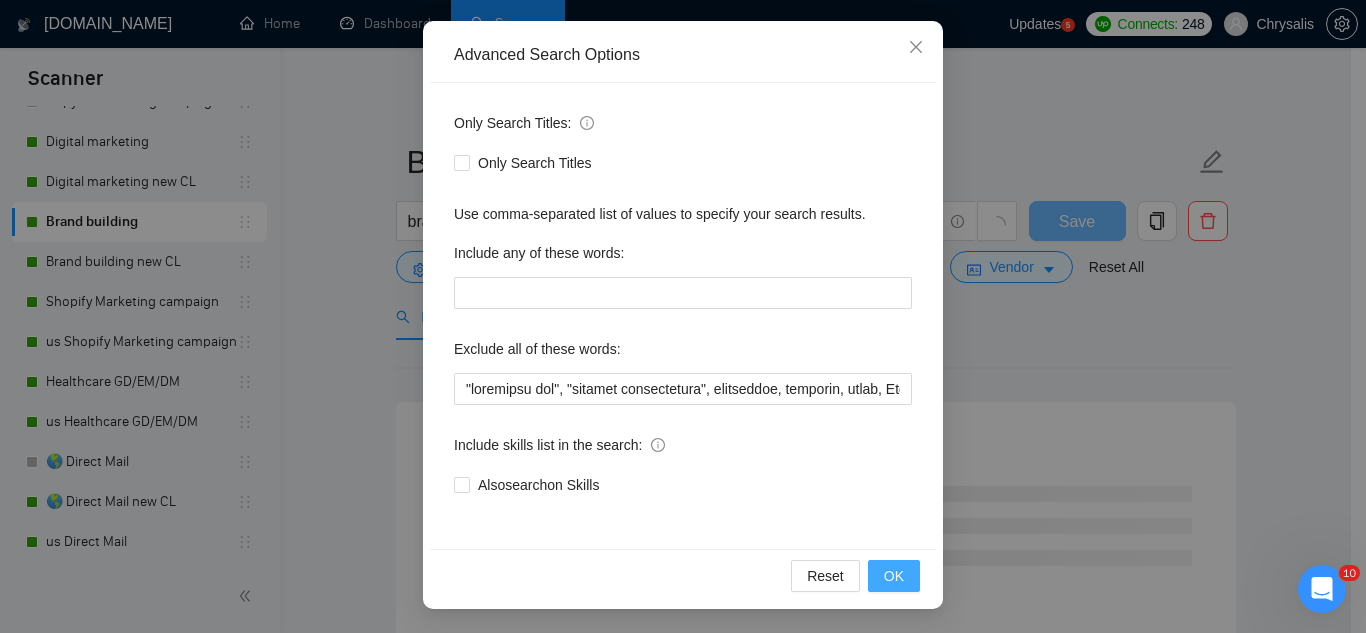 click on "OK" at bounding box center [894, 576] 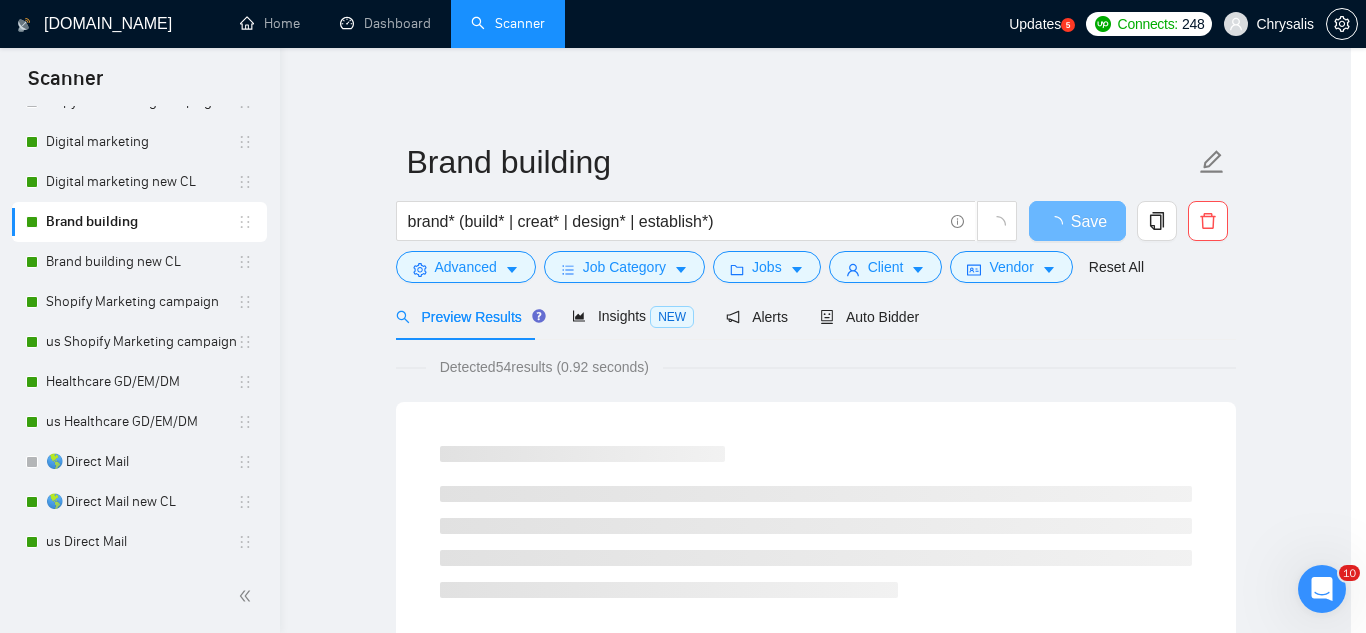 scroll, scrollTop: 99, scrollLeft: 0, axis: vertical 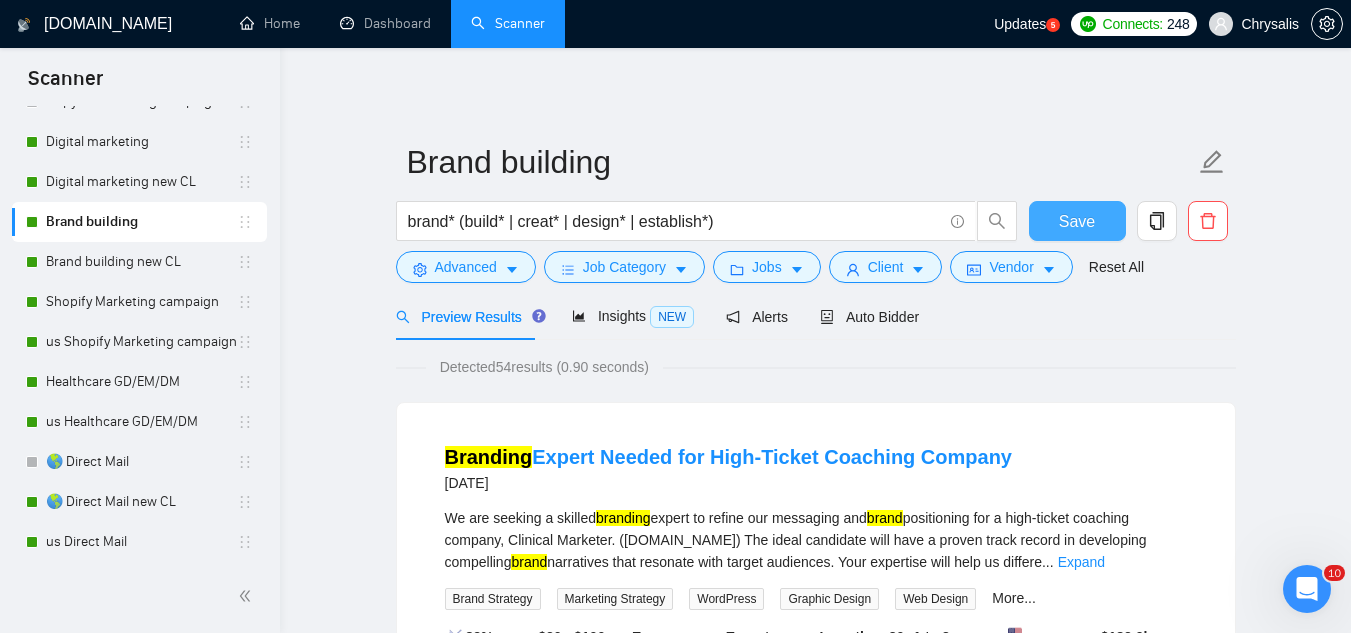click on "Save" at bounding box center (1077, 221) 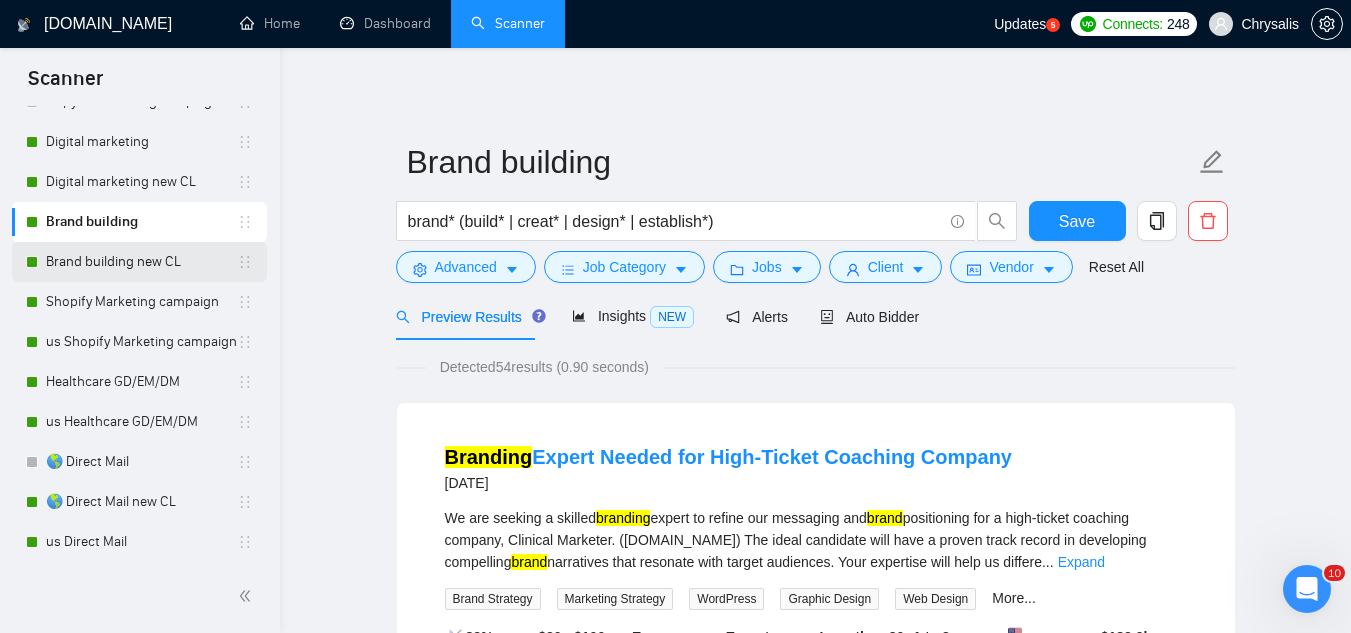 click on "Brand building new CL" at bounding box center [141, 262] 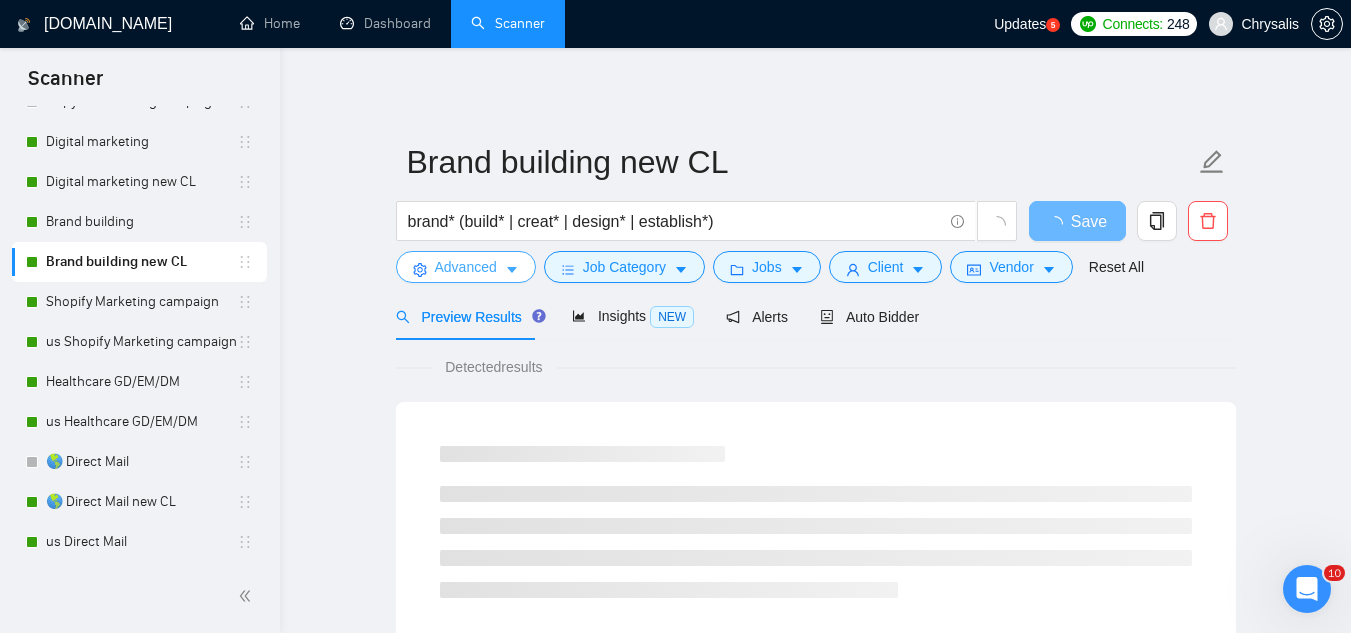 click on "Advanced" at bounding box center [466, 267] 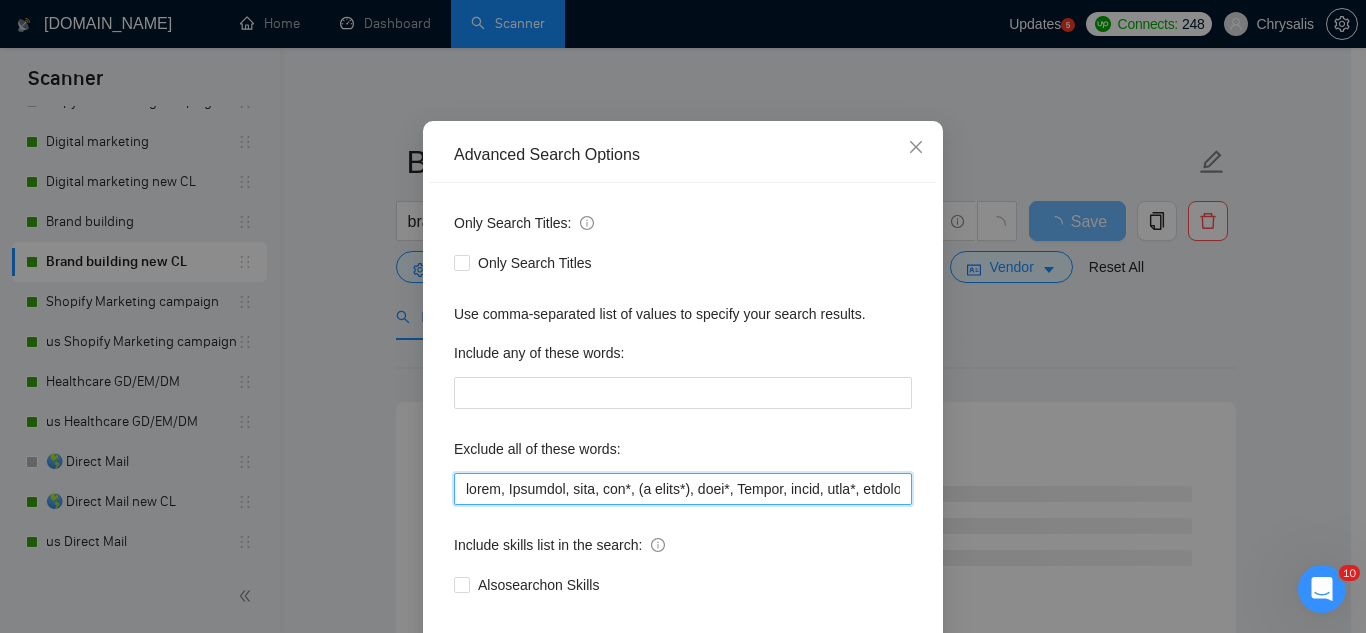 click at bounding box center [683, 489] 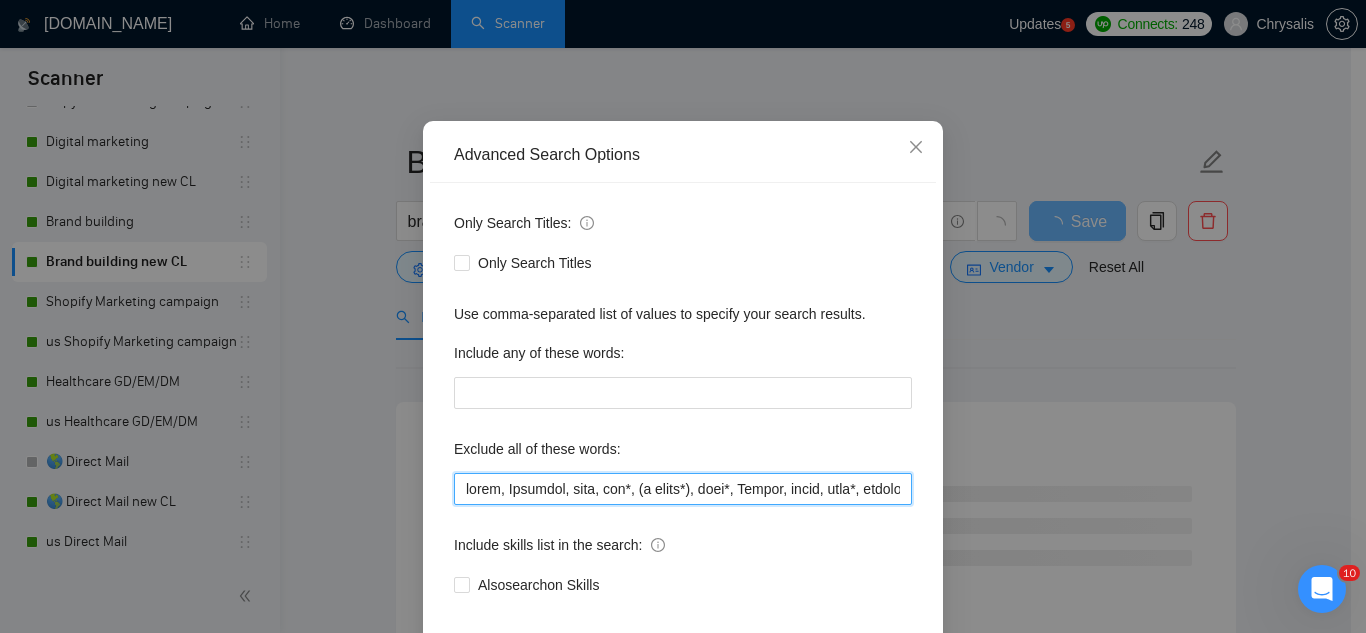 paste on ""pinterest ads", "modular construction", commission, referral," 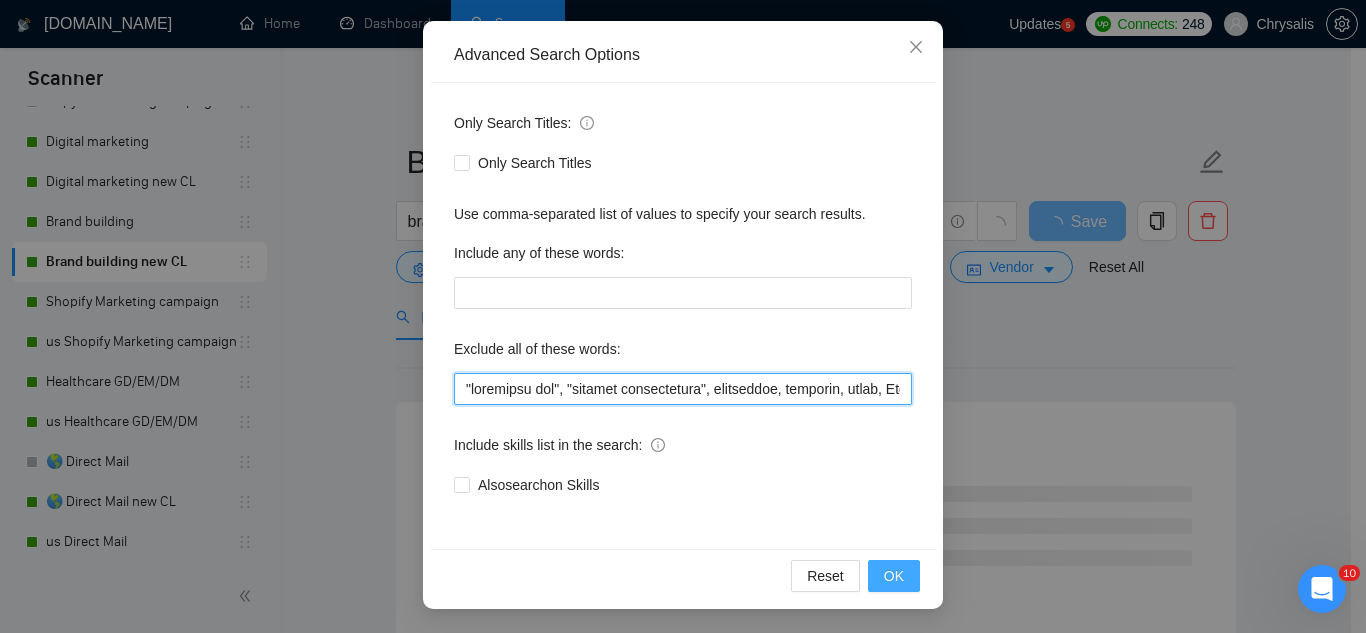 type on ""pinterest ads", "modular construction", commission, referral, coach, Showroom, [PERSON_NAME], hat*, (t shirt*), flag*, Kajabi, mural, hood*, sweatshirt*, (t-shirt*), AppStream, "Boat Rental", (Product Dev*), Consultant, Advisor, subdomain, "Hand-Drawn", Architect, (voice actor*), (video edit*), "business development/lead gen", (/lead gen*), (lead gen*), (Lead Generation*), "Sound-Masking", "/SMS", sms, (program implement*), guitar, bitcoin, crypto, blockchain, "compensation consultant", recruiter, "webinar host", "sms expert", Draftsman, "mechanical layout", "equipment layout", "Bakery Plan", "Microsoft Visio", sketch, "t-shirt design", Patent, trademark, "trademark consulting", "intellectual property law", MidJourney, "AI image generation & editing", "AI image", "font development", clothing, "t-shirt", "tee shirt", accessories, Illustration, drawing, "Fashion & Beauty", "Vector works", CAD, "Commercial Design", "Autodesk CAD", "3D Rendering", "Artificial Intelligence", "Packaging Design", "Fashion Design", "Fashi..." 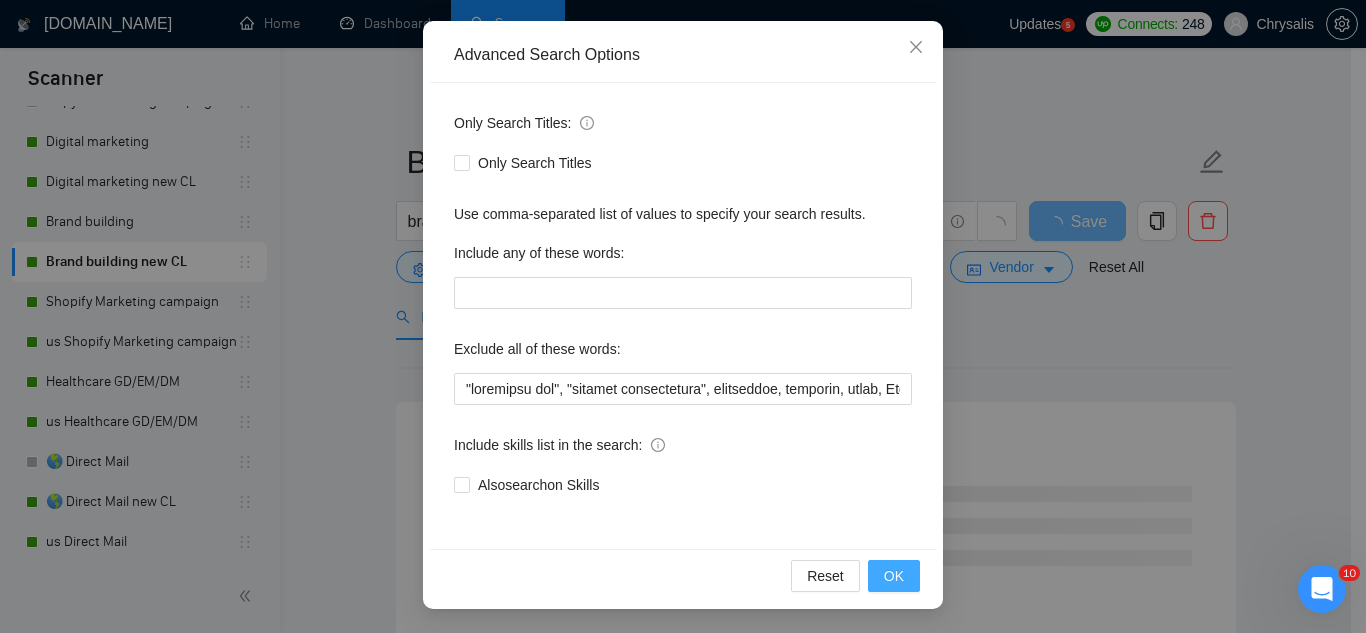 click on "OK" at bounding box center (894, 576) 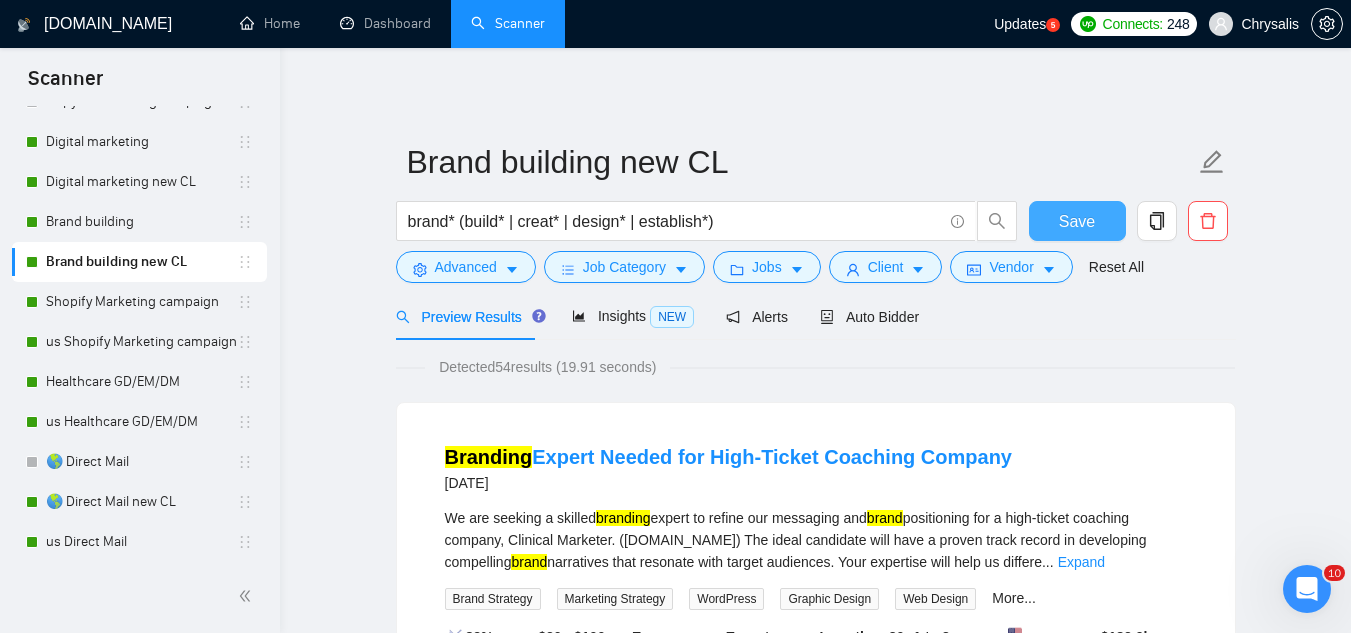 click on "Save" at bounding box center [1077, 221] 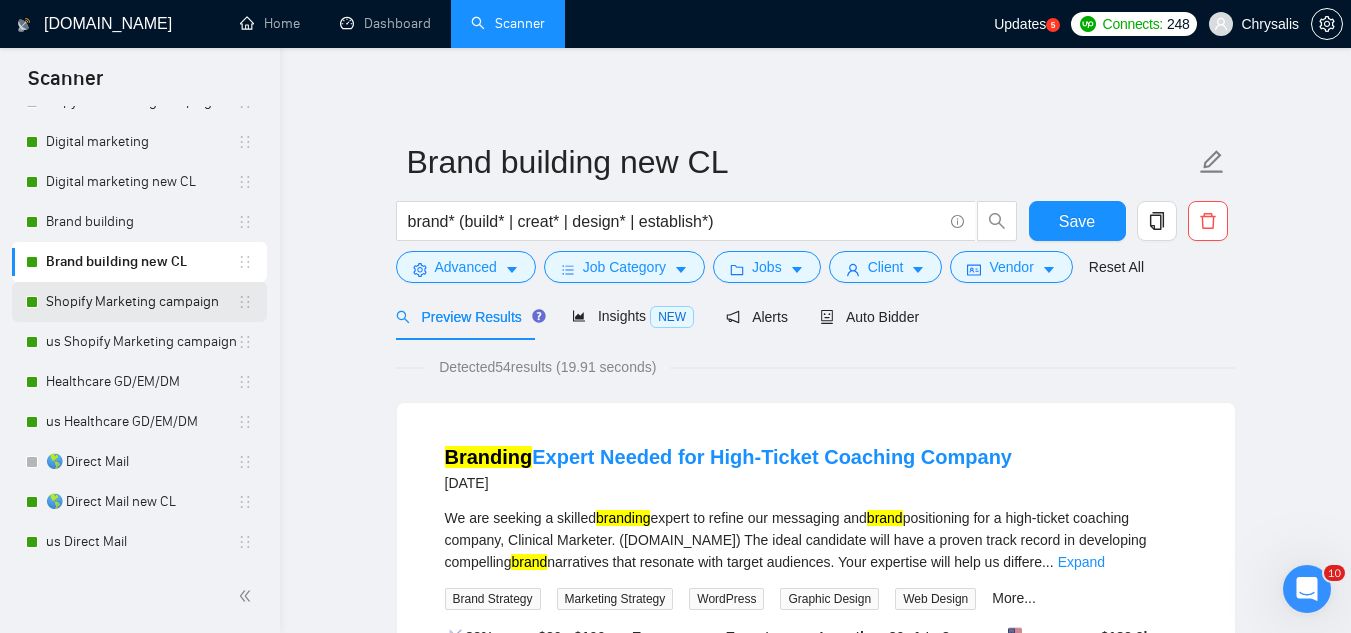 click on "Shopify Marketing campaign" at bounding box center [141, 302] 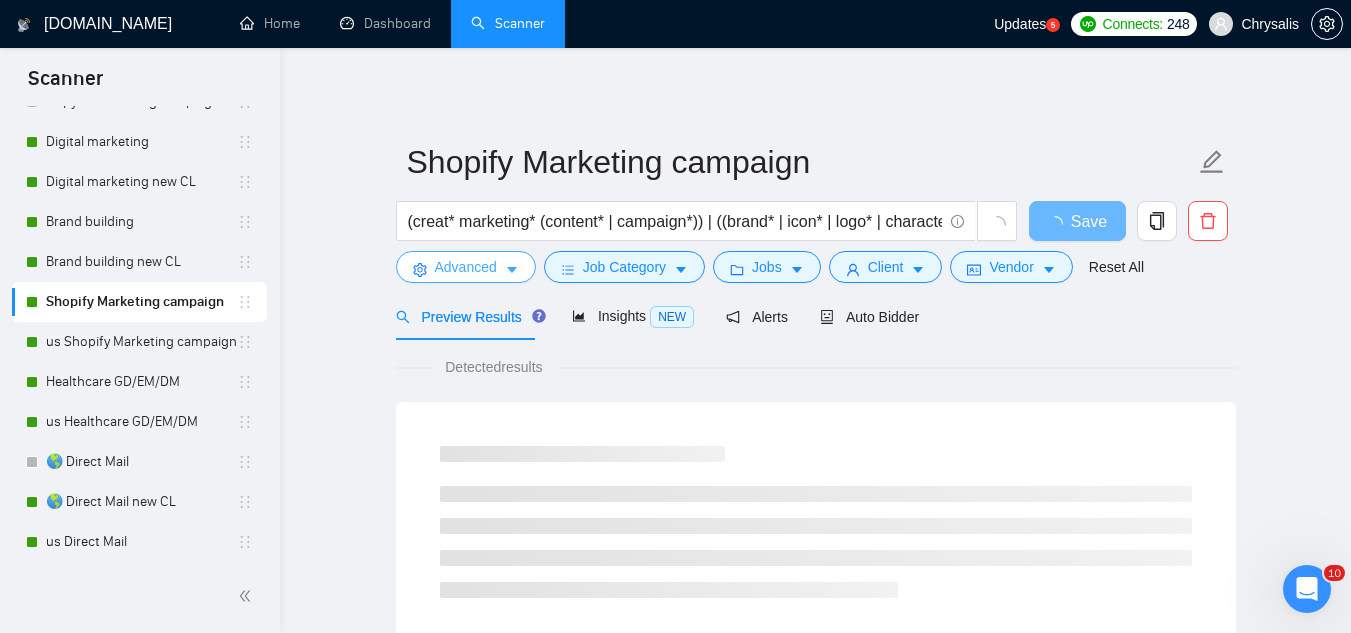 click on "Advanced" at bounding box center (466, 267) 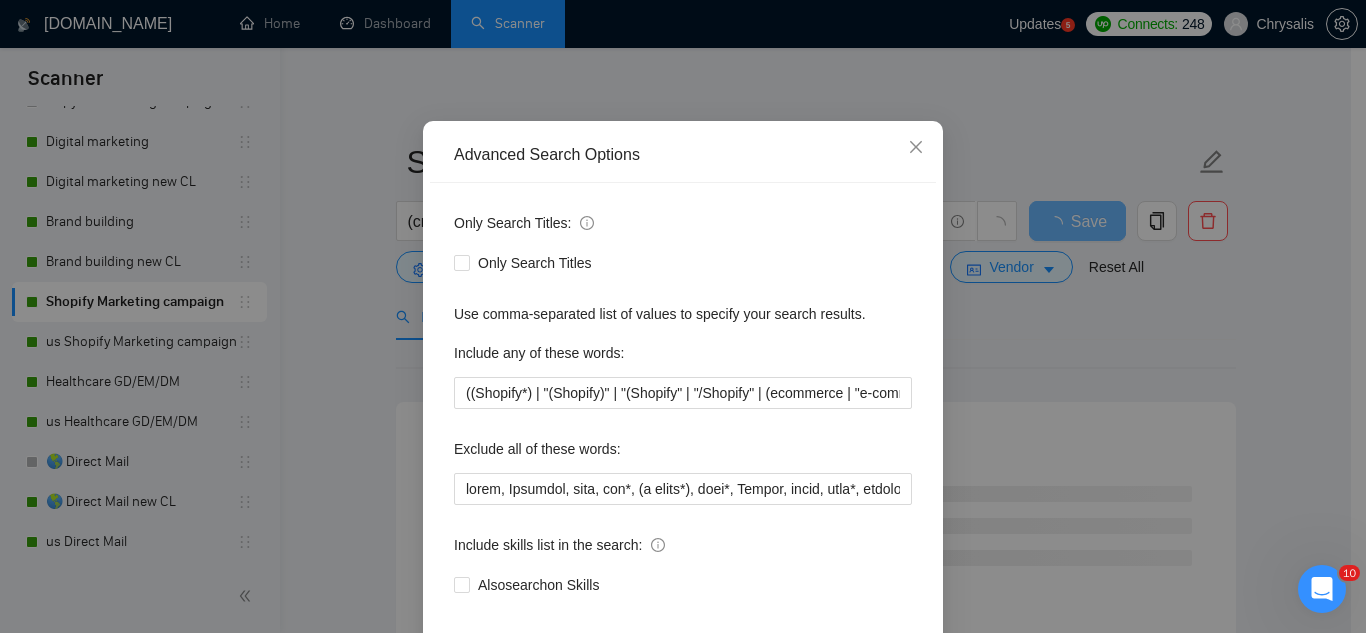 scroll, scrollTop: 100, scrollLeft: 0, axis: vertical 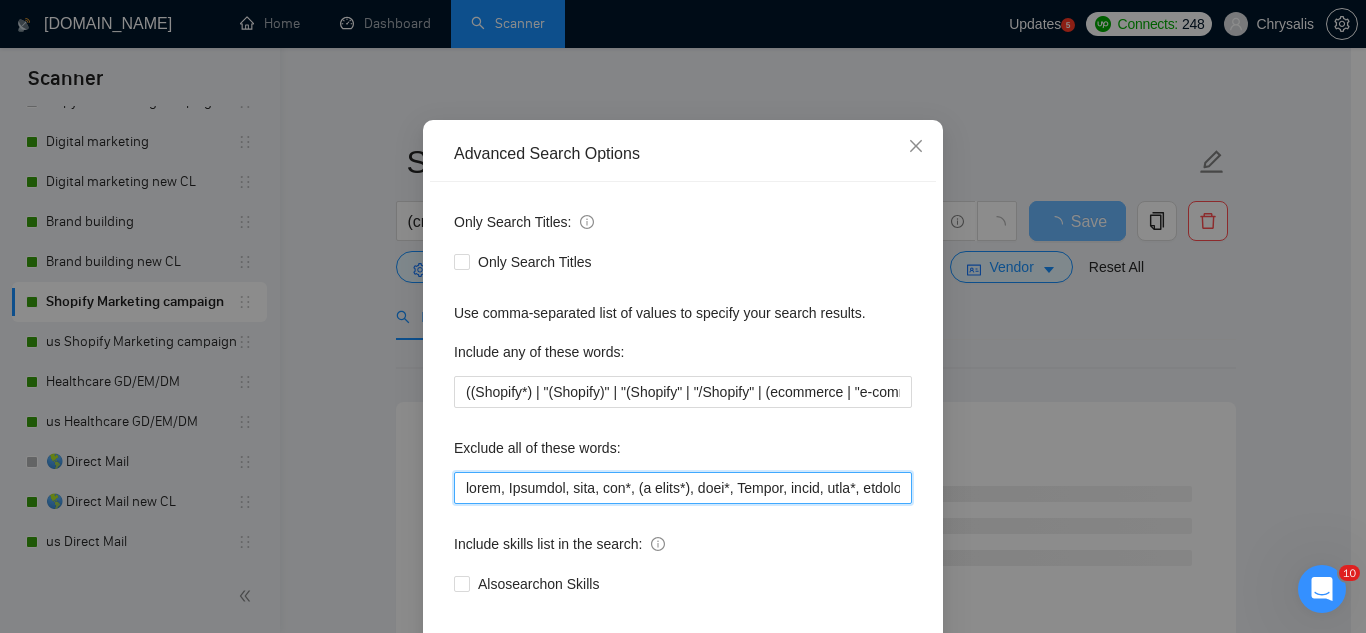 click at bounding box center [683, 488] 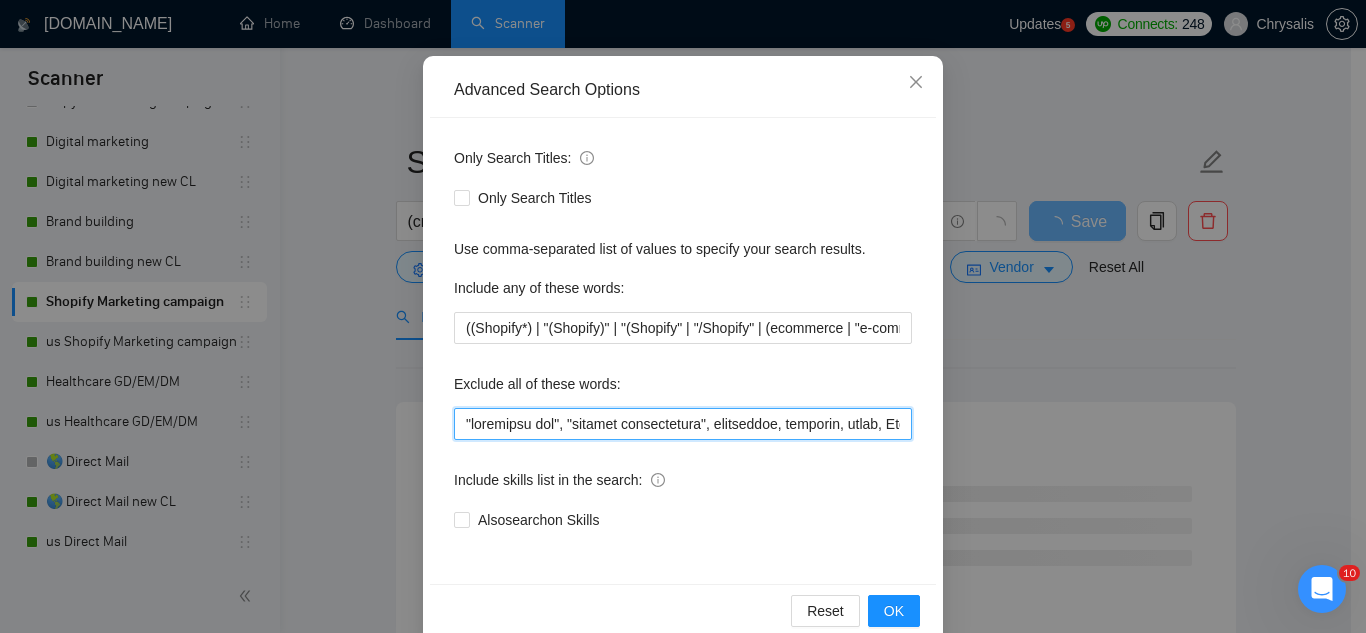 scroll, scrollTop: 199, scrollLeft: 0, axis: vertical 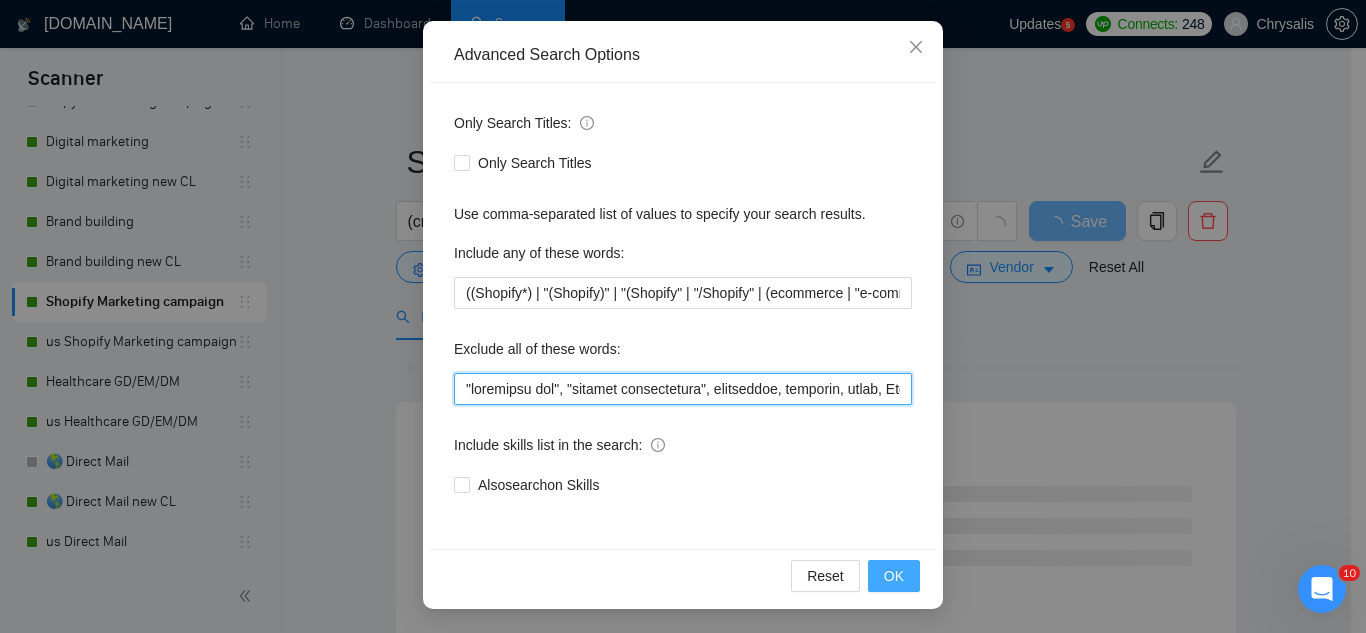 type on ""pinterest ads", "modular construction", commission, referral, coach, Showroom, [PERSON_NAME], hat*, (t shirt*), flag*, Kajabi, mural, hood*, sweatshirt*, (t-shirt*), AppStream, "Boat Rental", (Product Dev*), Consultant, Advisor, subdomain, "Hand-Drawn", Architect, (voice actor*), (video edit*), "business development/lead gen", (/lead gen*), (lead gen*), (Lead Generation*), "Sound-Masking", "/SMS", sms, (program implement*), guitar, bitcoin, crypto, blockchain, "compensation consultant", recruiter, "webinar host", "sms expert", Draftsman, "mechanical layout", "equipment layout", "Bakery Plan", "Microsoft Visio", sketch, "t-shirt design", Patent, trademark, "trademark consulting", "intellectual property law", MidJourney, "AI image generation & editing", "AI image", "font development", clothing, "t-shirt", "tee shirt", accessories, Illustration, drawing, "Fashion & Beauty", "Vector works", CAD, "Commercial Design", "Autodesk CAD", "3D Rendering", "Artificial Intelligence", "Packaging Design", "Fashion Design", "Fashi..." 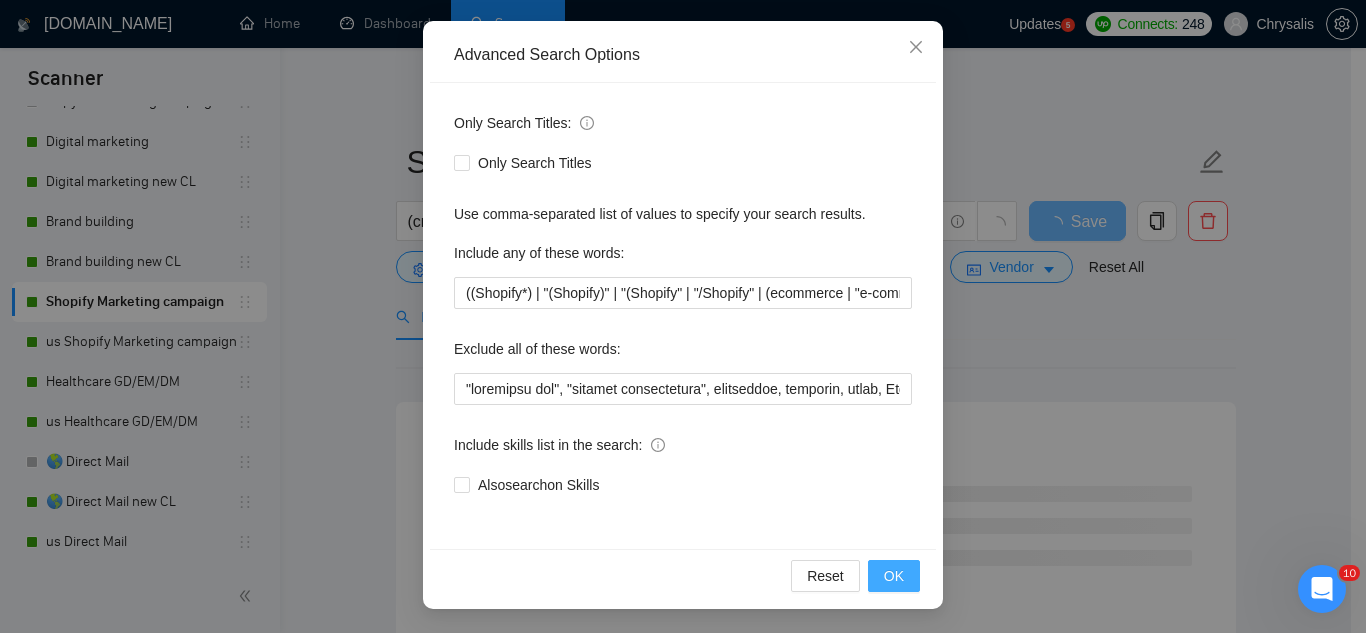 click on "OK" at bounding box center [894, 576] 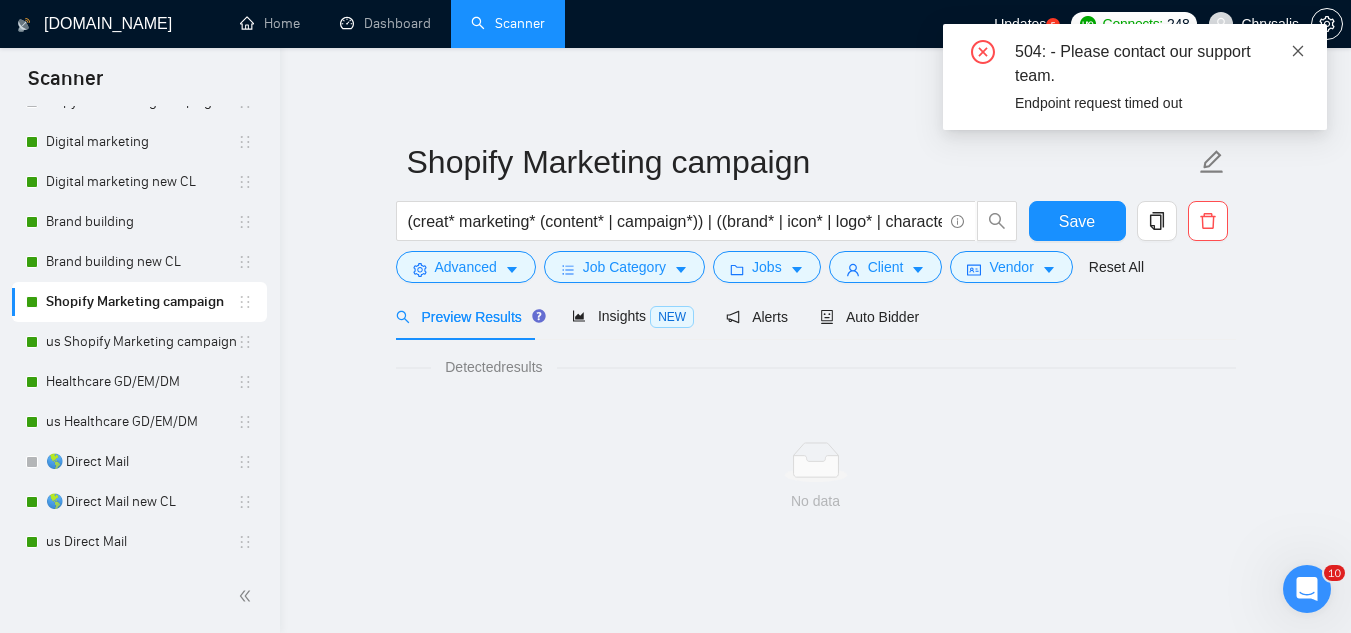 click 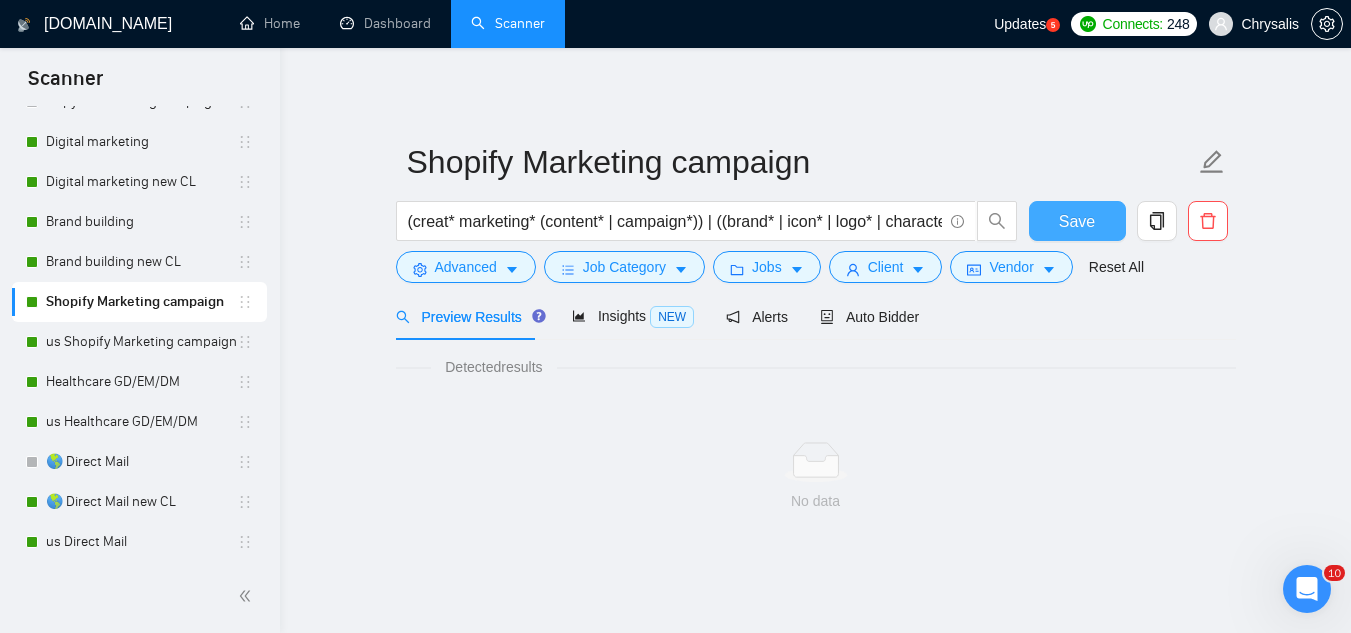 click on "Save" at bounding box center [1077, 221] 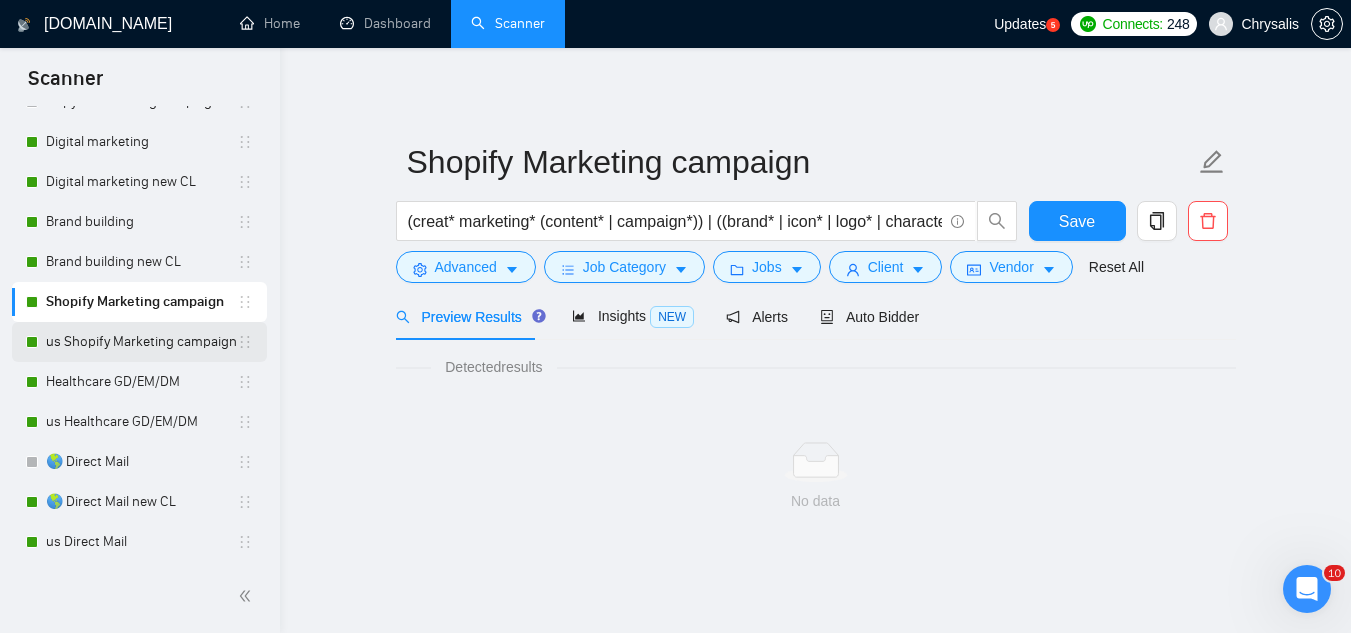 click on "us Shopify Marketing campaign" at bounding box center (141, 342) 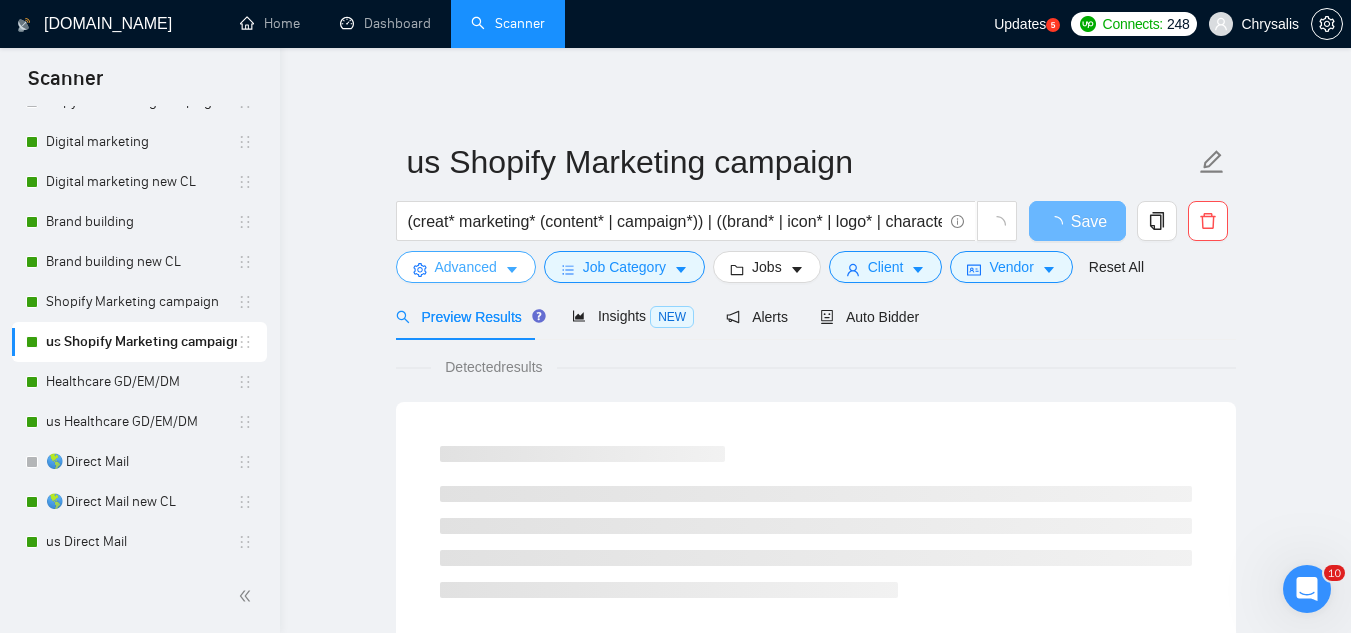 click on "Advanced" at bounding box center (466, 267) 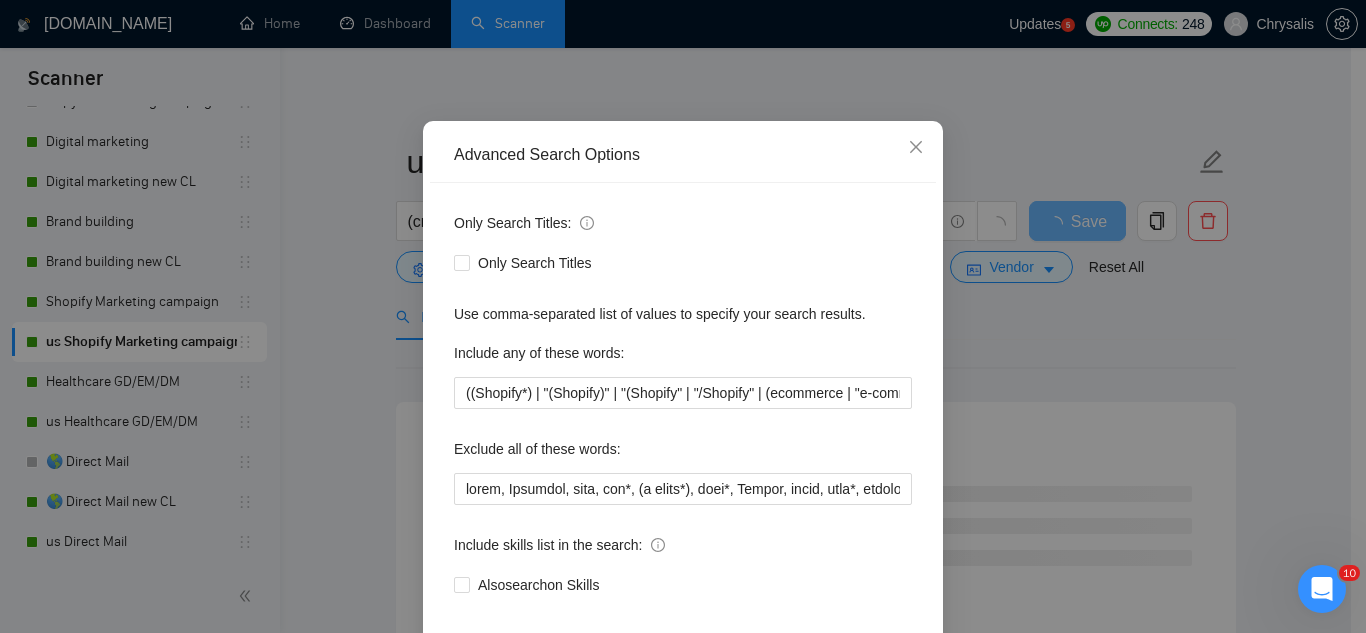 scroll, scrollTop: 100, scrollLeft: 0, axis: vertical 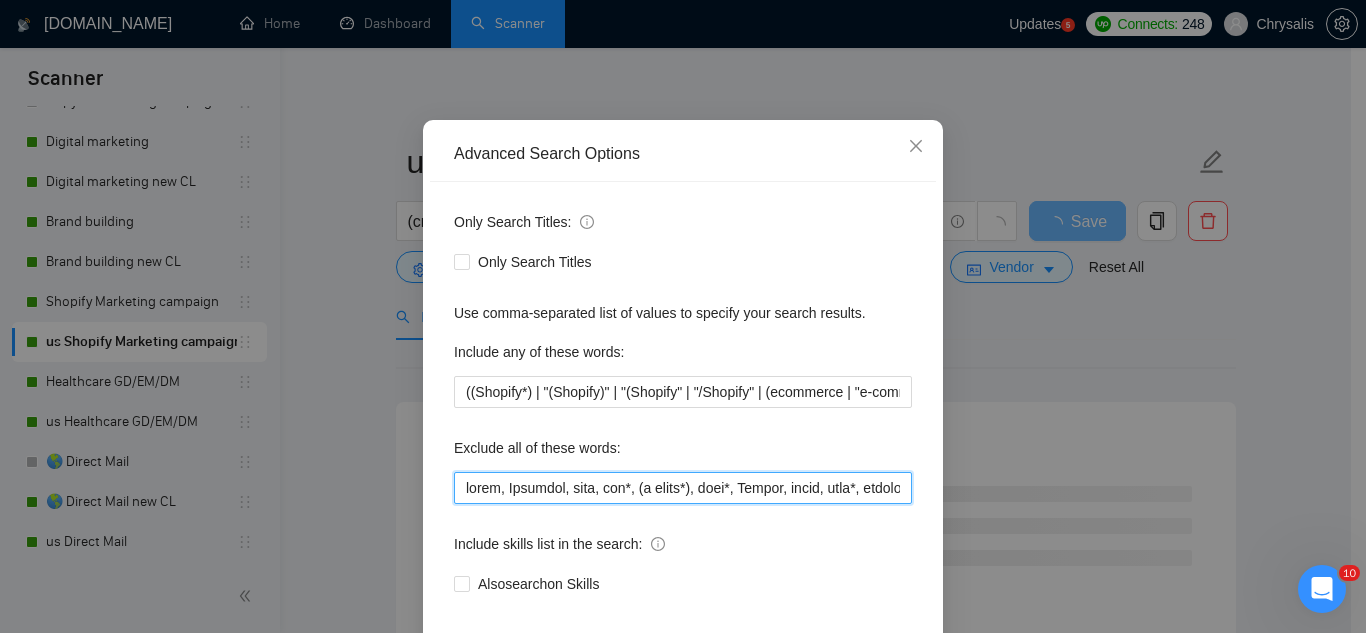 click at bounding box center (683, 488) 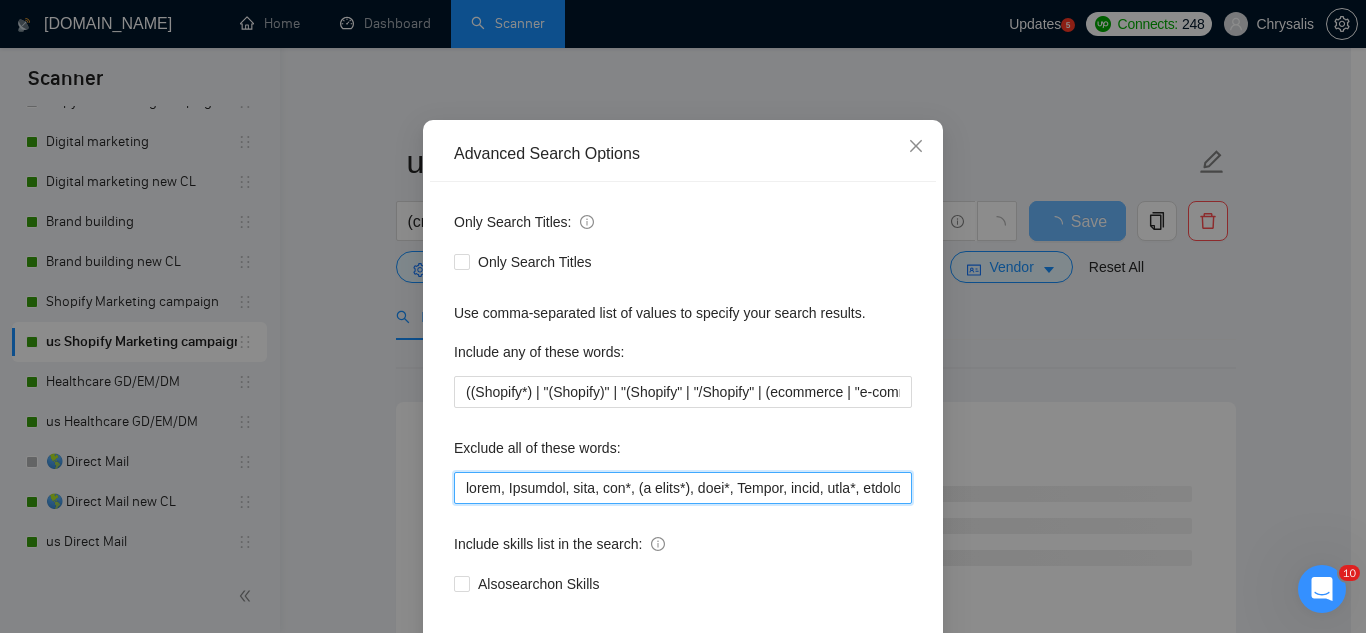 paste on ""pinterest ads", "modular construction", commission, referral," 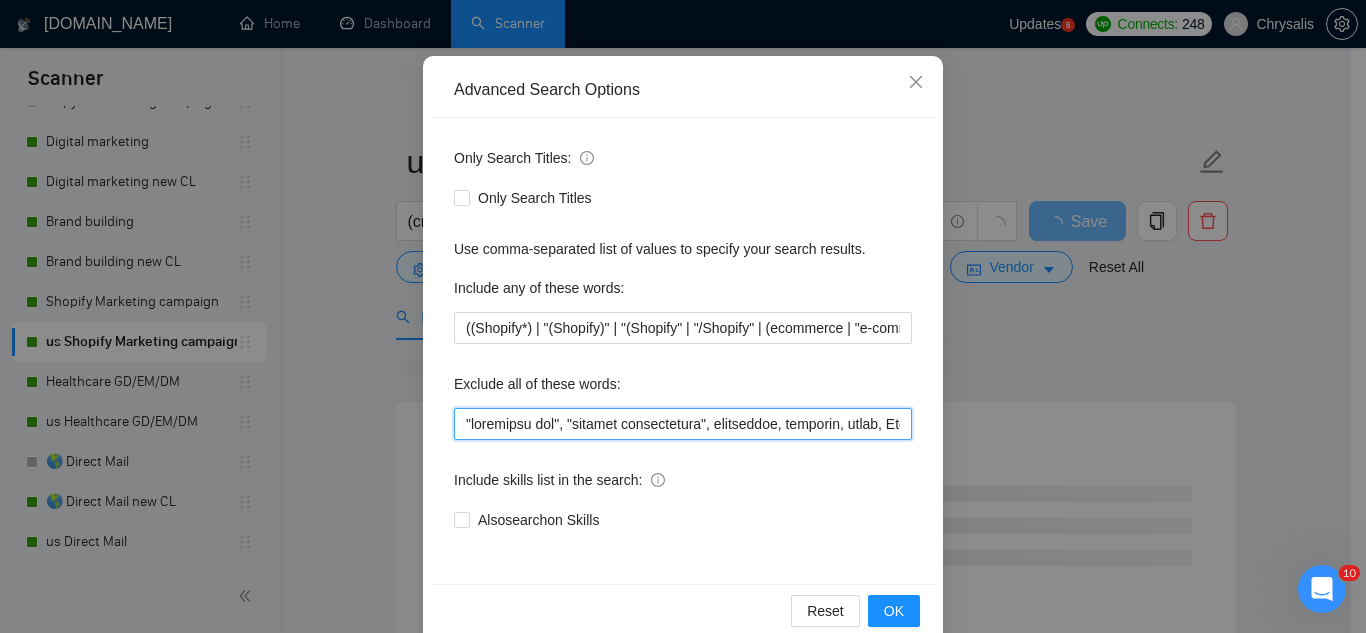 scroll, scrollTop: 199, scrollLeft: 0, axis: vertical 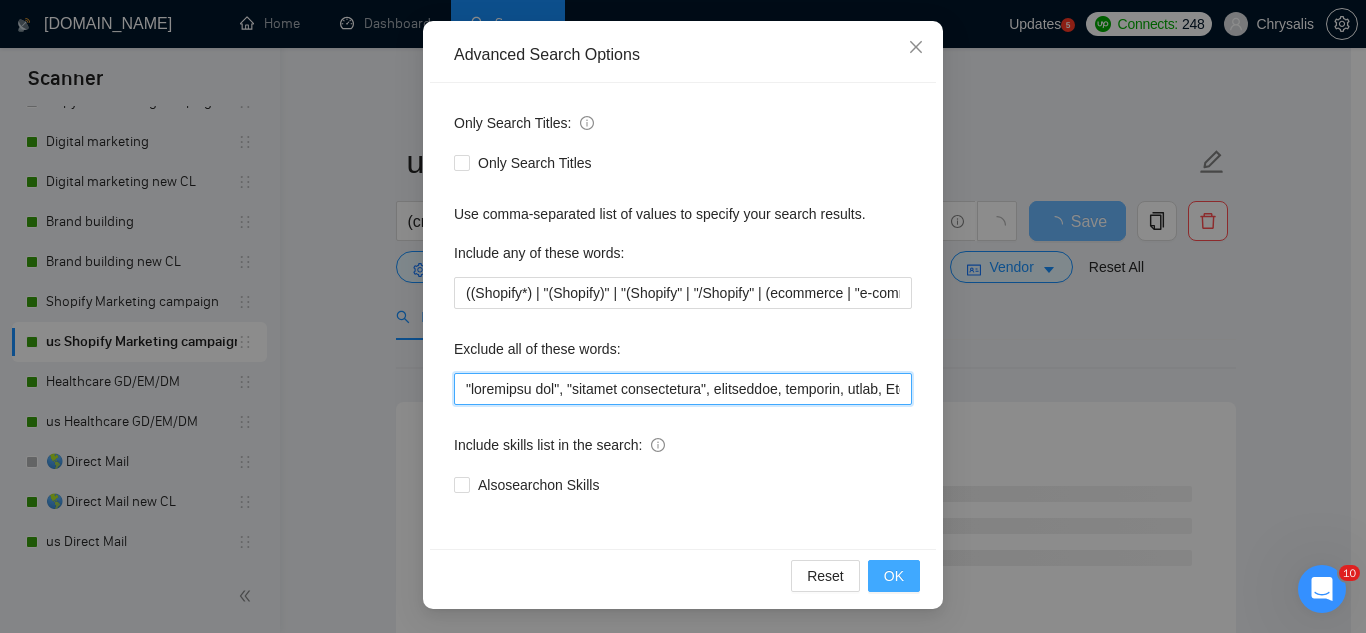 type on ""pinterest ads", "modular construction", commission, referral, coach, Showroom, [PERSON_NAME], hat*, (t shirt*), flag*, Kajabi, mural, hood*, sweatshirt*, (t-shirt*), AppStream, "Boat Rental", (Product Dev*), Consultant, Advisor, subdomain, "Hand-Drawn", Architect, (voice actor*), (video edit*), "business development/lead gen", (/lead gen*), (lead gen*), (Lead Generation*), "Sound-Masking", "/SMS", sms, (program implement*), guitar, bitcoin, crypto, blockchain, "compensation consultant", recruiter, "webinar host", "sms expert", Draftsman, "mechanical layout", "equipment layout", "Bakery Plan", "Microsoft Visio", sketch, "t-shirt design", Patent, trademark, "trademark consulting", "intellectual property law", MidJourney, "AI image generation & editing", "AI image", "font development", clothing, "t-shirt", "tee shirt", accessories, Illustration, drawing, "Fashion & Beauty", "Vector works", CAD, "Commercial Design", "Autodesk CAD", "3D Rendering", "Artificial Intelligence", "Packaging Design", "Fashion Design", "Fashi..." 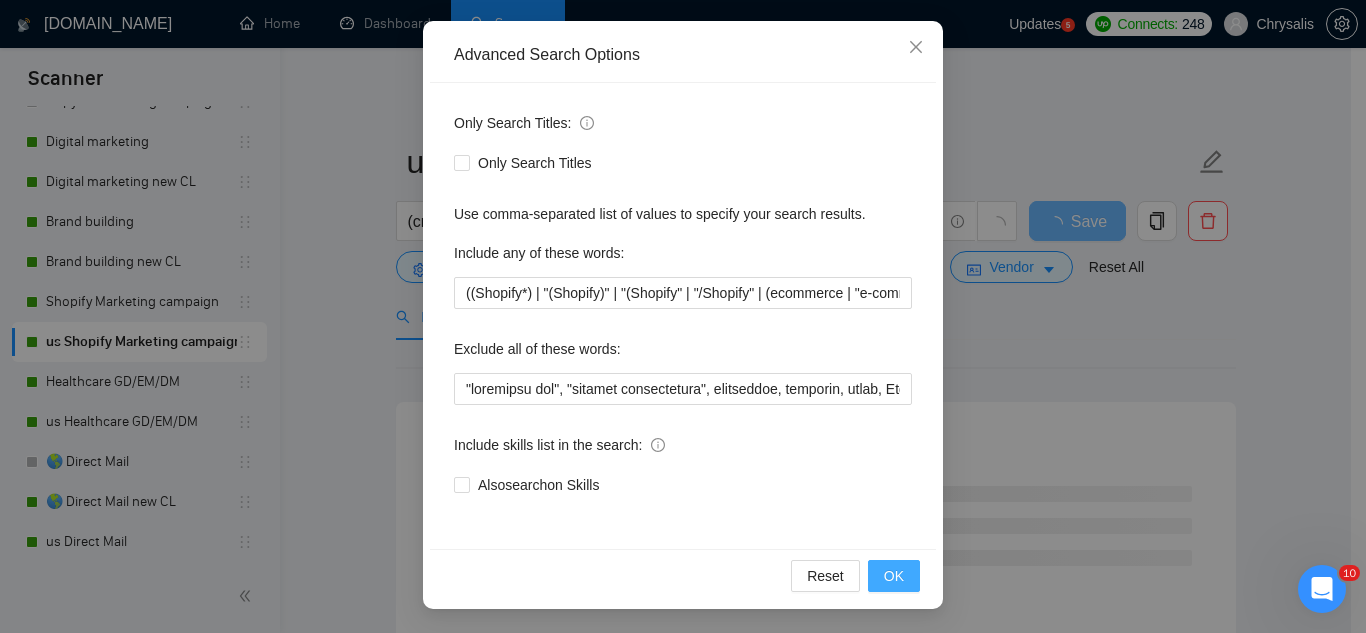 click on "OK" at bounding box center [894, 576] 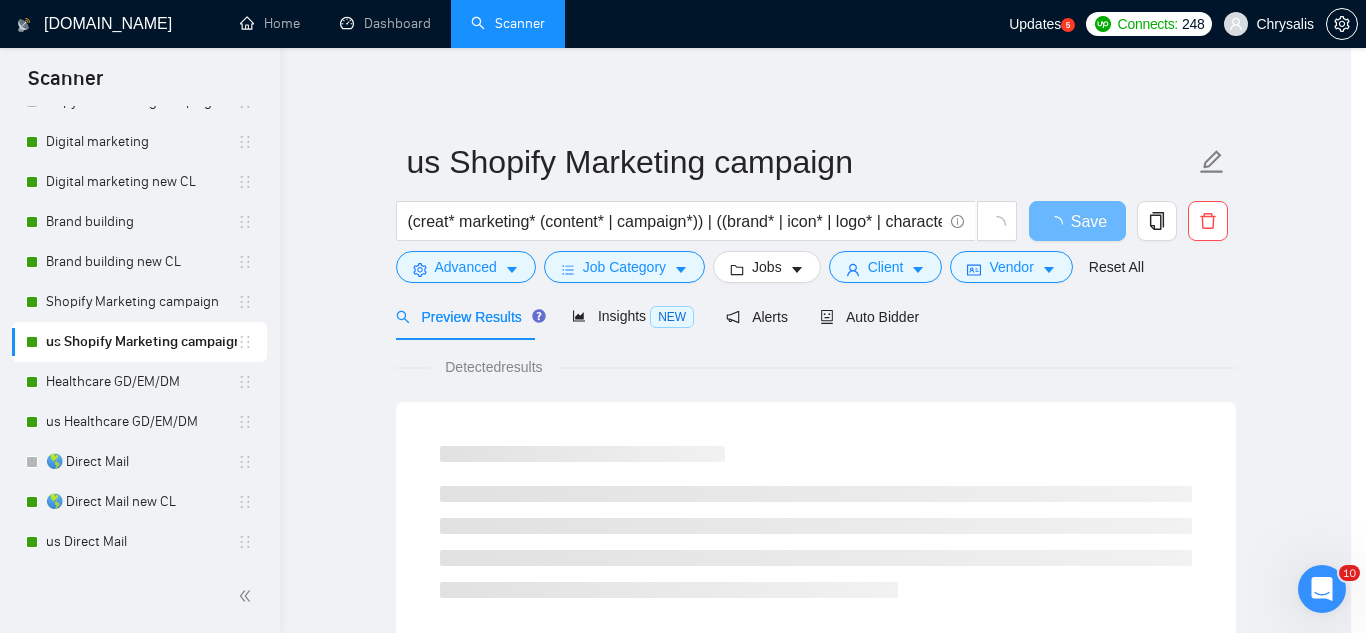 scroll, scrollTop: 99, scrollLeft: 0, axis: vertical 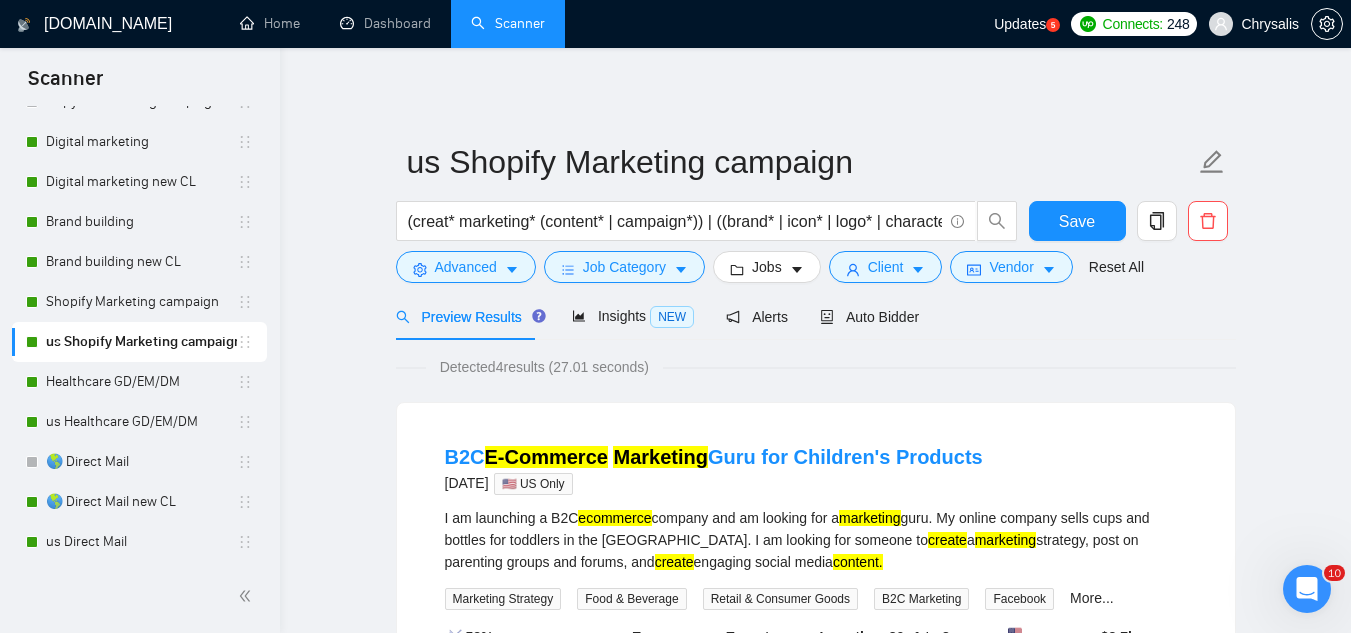 drag, startPoint x: 149, startPoint y: 394, endPoint x: 854, endPoint y: 122, distance: 755.65137 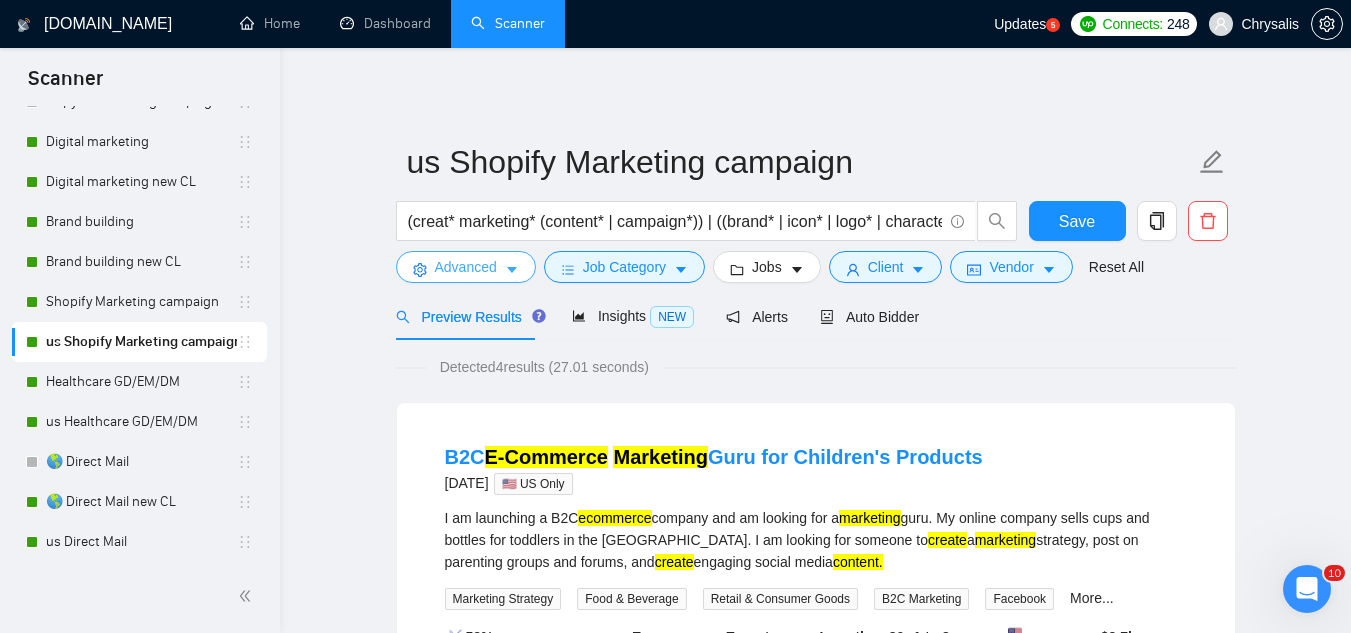 click on "Advanced" at bounding box center [466, 267] 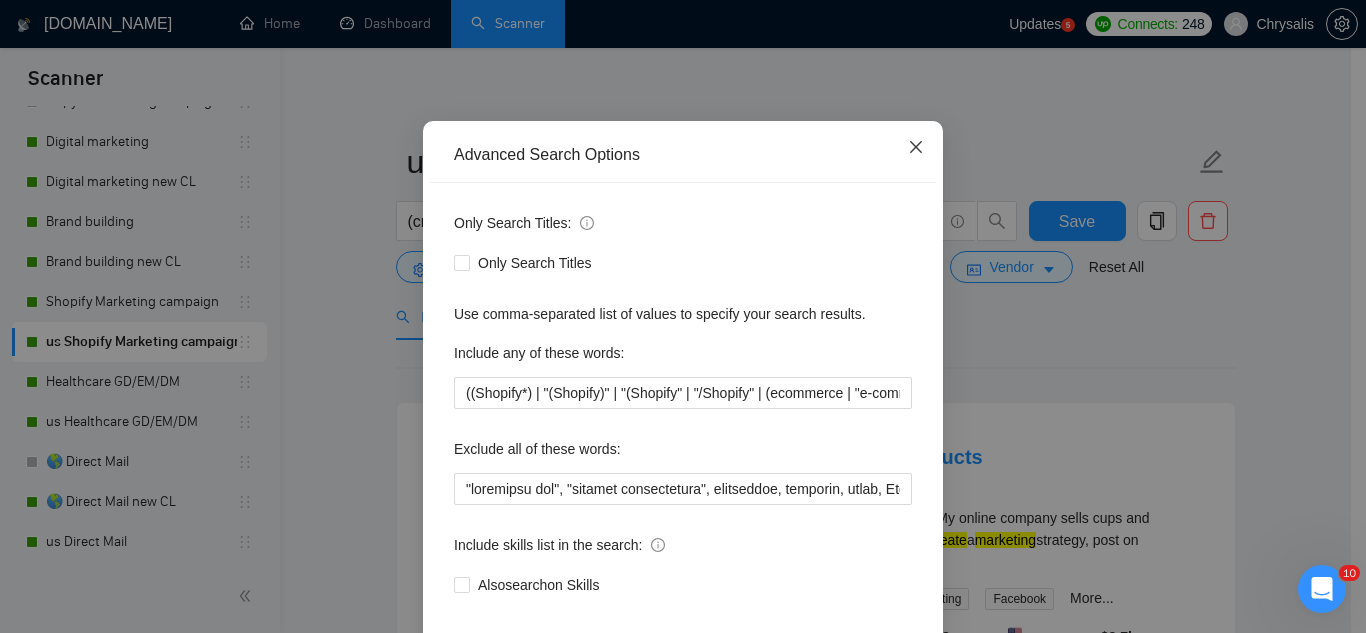 click 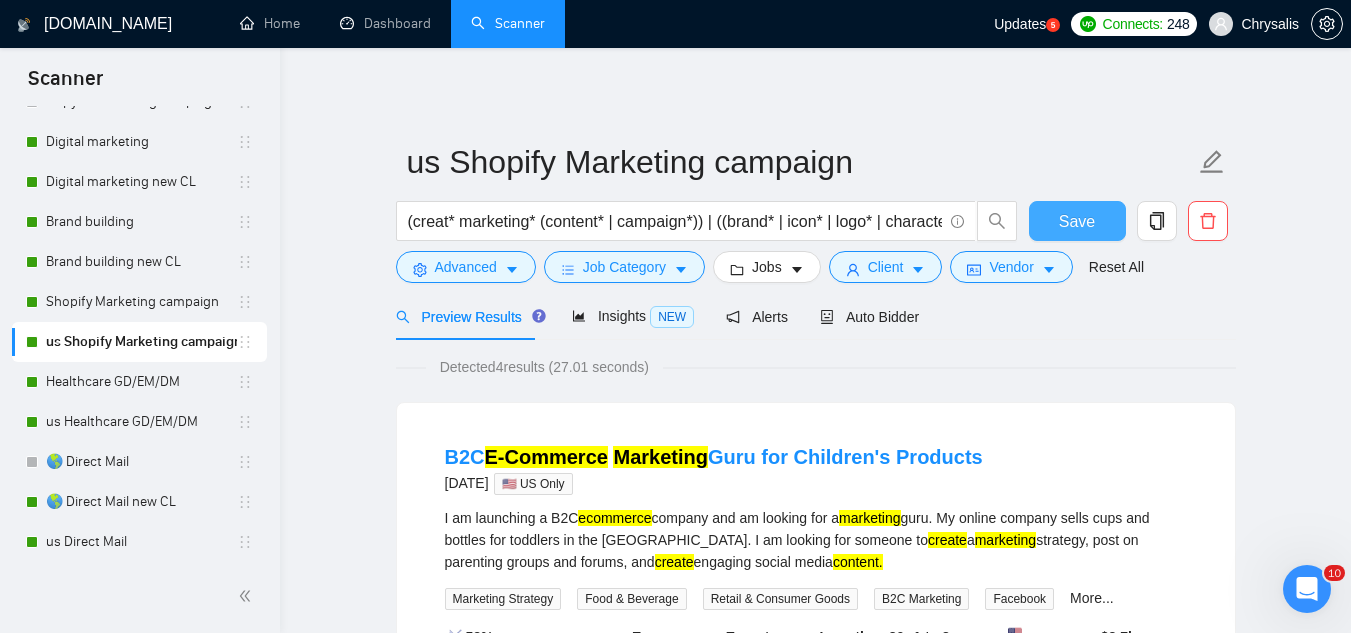 click on "Save" at bounding box center (1077, 221) 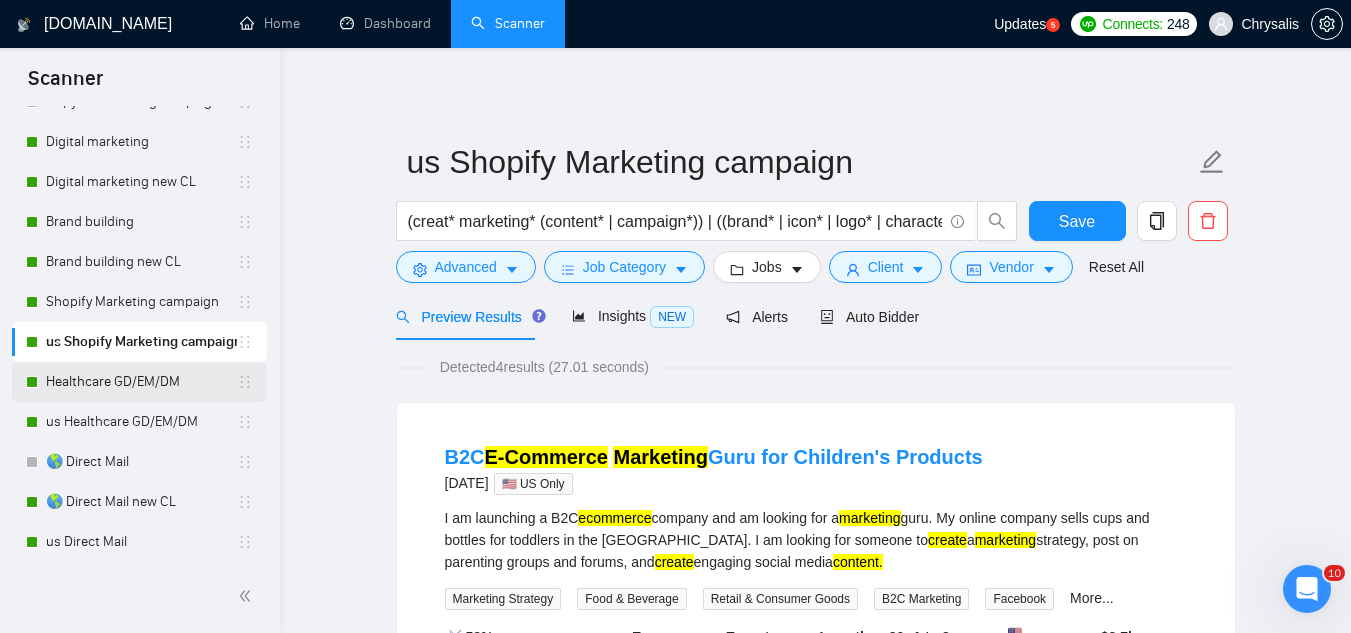 click on "Healthcare GD/EM/DM" at bounding box center (141, 382) 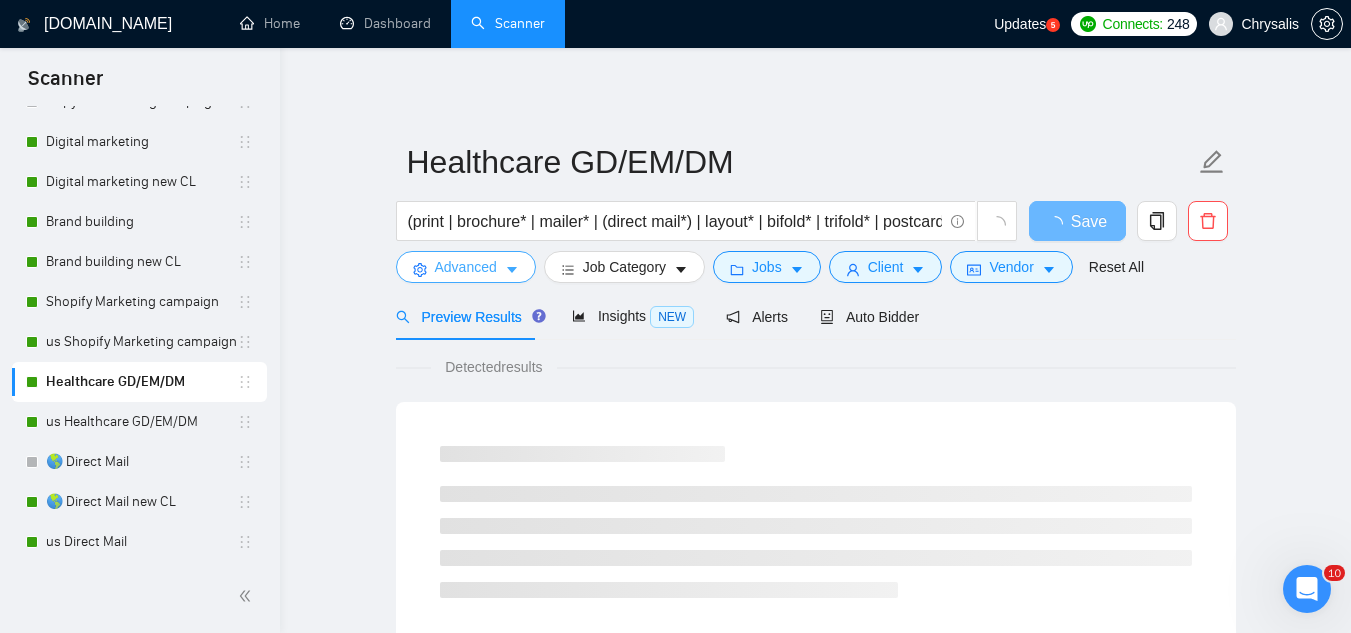 click on "Advanced" at bounding box center [466, 267] 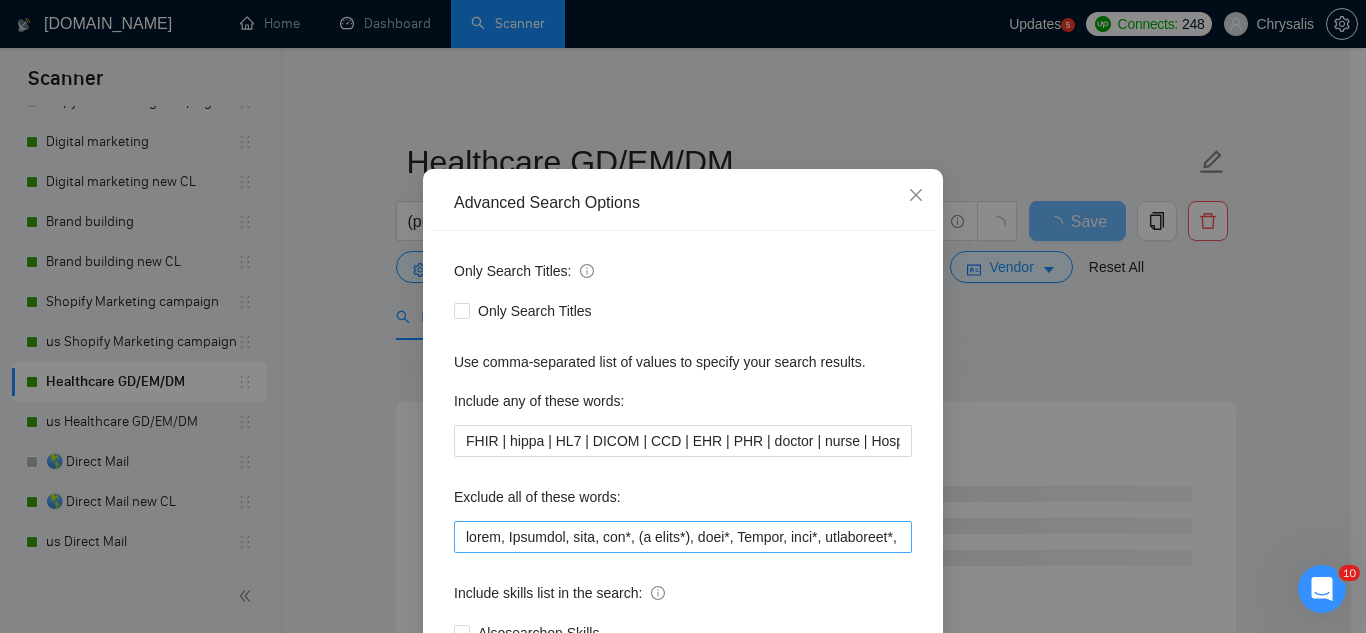 scroll, scrollTop: 100, scrollLeft: 0, axis: vertical 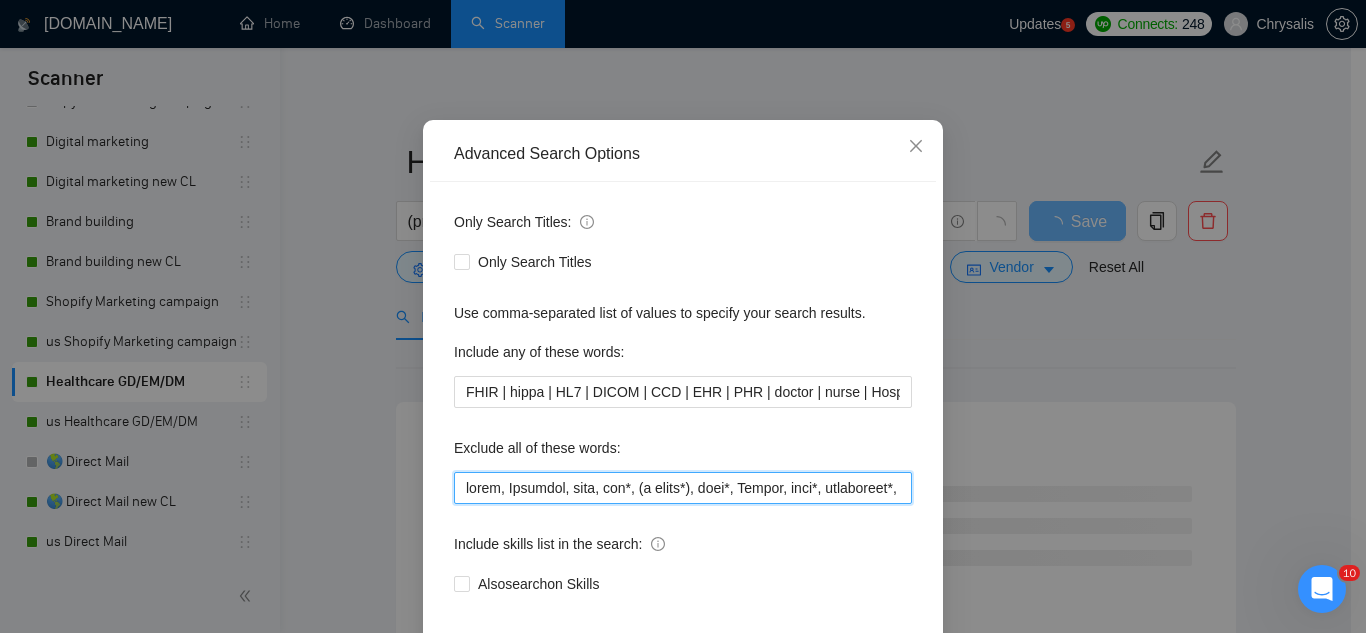 click at bounding box center (683, 488) 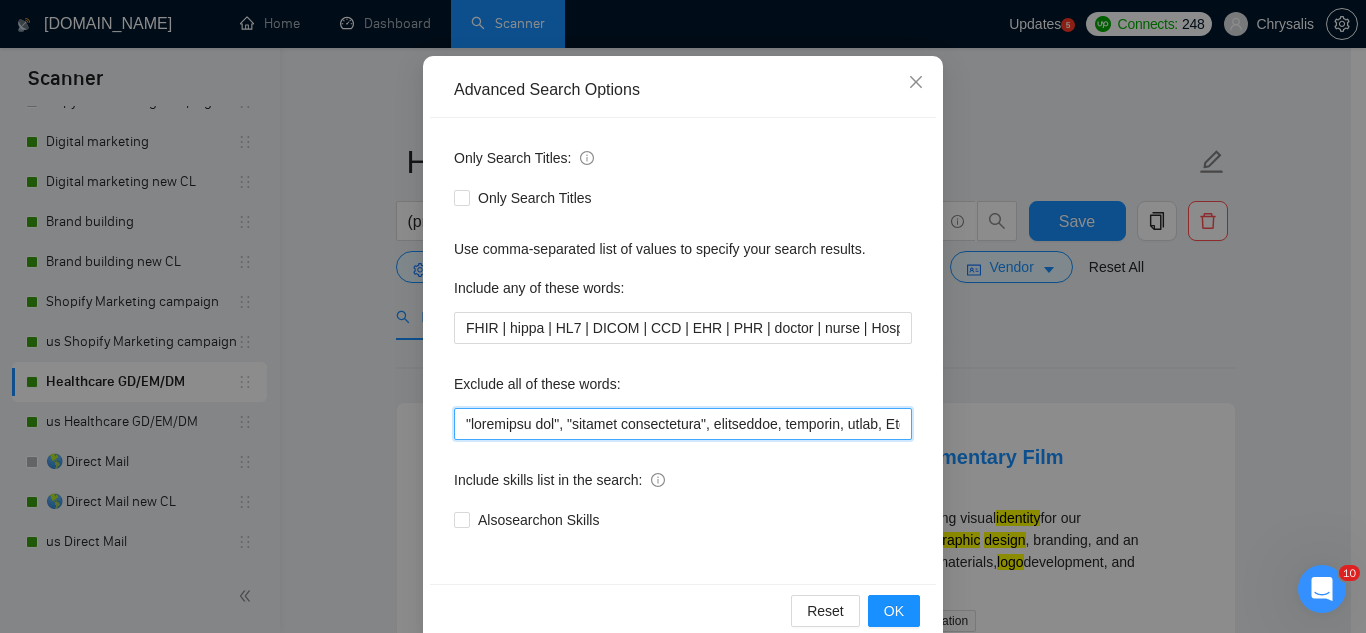 scroll, scrollTop: 199, scrollLeft: 0, axis: vertical 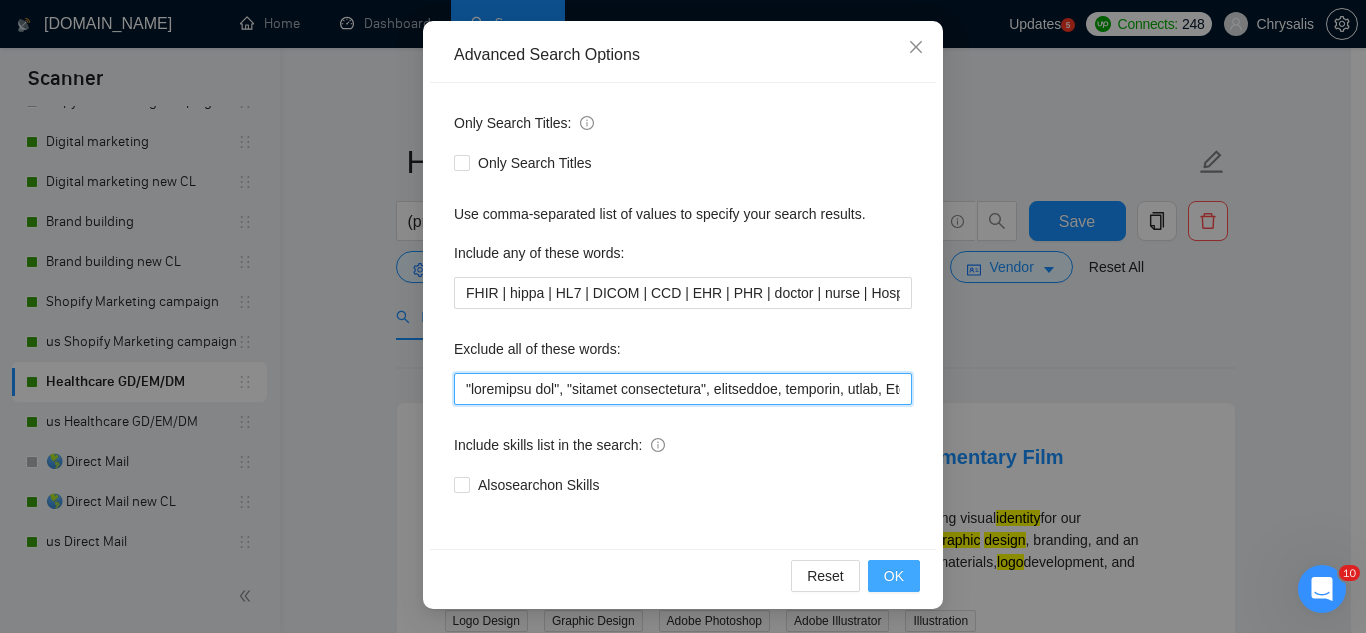 type on ""pinterest ads", "modular construction", commission, referral, coach, Showroom, [PERSON_NAME], hat*, (t shirt*), flag*, Kajabi, hood*, sweatshirt*, (t-shirt*), AppStream, "Boat Rental", (Product Dev*), Consultant, Advisor, subdomain, "Hand-Drawn", Architect, (voice actor*), (video edit*), "business development/lead gen", (/lead gen*), (lead gen*), (Lead Generation*), "Sound-Masking", "/SMS", sms, (program implement*), guitar, bitcoin, crypto, blockchain, "compensation consultant", recruiter, "webinar host", "sms expert", Draftsman, "mechanical layout", "equipment layout", "Bakery Plan", "Microsoft Visio", sketch, "t-shirt design", Patent, trademark, "trademark consulting", "intellectual property law", MidJourney, "AI image generation & editing", "AI image", "font development", clothing, "t-shirt", "tee shirt", accessories, Illustration, drawing, "Fashion & Beauty", "Vector works", CAD, "Commercial Design", "Autodesk CAD", "3D Rendering", "Artificial Intelligence", "Packaging Design", "Fashion Design", "Fashion Merc..." 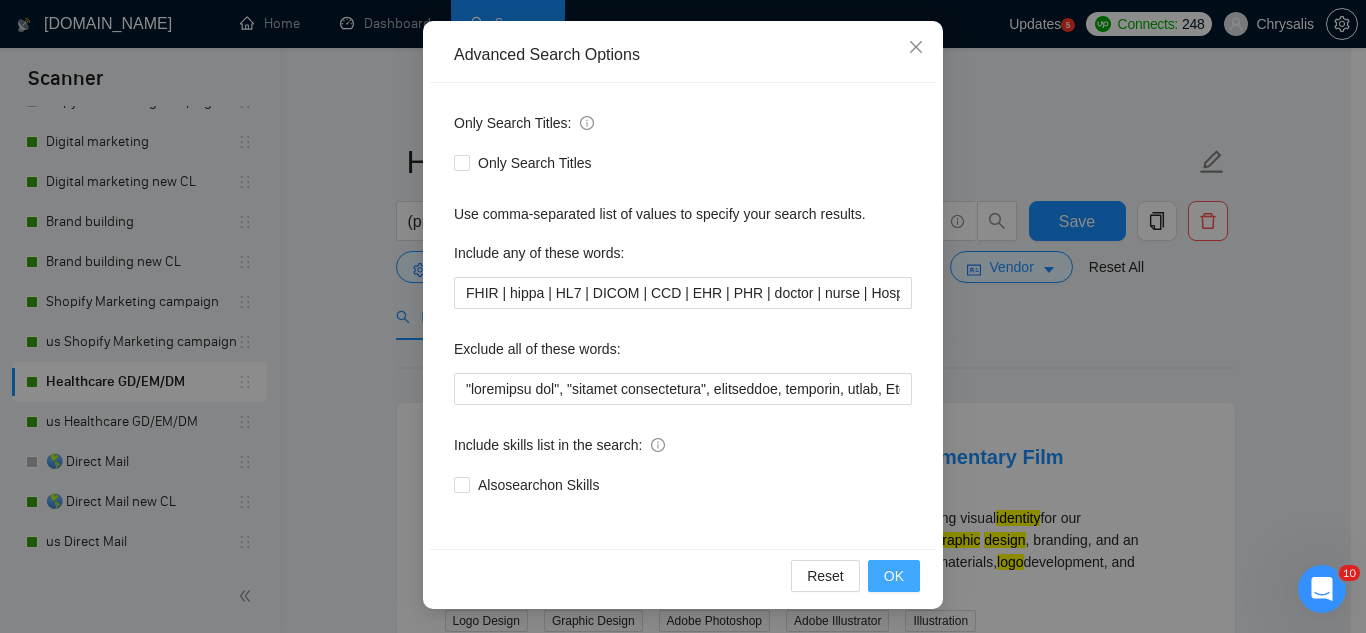 click on "OK" at bounding box center [894, 576] 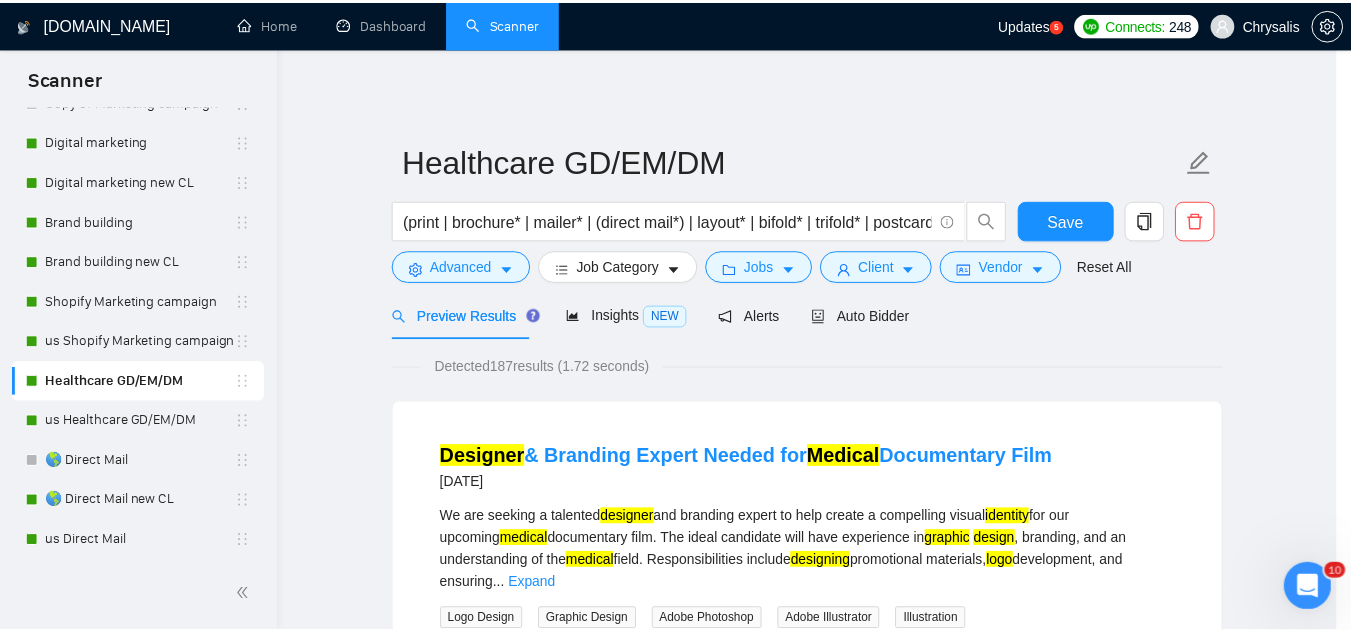scroll, scrollTop: 99, scrollLeft: 0, axis: vertical 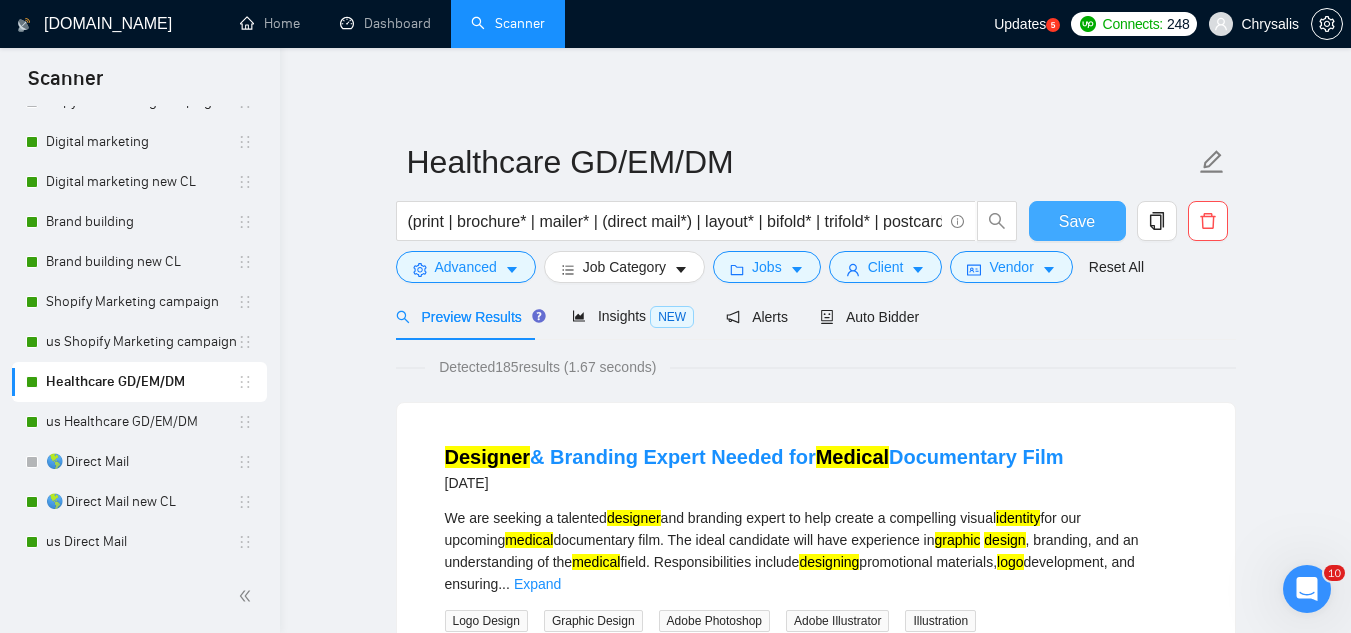 click on "Save" at bounding box center (1077, 221) 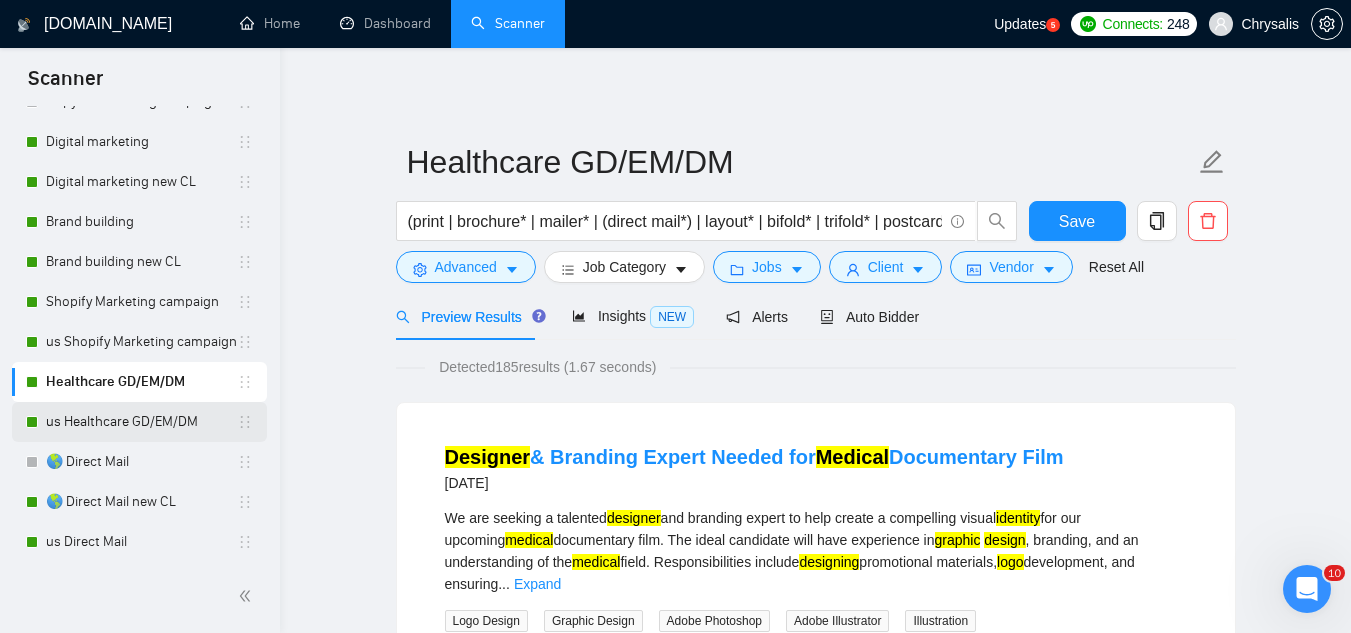 click on "us Healthcare GD/EM/DM" at bounding box center [141, 422] 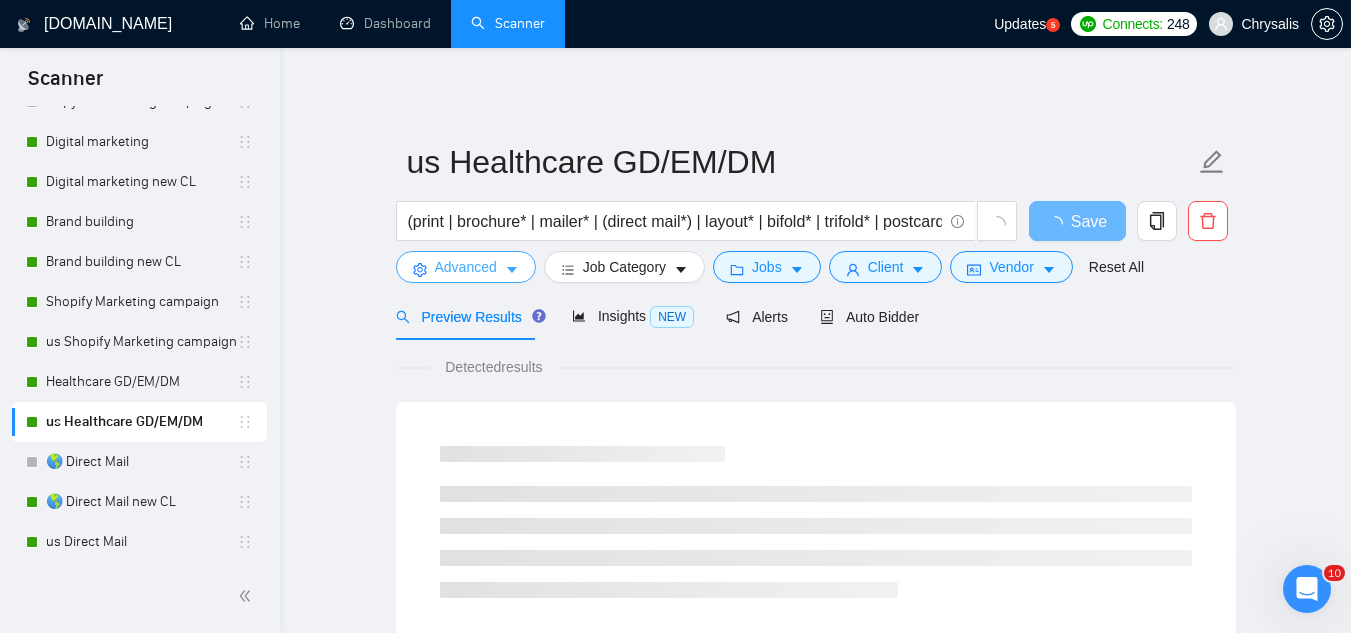 click on "Advanced" at bounding box center (466, 267) 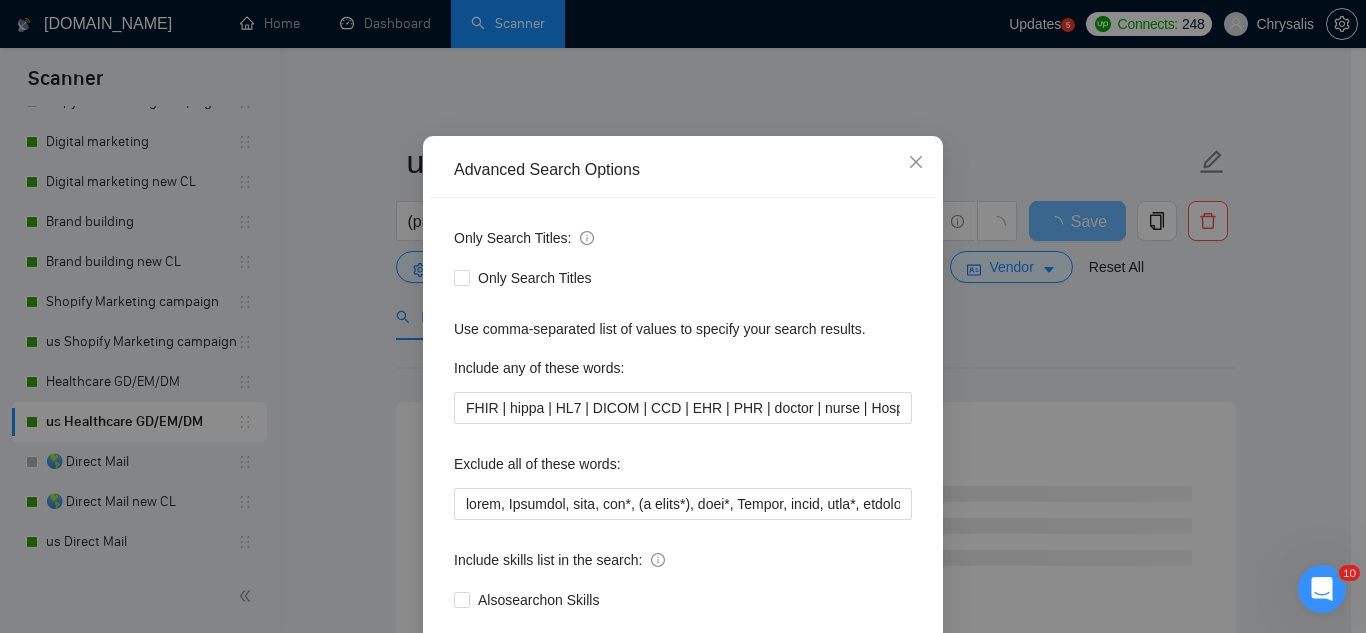 scroll, scrollTop: 199, scrollLeft: 0, axis: vertical 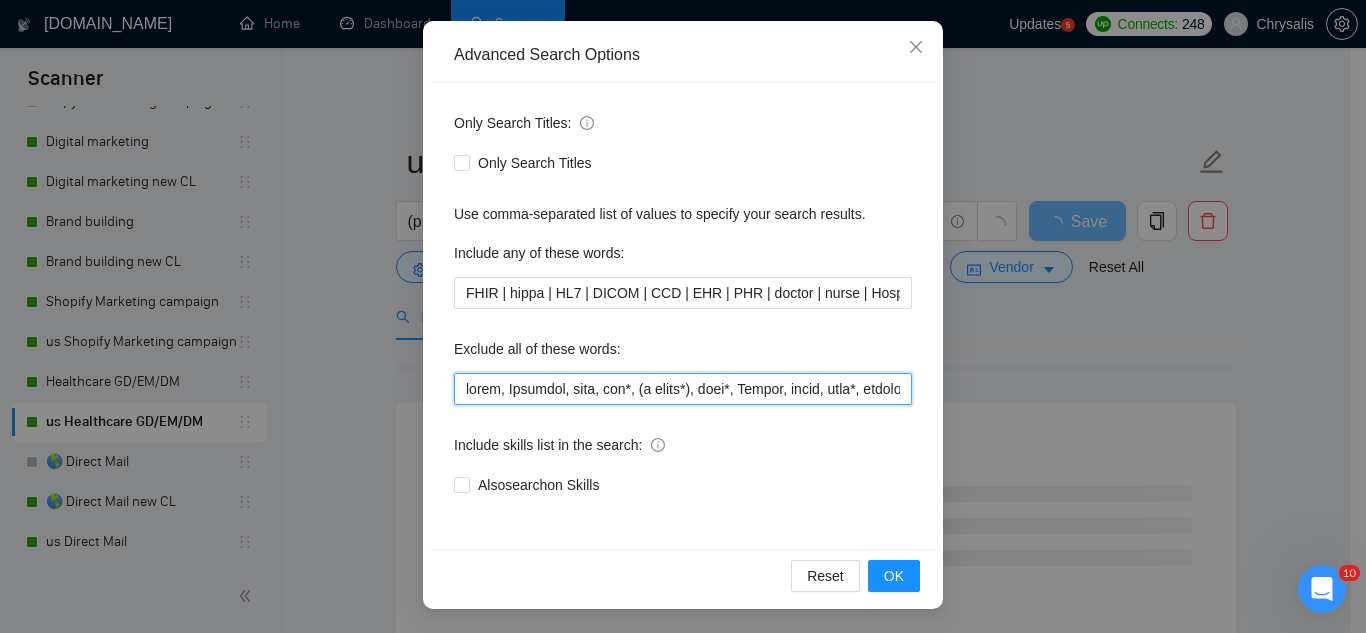 click at bounding box center (683, 389) 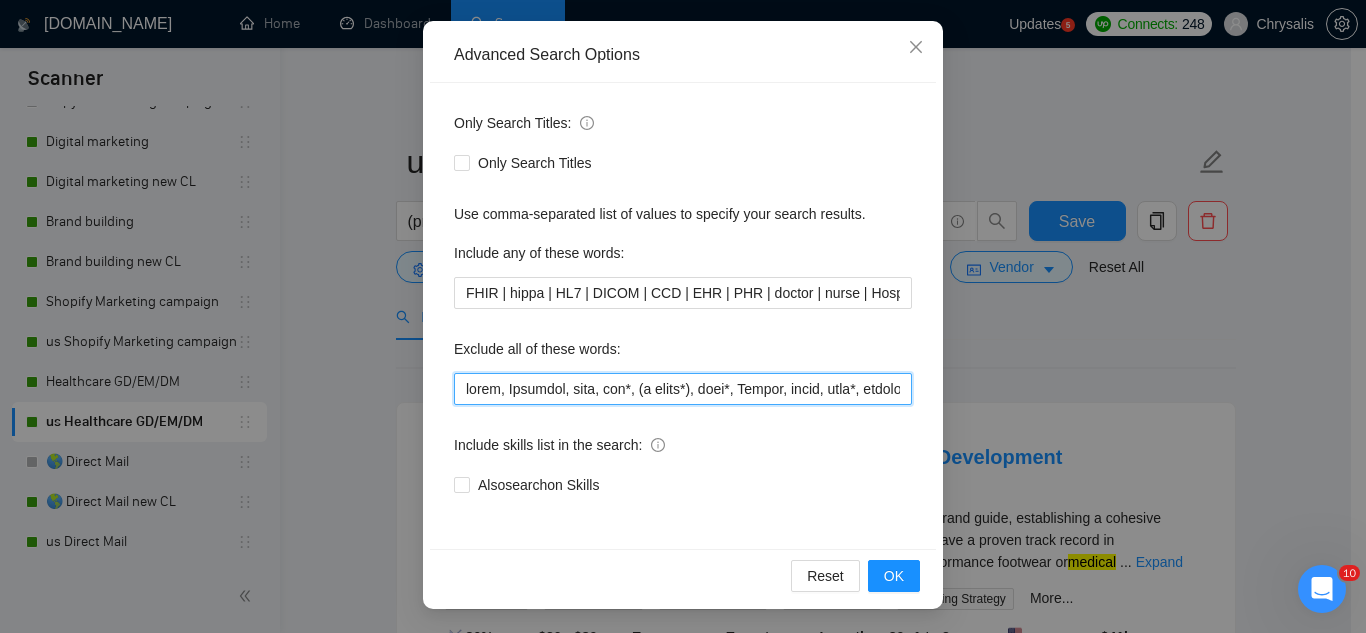 paste on ""pinterest ads", "modular construction", commission, referral," 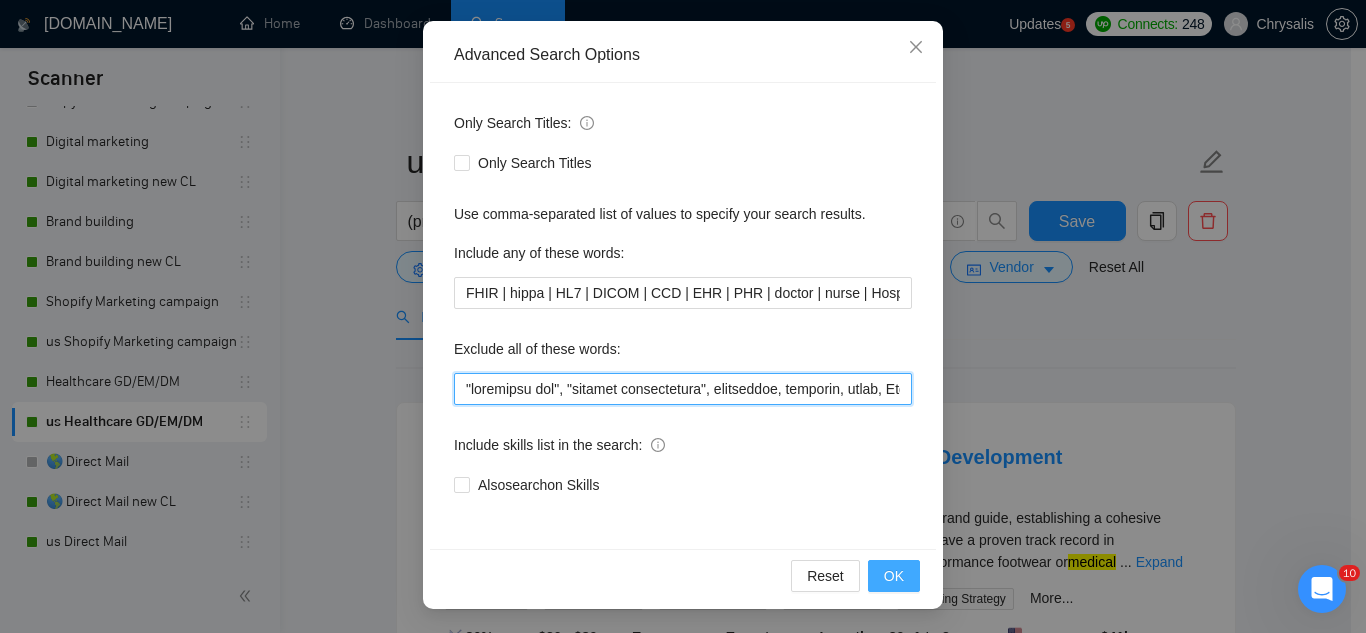 type on ""pinterest ads", "modular construction", commission, referral, coach, Showroom, [PERSON_NAME], hat*, (t shirt*), flag*, Kajabi, mural, hood*, sweatshirt*, (t-shirt*), AppStream, "Boat Rental", (Product Dev*), Consultant, Advisor, subdomain, "Hand-Drawn", Architect, (voice actor*), (video edit*), "business development/lead gen", (/lead gen*), (lead gen*), (Lead Generation*), "Sound-Masking", "/SMS", sms, (program implement*), guitar, bitcoin, crypto, blockchain, "compensation consultant", recruiter, "webinar host", "sms expert", Draftsman, "mechanical layout", "equipment layout", "Bakery Plan", "Microsoft Visio", sketch, "t-shirt design", Patent, trademark, "trademark consulting", "intellectual property law", MidJourney, "AI image generation & editing", "AI image", "font development", clothing, "t-shirt", "tee shirt", accessories, Illustration, drawing, "Fashion & Beauty", "Vector works", CAD, "Commercial Design", "Autodesk CAD", "3D Rendering", "Artificial Intelligence", "Packaging Design", "Fashion Design", "Fashi..." 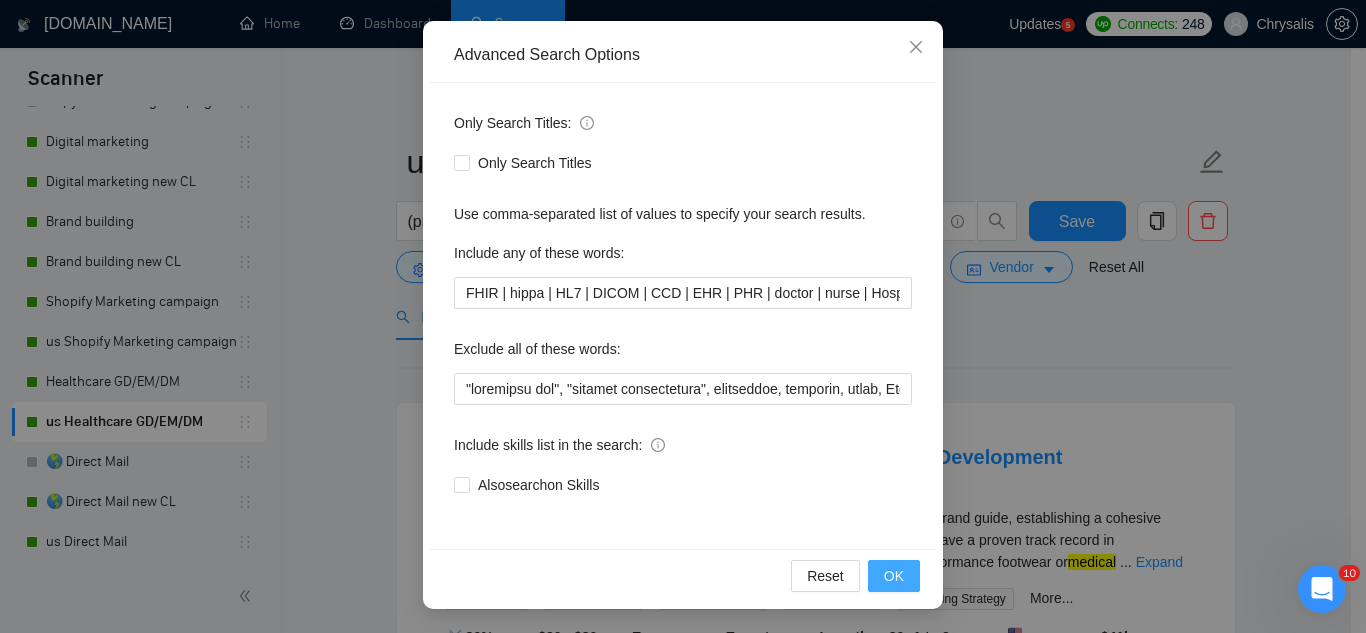 click on "OK" at bounding box center [894, 576] 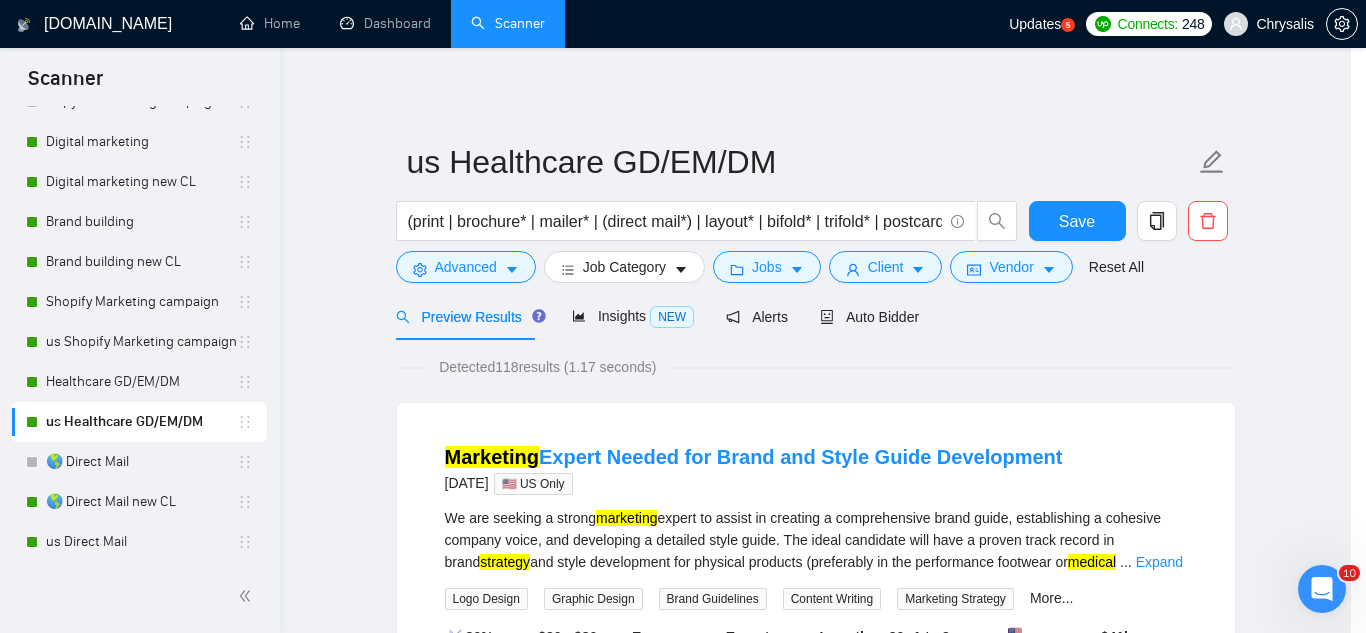 scroll, scrollTop: 99, scrollLeft: 0, axis: vertical 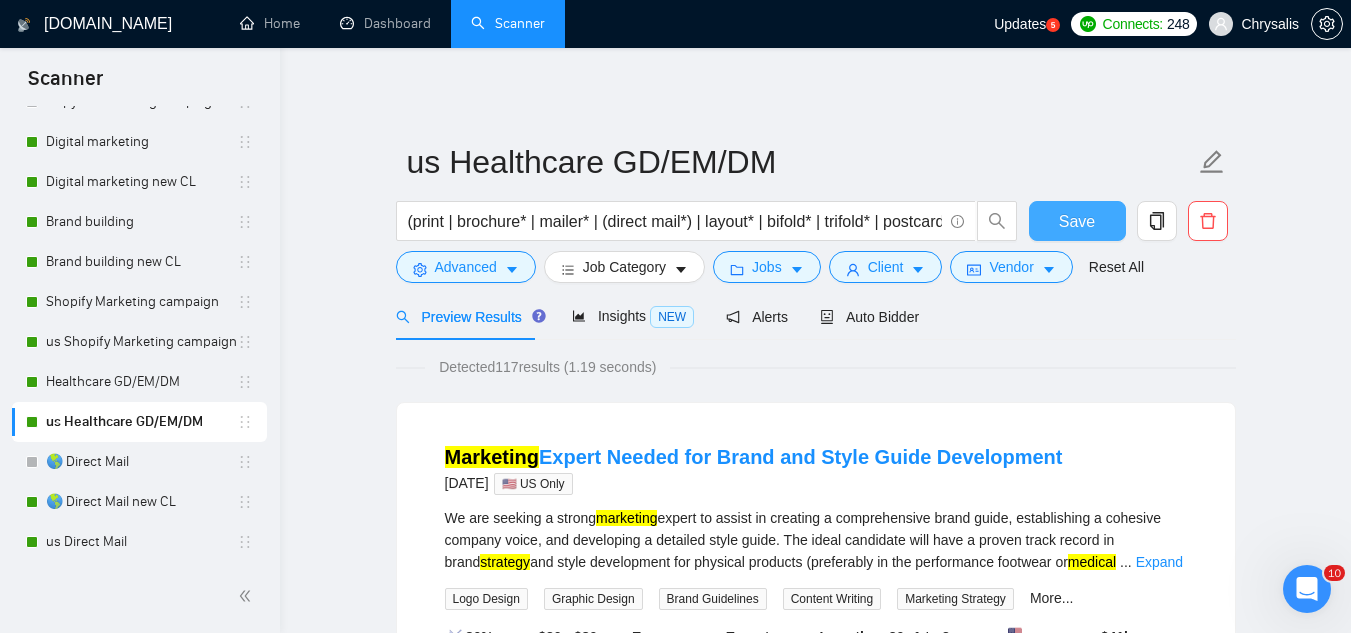 click on "Save" at bounding box center (1077, 221) 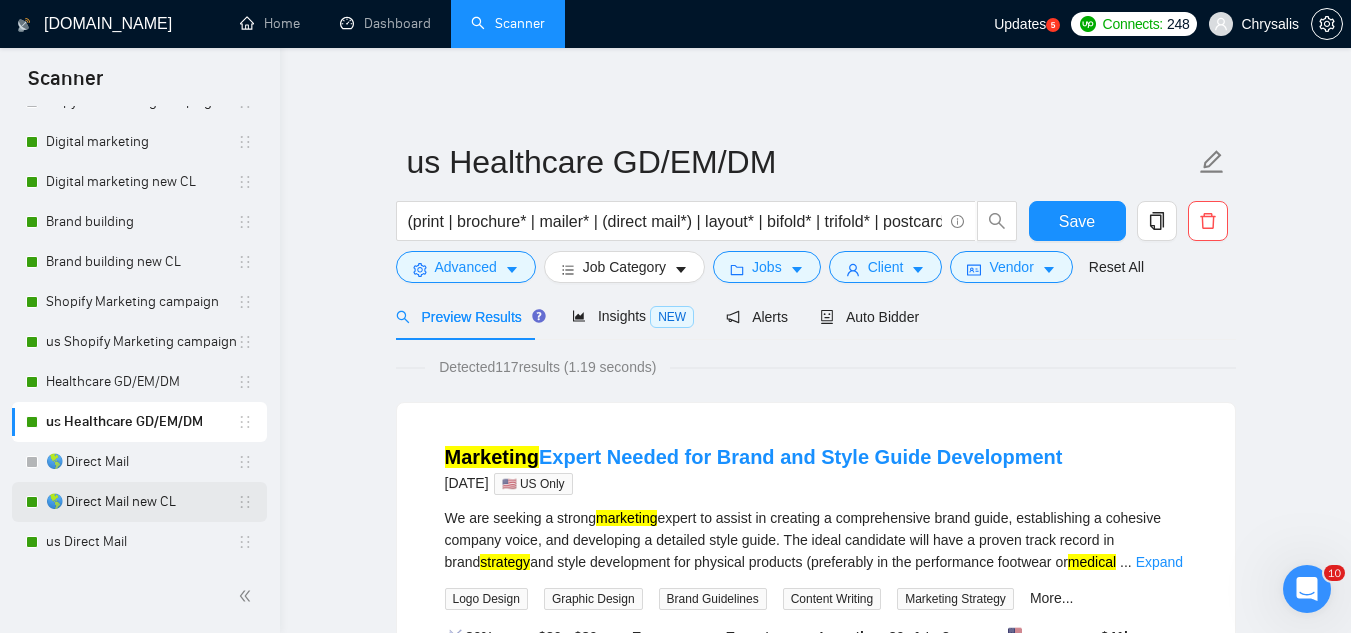 click on "🌎 Direct Mail new CL" at bounding box center (141, 502) 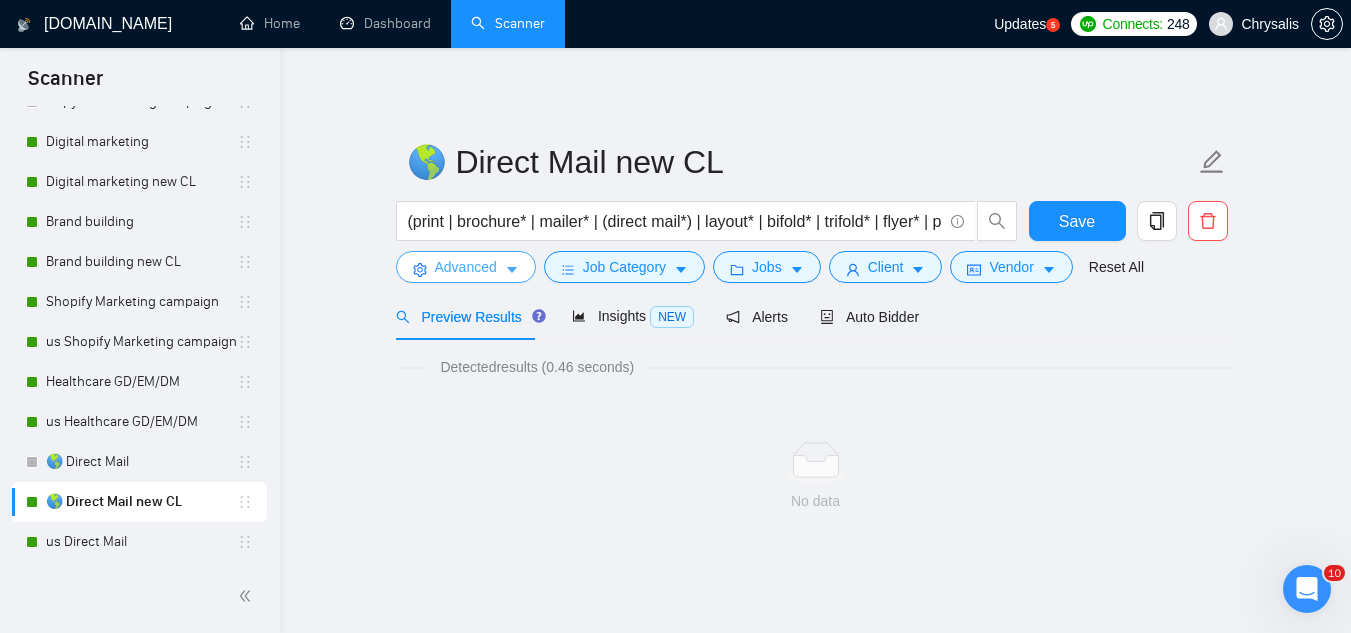click on "Advanced" at bounding box center (466, 267) 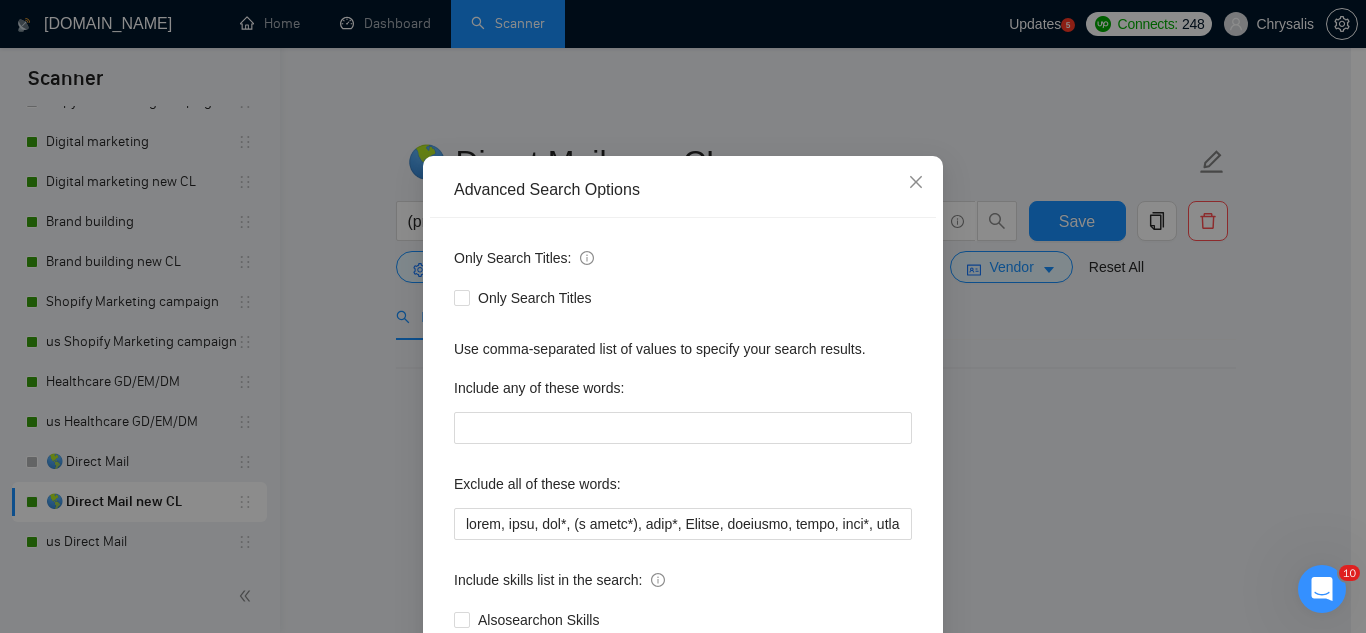 scroll, scrollTop: 100, scrollLeft: 0, axis: vertical 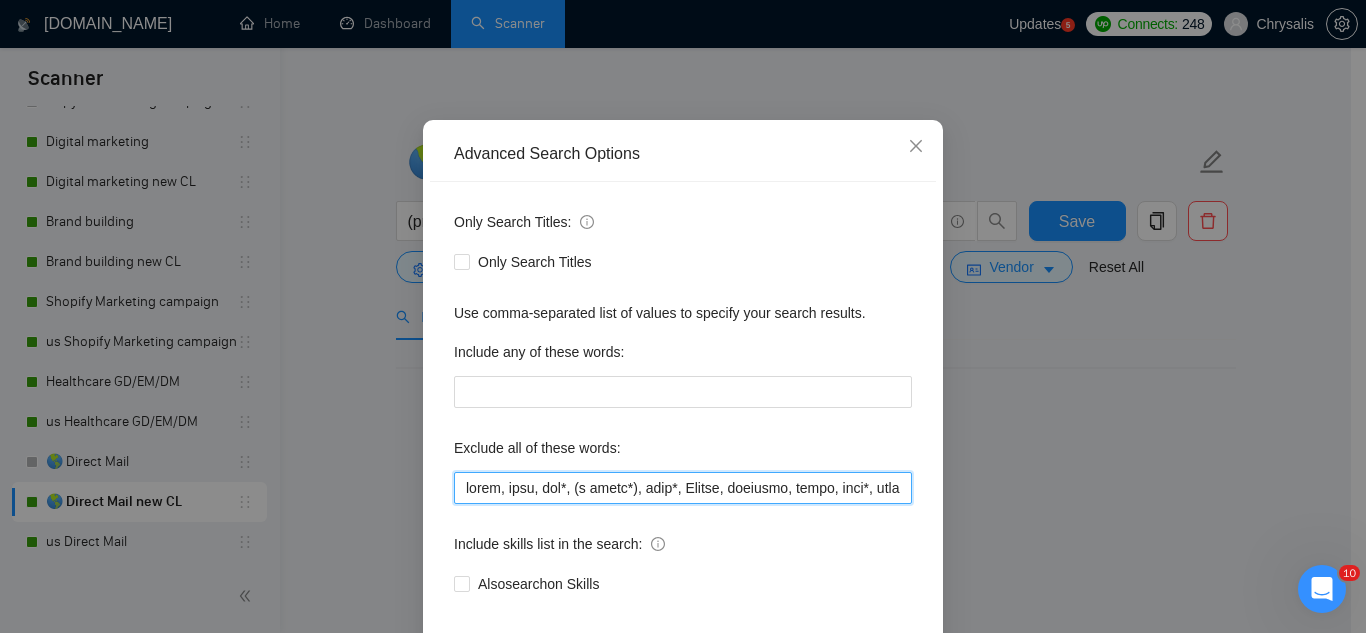 click at bounding box center (683, 488) 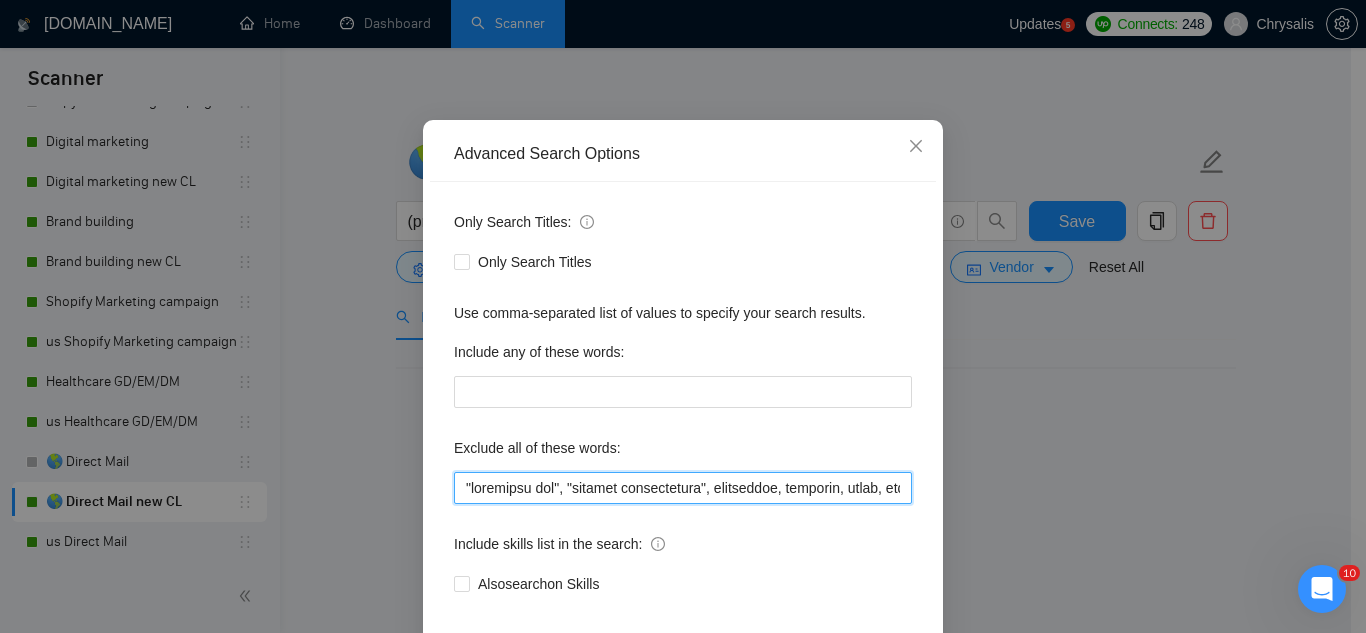 scroll, scrollTop: 199, scrollLeft: 0, axis: vertical 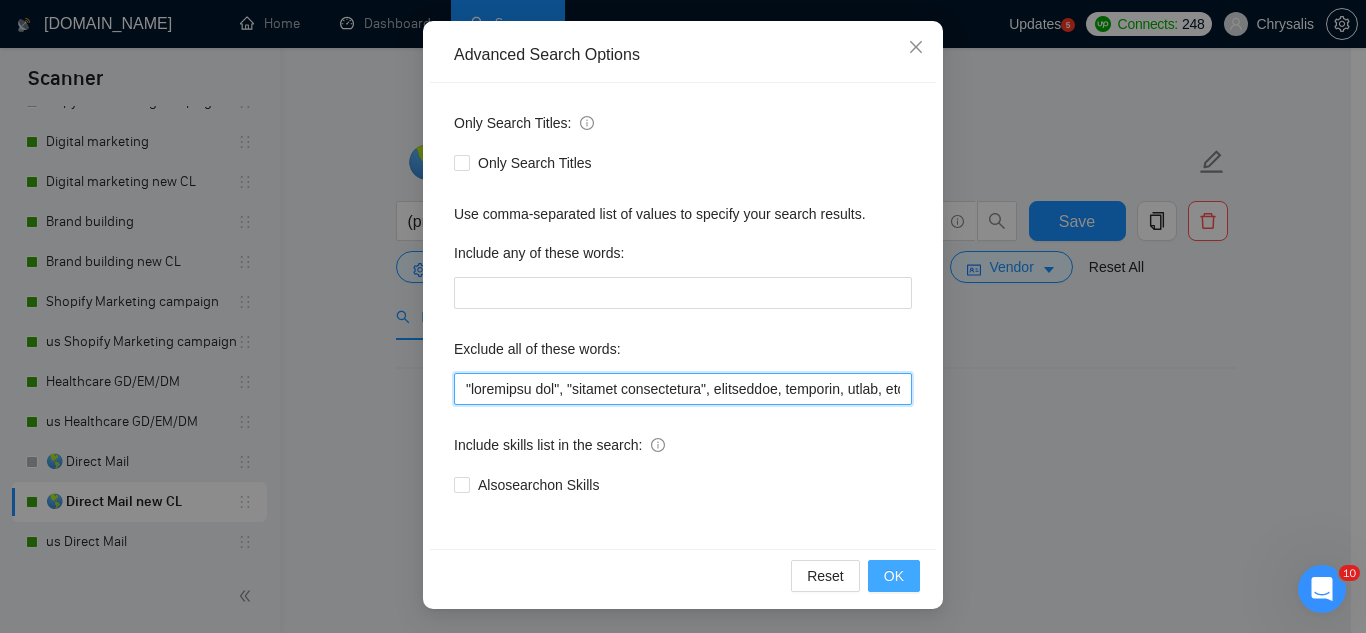 type on ""pinterest ads", "modular construction", commission, referral, coach, [PERSON_NAME], hat*, (t shirt*), flag*, Kajabi, showroom, mural, hood*, sweatshirt*, (t-shirt*), AppStream, "Boat Rental", (Product Dev*), Consultant, Advisor, subdomain, "Hand-Drawn", Architect, (voice actor*), (video edit*), "business development/lead gen", (/lead gen*), (lead gen*), (Lead Generation*), "Sound-Masking", "/SMS", sms, (program implement*), guitar, bitcoin, crypto, blockchain, "compensation consultant", recruiter, "webinar host", "sms expert", Draftsman, "mechanical layout", "equipment layout", "Bakery Plan", "Microsoft Visio", sketch, "t-shirt design", Patent, trademark, "trademark consulting", "intellectual property law", MidJourney, "AI image generation & editing", "AI image", "font development", clothing, "t-shirt", "tee shirt", accessories, Illustration, drawing, "Fashion & Beauty", "Vector works", CAD, "Commercial Design", "Autodesk CAD", "3D Rendering", "Artificial Intelligence", "Packaging Design", "Fashion Design", "Fashi..." 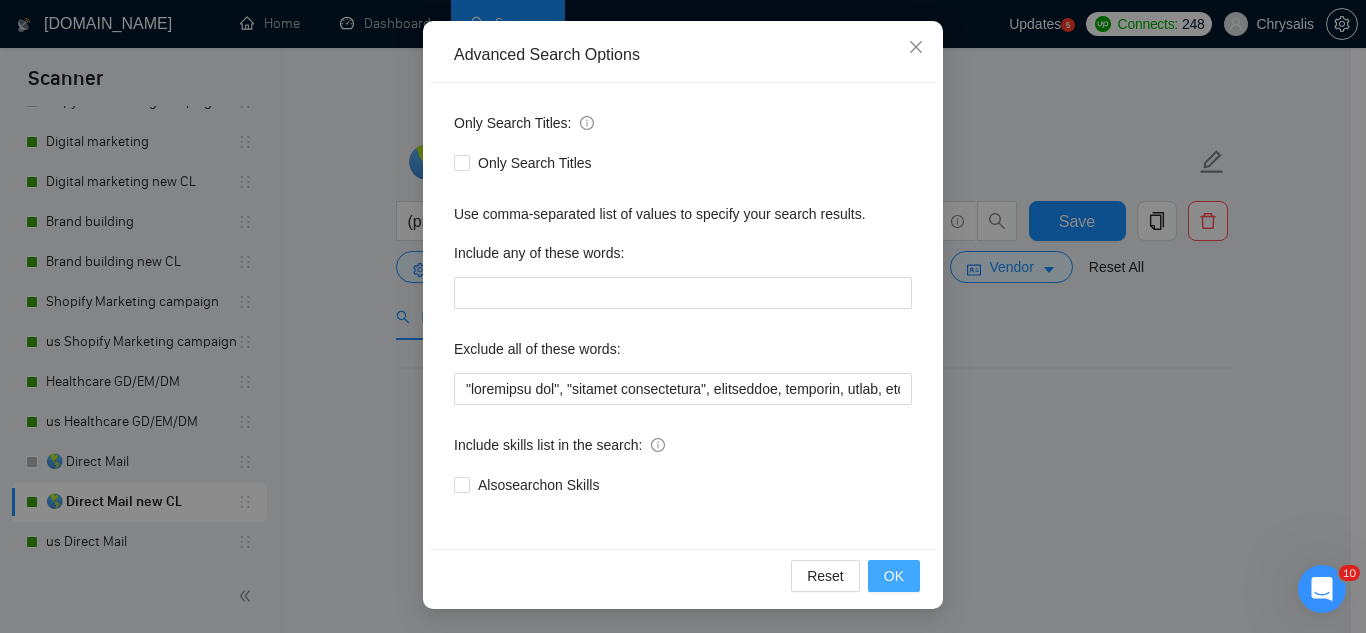 click on "OK" at bounding box center (894, 576) 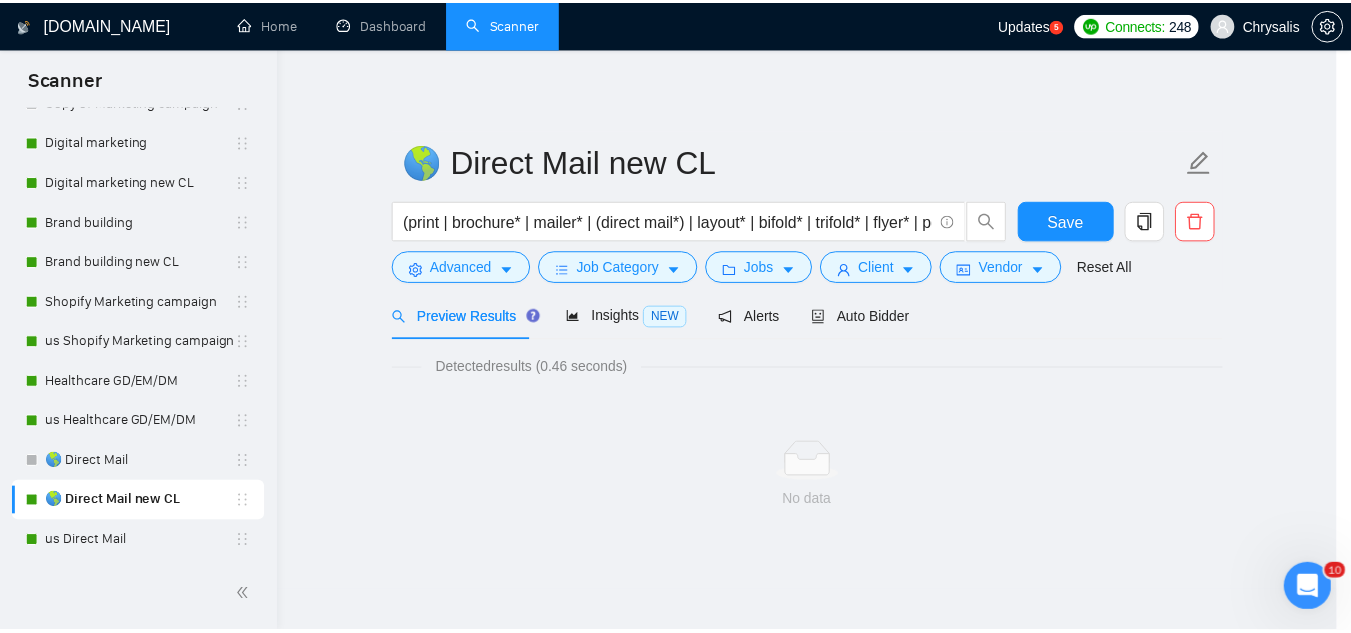 scroll, scrollTop: 99, scrollLeft: 0, axis: vertical 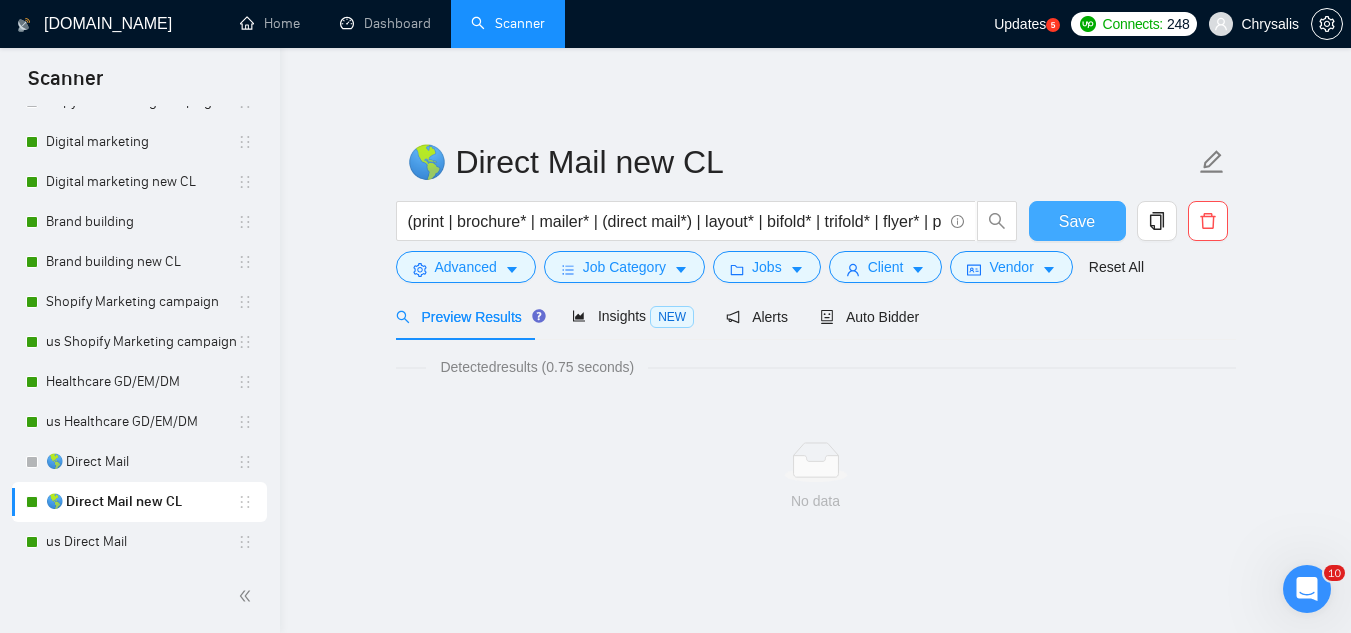 click on "Save" at bounding box center [1077, 221] 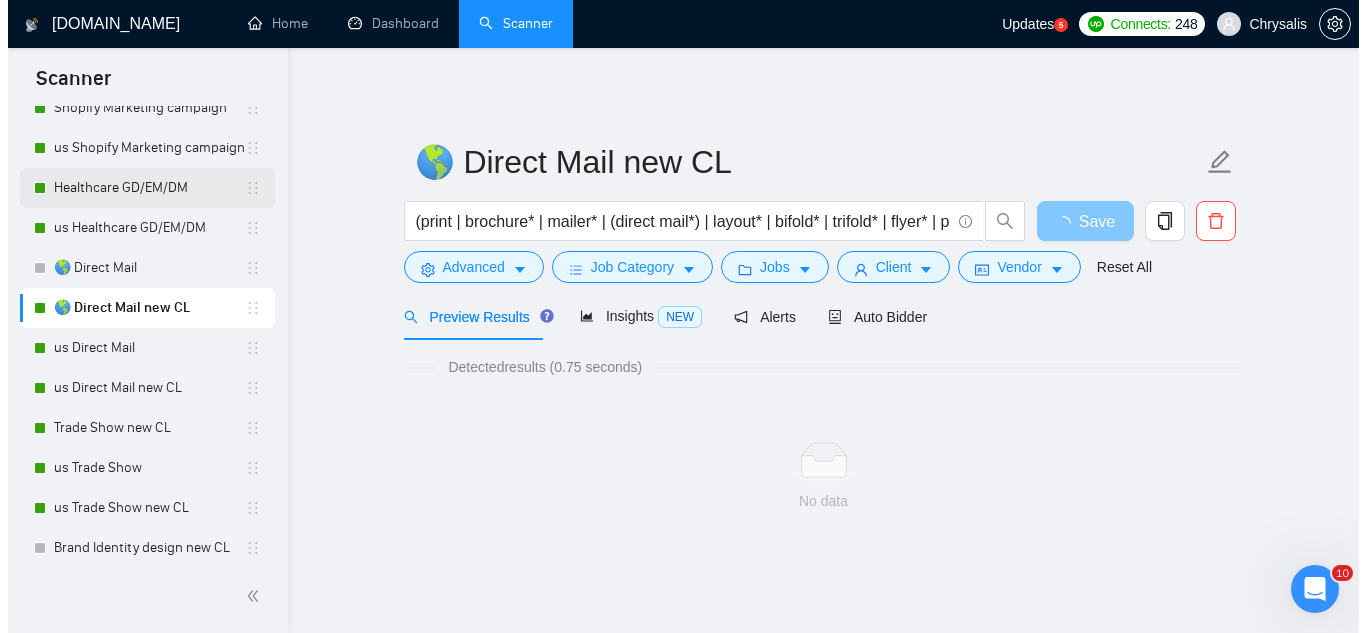 scroll, scrollTop: 600, scrollLeft: 0, axis: vertical 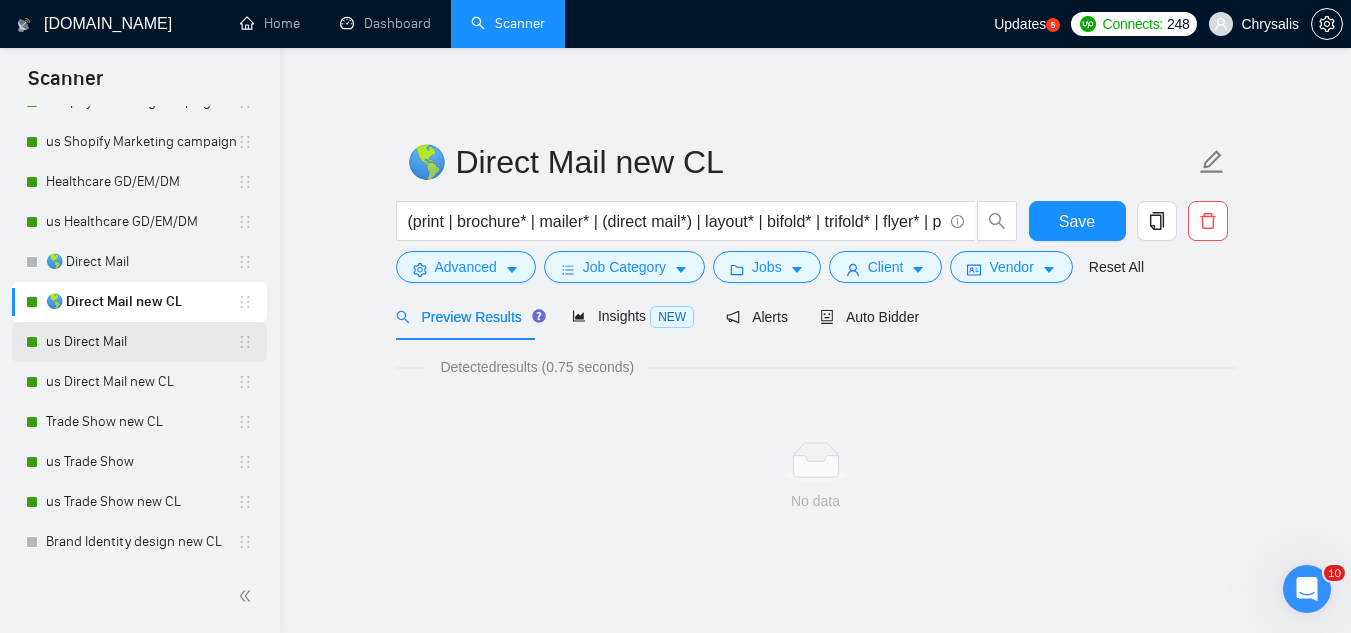 click on "us Direct Mail" at bounding box center (141, 342) 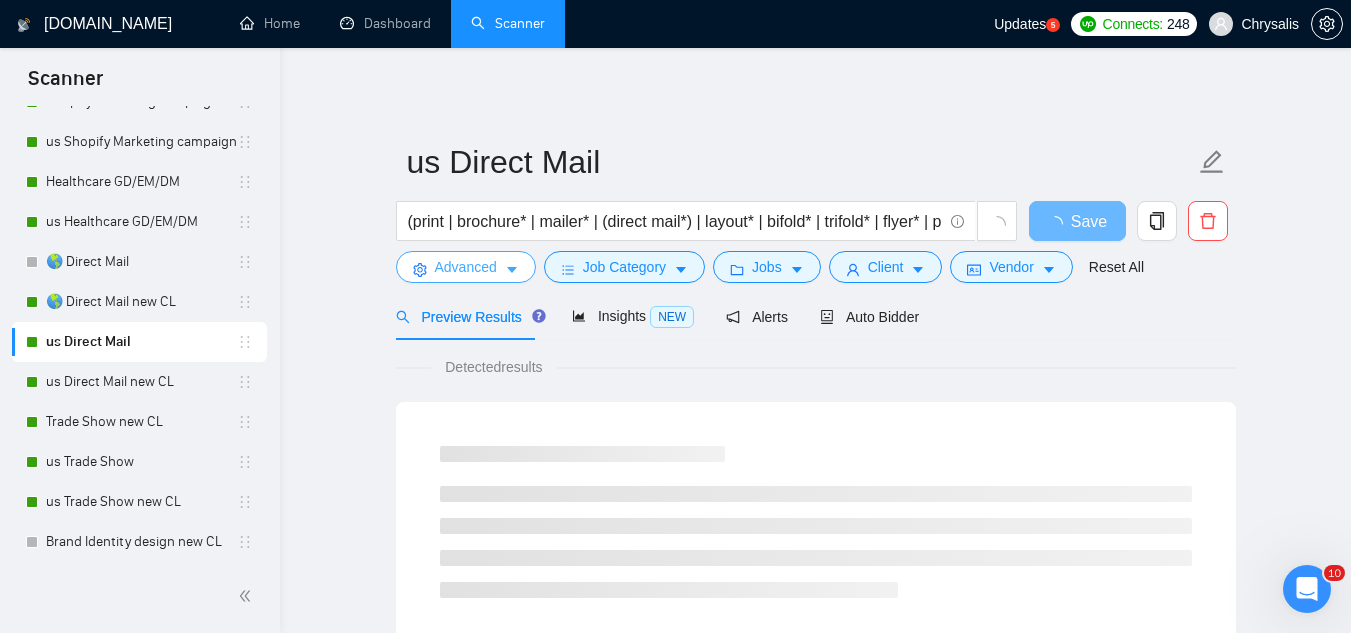click on "Advanced" at bounding box center [466, 267] 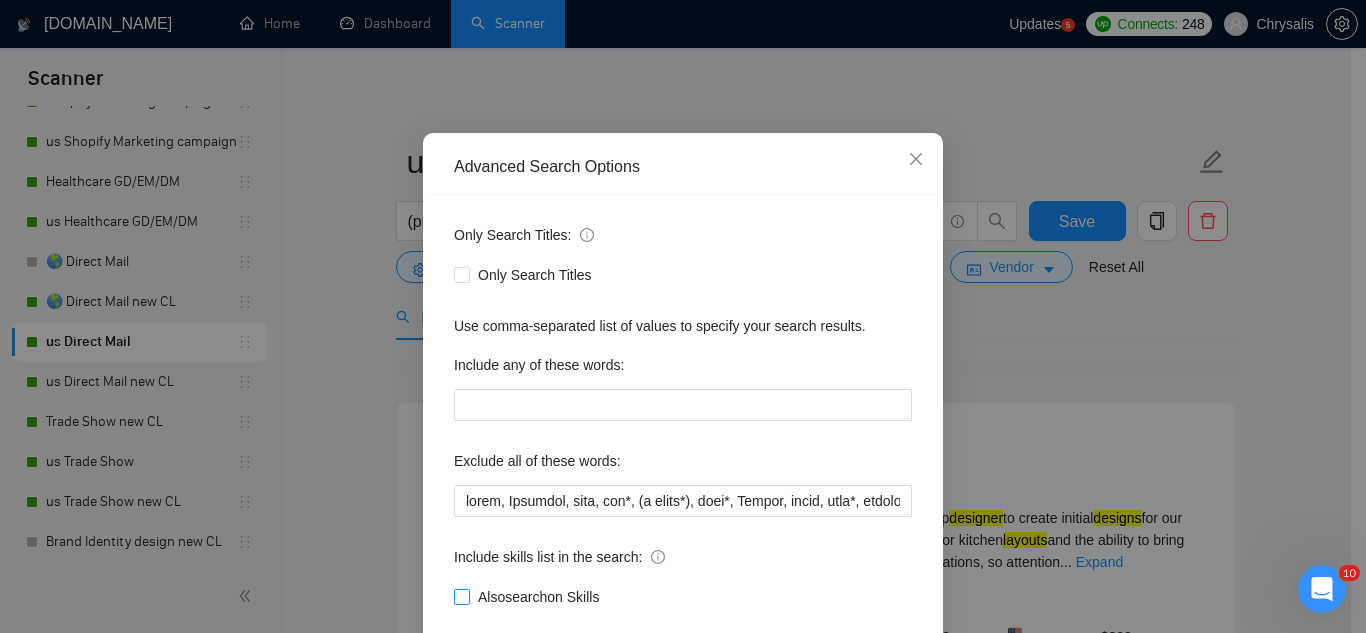 scroll, scrollTop: 199, scrollLeft: 0, axis: vertical 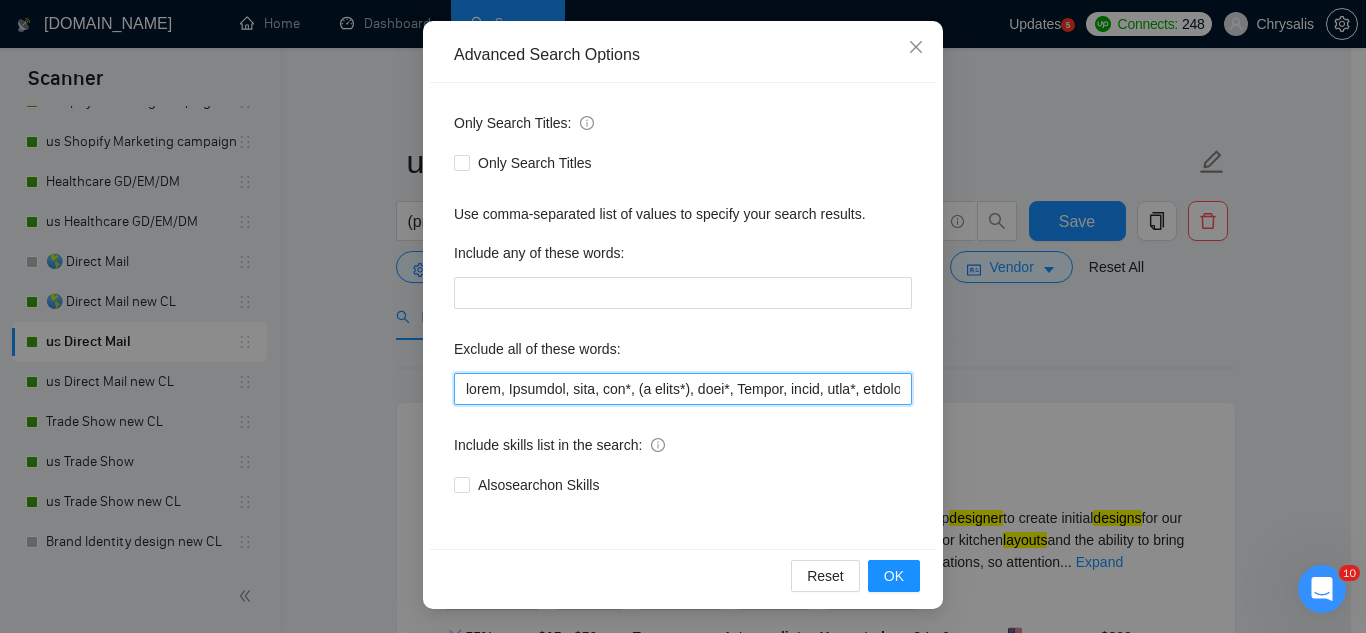 click at bounding box center (683, 389) 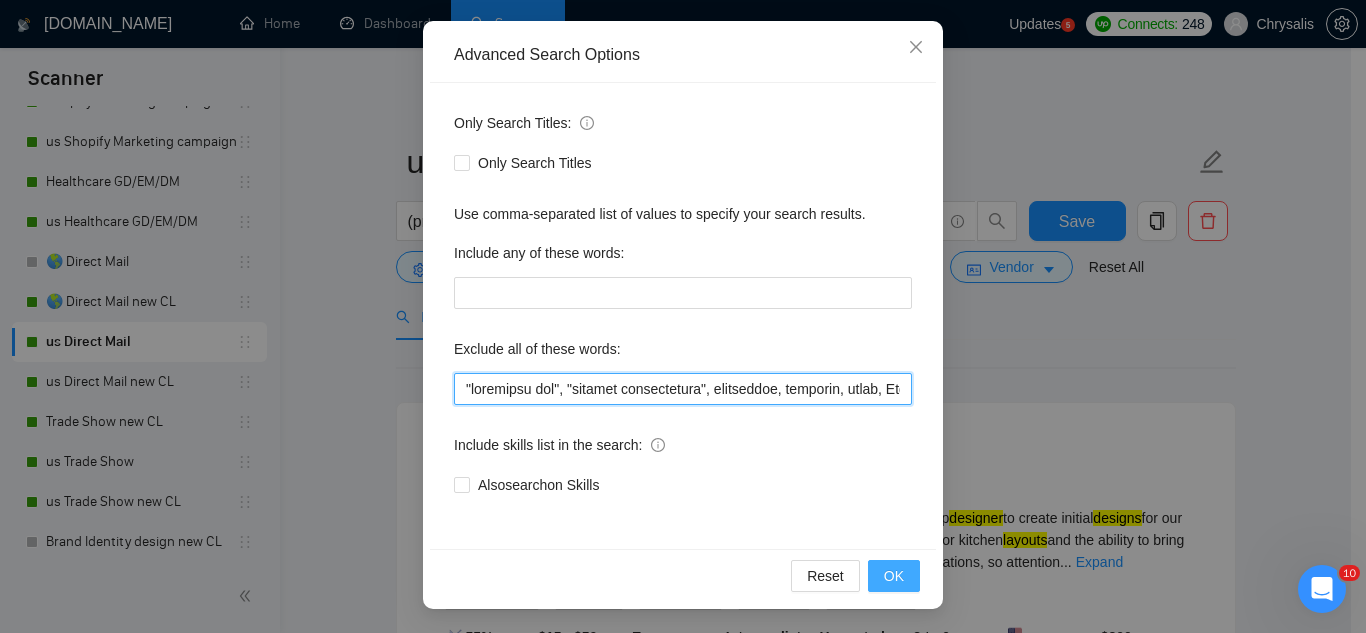 type on ""pinterest ads", "modular construction", commission, referral, coach, Showroom, [PERSON_NAME], hat*, (t shirt*), flag*, Kajabi, mural, hood*, sweatshirt*, (t-shirt*), AppStream, "Boat Rental", (Product Dev*), Consultant, Advisor, subdomain, "Hand-Drawn", Architect, (voice actor*), (video edit*), "business development/lead gen", (/lead gen*), (lead gen*), (Lead Generation*), "Sound-Masking", "/SMS", sms, (program implement*), guitar, bitcoin, crypto, blockchain, "compensation consultant", recruiter, "webinar host", "sms expert", Draftsman, "mechanical layout", "equipment layout", "Bakery Plan", "Microsoft Visio", sketch, "t-shirt design", Patent, trademark, "trademark consulting", "intellectual property law", MidJourney, "AI image generation & editing", "AI image", "font development", clothing, "t-shirt", "tee shirt", accessories, Illustration, drawing, "Fashion & Beauty", "Vector works", CAD, "Commercial Design", "Autodesk CAD", "3D Rendering", "Artificial Intelligence", "Packaging Design", "Fashion Design", "Fashi..." 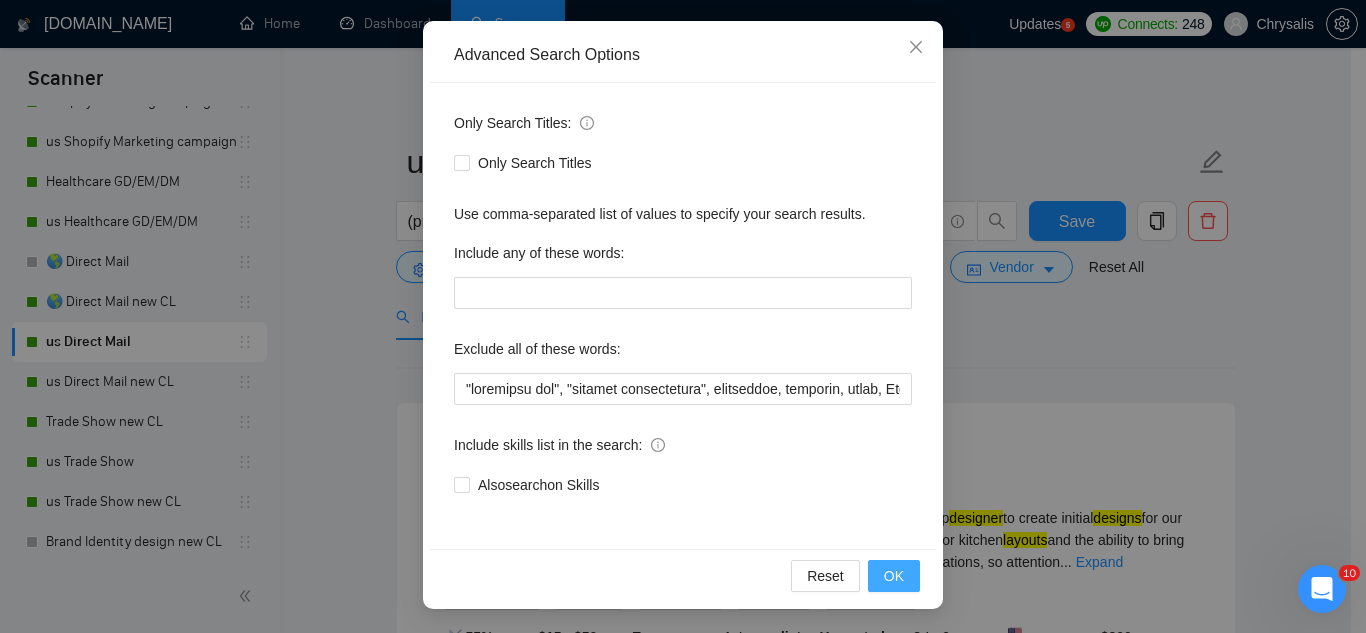 click on "OK" at bounding box center [894, 576] 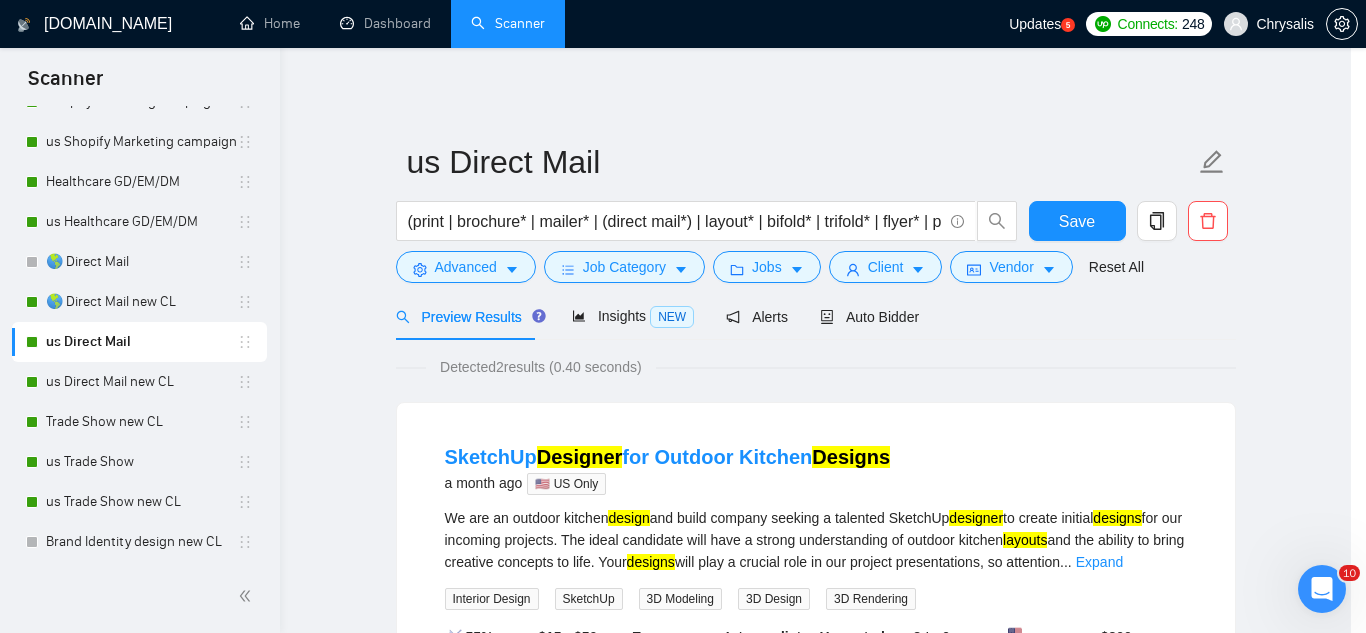scroll, scrollTop: 99, scrollLeft: 0, axis: vertical 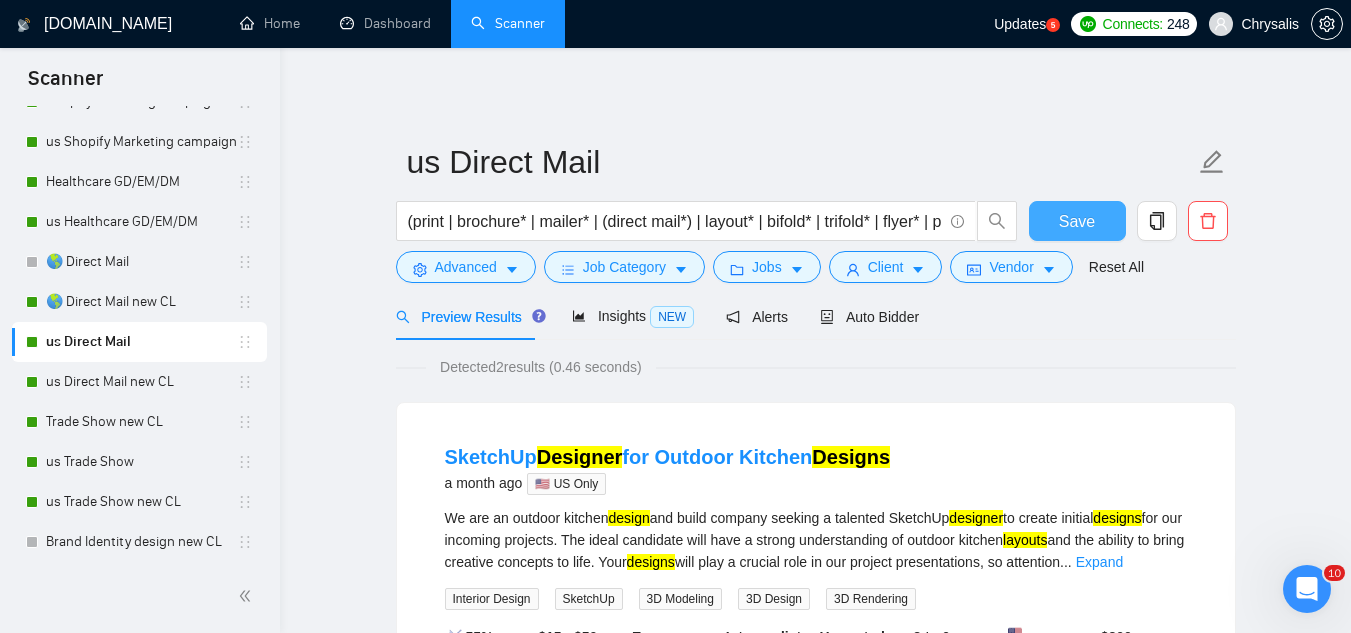 click on "Save" at bounding box center (1077, 221) 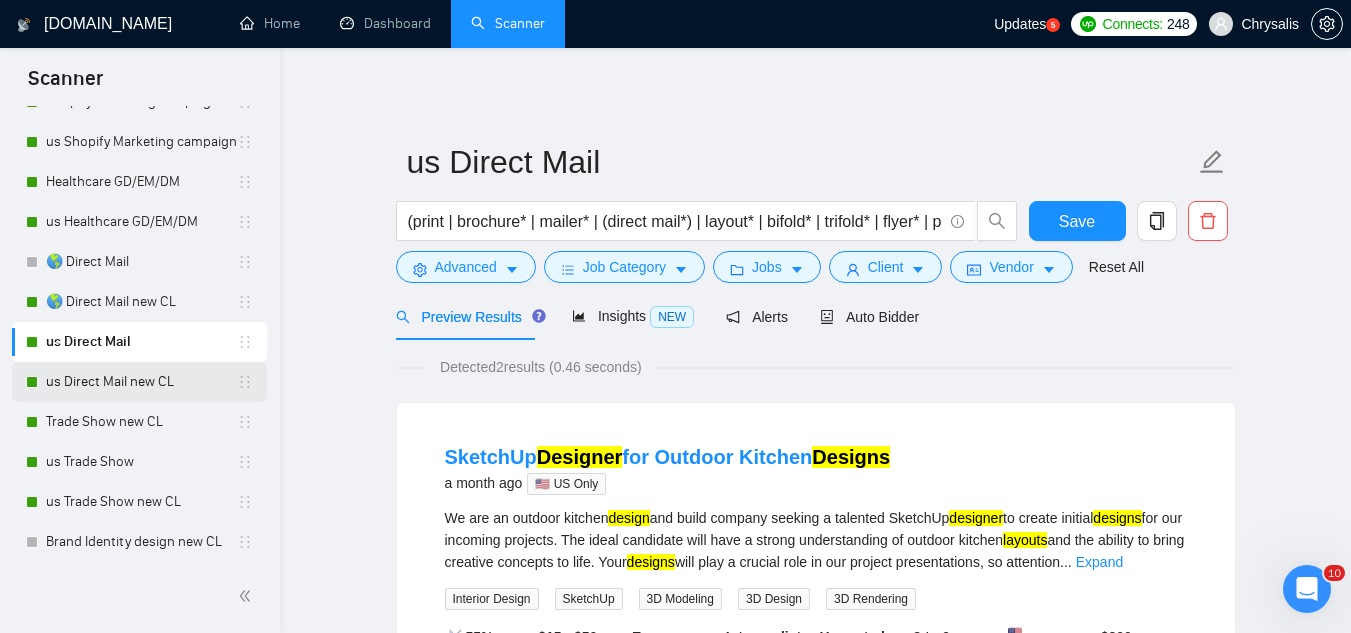 click on "us Direct Mail new CL" at bounding box center (141, 382) 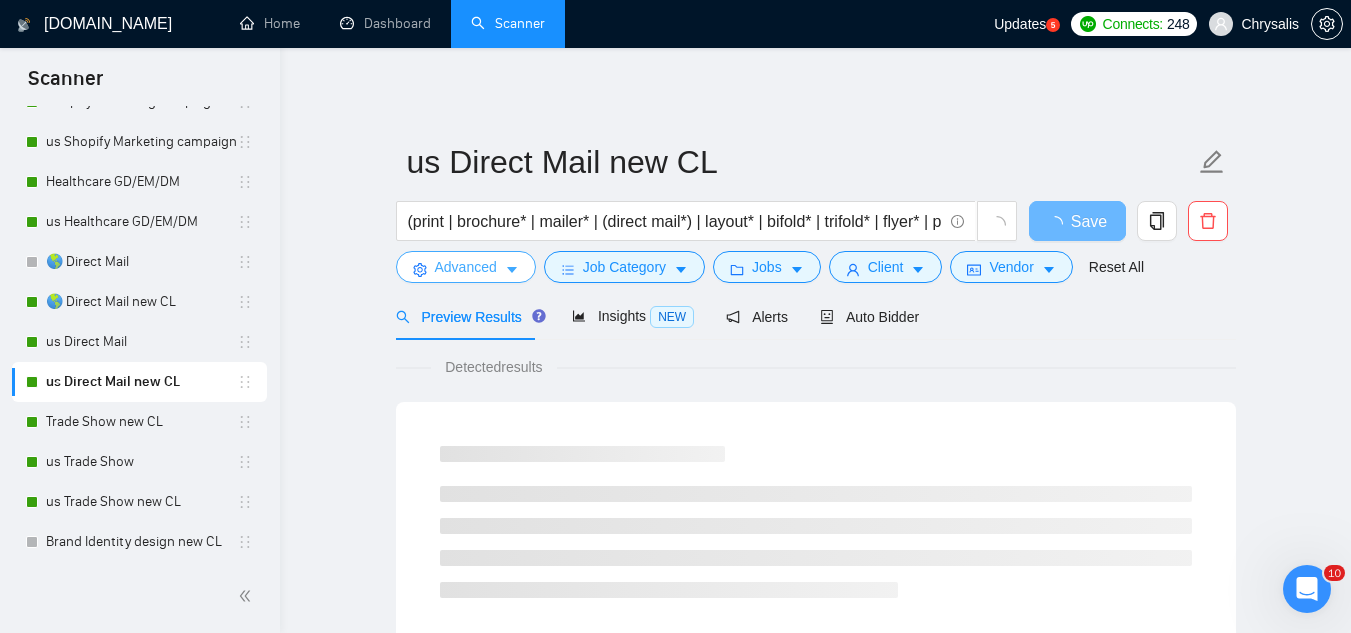 click on "Advanced" at bounding box center (466, 267) 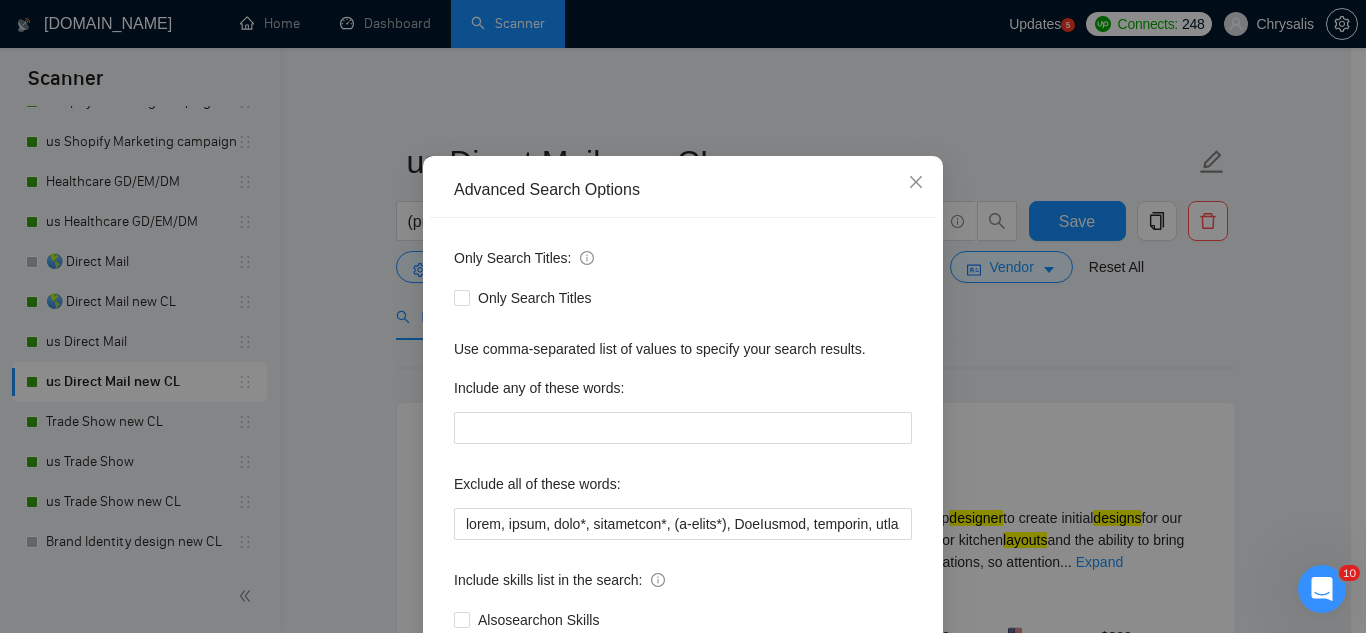 scroll, scrollTop: 100, scrollLeft: 0, axis: vertical 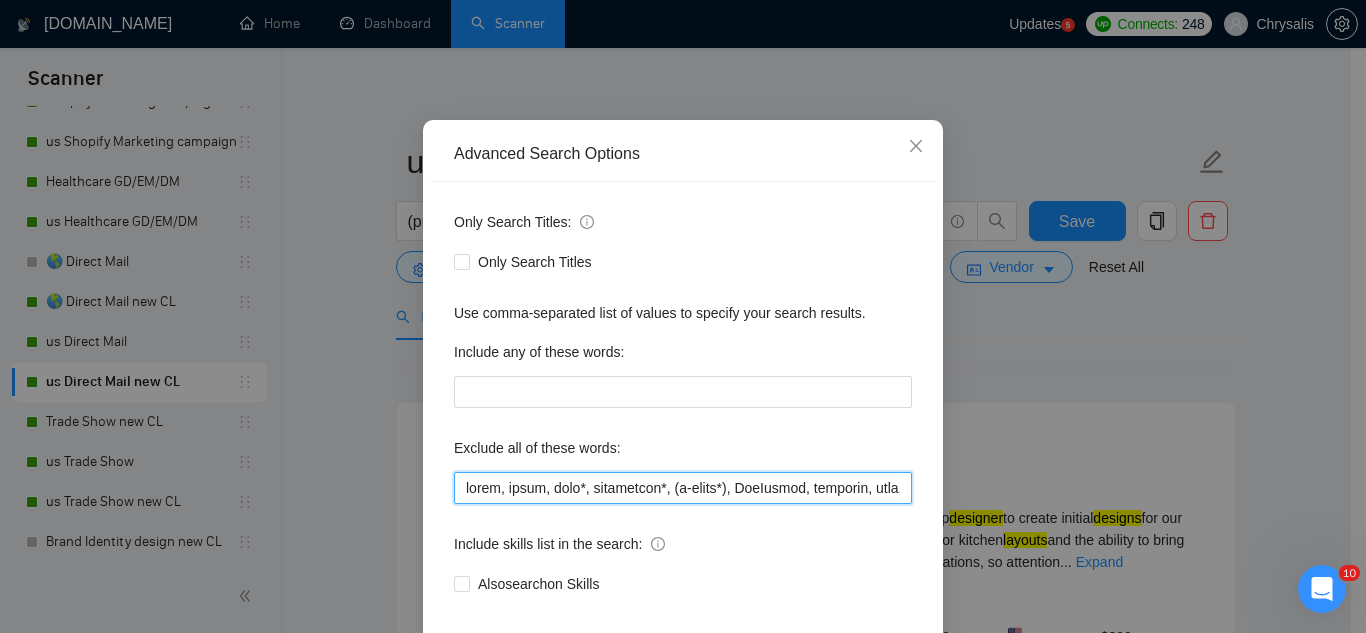 click at bounding box center [683, 488] 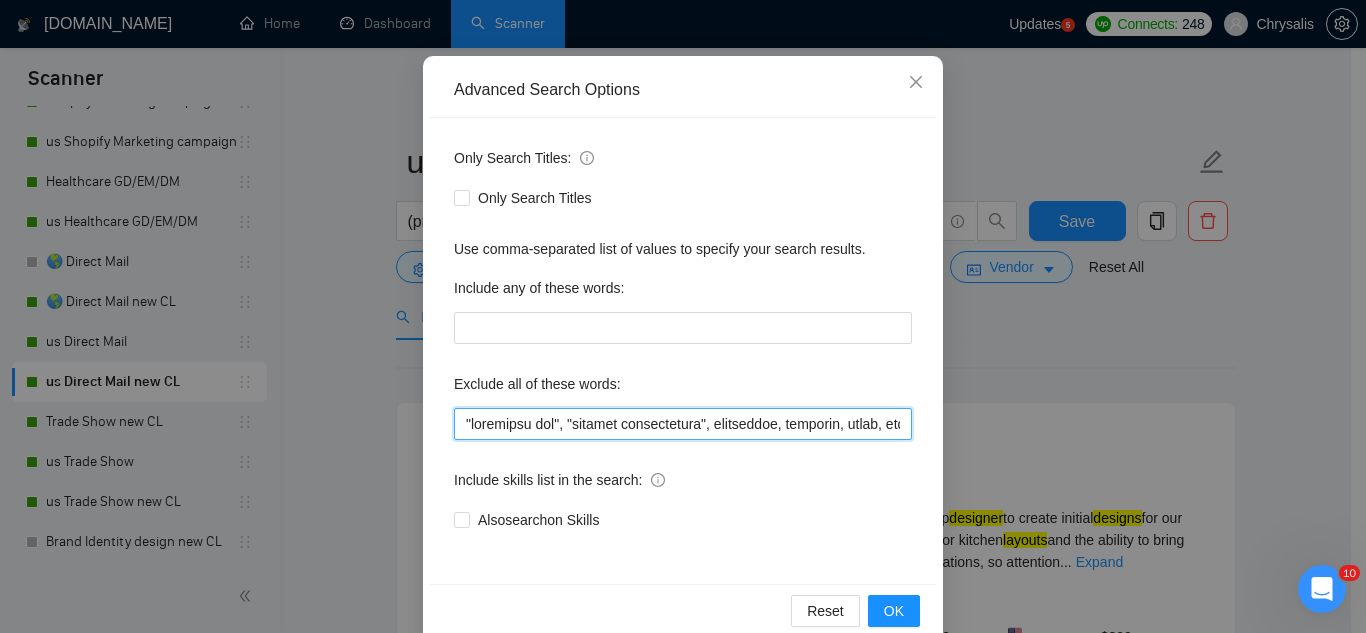 scroll, scrollTop: 199, scrollLeft: 0, axis: vertical 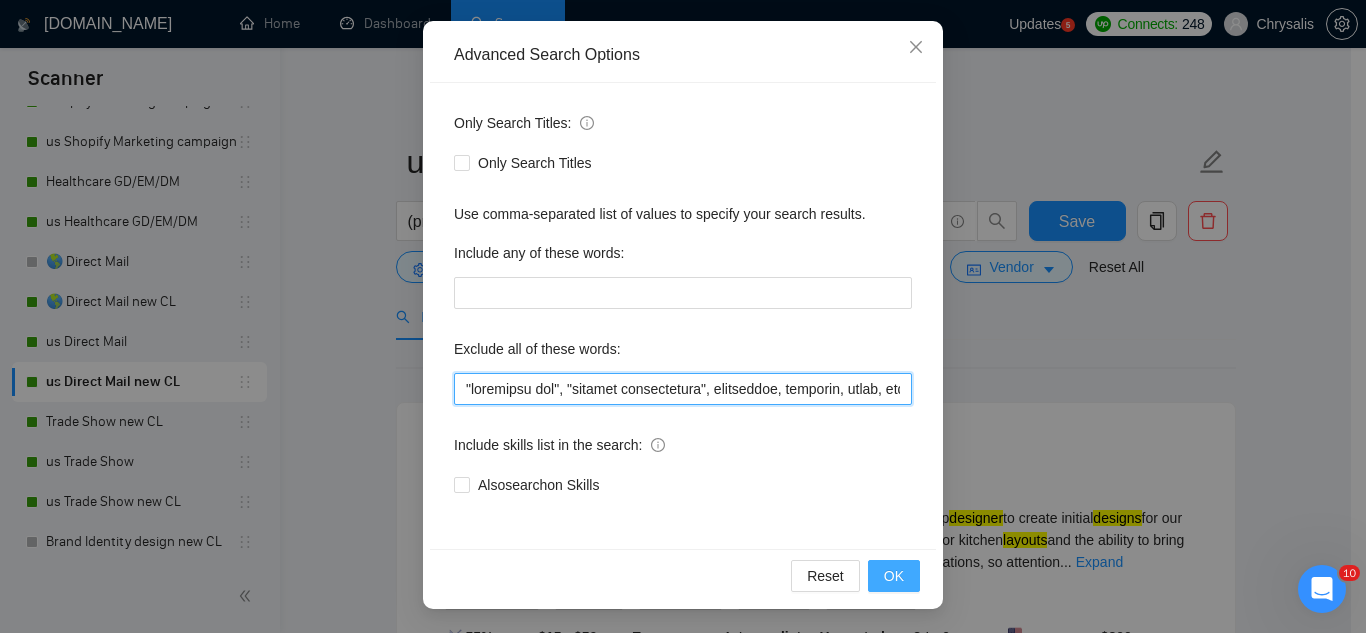 type on ""pinterest ads", "modular construction", commission, referral, coach, mural, hood*, sweatshirt*, (t-shirt*), AppStream, showroom, [PERSON_NAME], hat*, (t shirt*), flag*, Kajabi, "Boat Rental", (Product Dev*), Consultant, Advisor, subdomain, "Hand-Drawn", Architect, (voice actor*), (video edit*), "business development/lead gen", (/lead gen*), (lead gen*), (Lead Generation*), "Sound-Masking", "/SMS", sms, (program implement*), guitar, bitcoin, crypto, blockchain, "compensation consultant", recruiter, "webinar host", "sms expert", Draftsman, "mechanical layout", "equipment layout", "Bakery Plan", "Microsoft Visio", sketch, "t-shirt design", Patent, trademark, "trademark consulting", "intellectual property law", MidJourney, "AI image generation & editing", "AI image", "font development", clothing, "t-shirt", "tee shirt", accessories, Illustration, drawing, "Fashion & Beauty", "Vector works", CAD, "Commercial Design", "Autodesk CAD", "3D Rendering", "Artificial Intelligence", "Packaging Design", "Fashion Design", "Fashi..." 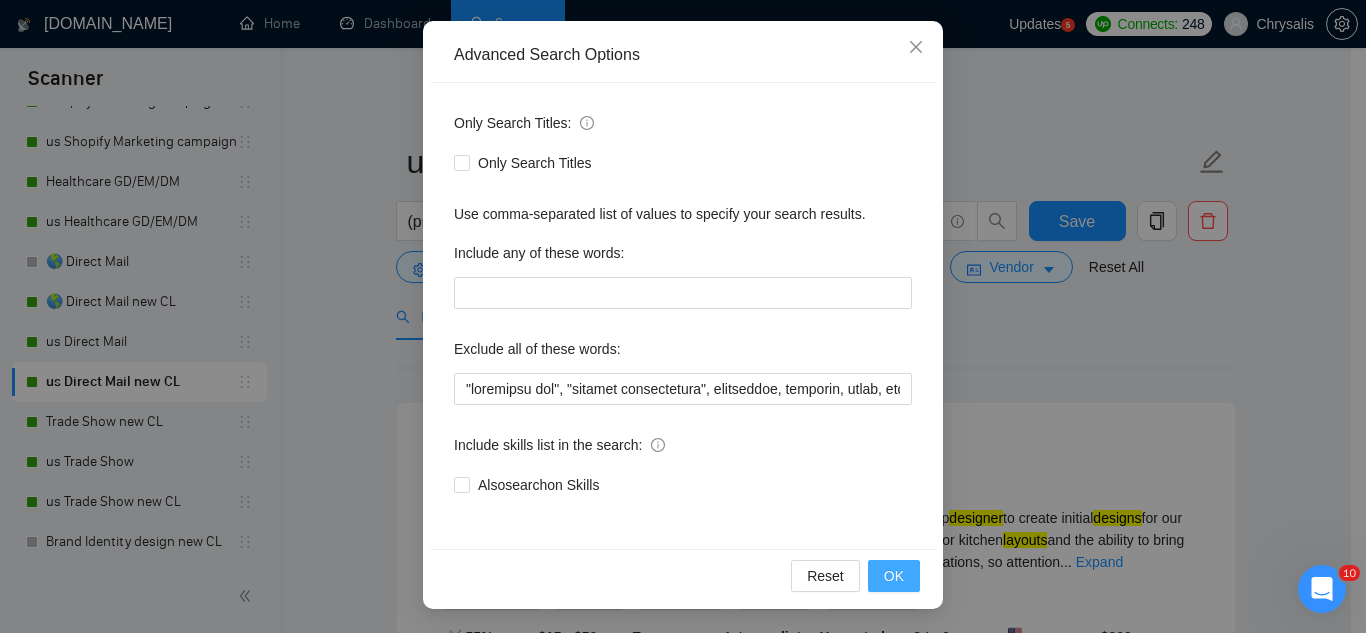click on "OK" at bounding box center [894, 576] 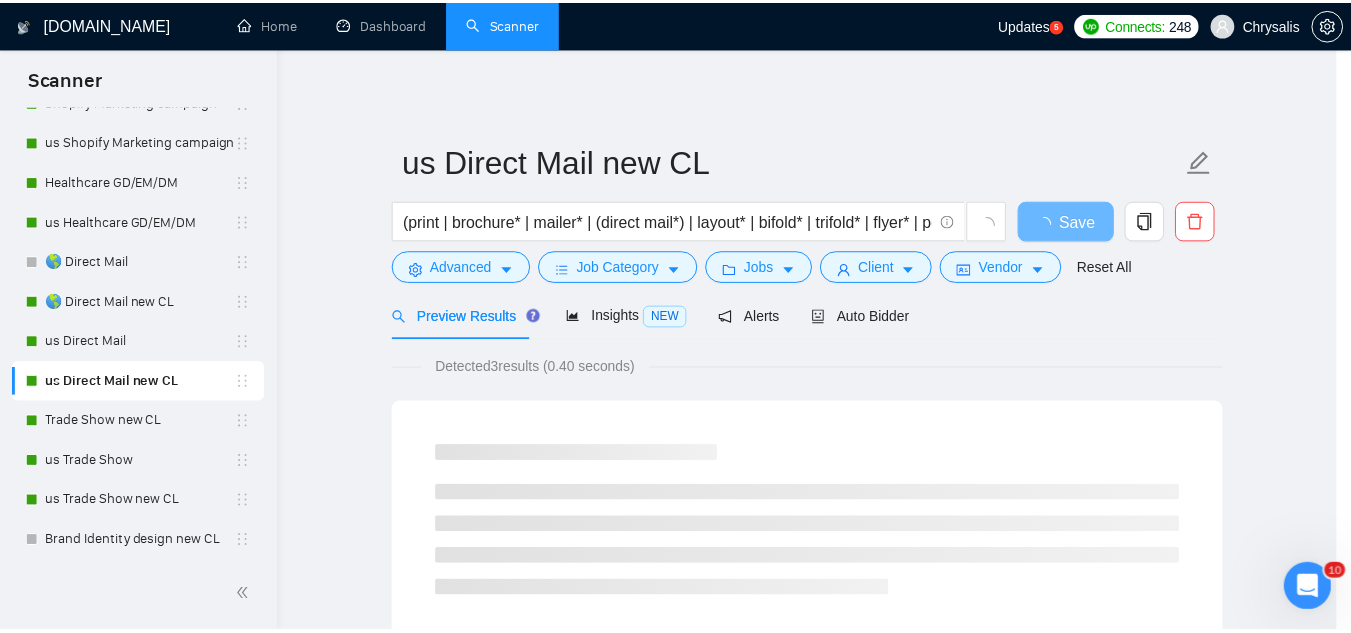 scroll, scrollTop: 99, scrollLeft: 0, axis: vertical 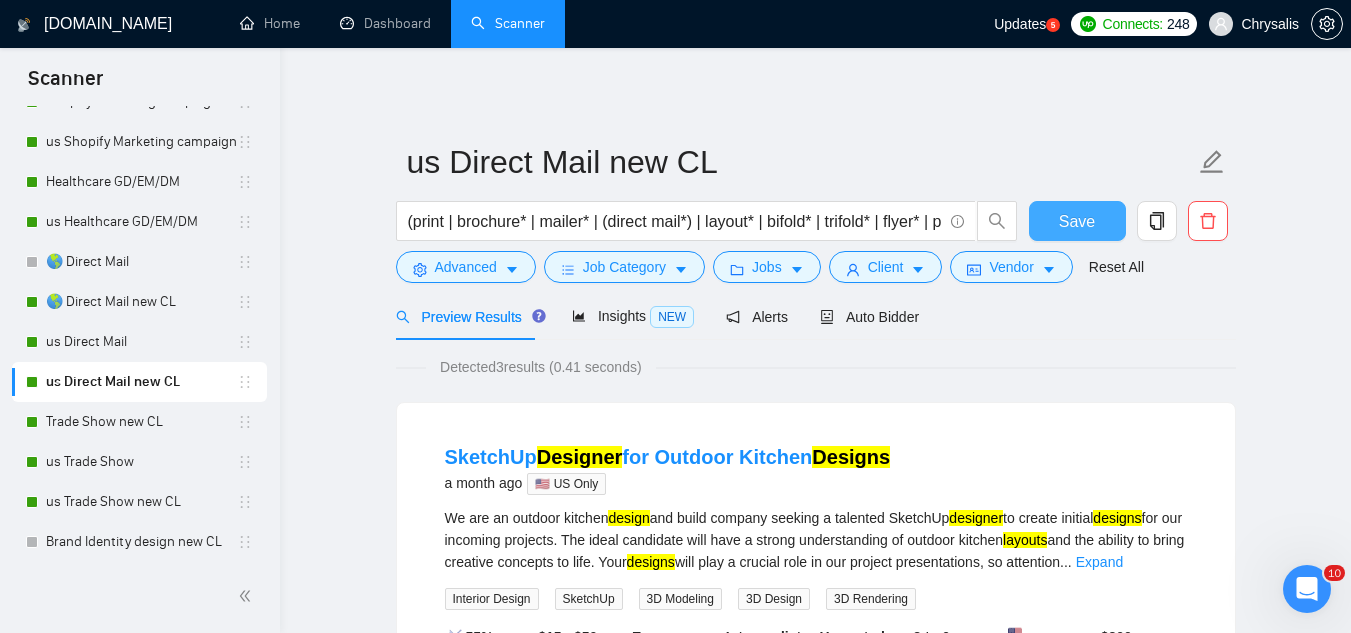 click on "Save" at bounding box center (1077, 221) 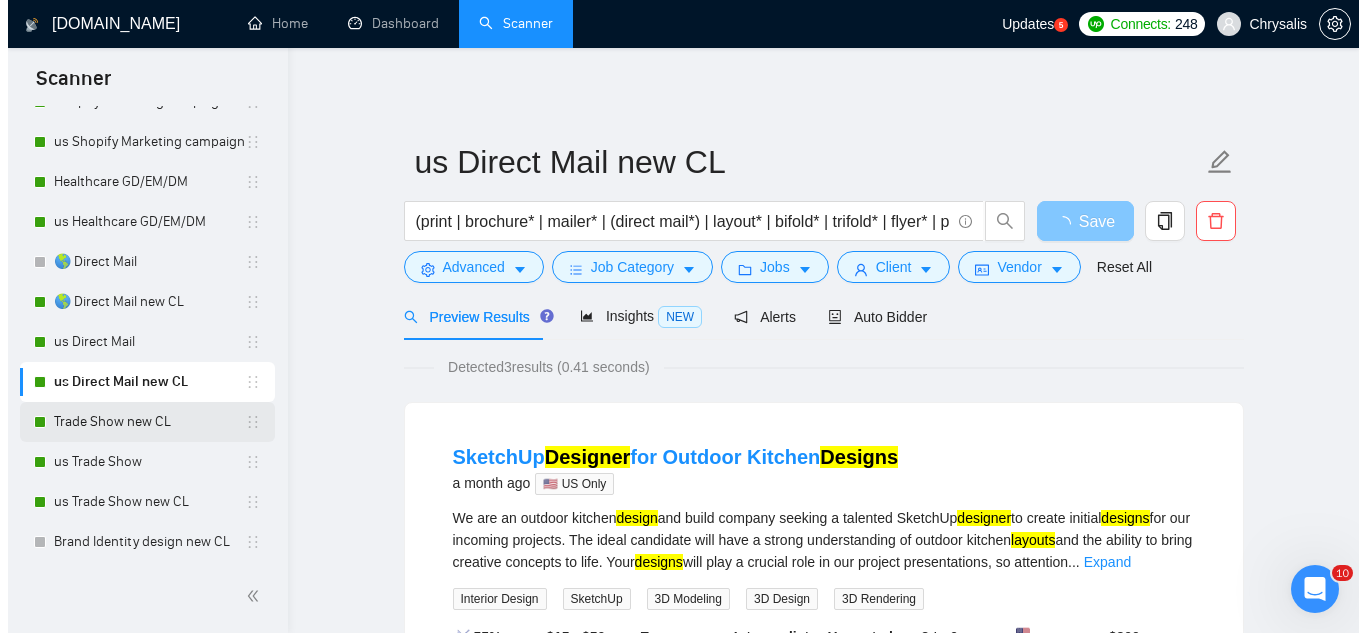 scroll, scrollTop: 700, scrollLeft: 0, axis: vertical 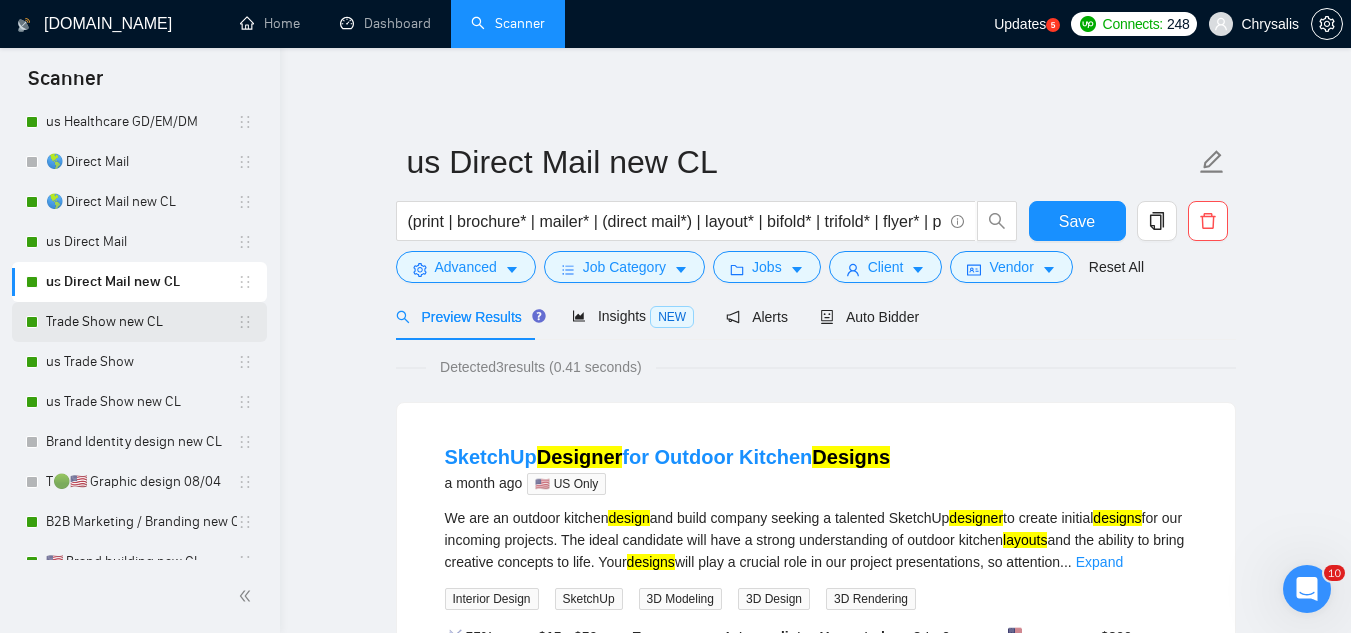 click on "Trade Show new CL" at bounding box center [141, 322] 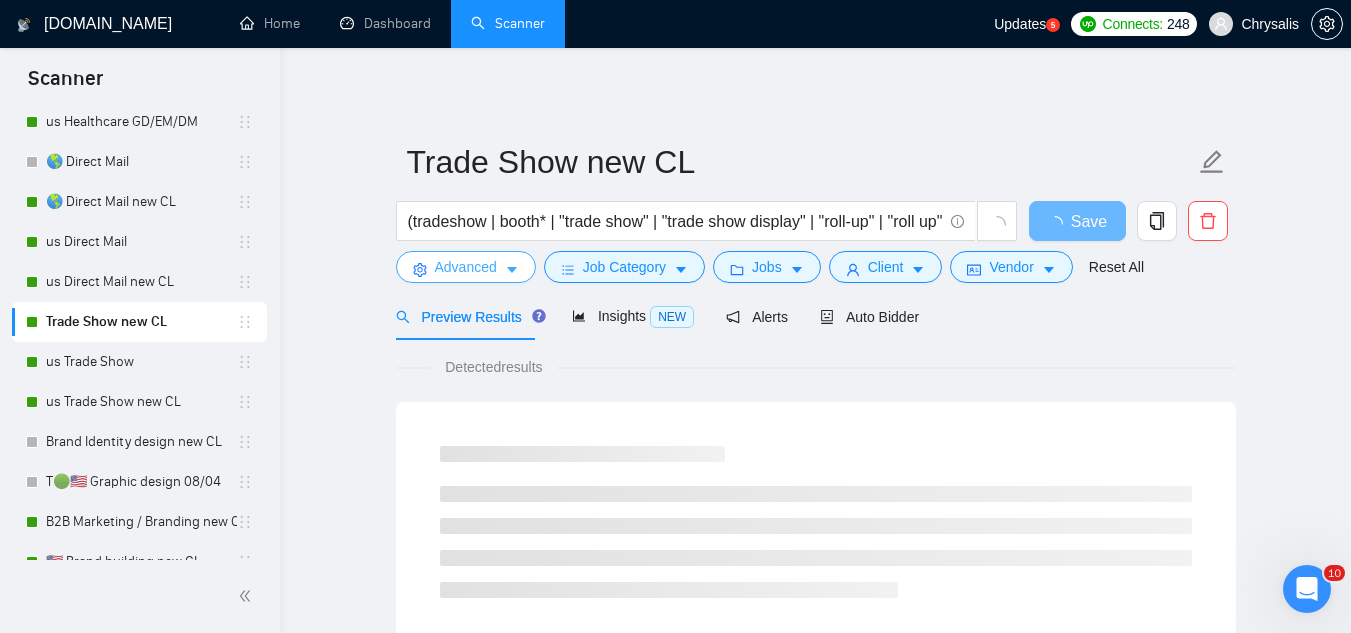 click on "Advanced" at bounding box center (466, 267) 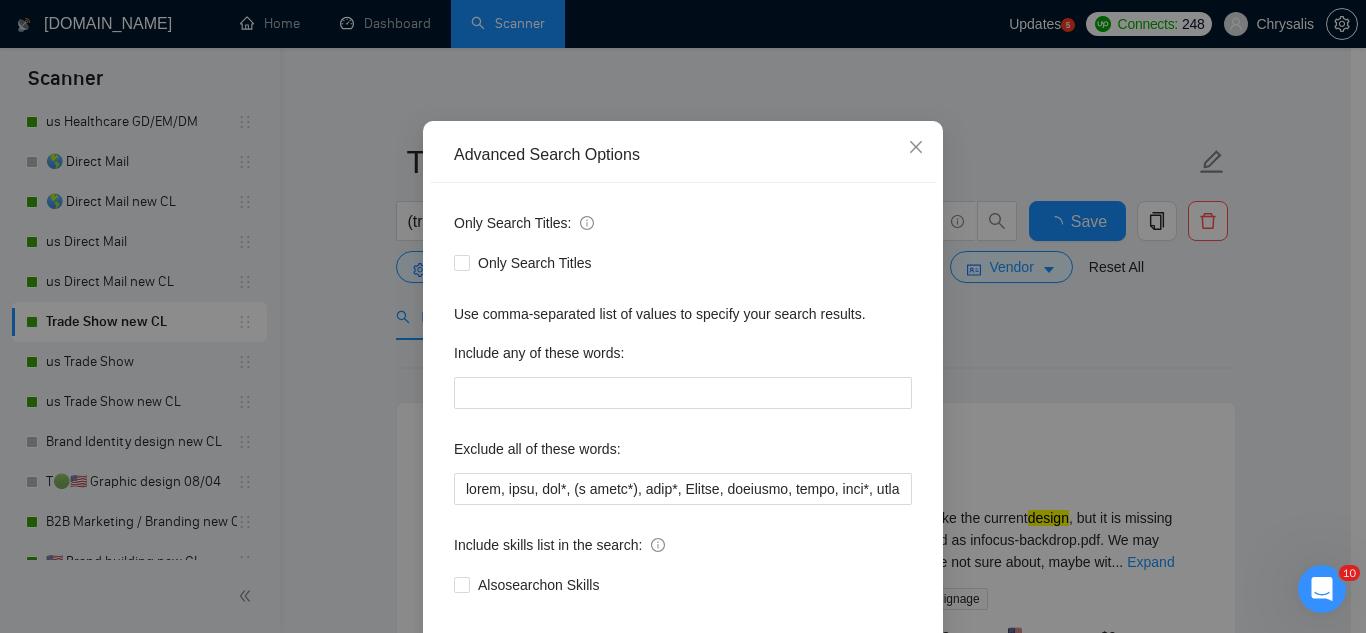 scroll, scrollTop: 199, scrollLeft: 0, axis: vertical 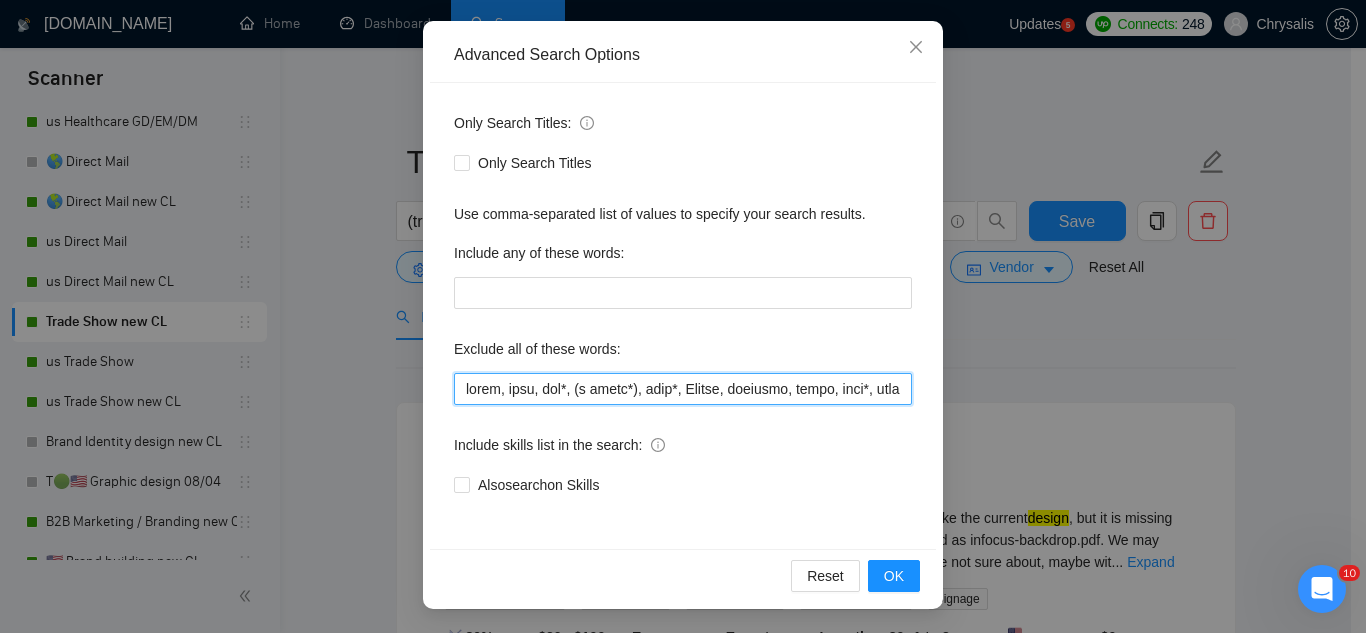 click at bounding box center [683, 389] 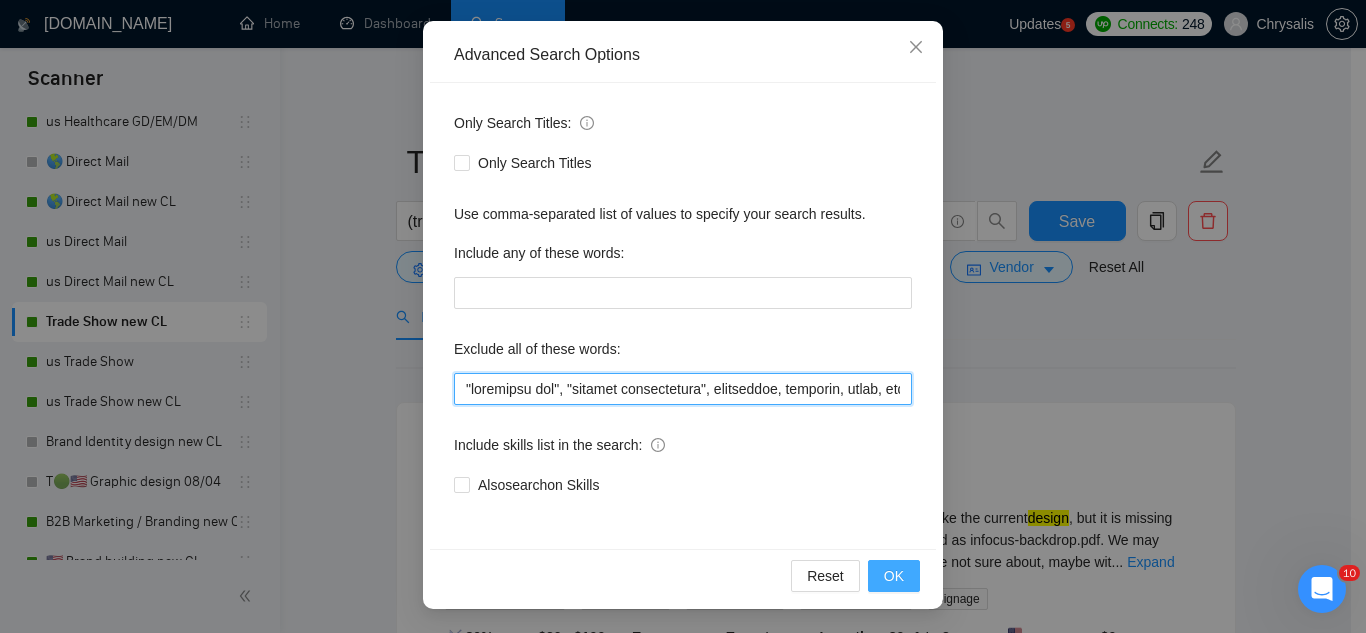 type on ""pinterest ads", "modular construction", commission, referral, coach, [PERSON_NAME], hat*, (t shirt*), flag*, Kajabi, showroom, mural, hood*, sweatshirt*, (t-shirt*), AppStream, "Boat Rental", (Product Dev*), Consultant, Advisor, subdomain, "Hand-Drawn", Architect, (voice actor*), (video edit*), "business development/lead gen", (/lead gen*), (lead gen*), (Lead Generation*), "Sound-Masking", "/SMS", sms, (program implement*), guitar, bitcoin, crypto, blockchain, "compensation consultant", recruiter, "webinar host", "sms expert", Draftsman, "mechanical layout", "equipment layout", "Bakery Plan", "Microsoft Visio", sketch, "t-shirt design", Patent, trademark, "trademark consulting", "intellectual property law", MidJourney, "AI image generation & editing", "AI image", "font development", clothing, "t-shirt", "tee shirt", accessories, Illustration, drawing, "Fashion & Beauty", "Vector works", CAD, "Commercial Design", "Autodesk CAD", "3D Rendering", "Artificial Intelligence", "Packaging Design", "Fashion Design", "Fashi..." 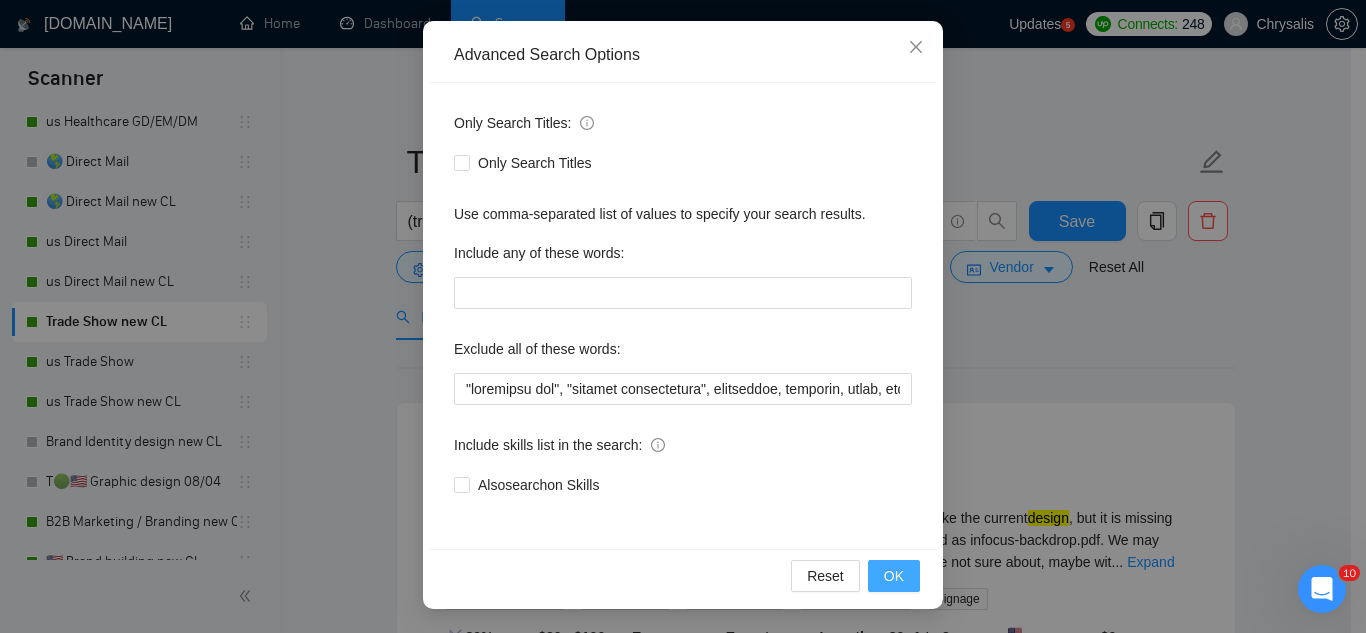 click on "OK" at bounding box center (894, 576) 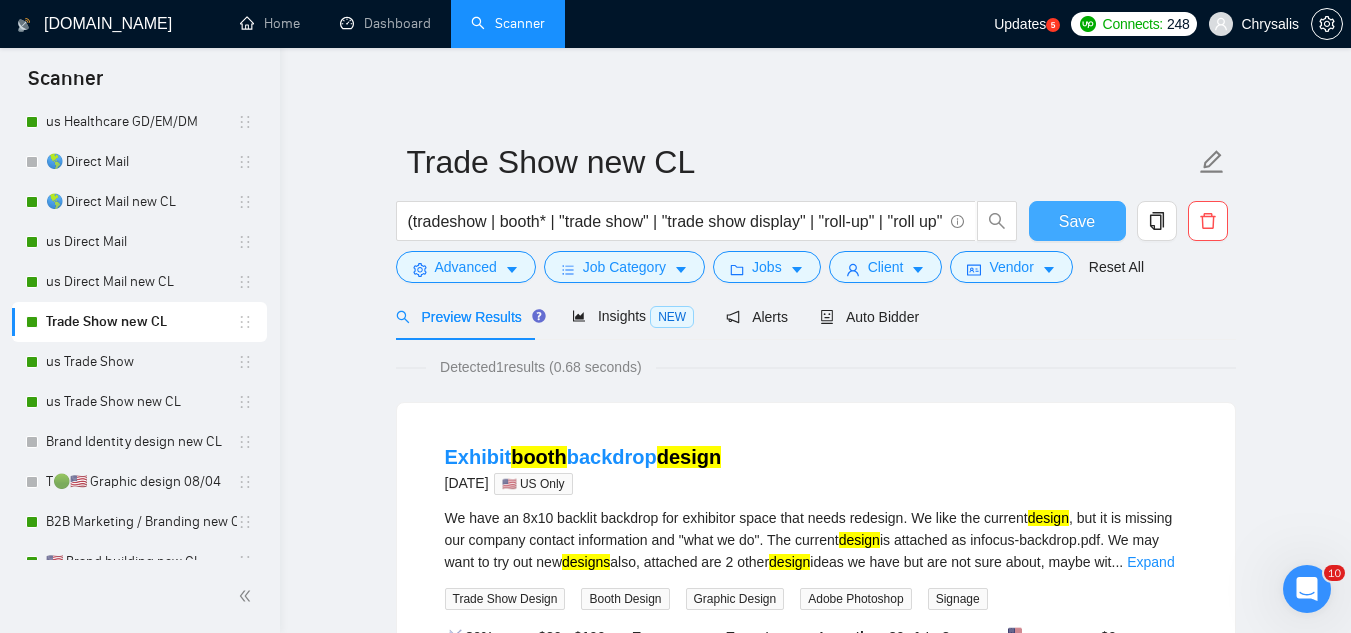 click on "Save" at bounding box center [1077, 221] 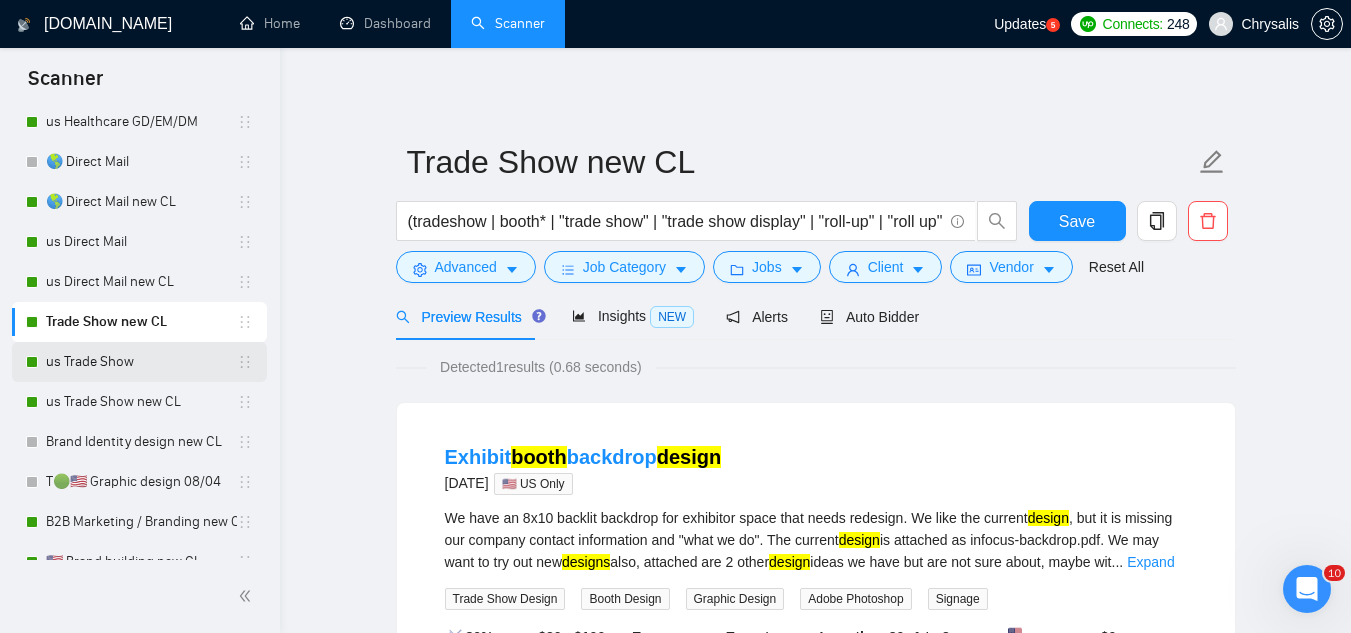 click on "us Trade Show" at bounding box center [141, 362] 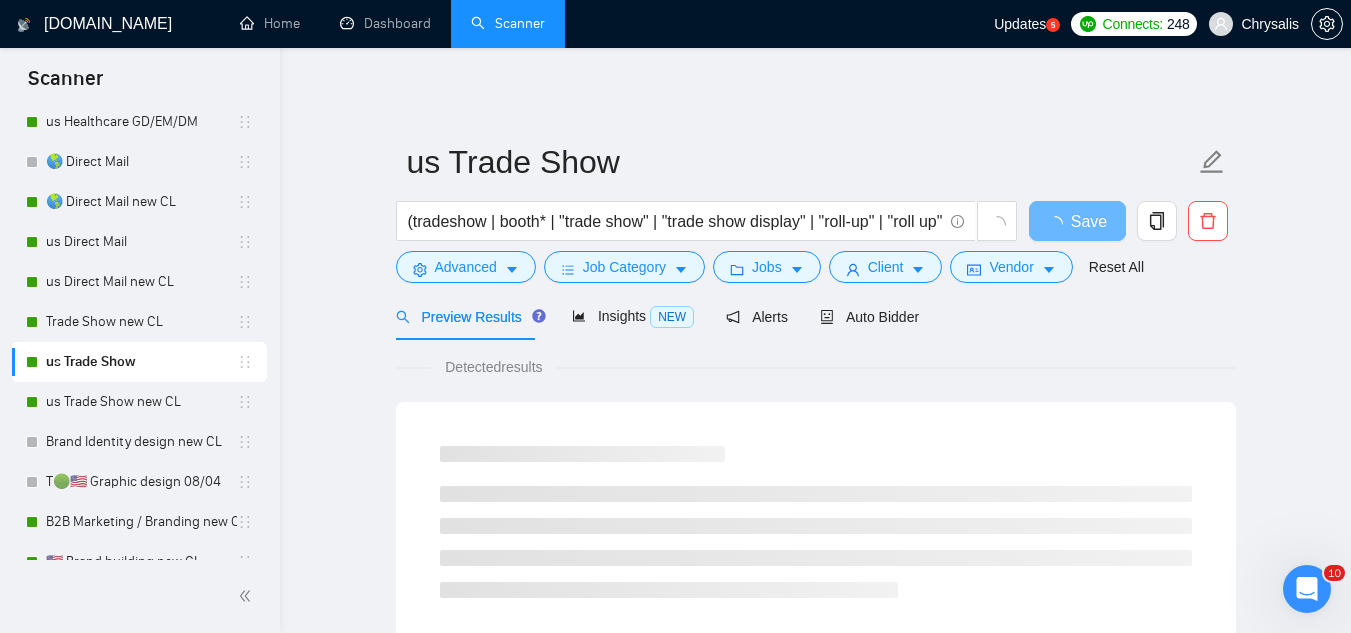 click on "(tradeshow | booth* | "trade show" | "trade show display" | "roll-up" | "roll up" | "banner stand" | banner* | "large format" | "custom display" | "retractable banner stand") (design* | "graphic design" | "visual design" | graphics)" at bounding box center [707, 226] 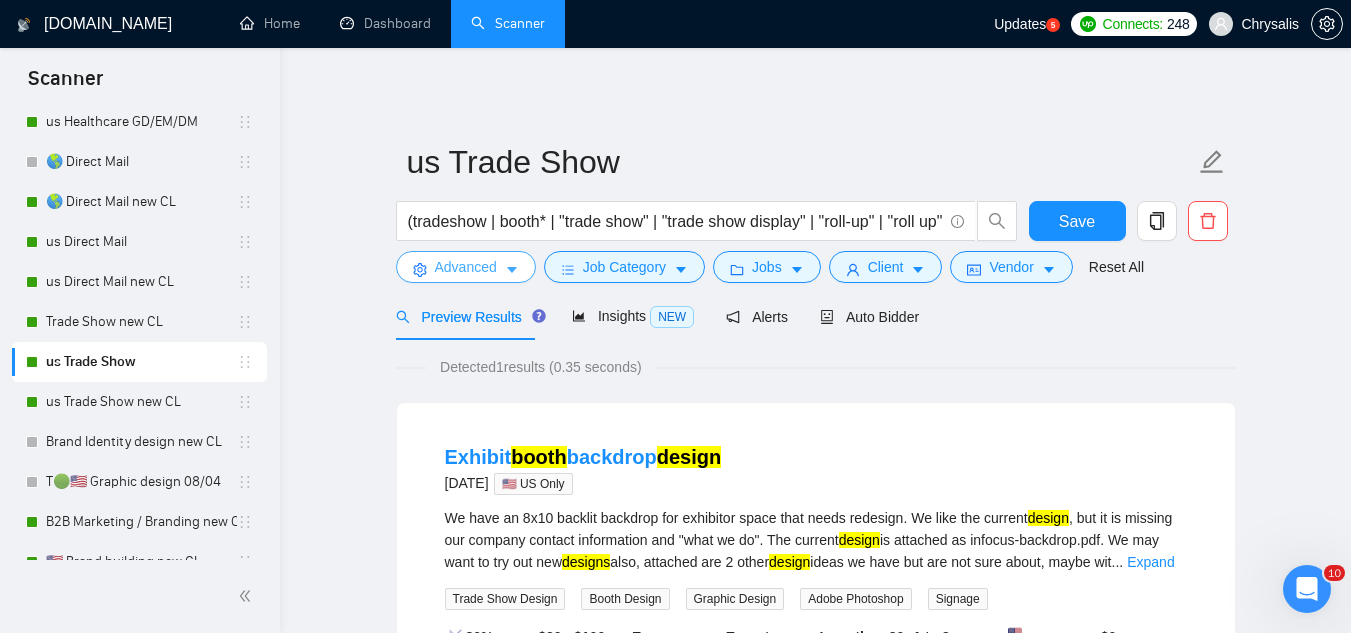 click on "Advanced" at bounding box center [466, 267] 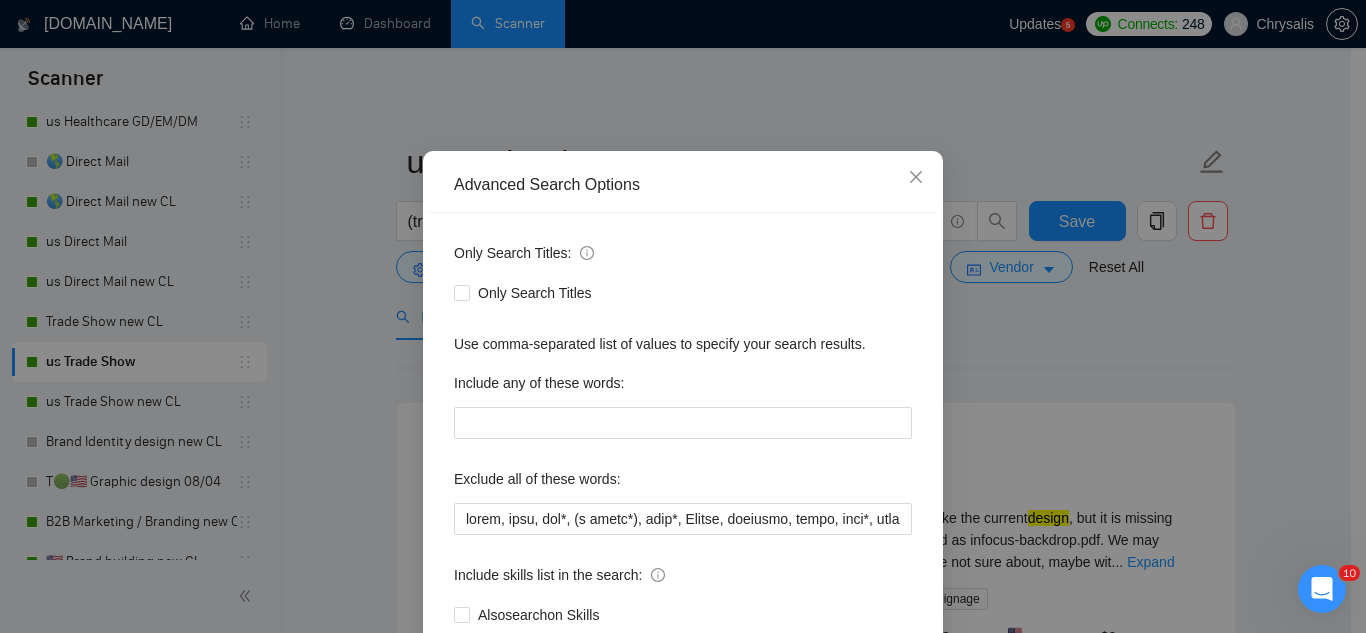 scroll, scrollTop: 100, scrollLeft: 0, axis: vertical 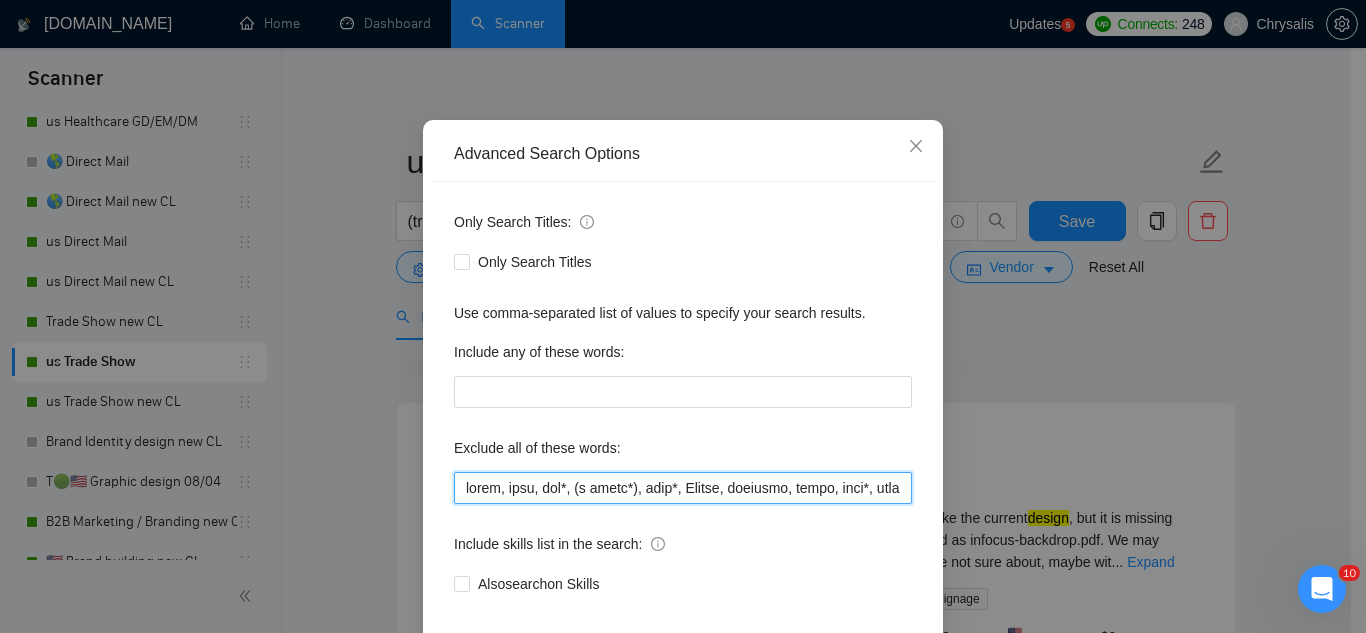 click at bounding box center (683, 488) 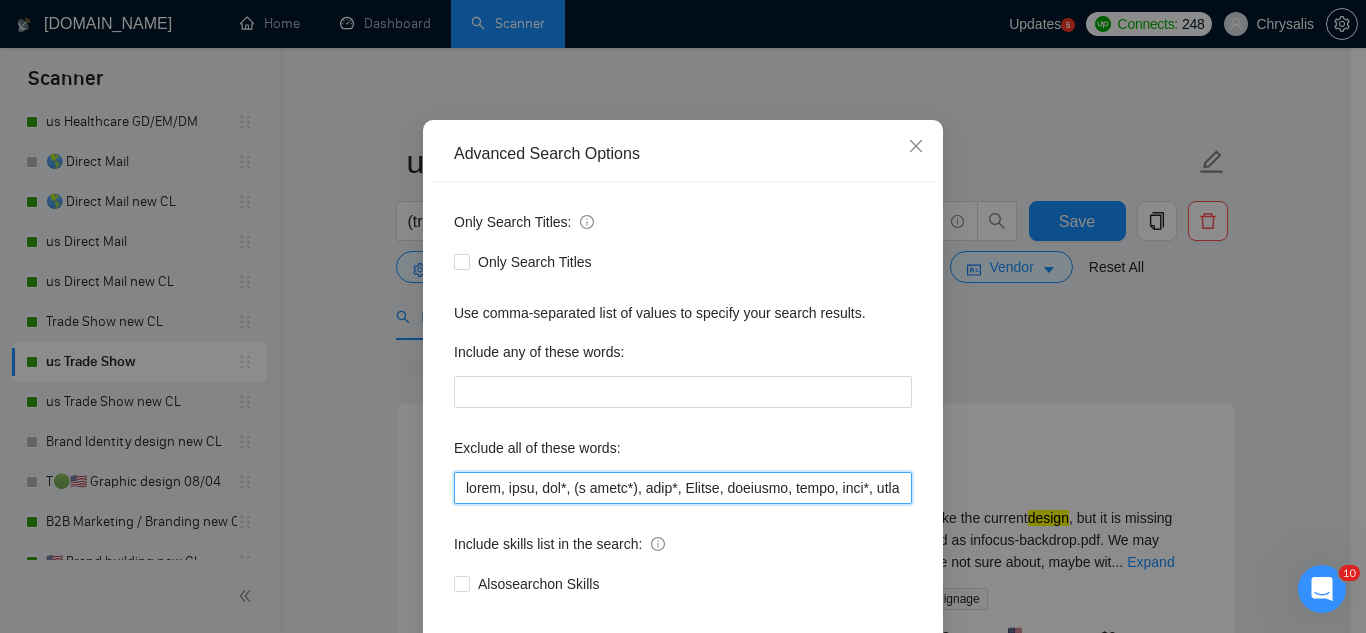paste on ""pinterest ads", "modular construction", commission, referral," 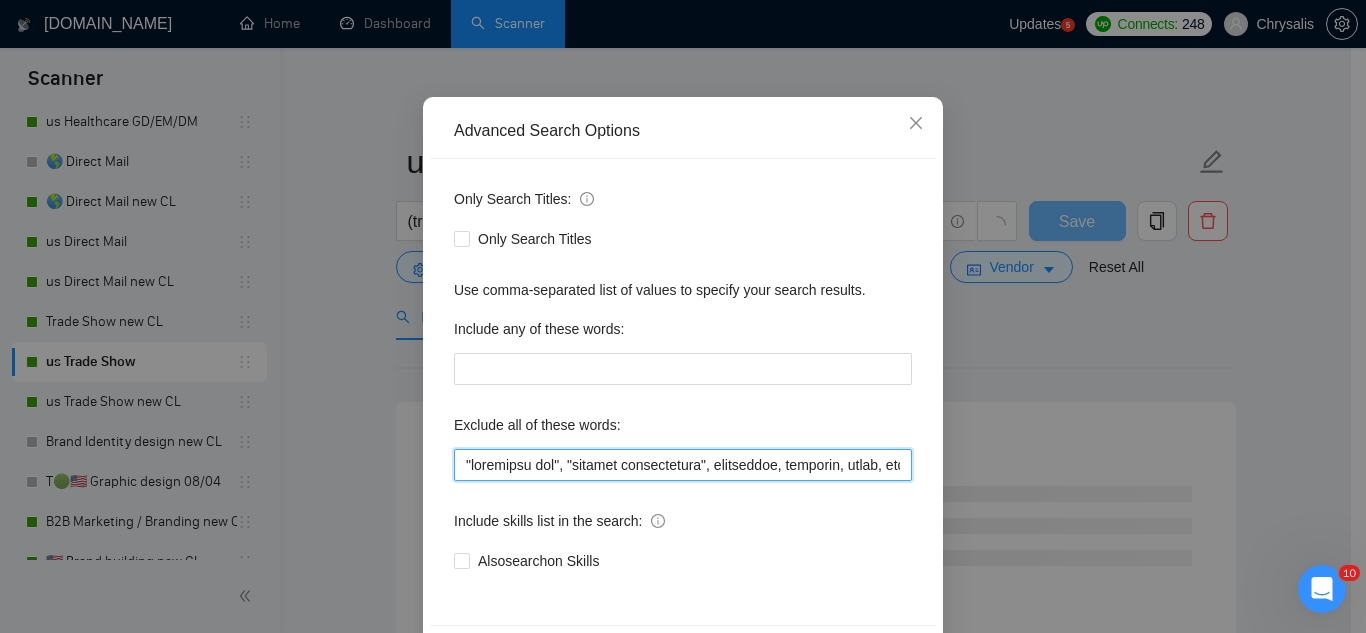 scroll, scrollTop: 199, scrollLeft: 0, axis: vertical 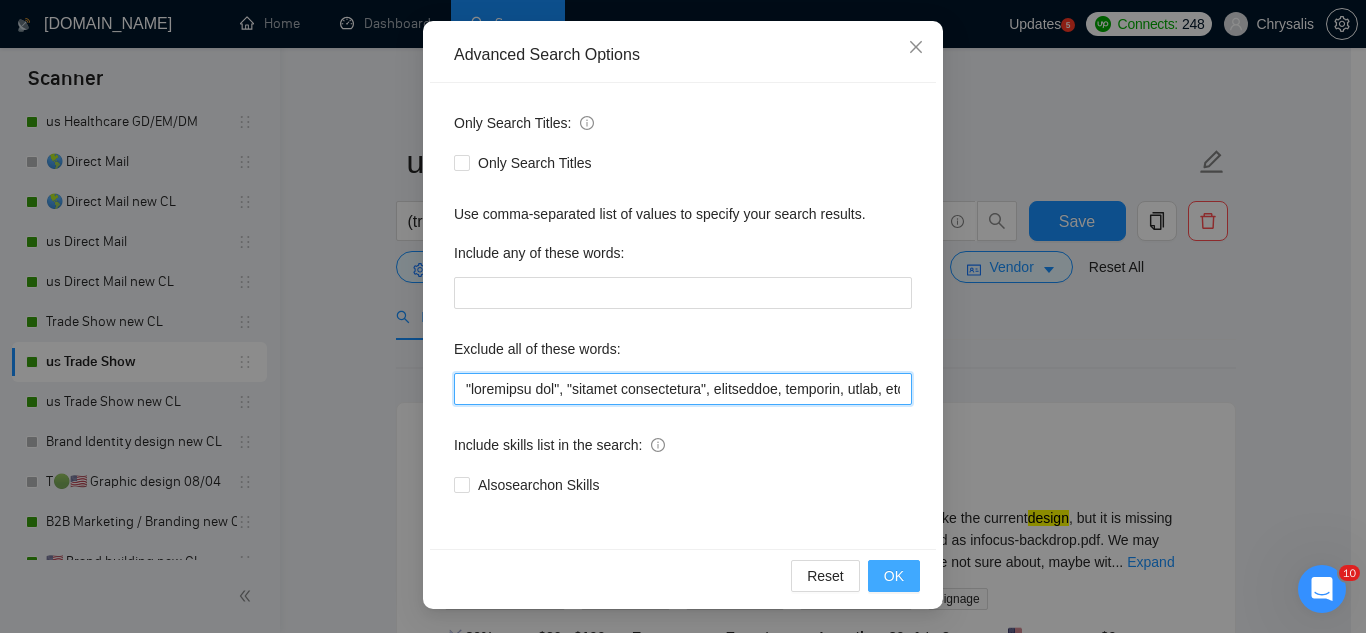 type on ""pinterest ads", "modular construction", commission, referral, coach, [PERSON_NAME], hat*, (t shirt*), flag*, Kajabi, showroom, mural, hood*, sweatshirt*, (t-shirt*), AppStream, "Boat Rental", (Product Dev*), Consultant, Advisor, subdomain, "Hand-Drawn", Architect, (voice actor*), (video edit*), "business development/lead gen", (/lead gen*), (lead gen*), (Lead Generation*), "Sound-Masking", "/SMS", sms, (program implement*), guitar, bitcoin, crypto, blockchain, "compensation consultant", recruiter, "webinar host", "sms expert", Draftsman, "mechanical layout", "equipment layout", "Bakery Plan", "Microsoft Visio", sketch, "t-shirt design", Patent, trademark, "trademark consulting", "intellectual property law", MidJourney, "AI image generation & editing", "AI image", "font development", clothing, "t-shirt", "tee shirt", accessories, Illustration, drawing, "Fashion & Beauty", "Vector works", CAD, "Commercial Design", "Autodesk CAD", "3D Rendering", "Artificial Intelligence", "Packaging Design", "Fashion Design", "Fashi..." 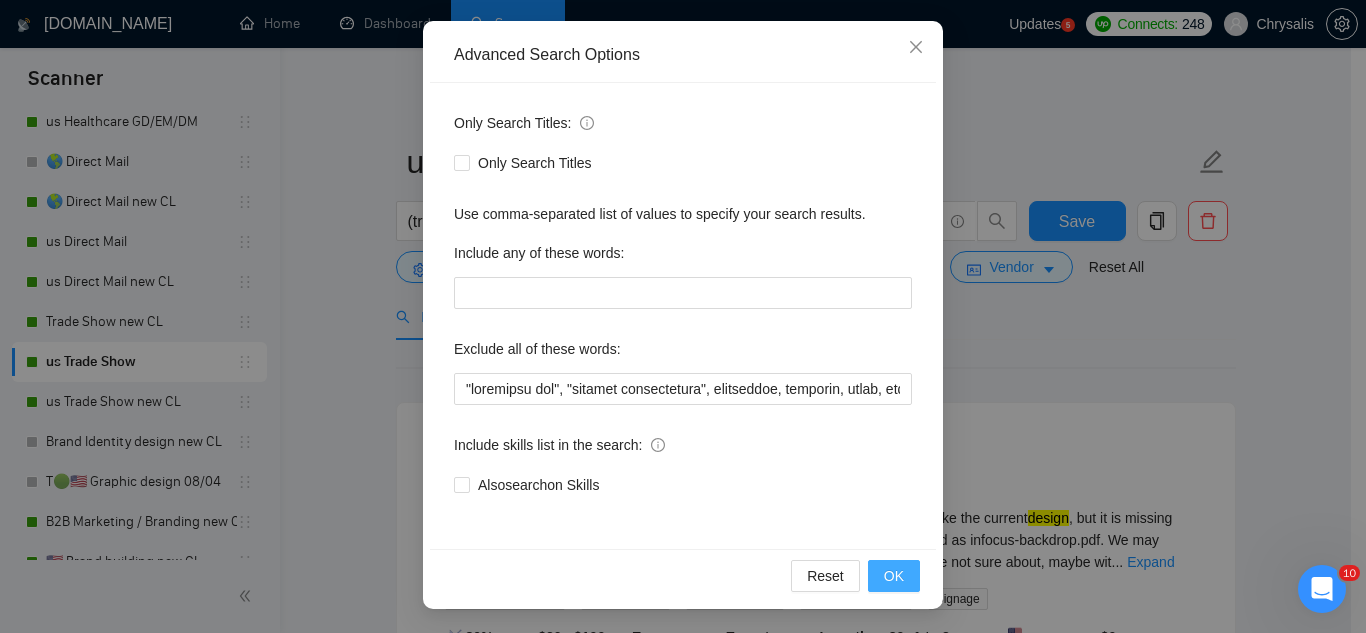 click on "OK" at bounding box center (894, 576) 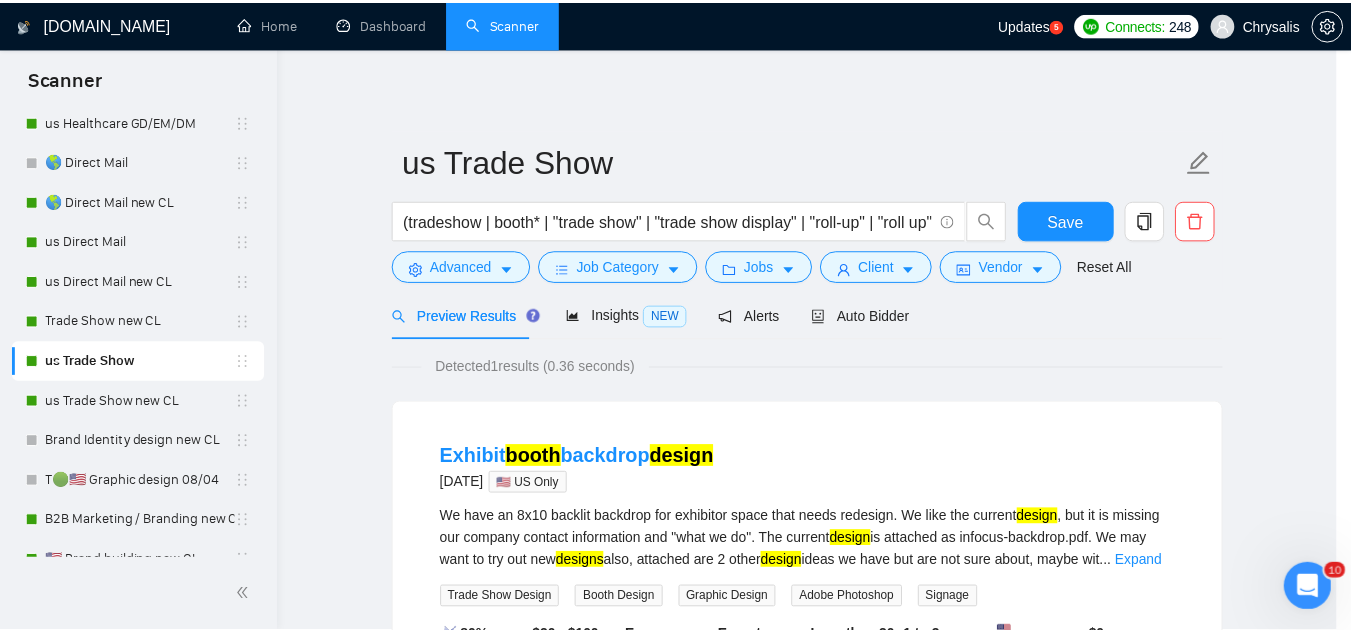 scroll, scrollTop: 99, scrollLeft: 0, axis: vertical 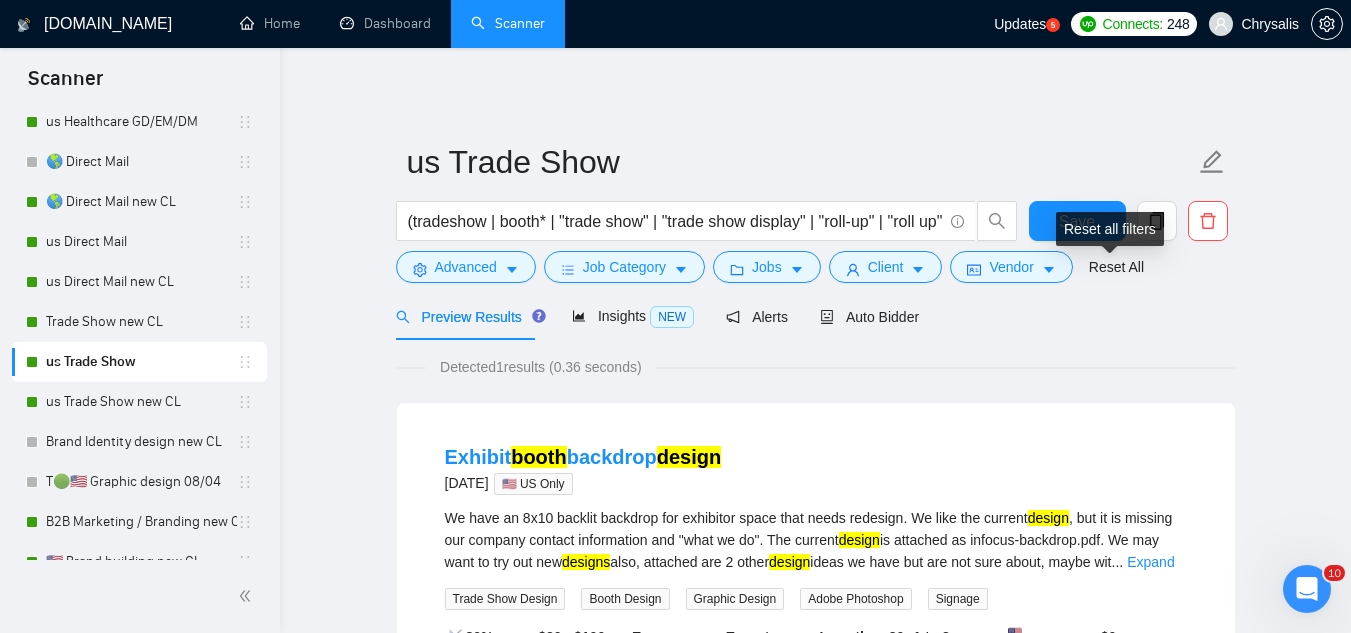 click on "Reset all filters" at bounding box center (1110, 229) 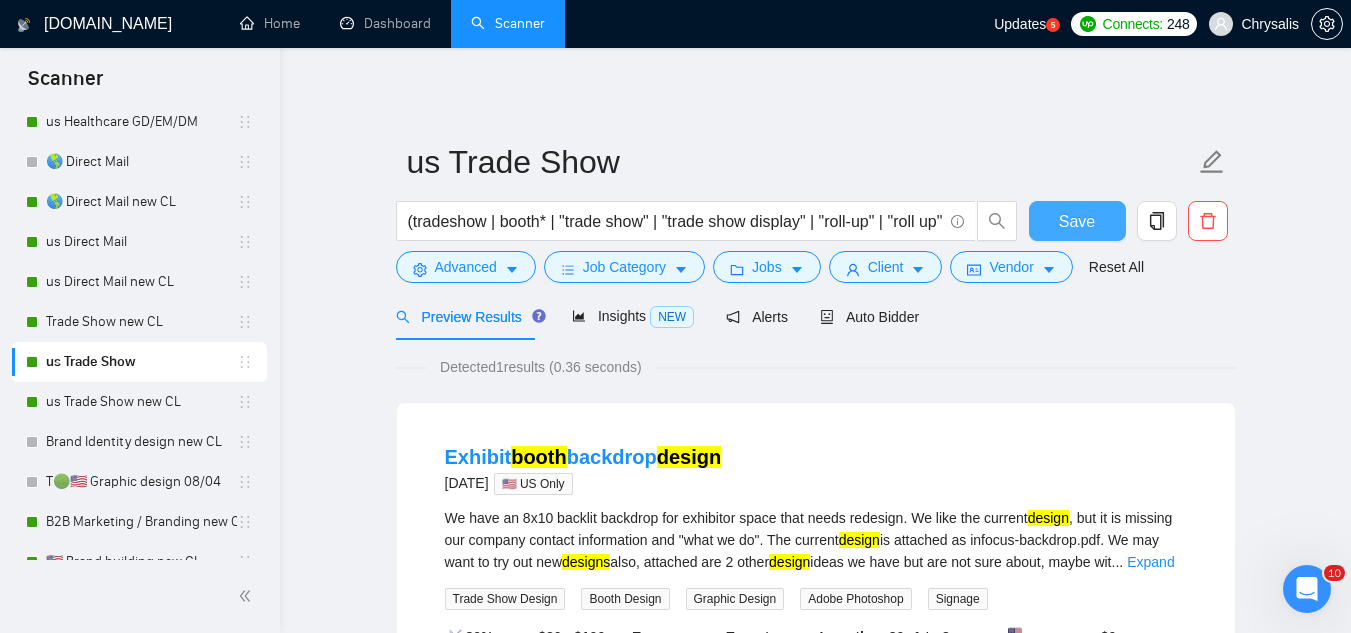 click on "Save" at bounding box center [1077, 221] 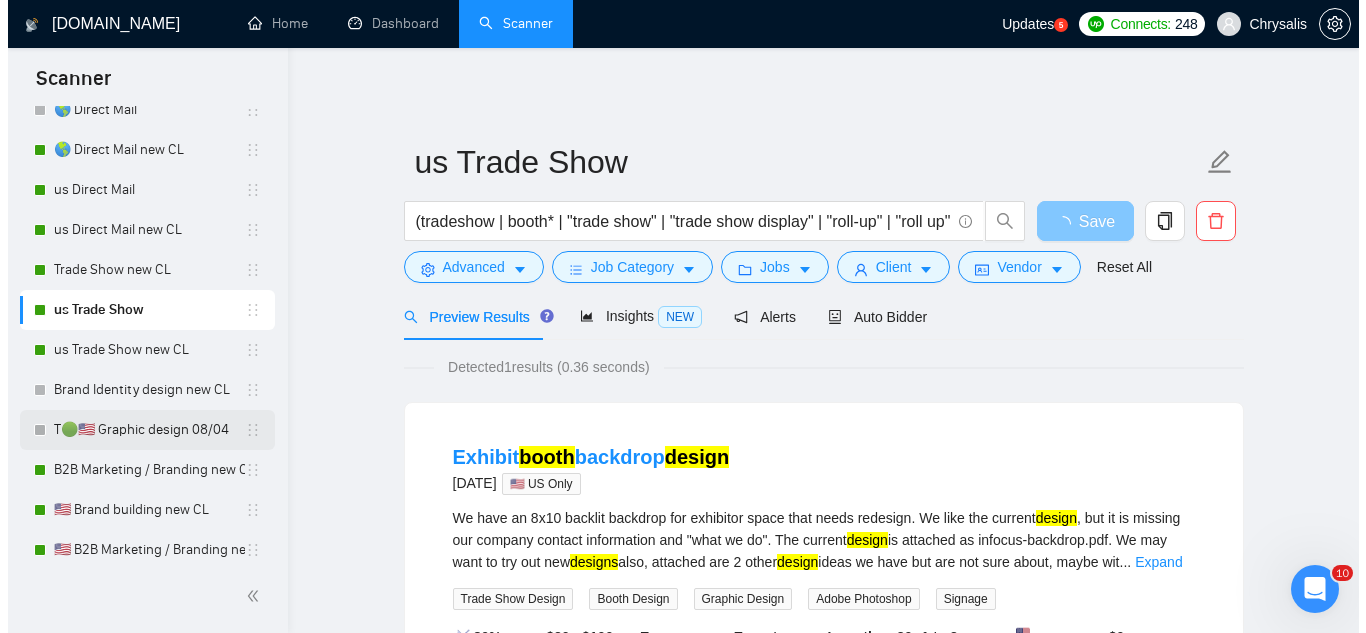 scroll, scrollTop: 900, scrollLeft: 0, axis: vertical 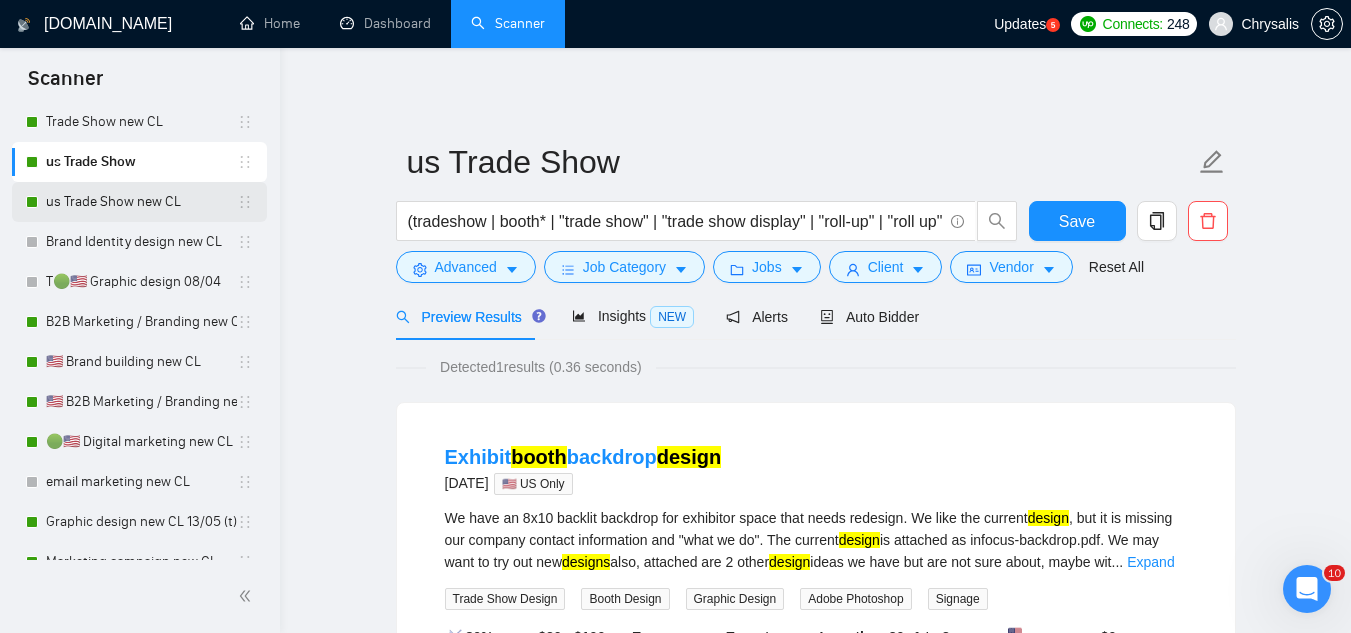 click on "us Trade Show new CL" at bounding box center [141, 202] 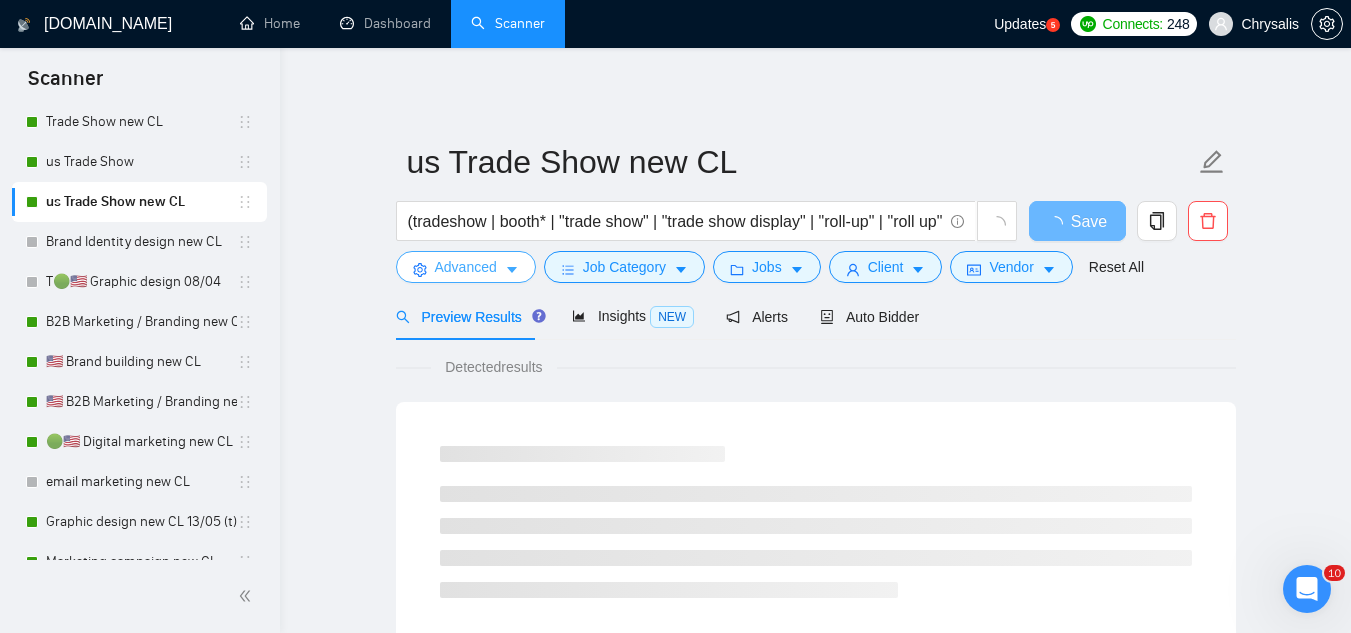 click on "Advanced" at bounding box center [466, 267] 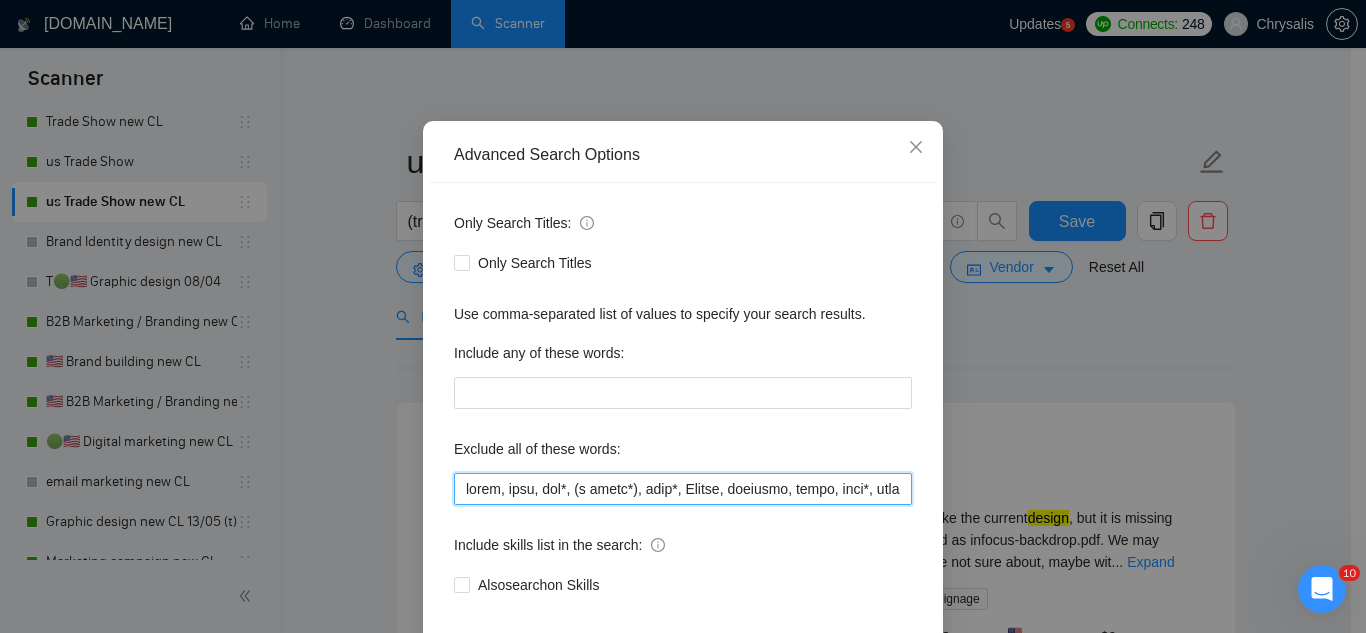 click at bounding box center (683, 489) 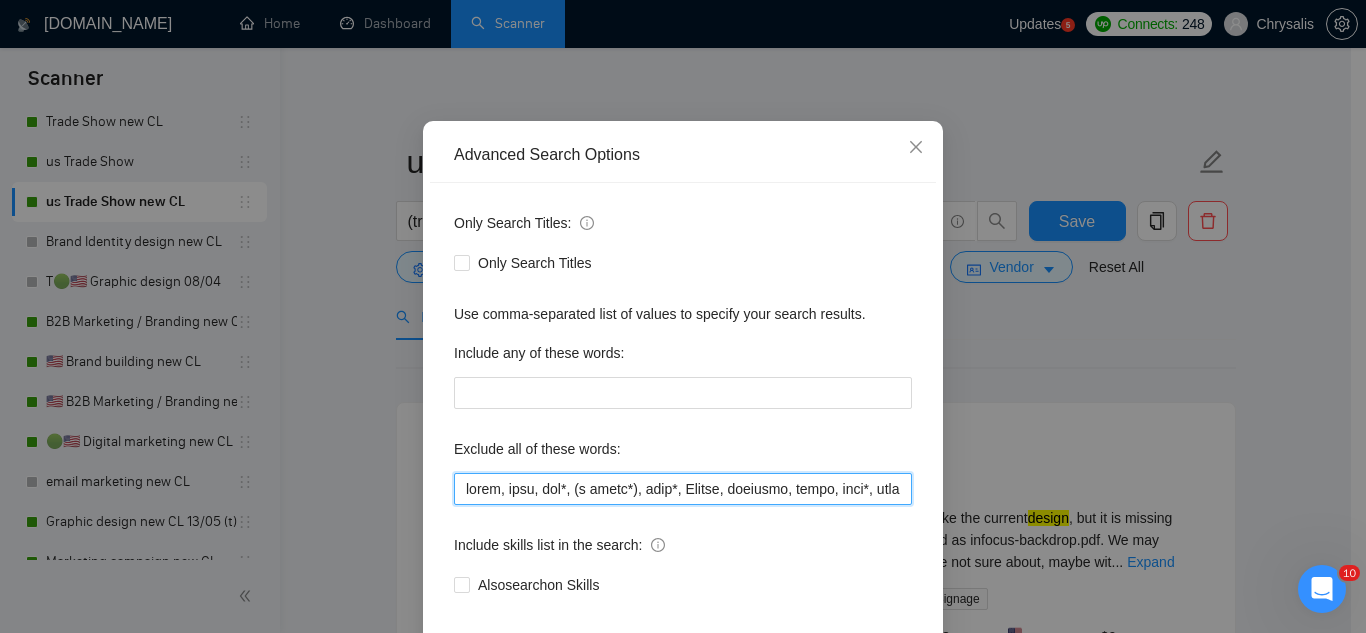paste on ""pinterest ads", "modular construction", commission, referral," 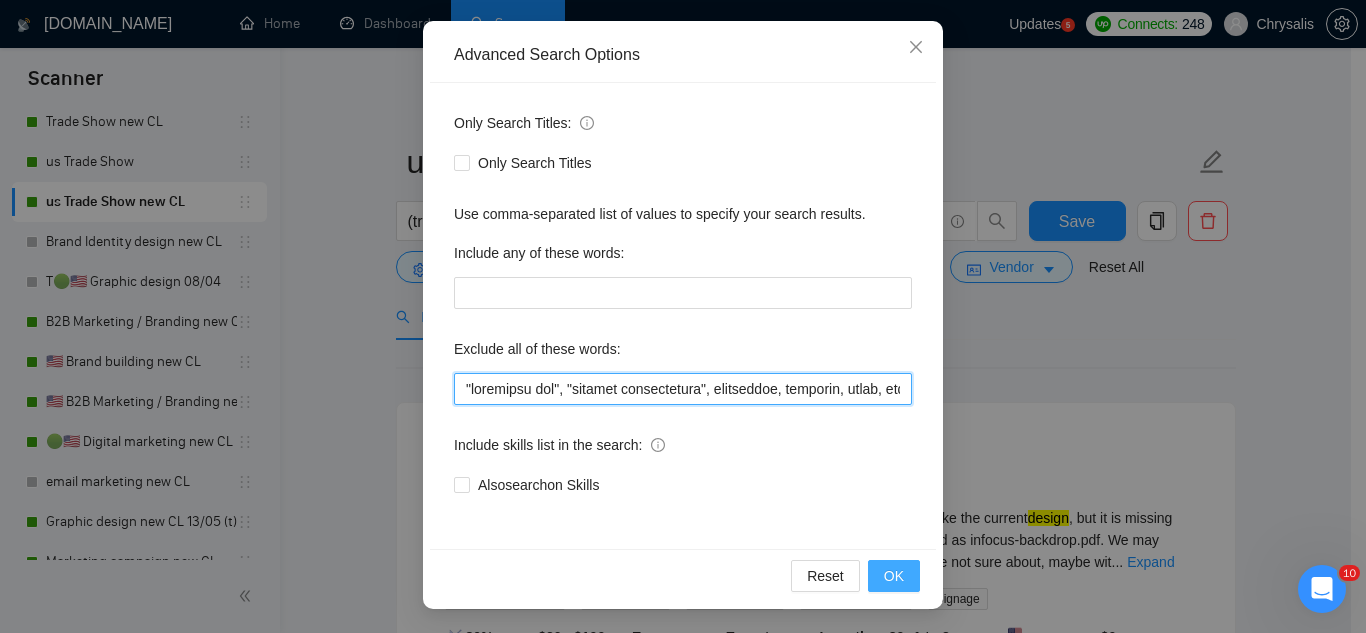 type on ""pinterest ads", "modular construction", commission, referral, coach, [PERSON_NAME], hat*, (t shirt*), flag*, Kajabi, showroom, mural, hood*, sweatshirt*, (t-shirt*), AppStream, "Boat Rental", (Product Dev*), Consultant, Advisor, subdomain, "Hand-Drawn", Architect, (voice actor*), (video edit*), "business development/lead gen", (/lead gen*), (lead gen*), (Lead Generation*), "Sound-Masking", "/SMS", sms, (program implement*), guitar, bitcoin, crypto, blockchain, "compensation consultant", recruiter, "webinar host", "sms expert", Draftsman, "mechanical layout", "equipment layout", "Bakery Plan", "Microsoft Visio", sketch, "t-shirt design", Patent, trademark, "trademark consulting", "intellectual property law", MidJourney, "AI image generation & editing", "AI image", "font development", clothing, "t-shirt", "tee shirt", accessories, Illustration, drawing, "Fashion & Beauty", "Vector works", CAD, "Commercial Design", "Autodesk CAD", "3D Rendering", "Artificial Intelligence", "Packaging Design", "Fashion Design", "Fashi..." 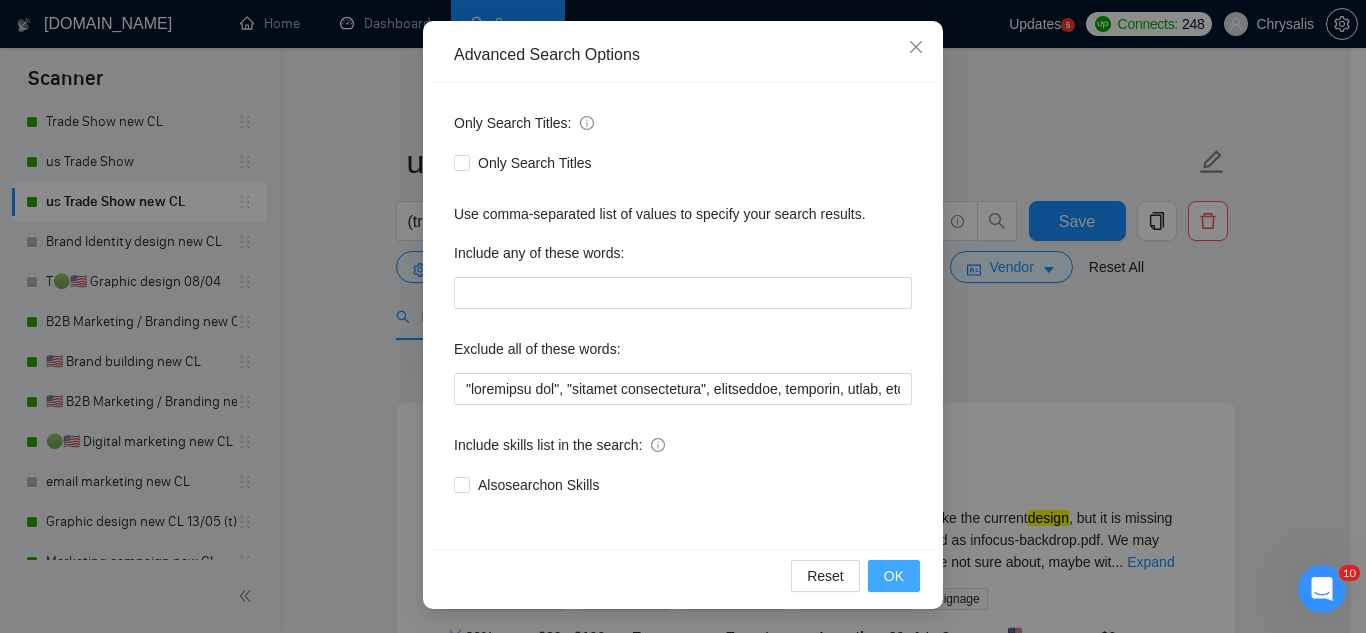 click on "OK" at bounding box center (894, 576) 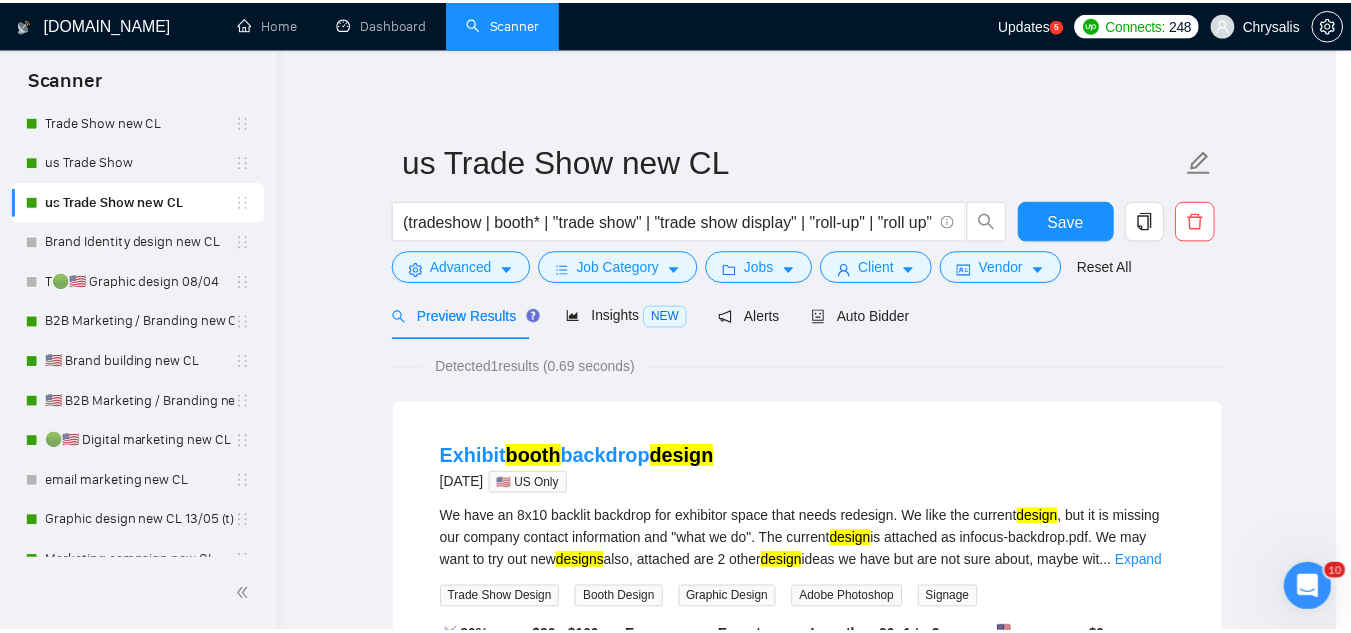 scroll, scrollTop: 99, scrollLeft: 0, axis: vertical 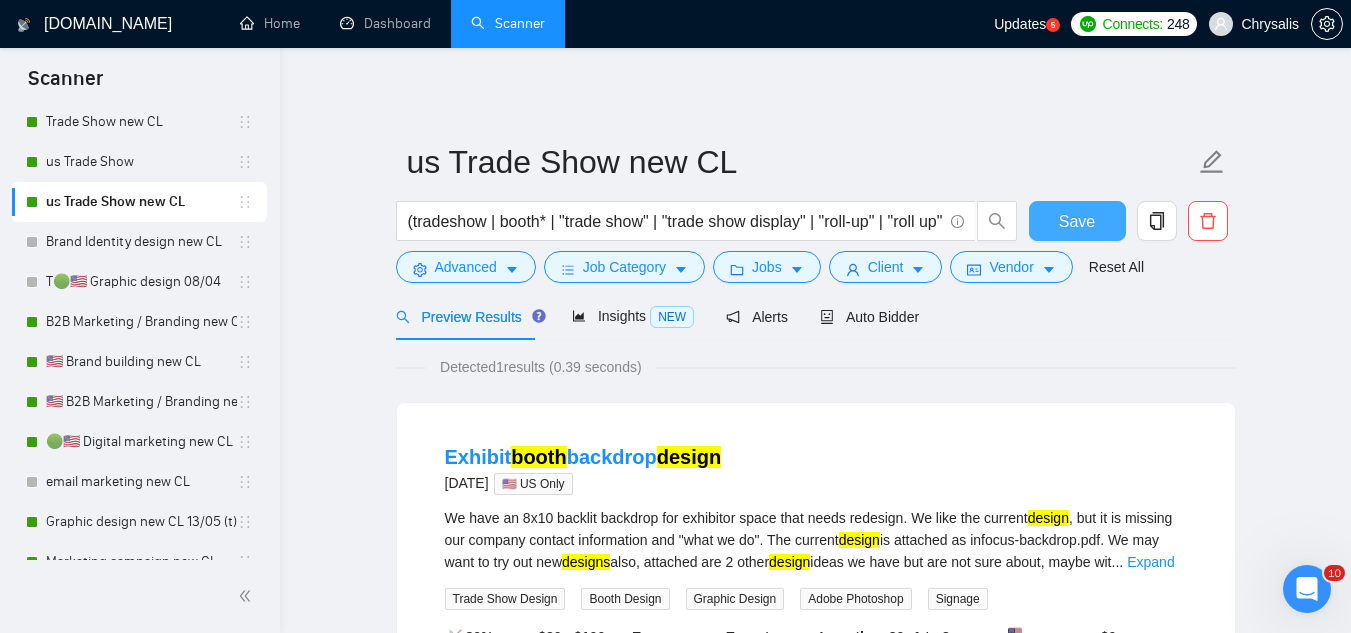 click on "Save" at bounding box center [1077, 221] 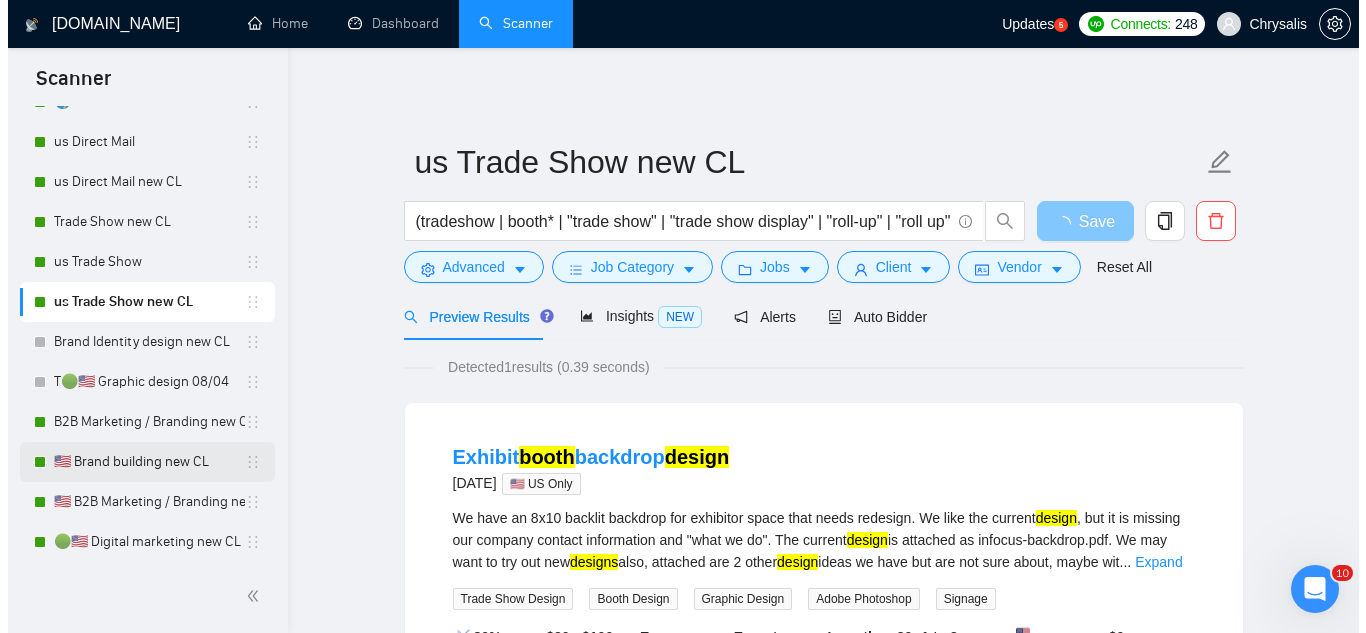 scroll, scrollTop: 900, scrollLeft: 0, axis: vertical 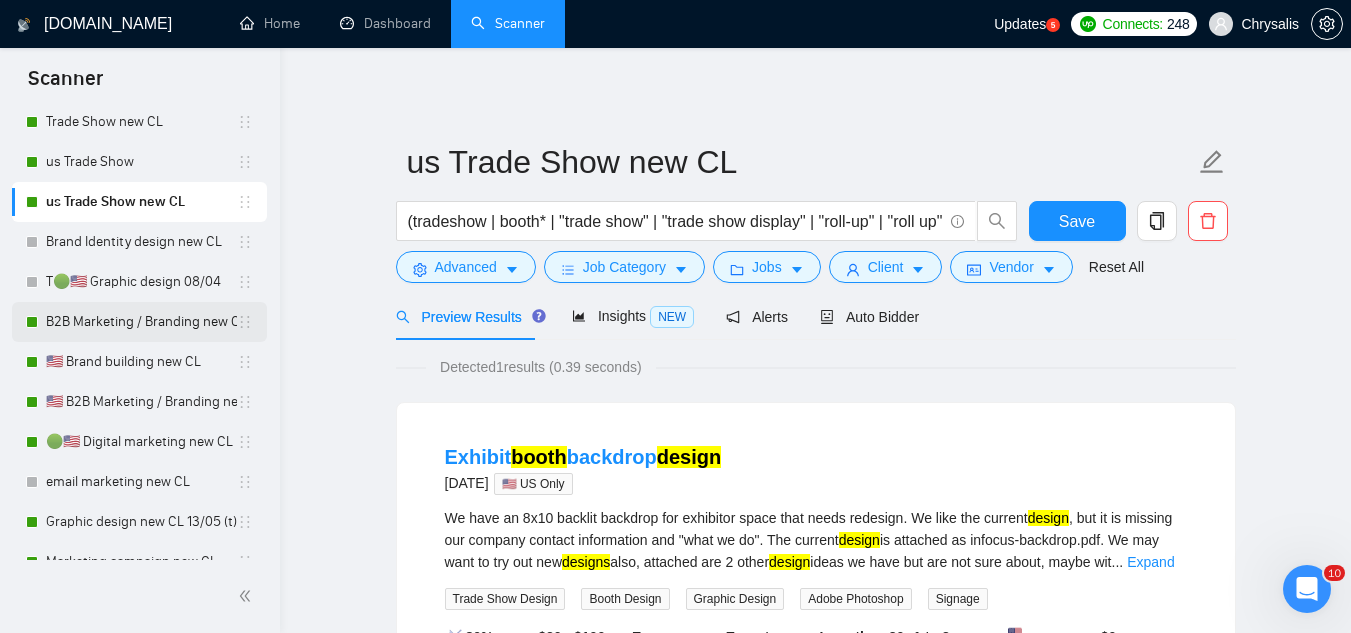 click on "B2B Marketing / Branding new CL" at bounding box center [141, 322] 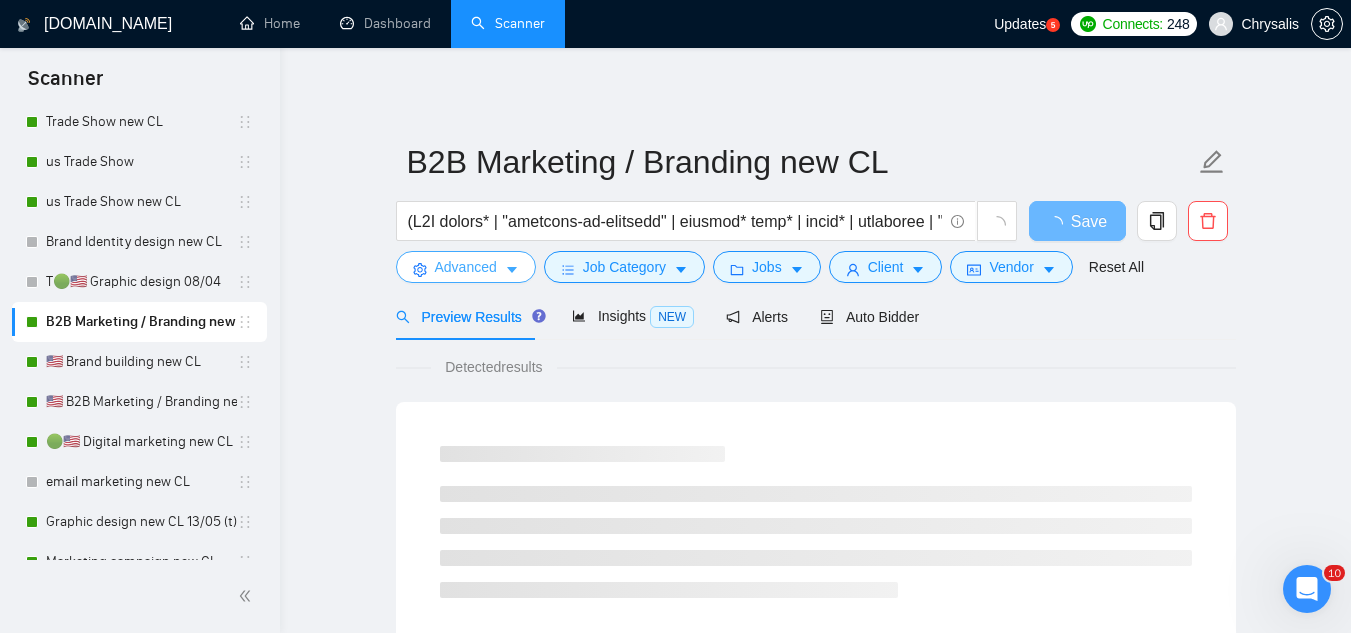 click on "Advanced" at bounding box center (466, 267) 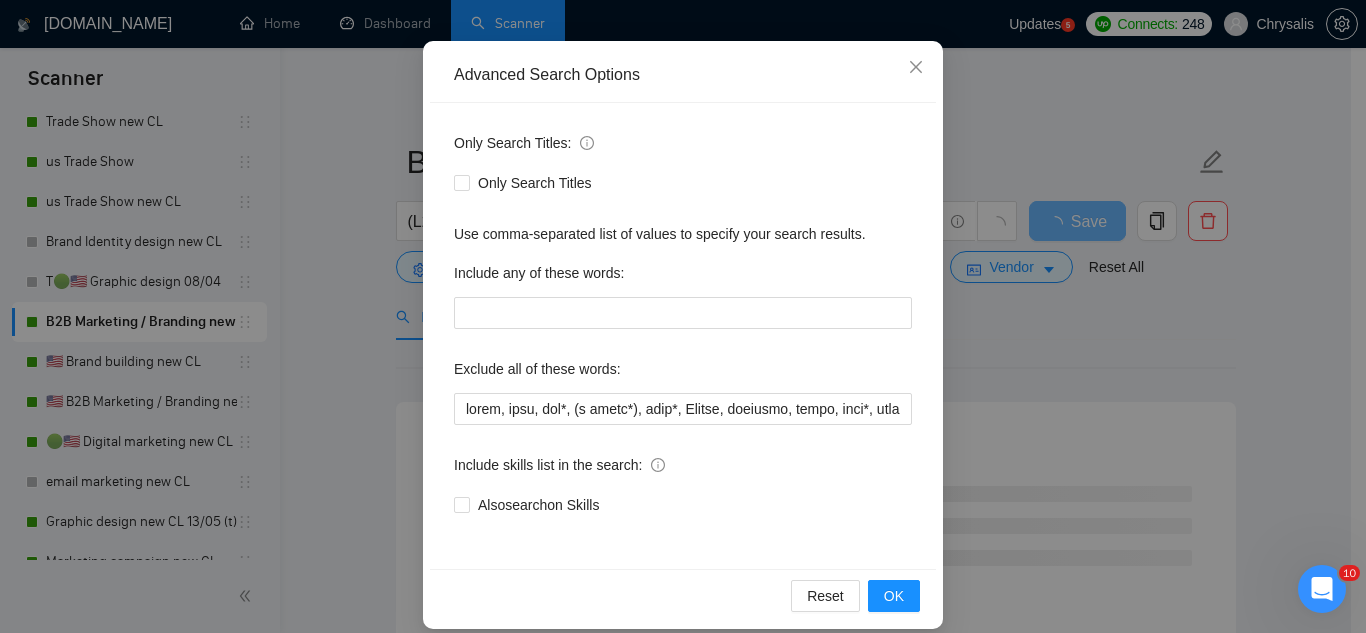 scroll, scrollTop: 199, scrollLeft: 0, axis: vertical 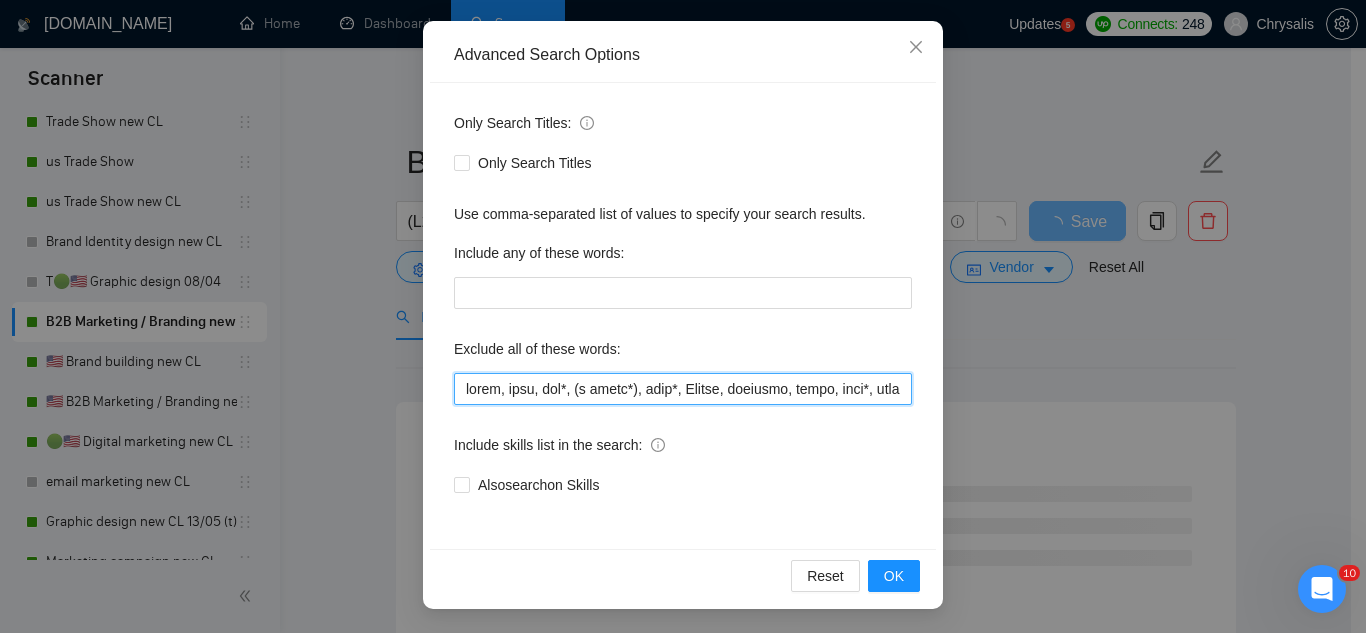 click at bounding box center [683, 389] 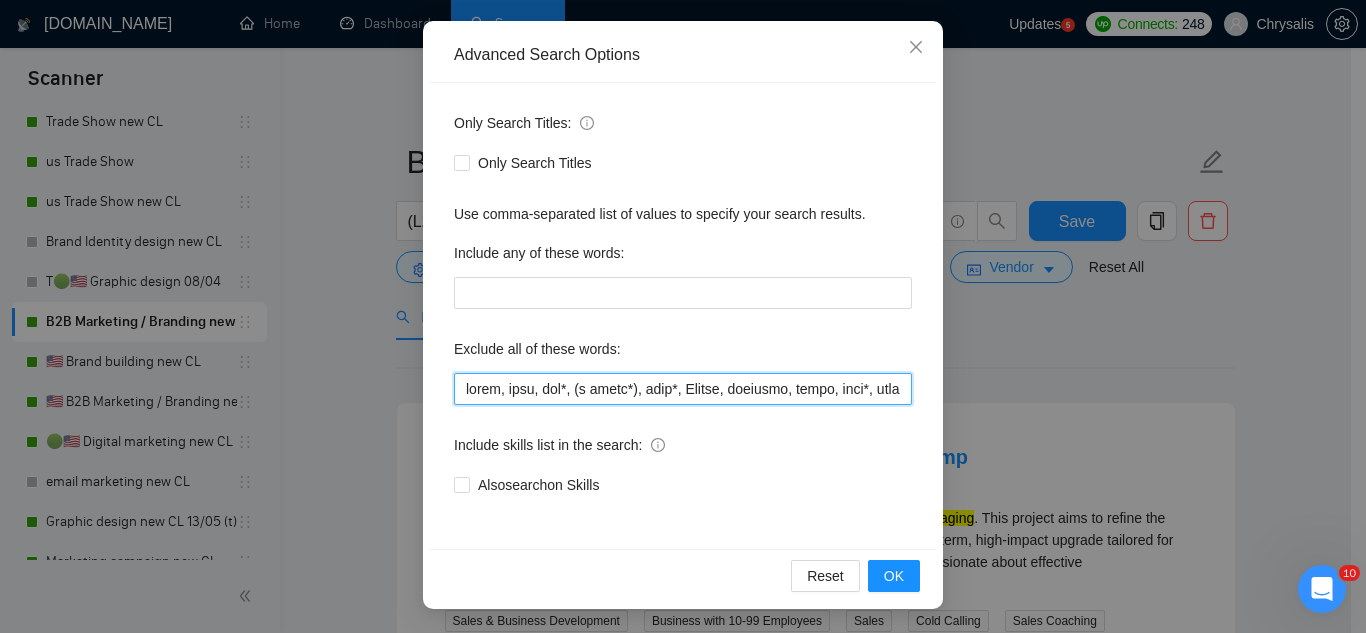 paste on ""pinterest ads", "modular construction", commission, referral," 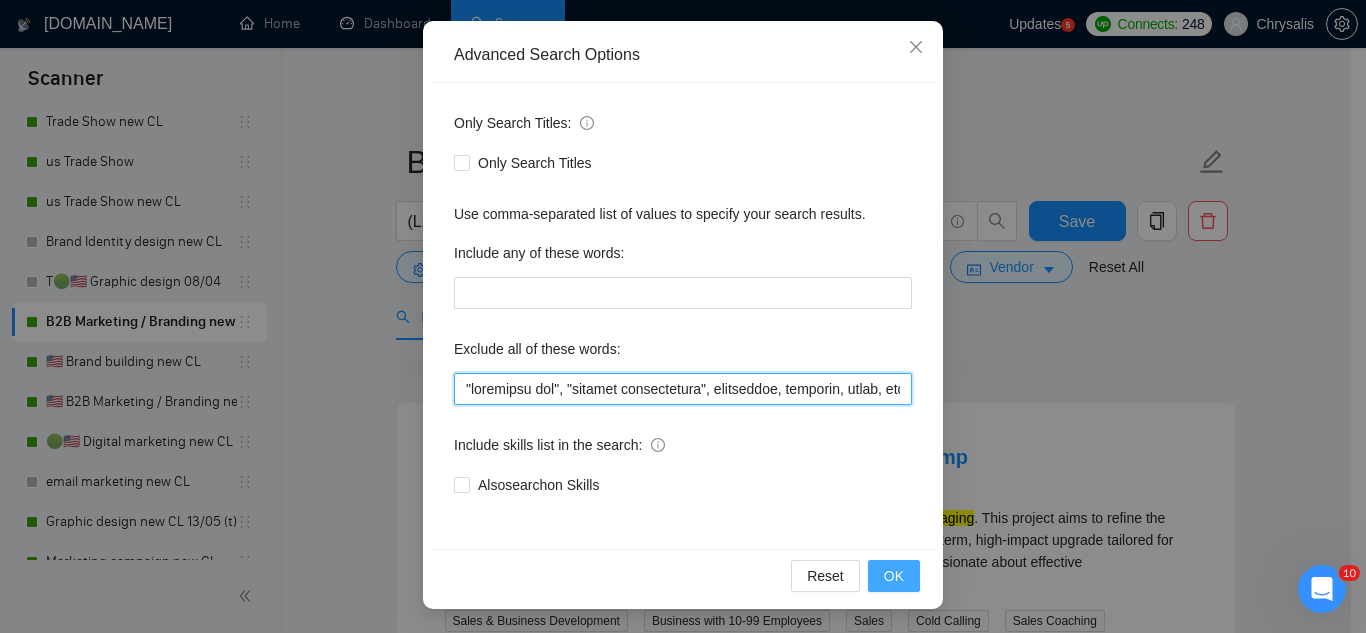 type on ""pinterest ads", "modular construction", commission, referral, coach, [PERSON_NAME], hat*, (t shirt*), flag*, Kajabi, showroom, mural, hood*, sweatshirt*, (t-shirt*), AppStream, "Boat Rental", (Product Dev*), Consultant, Advisor, subdomain, "Hand-Drawn", Architect, (voice actor*), (video edit*), "business development/lead gen", (/lead gen*), (lead gen*), (Lead Generation*), "Sound-Masking", "/SMS", sms, (program implement*), guitar, bitcoin, crypto, blockchain, "compensation consultant", recruiter, "webinar host", "sms expert", Draftsman, "mechanical layout", "equipment layout", "Bakery Plan", "Microsoft Visio", sketch, "t-shirt design", Patent, trademark, "trademark consulting", "intellectual property law", MidJourney, "AI image generation & editing", "AI image", "font development", clothing, "t-shirt", "tee shirt", accessories, Illustration, drawing, "Fashion & Beauty", "Vector works", CAD, "Commercial Design", "Autodesk CAD", "3D Rendering", "Artificial Intelligence", "Packaging Design", "Fashion Design", "Fashi..." 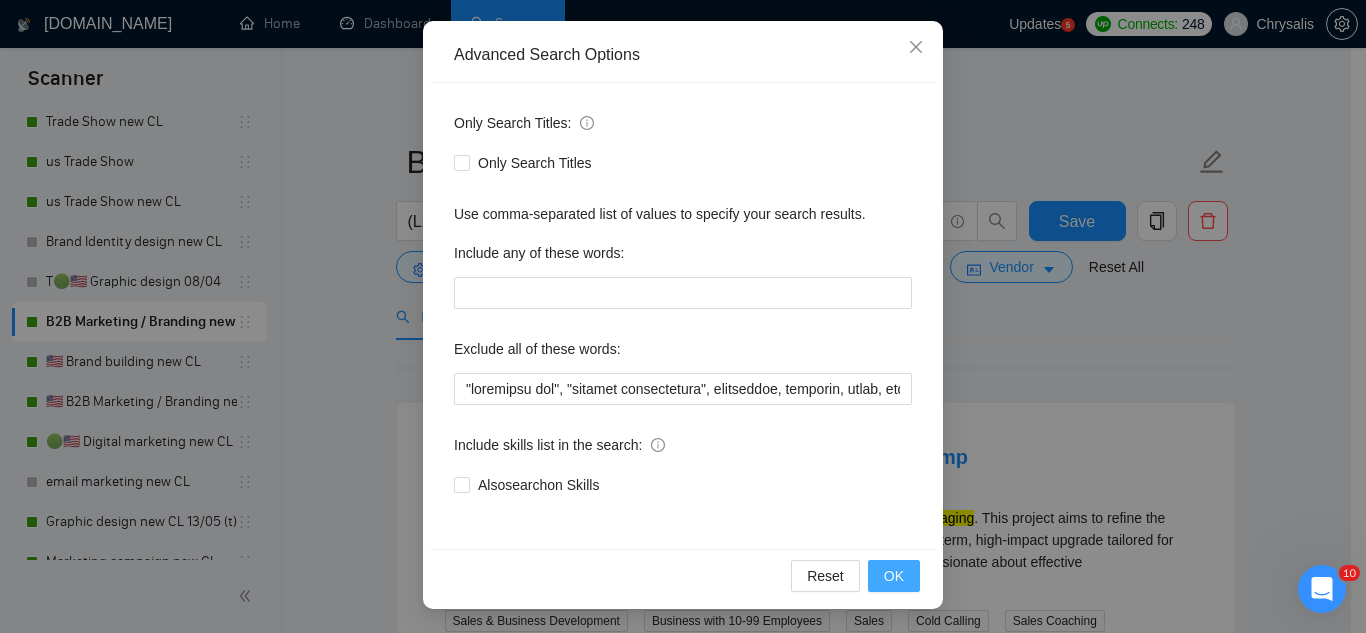 click on "OK" at bounding box center (894, 576) 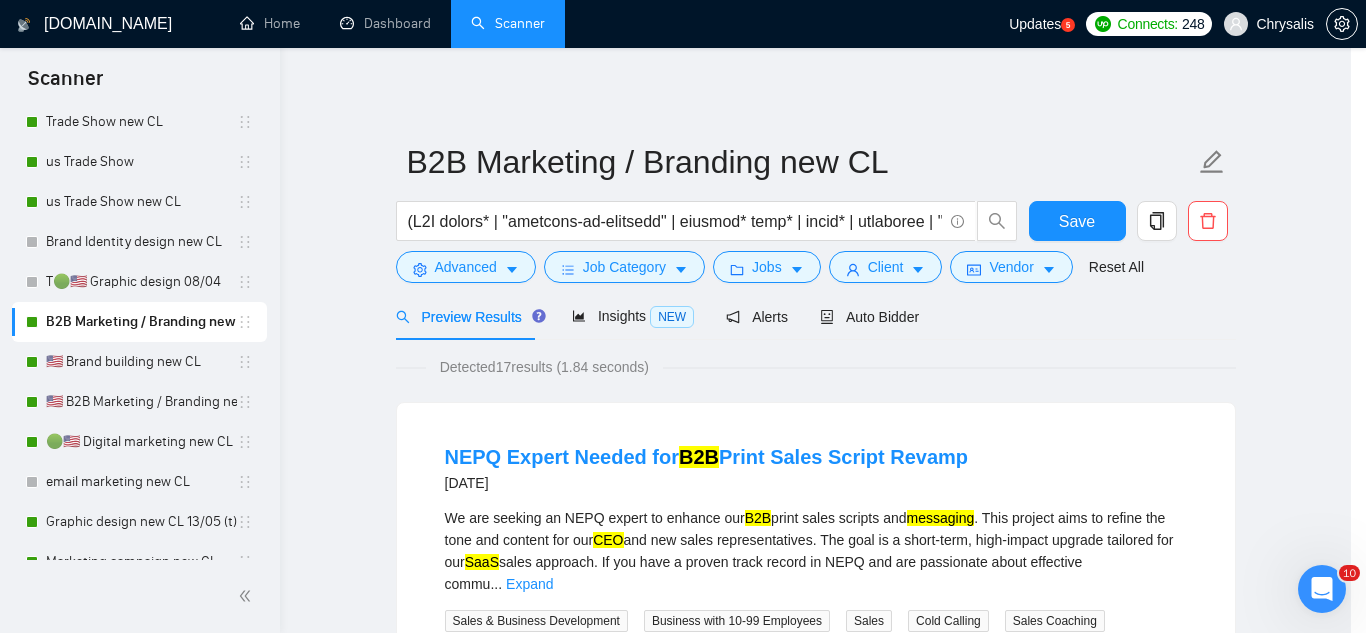 scroll, scrollTop: 99, scrollLeft: 0, axis: vertical 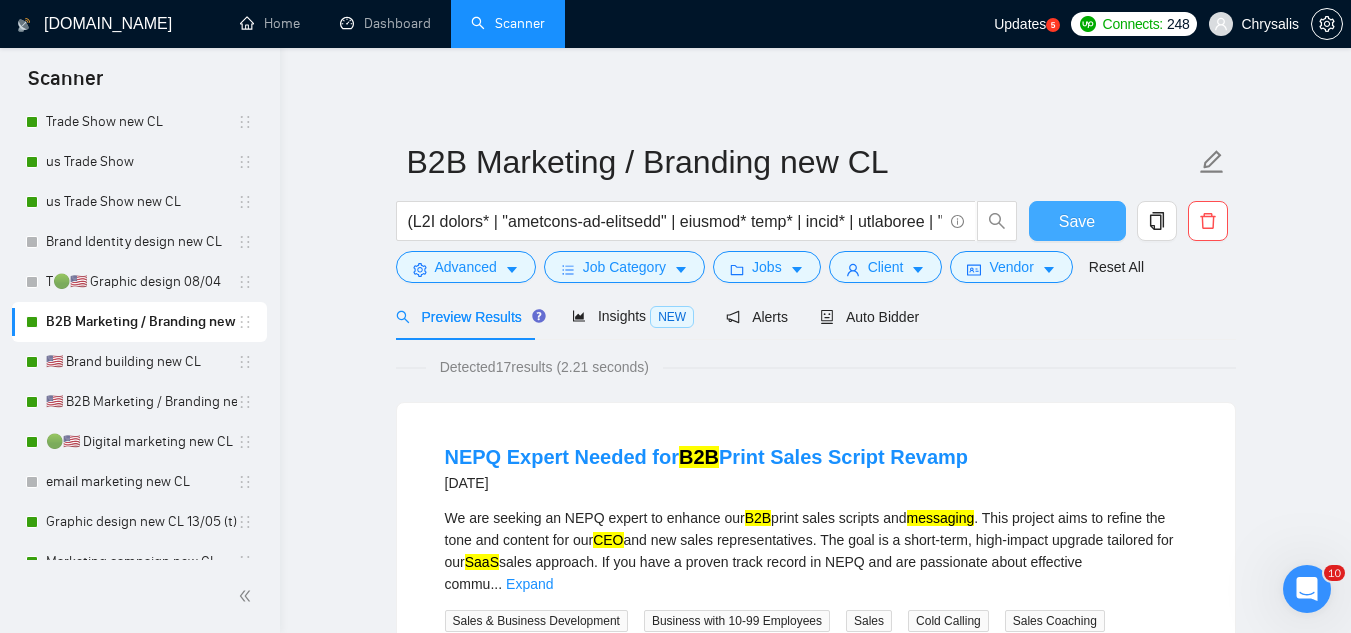 click on "Save" at bounding box center [1077, 221] 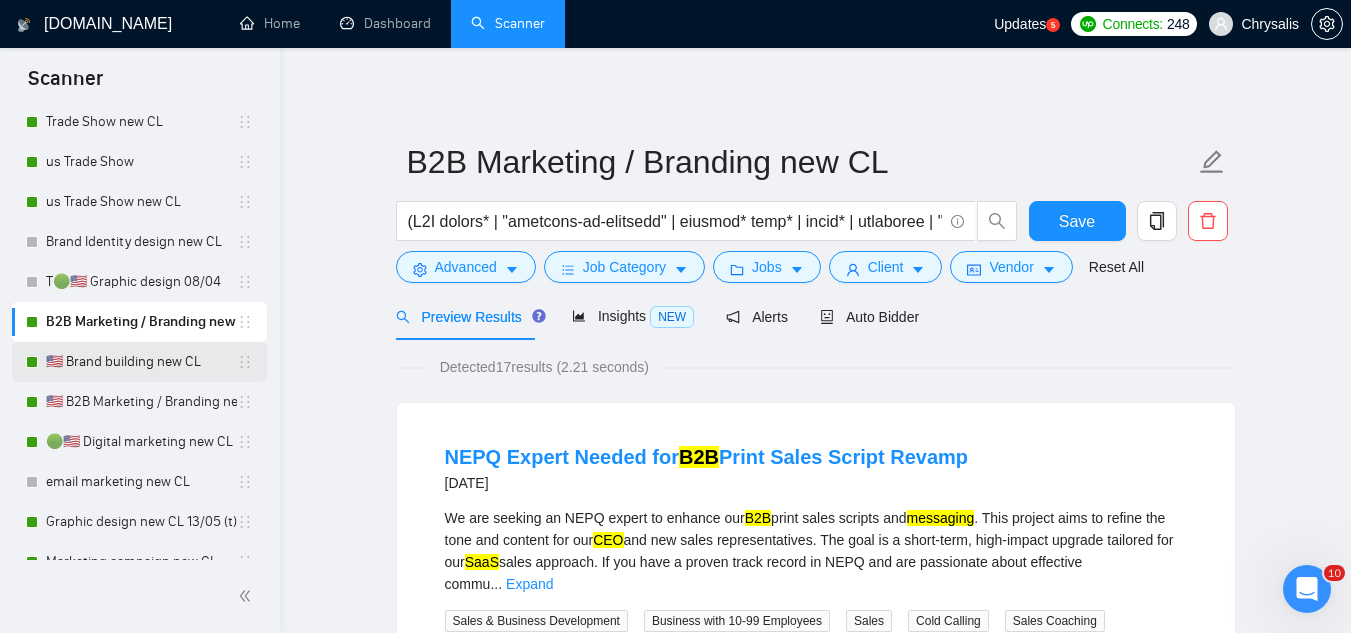 click on "🇺🇸 Brand building new CL" at bounding box center (141, 362) 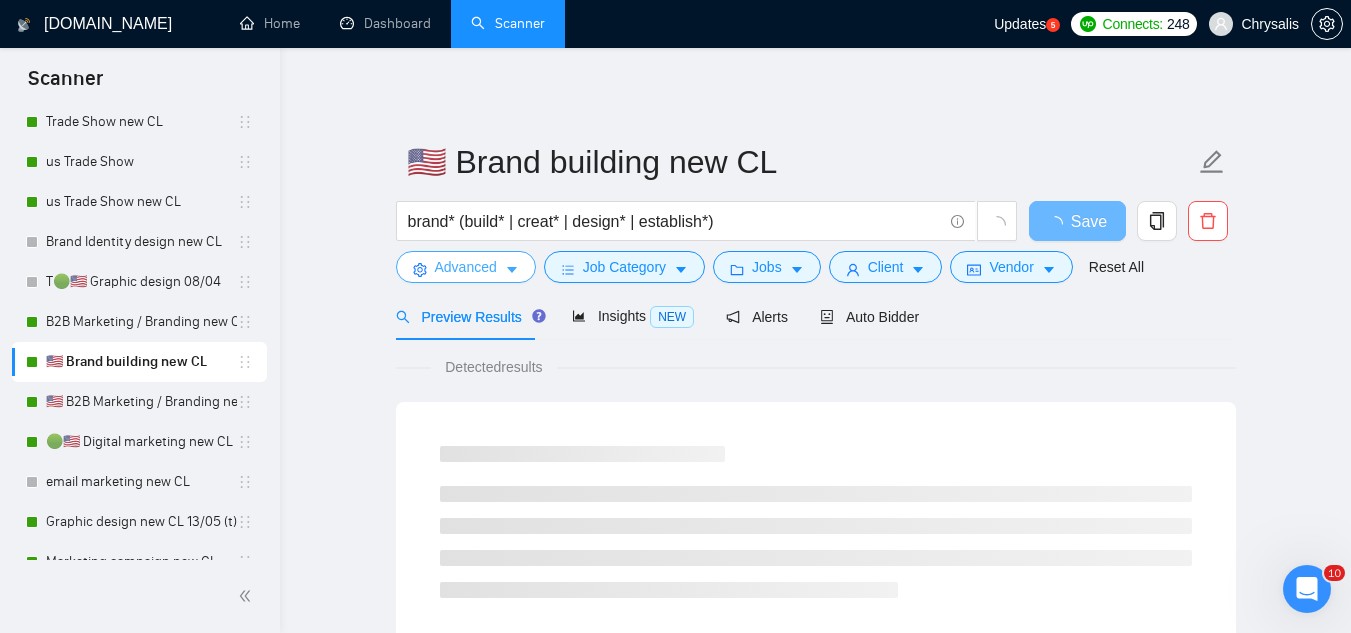 click on "Advanced" at bounding box center (466, 267) 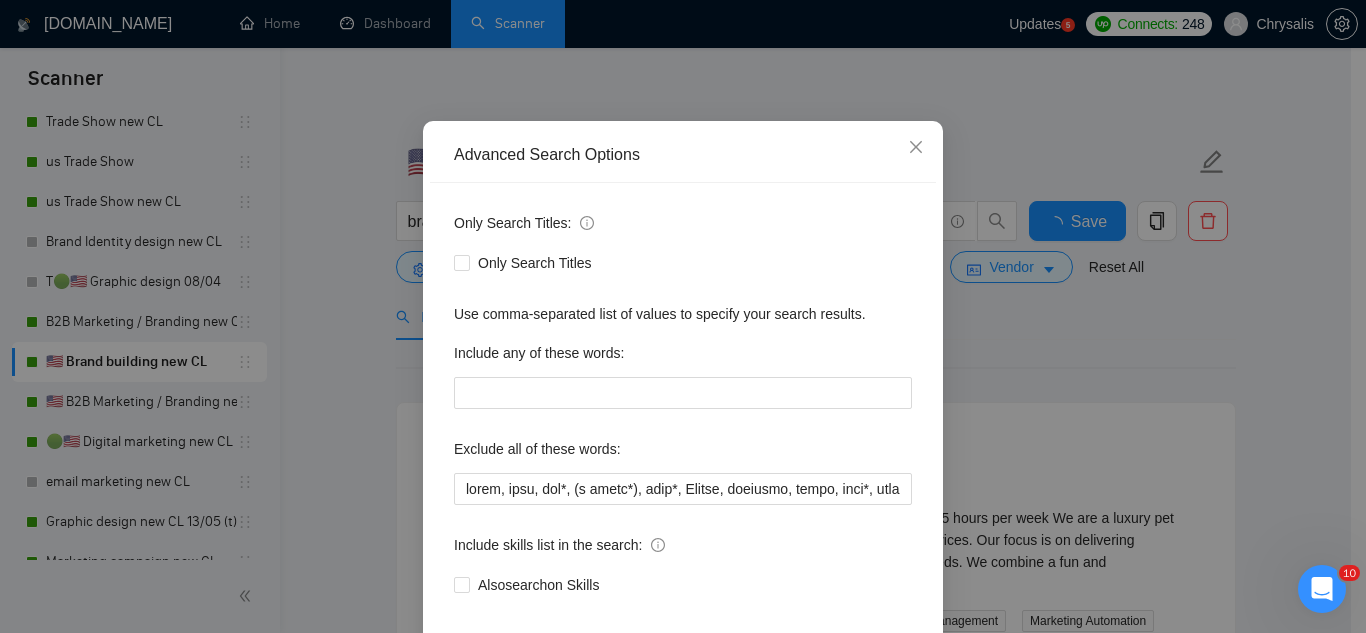 scroll, scrollTop: 100, scrollLeft: 0, axis: vertical 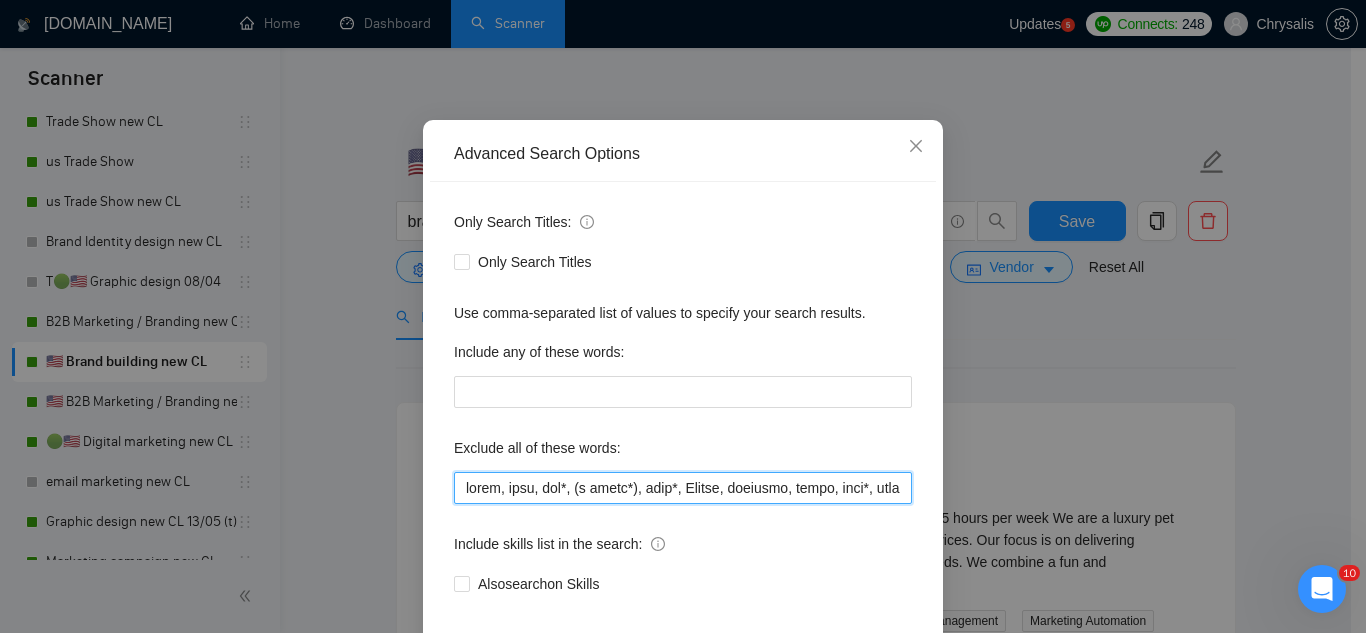 click at bounding box center [683, 488] 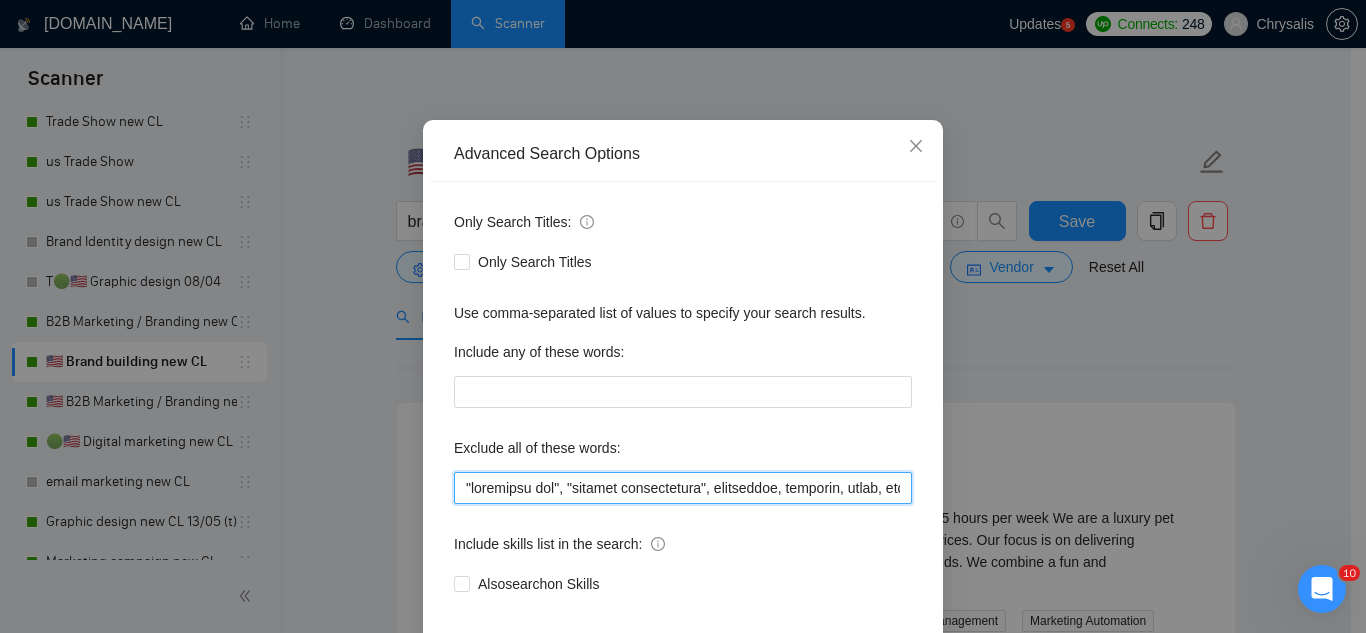 scroll, scrollTop: 199, scrollLeft: 0, axis: vertical 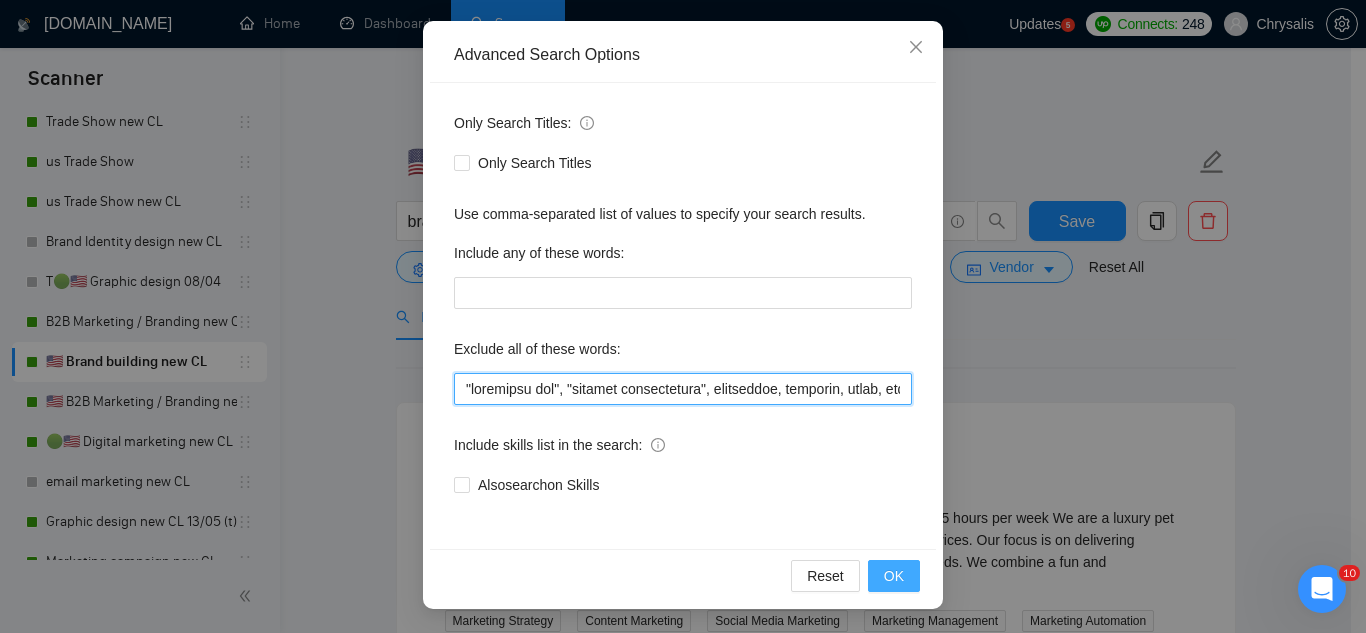 type on ""pinterest ads", "modular construction", commission, referral, coach, [PERSON_NAME], hat*, (t shirt*), flag*, Kajabi, showroom, mural, hood*, sweatshirt*, (t-shirt*), AppStream, "Boat Rental", (Product Dev*), Consultant, Advisor, subdomain, "Hand-Drawn", Architect, (voice actor*), (video edit*), "business development/lead gen", (/lead gen*), (lead gen*), (Lead Generation*), "Sound-Masking", "/SMS", sms, (program implement*), guitar, bitcoin, crypto, blockchain, "compensation consultant", recruiter, "webinar host", "sms expert", Draftsman, "mechanical layout", "equipment layout", "Bakery Plan", "Microsoft Visio", sketch, "t-shirt design", Patent, trademark, "trademark consulting", "intellectual property law", MidJourney, "AI image generation & editing", "AI image", "font development", clothing, "t-shirt", "tee shirt", accessories, Illustration, drawing, "Fashion & Beauty", "Vector works", CAD, "Commercial Design", "Autodesk CAD", "3D Rendering", "Artificial Intelligence", "Packaging Design", "Fashion Design", "Fashi..." 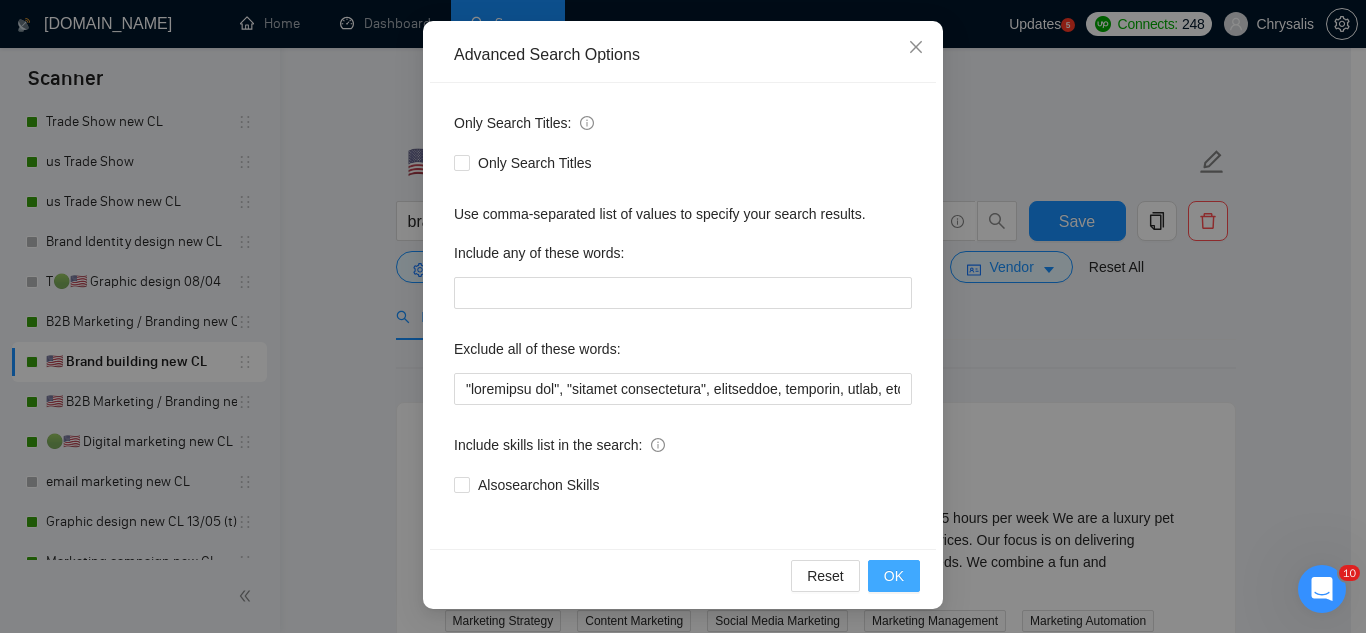 click on "OK" at bounding box center [894, 576] 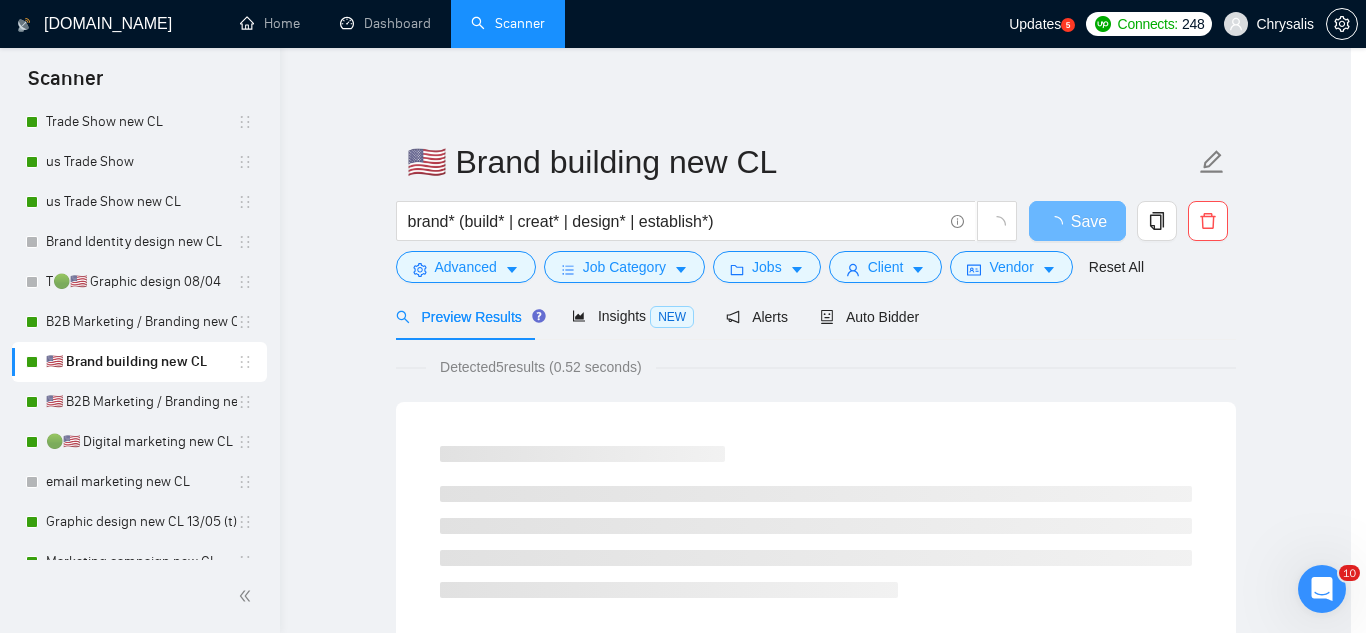 scroll, scrollTop: 99, scrollLeft: 0, axis: vertical 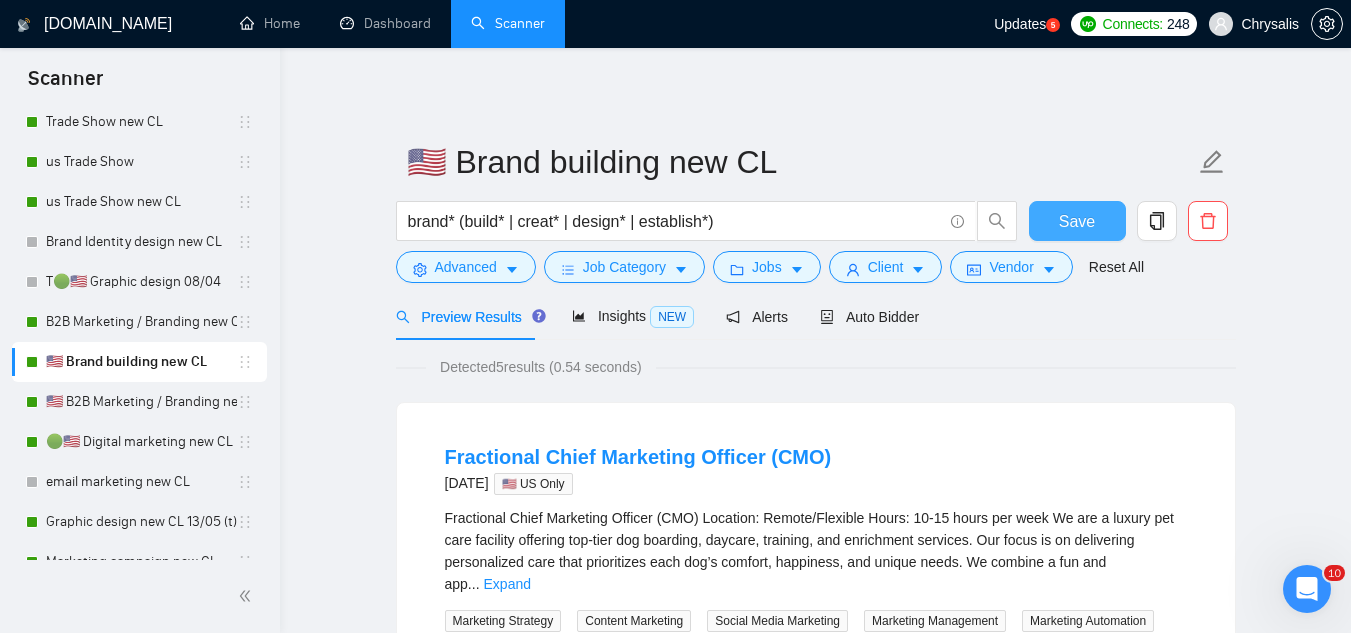 click on "Save" at bounding box center [1077, 221] 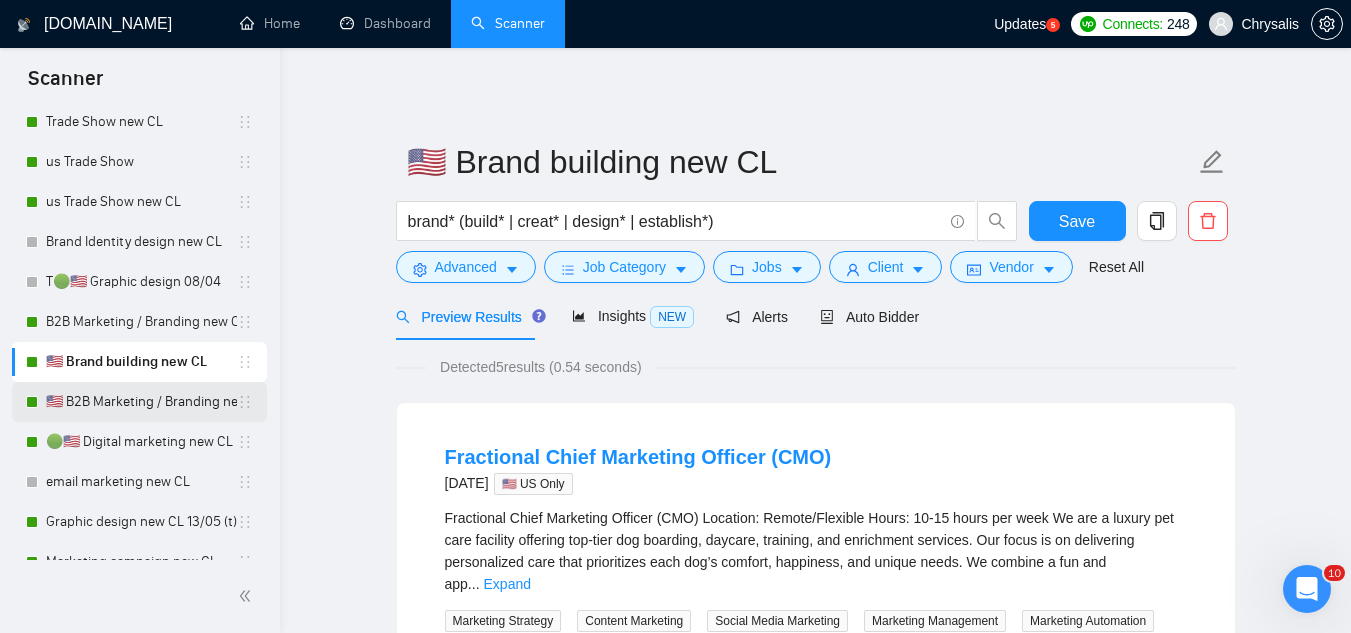 click on "🇺🇸 B2B Marketing / Branding new CL" at bounding box center [141, 402] 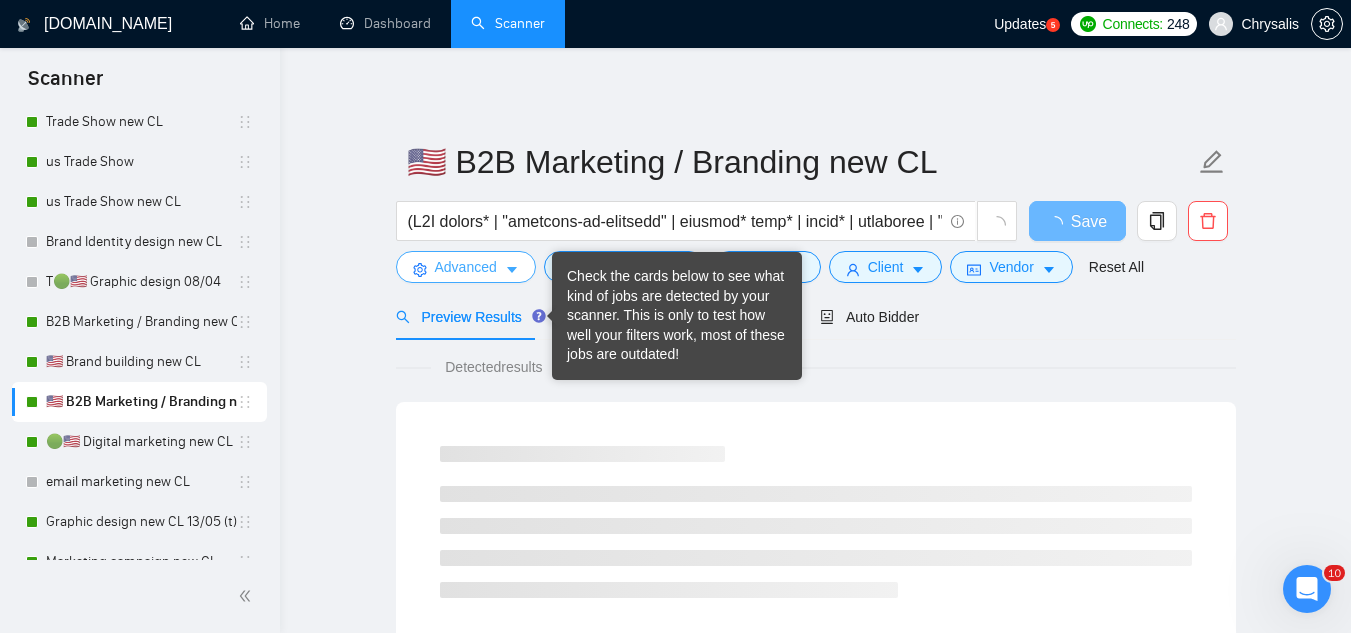 click on "Advanced" at bounding box center [466, 267] 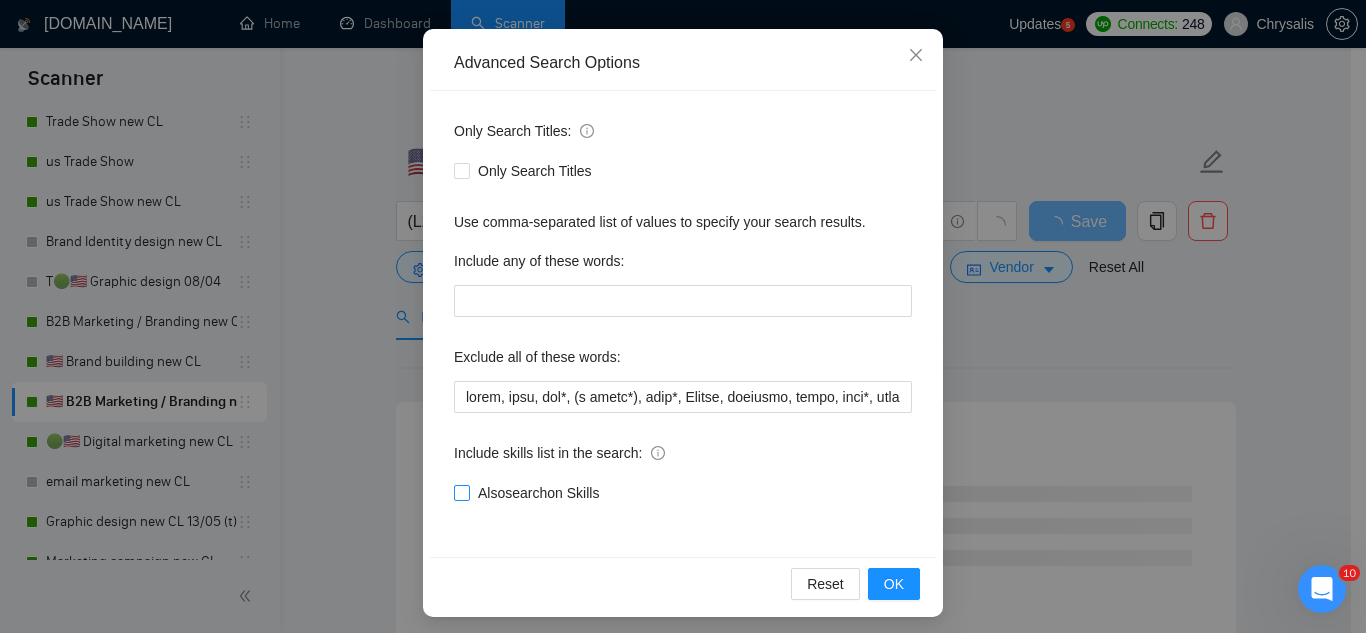 scroll, scrollTop: 199, scrollLeft: 0, axis: vertical 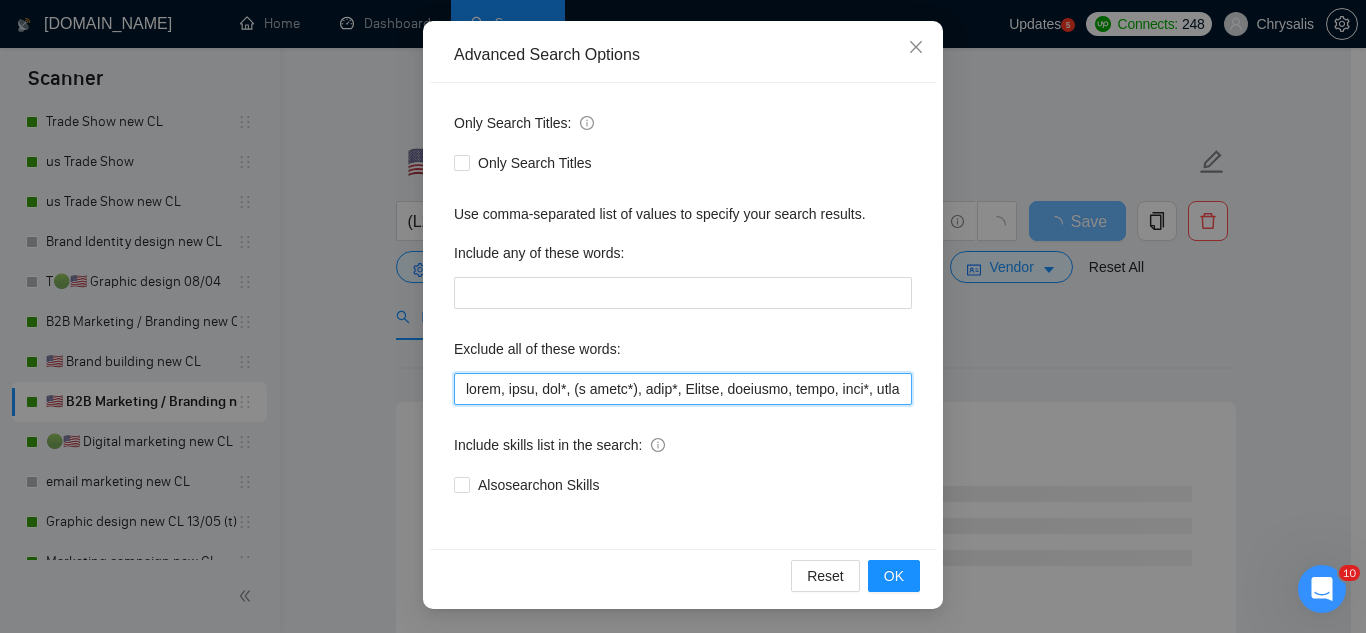 click at bounding box center [683, 389] 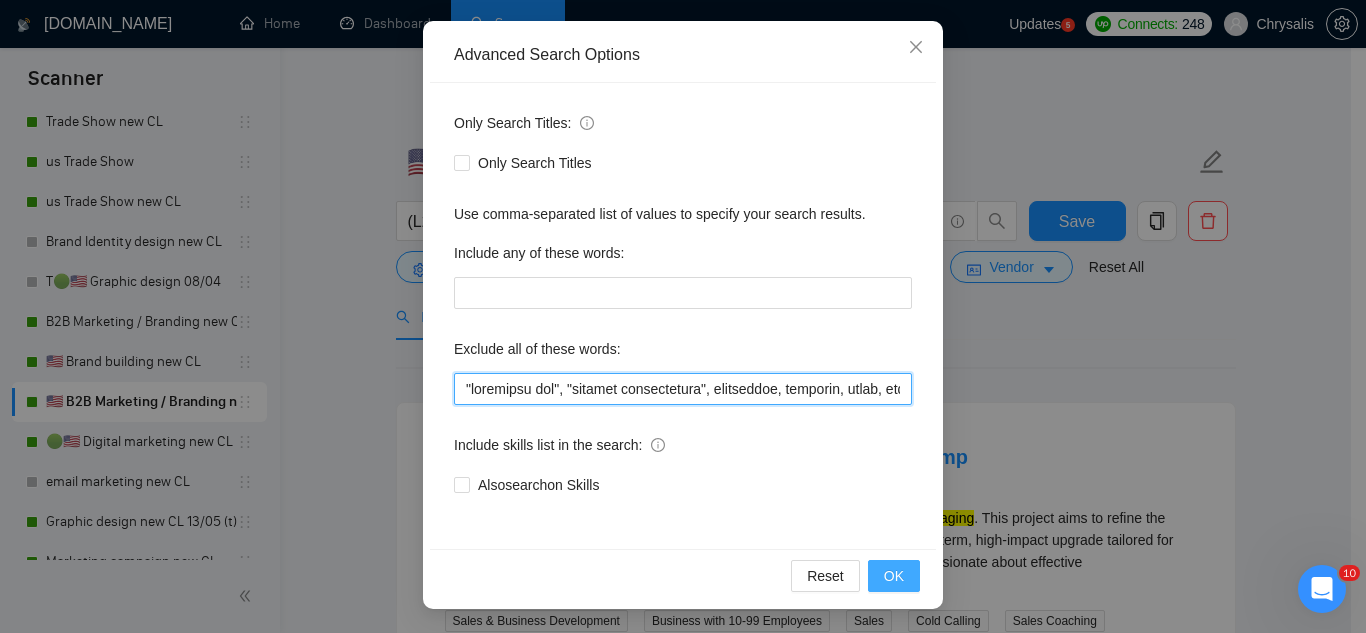 type on ""pinterest ads", "modular construction", commission, referral, coach, [PERSON_NAME], hat*, (t shirt*), flag*, Kajabi, showroom, mural, hood*, sweatshirt*, (t-shirt*), AppStream, "Boat Rental", (Product Dev*), Consultant, Advisor, subdomain, "Hand-Drawn", Architect, (voice actor*), (video edit*), "business development/lead gen", (/lead gen*), (lead gen*), (Lead Generation*), "Sound-Masking", "/SMS", sms, (program implement*), guitar, bitcoin, crypto, blockchain, "compensation consultant", recruiter, "webinar host", "sms expert", Draftsman, "mechanical layout", "equipment layout", "Bakery Plan", "Microsoft Visio", sketch, "t-shirt design", Patent, trademark, "trademark consulting", "intellectual property law", MidJourney, "AI image generation & editing", "AI image", "font development", clothing, "t-shirt", "tee shirt", accessories, Illustration, drawing, "Fashion & Beauty", "Vector works", CAD, "Commercial Design", "Autodesk CAD", "3D Rendering", "Artificial Intelligence", "Packaging Design", "Fashion Design", "Fashi..." 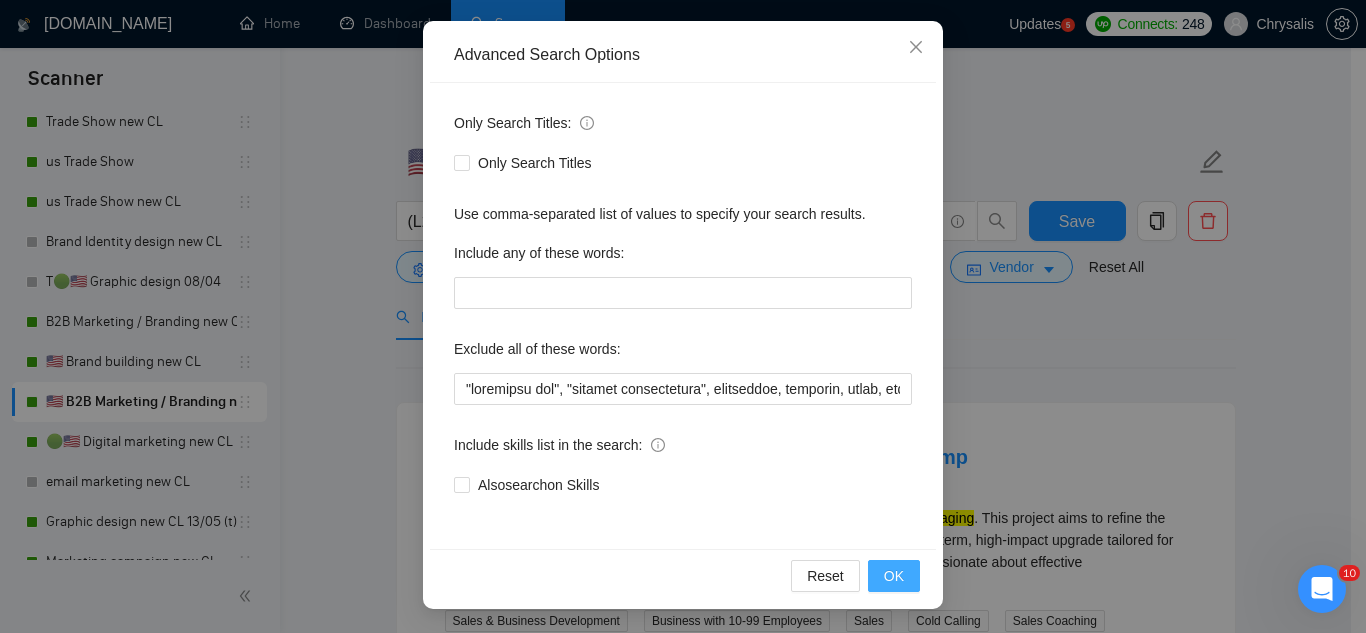 click on "OK" at bounding box center [894, 576] 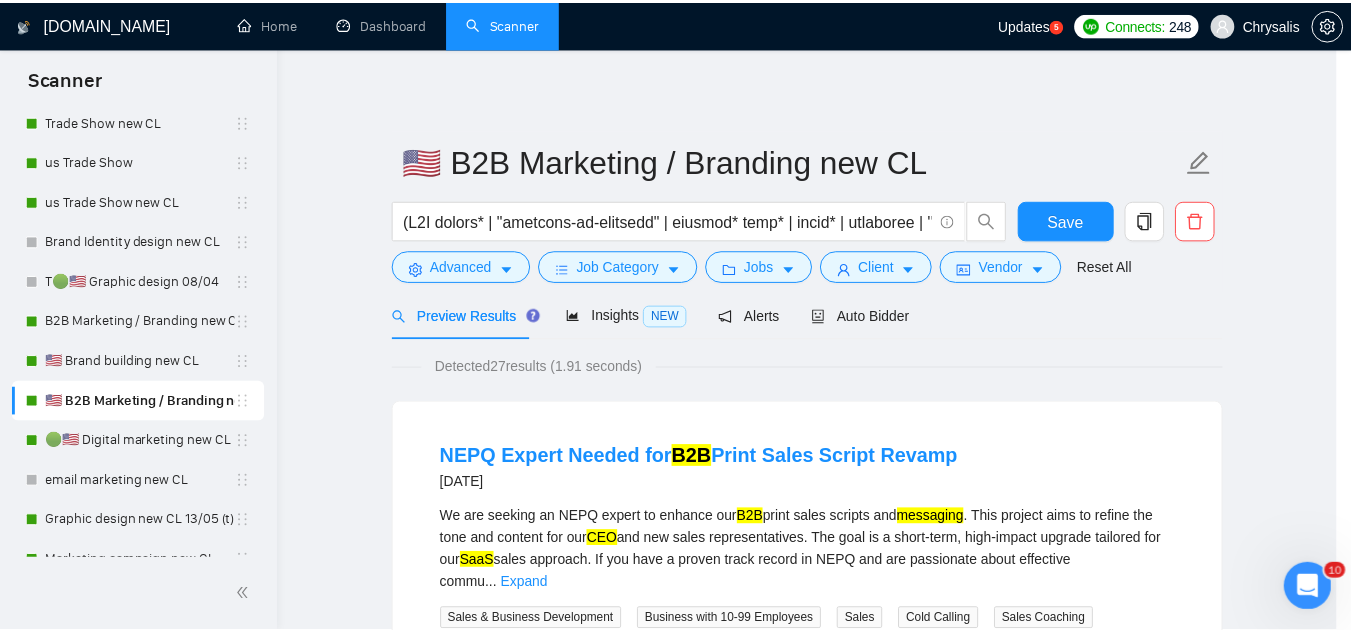 scroll, scrollTop: 99, scrollLeft: 0, axis: vertical 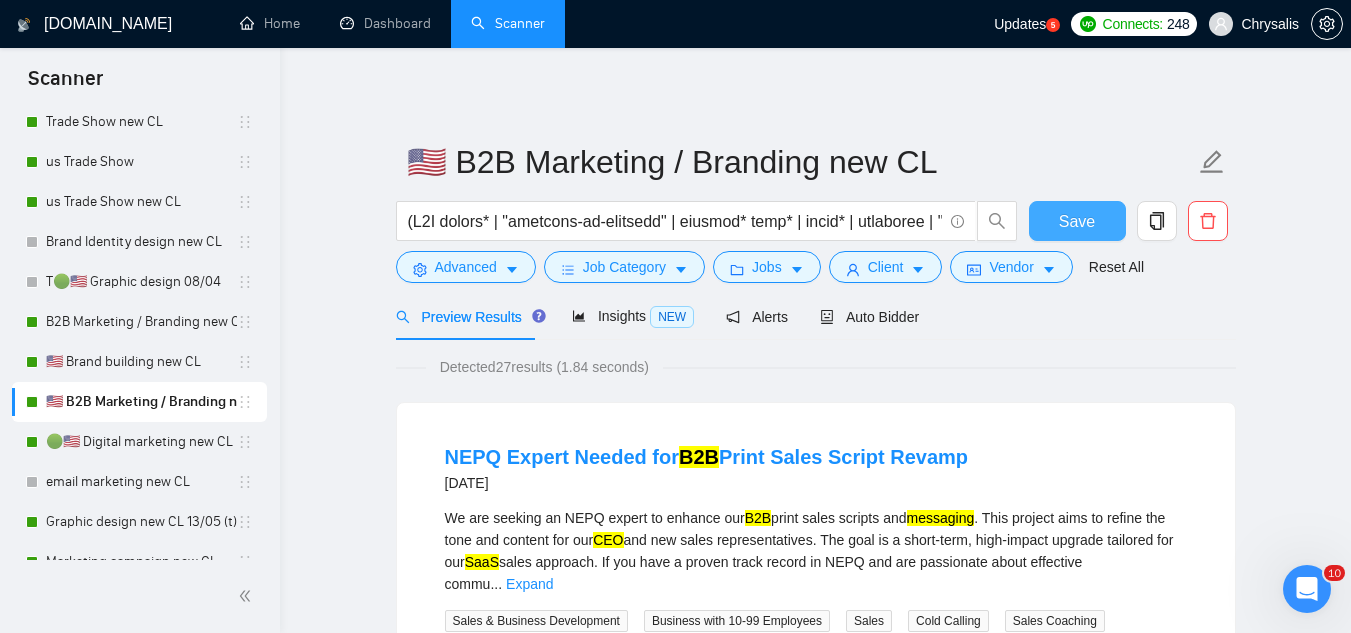 click on "Save" at bounding box center [1077, 221] 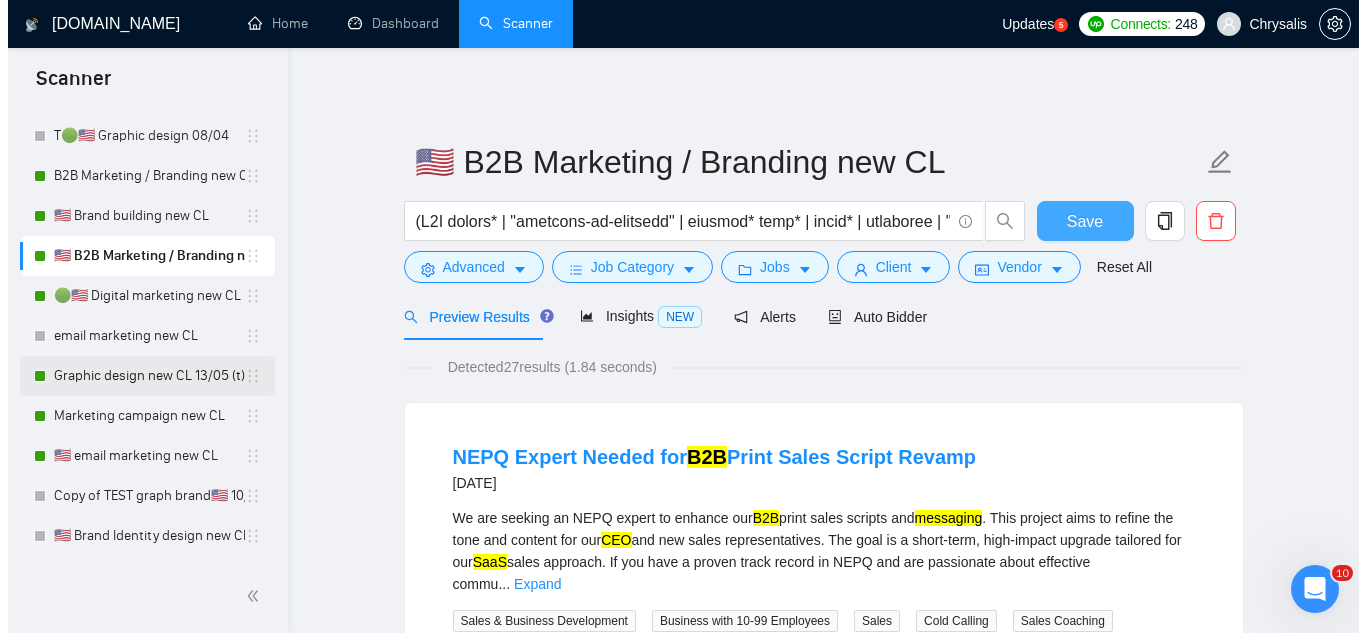 scroll, scrollTop: 1062, scrollLeft: 0, axis: vertical 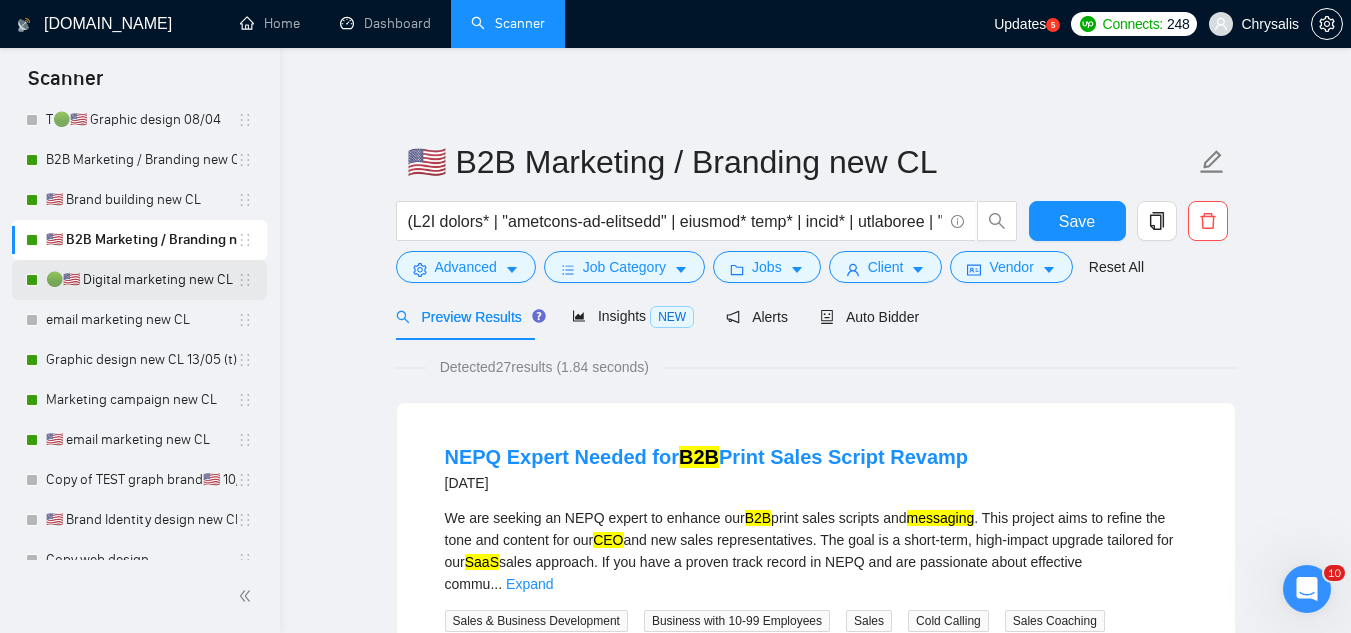 click on "🟢🇺🇸 Digital marketing new CL" at bounding box center [141, 280] 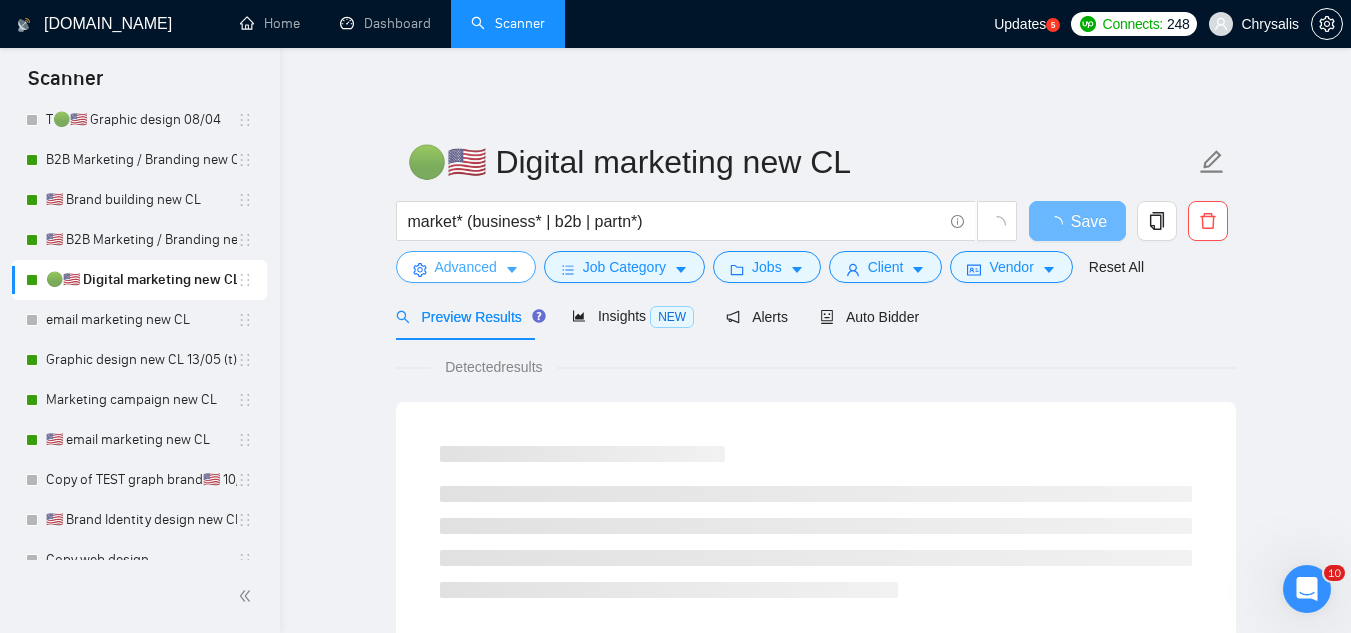 click on "Advanced" at bounding box center [466, 267] 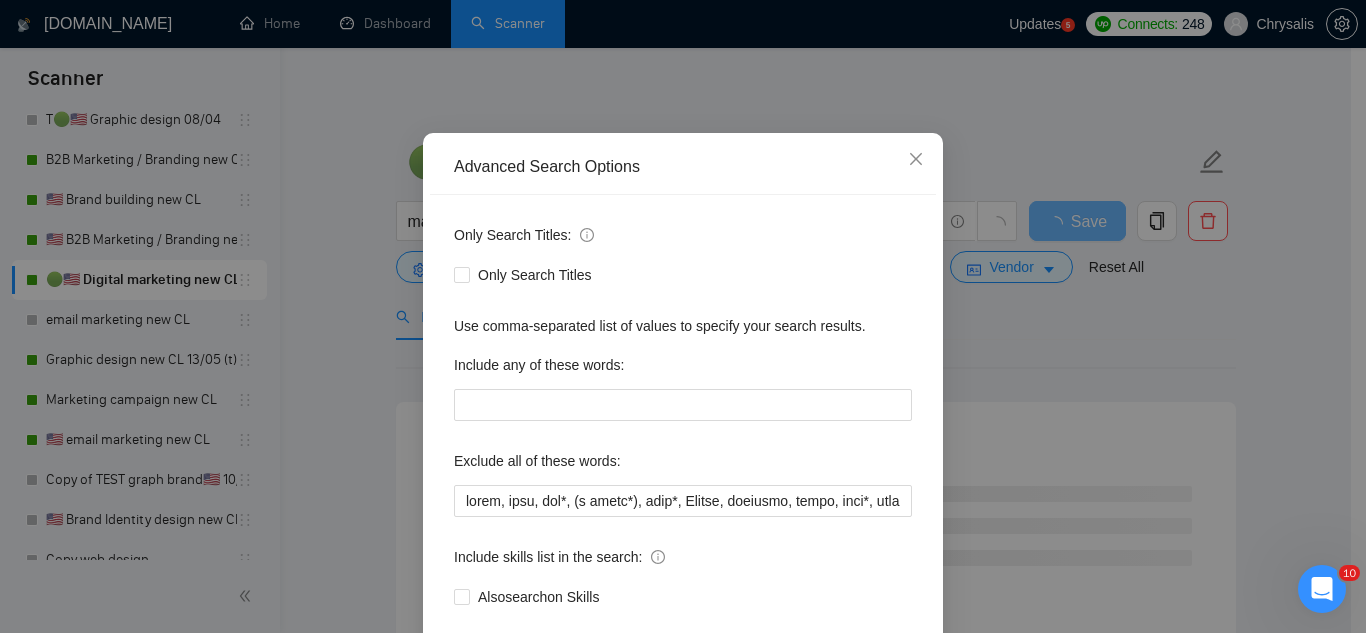 scroll, scrollTop: 199, scrollLeft: 0, axis: vertical 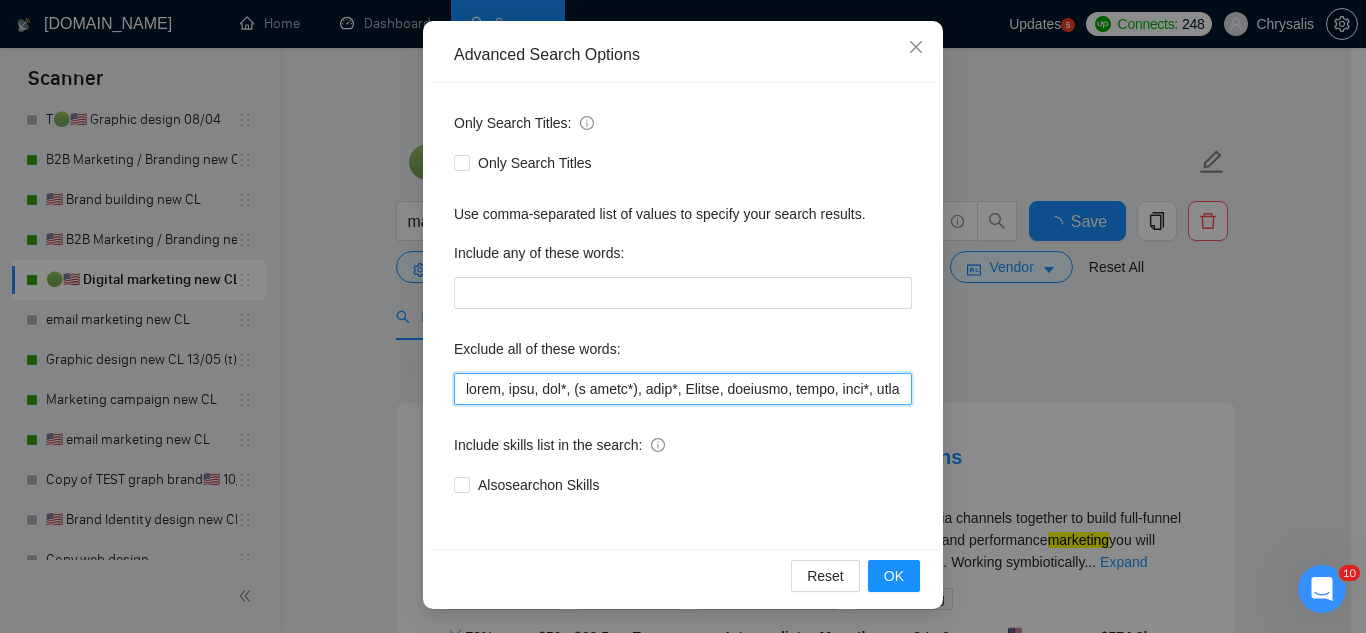 click at bounding box center (683, 389) 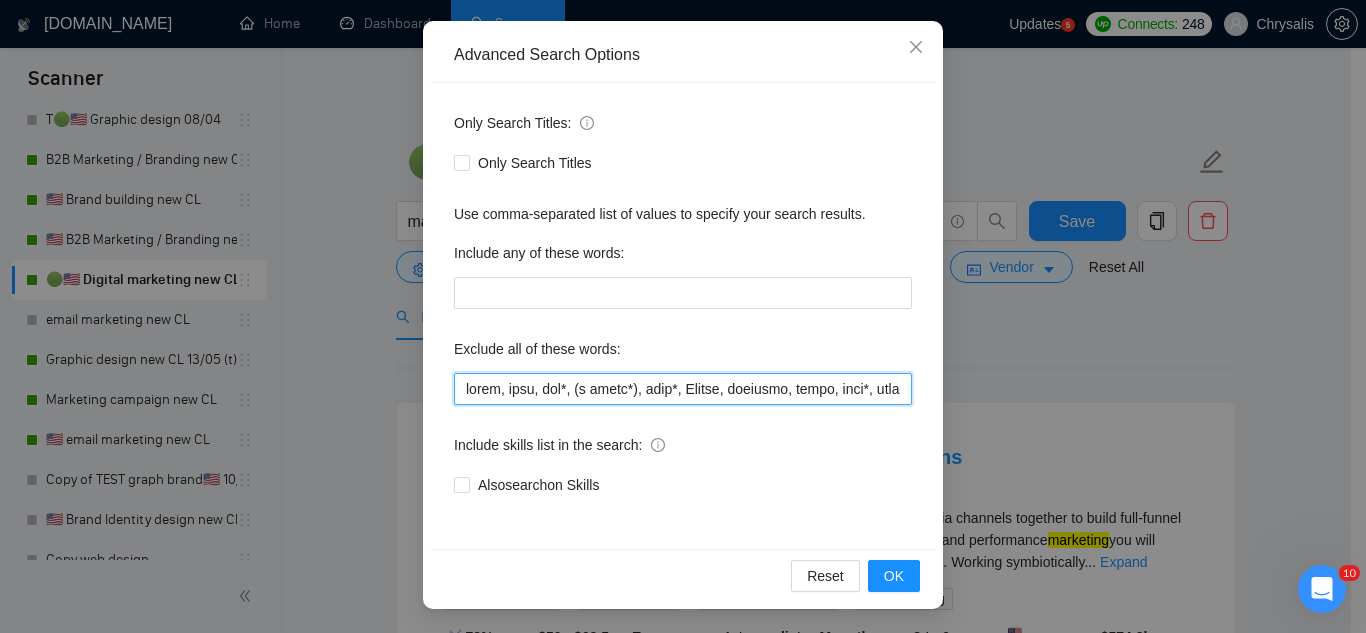 paste on ""pinterest ads", "modular construction", commission, referral," 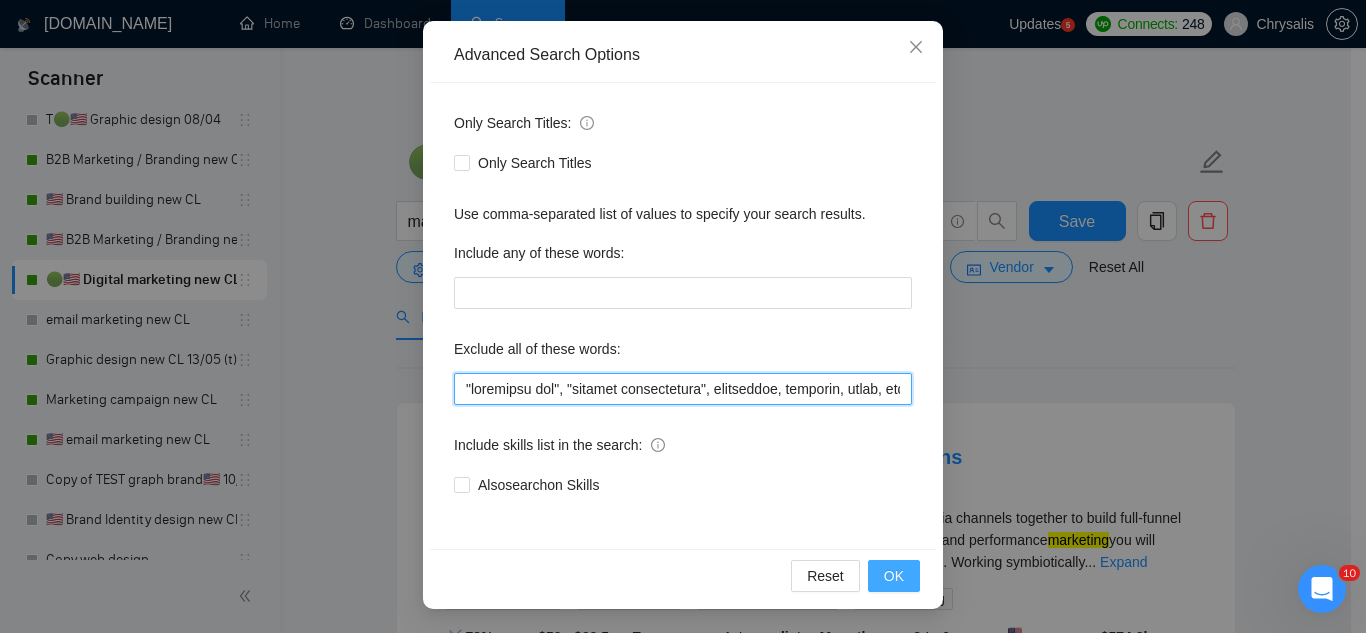 type on ""pinterest ads", "modular construction", commission, referral, coach, [PERSON_NAME], hat*, (t shirt*), flag*, Kajabi, showroom, mural, hood*, sweatshirt*, (t-shirt*), AppStream, "Boat Rental", (Product Dev*), Consultant, Advisor, subdomain, "Hand-Drawn", Architect, (voice actor*), (video edit*), "business development/lead gen", (/lead gen*), (lead gen*), (Lead Generation*), "Sound-Masking", "/SMS", sms, (program implement*), guitar, bitcoin, crypto, blockchain, "compensation consultant", recruiter, "webinar host", "sms expert", Draftsman, "mechanical layout", "equipment layout", "Bakery Plan", "Microsoft Visio", sketch, "t-shirt design", Patent, trademark, "trademark consulting", "intellectual property law", MidJourney, "AI image generation & editing", "AI image", "font development", clothing, "t-shirt", "tee shirt", accessories, Illustration, drawing, "Fashion & Beauty", "Vector works", CAD, "Commercial Design", "Autodesk CAD", "3D Rendering", "Artificial Intelligence", "Packaging Design", "Fashion Design", "Fashi..." 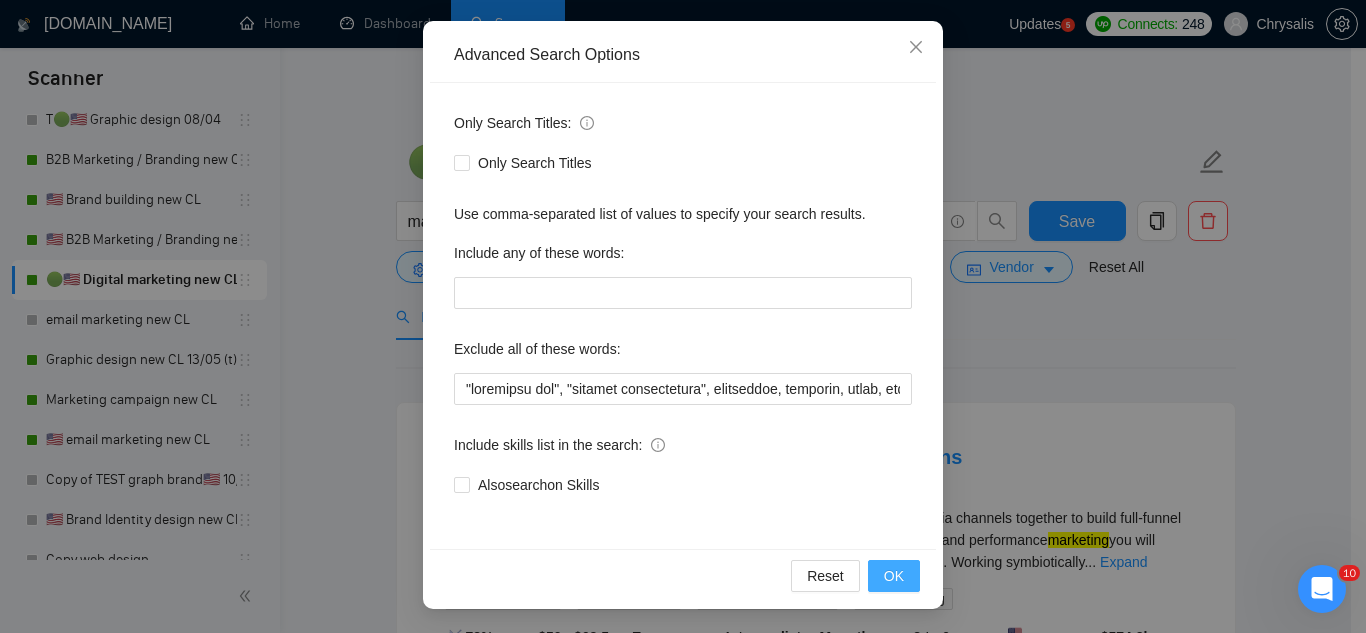 click on "OK" at bounding box center (894, 576) 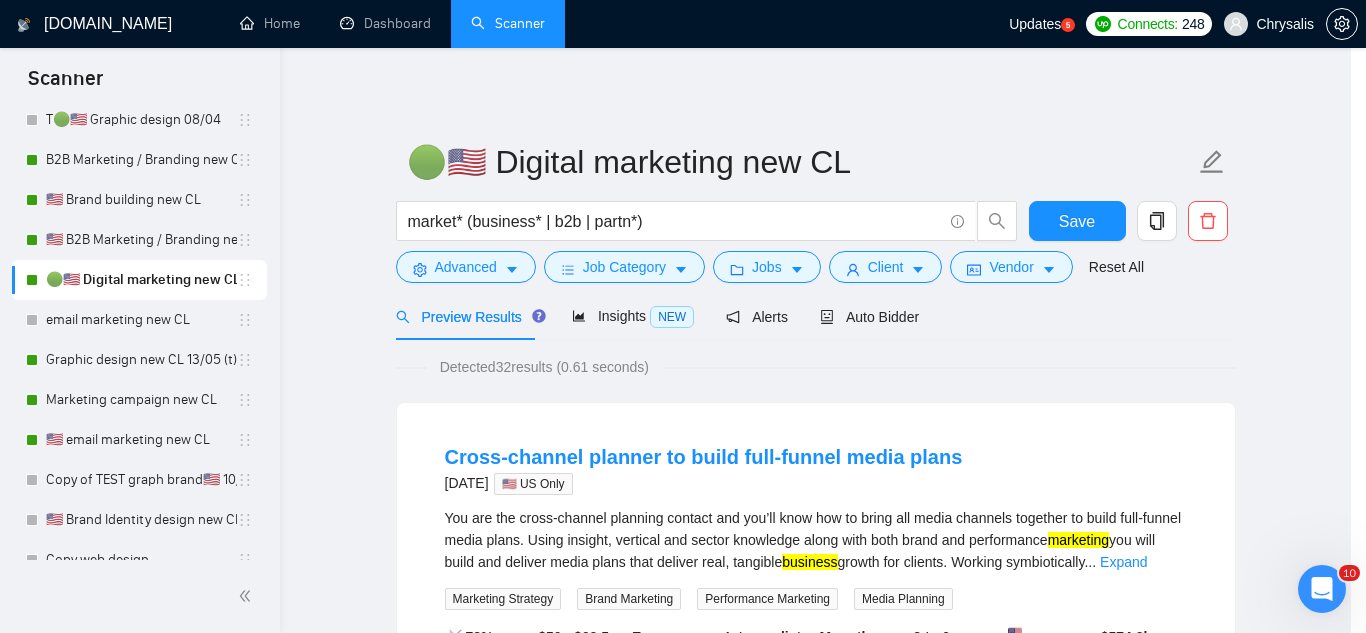 scroll, scrollTop: 99, scrollLeft: 0, axis: vertical 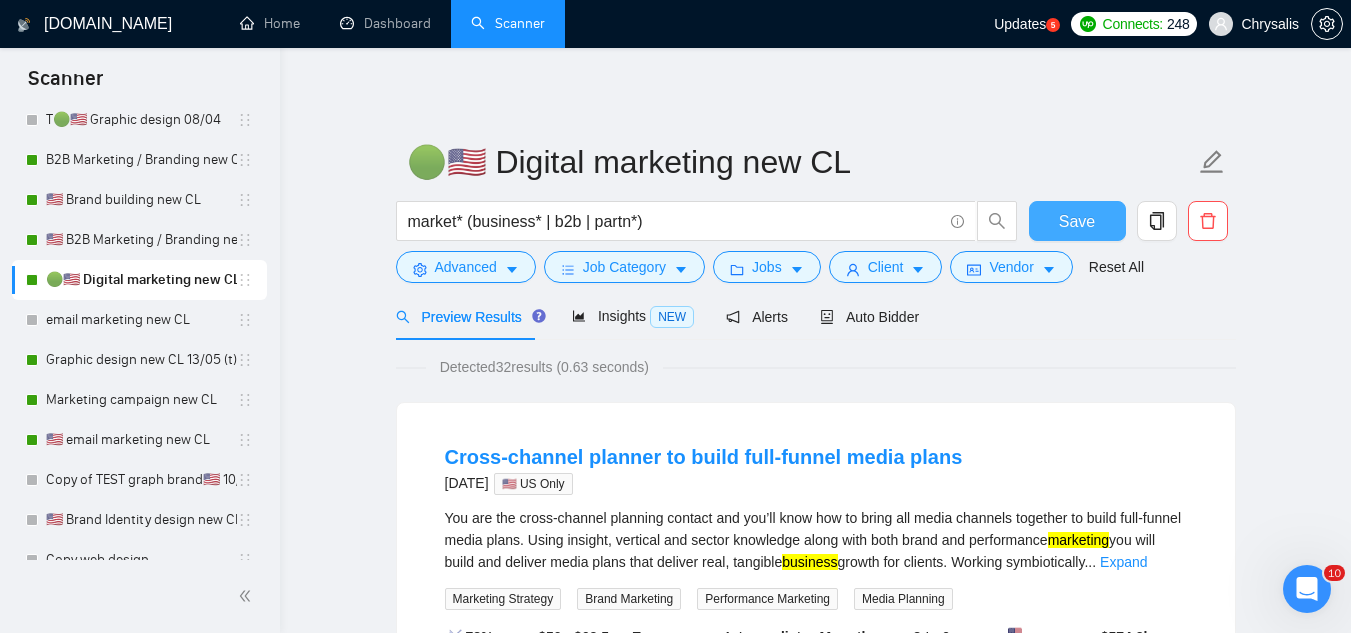 click on "Save" at bounding box center [1077, 221] 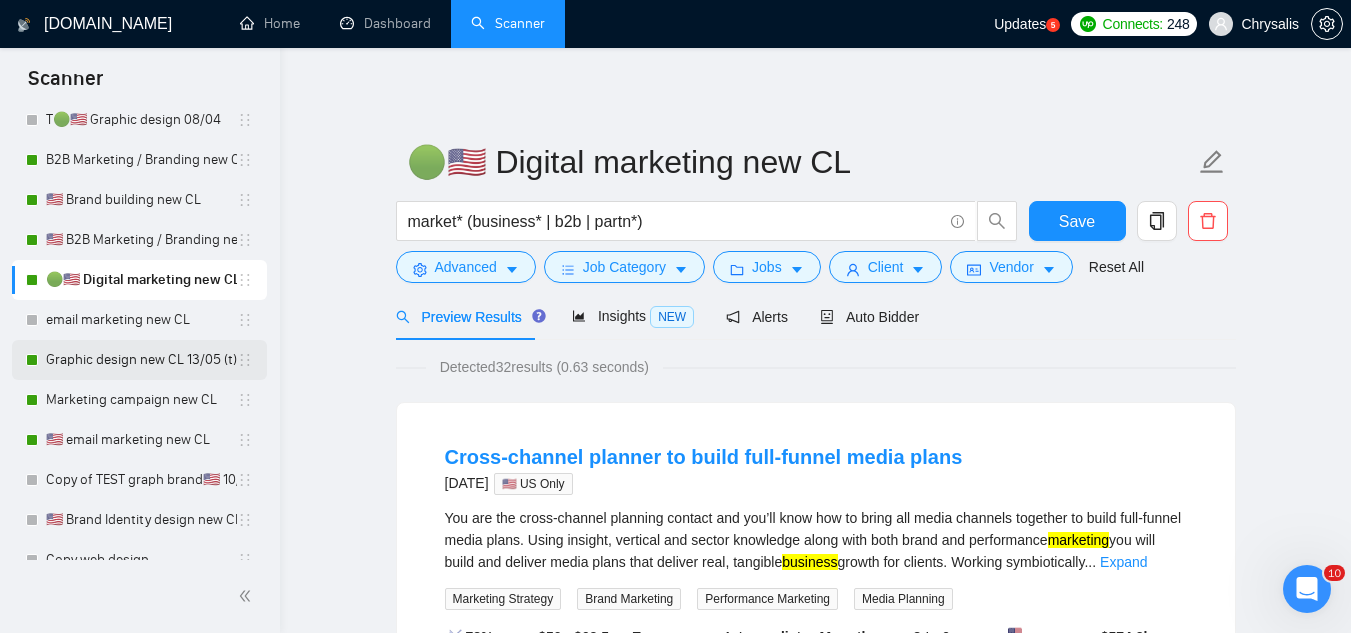 click on "Graphic design new CL 13/05 (t)" at bounding box center [141, 360] 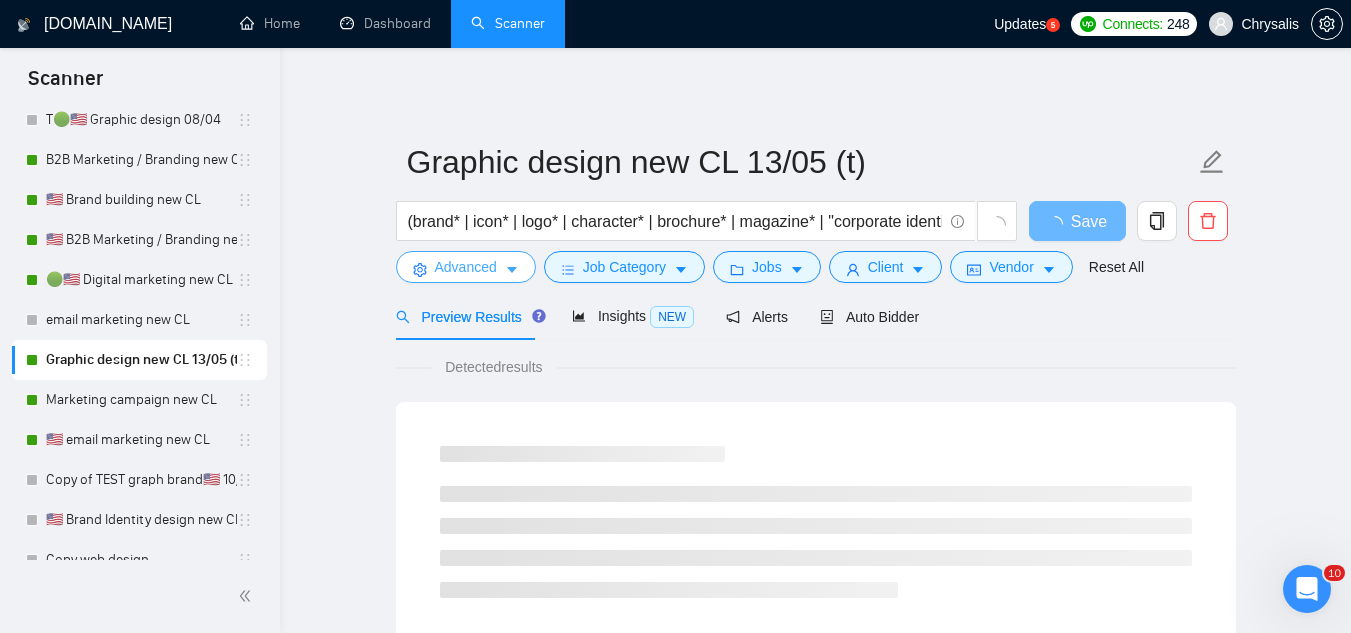 click on "Advanced" at bounding box center [466, 267] 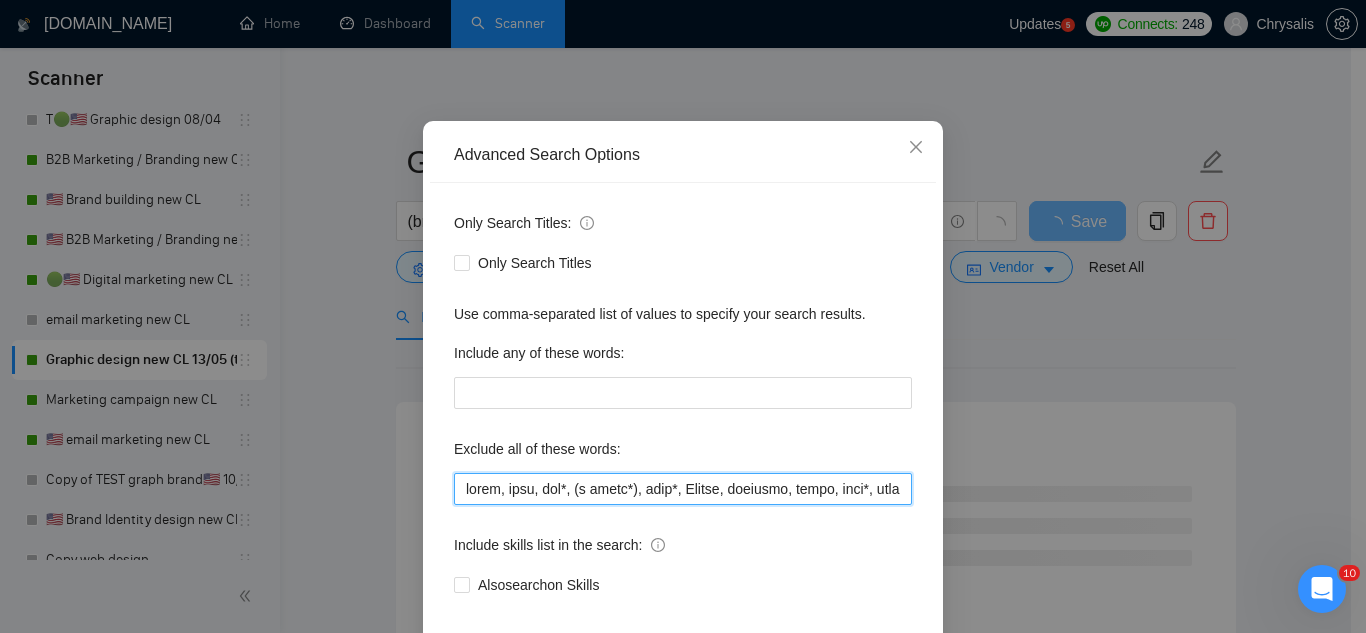 click at bounding box center [683, 489] 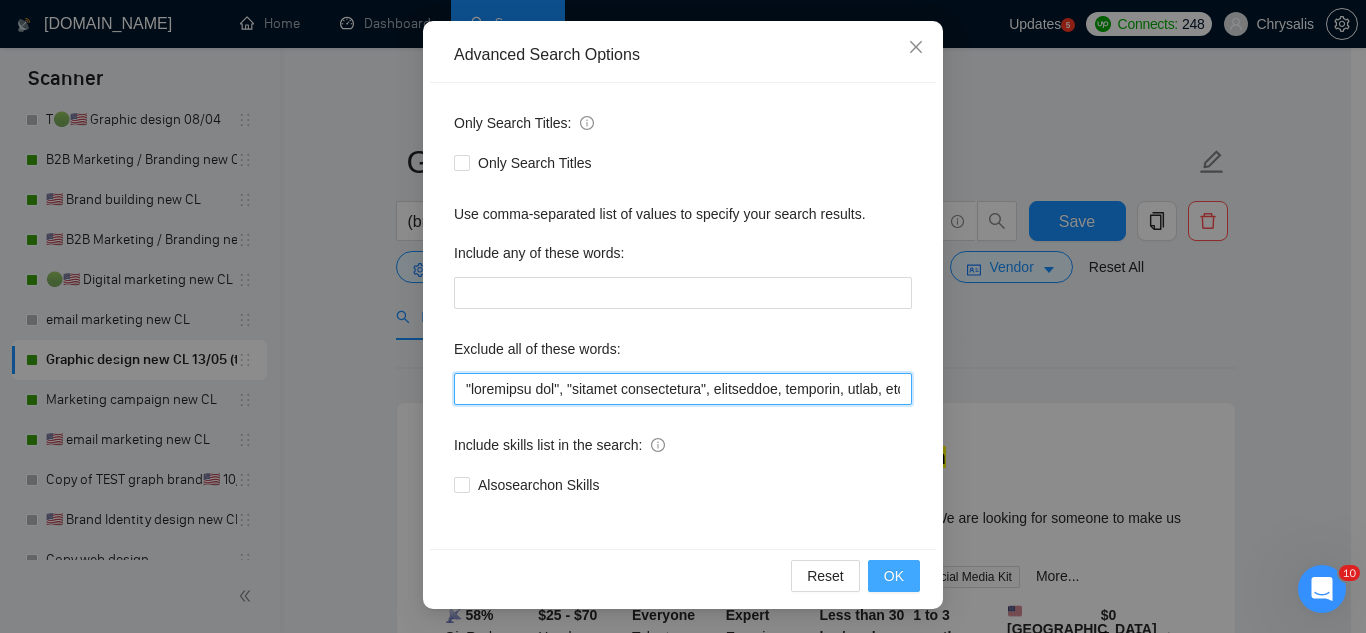 type on ""pinterest ads", "modular construction", commission, referral, coach, [PERSON_NAME], hat*, (t shirt*), flag*, Kajabi, showroom, mural, hood*, sweatshirt*, (t-shirt*), AppStream, "Boat Rental", (Product Dev*), Consultant, Advisor, subdomain, "Hand-Drawn", Architect, (voice actor*), (video edit*), "business development/lead gen", (/lead gen*), (lead gen*), (Lead Generation*), "Sound-Masking", "/SMS", sms, (program implement*), guitar, bitcoin, crypto, blockchain, "compensation consultant", recruiter, "webinar host", "sms expert", Draftsman, "mechanical layout", "equipment layout", "Bakery Plan", "Microsoft Visio", sketch, "t-shirt design", Patent, trademark, "trademark consulting", "intellectual property law", MidJourney, "AI image generation & editing", "AI image", "font development", clothing, "t-shirt", "tee shirt", accessories, Illustration, drawing, "Fashion & Beauty", "Vector works", CAD, "Commercial Design", "Autodesk CAD", "3D Rendering", "Artificial Intelligence", "Packaging Design", "Fashion Design", "Fashi..." 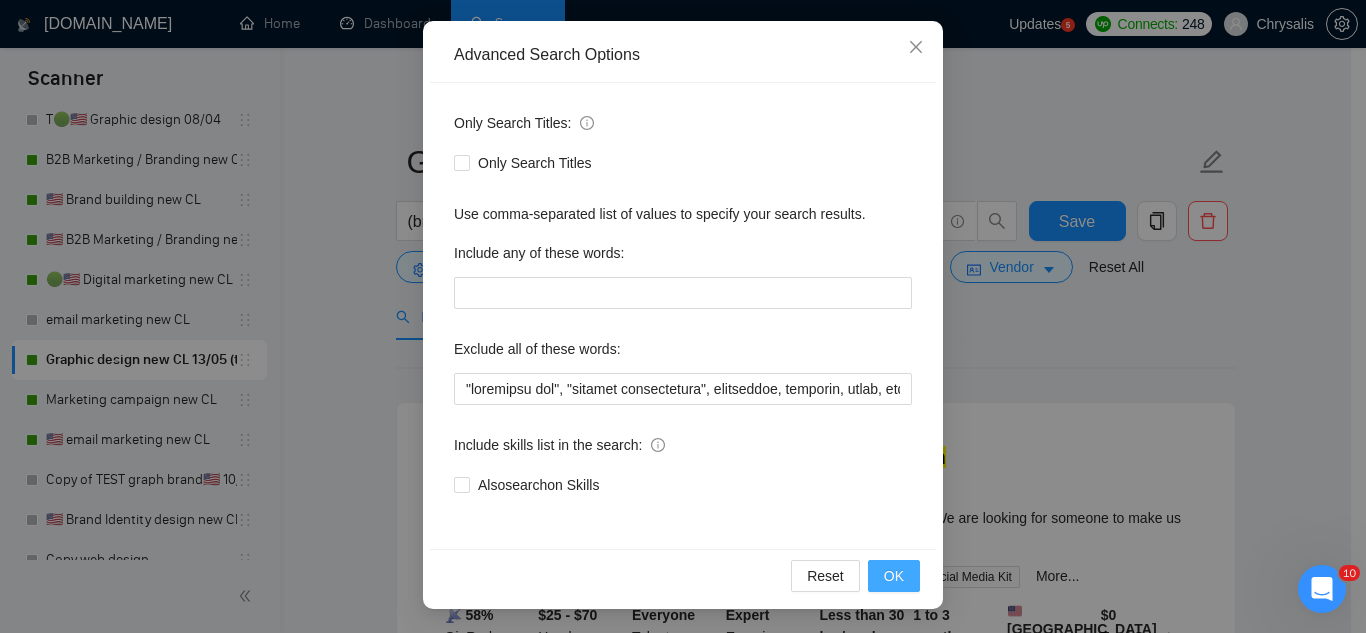 click on "OK" at bounding box center (894, 576) 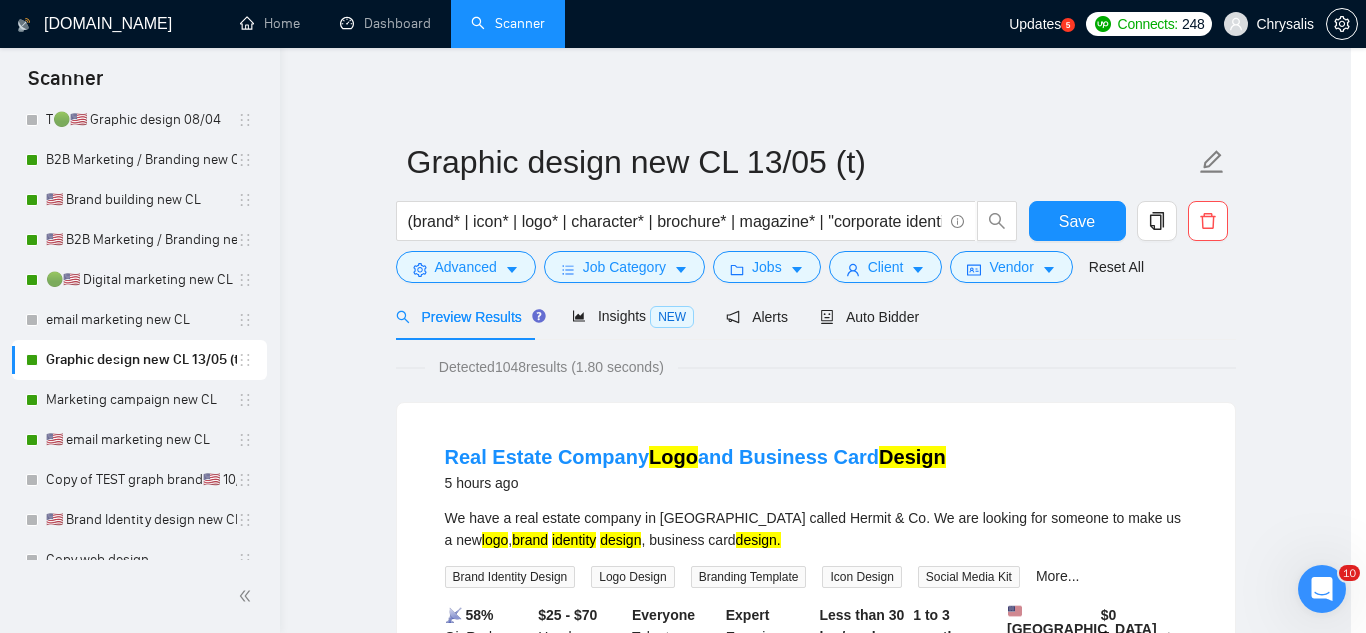 scroll, scrollTop: 99, scrollLeft: 0, axis: vertical 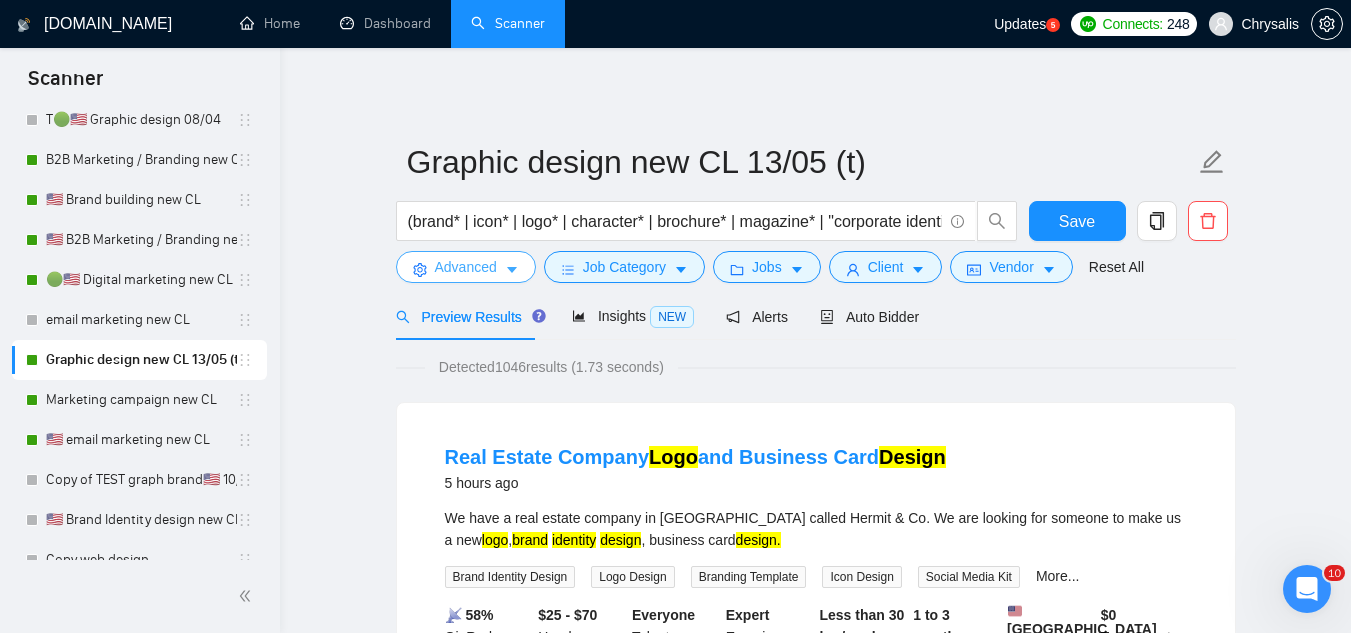 click on "Advanced" at bounding box center (466, 267) 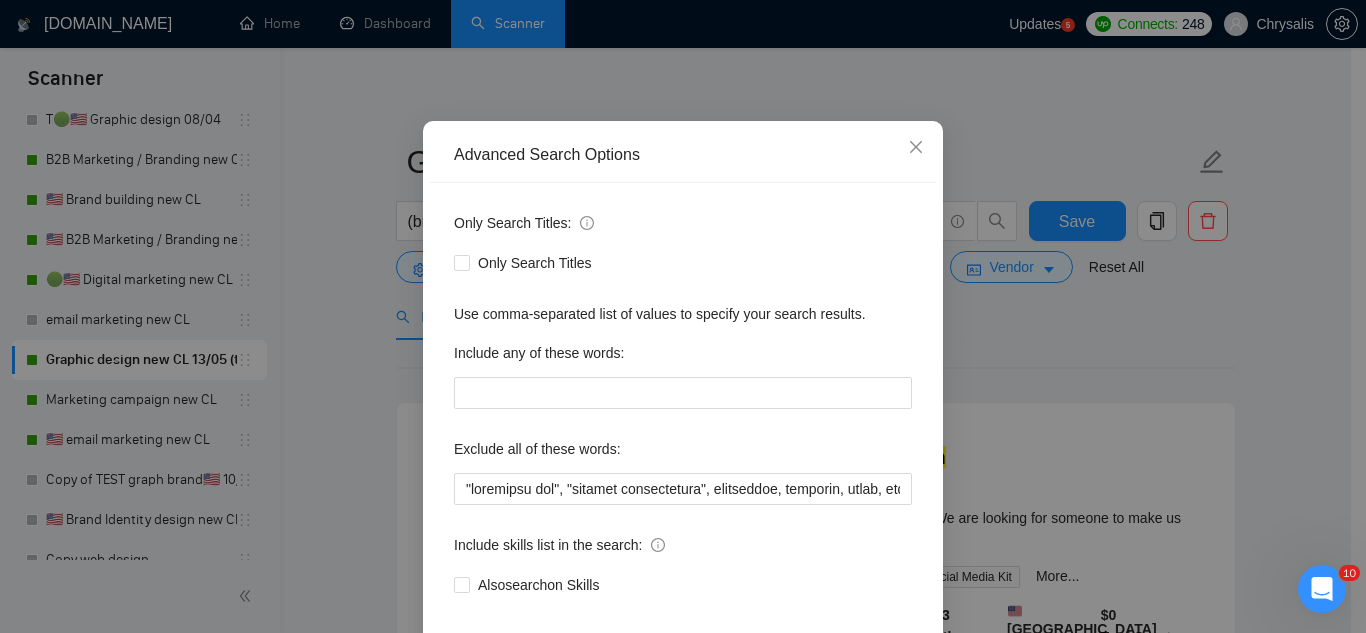click on "Advanced Search Options Only Search Titles:   Only Search Titles Use comma-separated list of values to specify your search results. Include any of these words: Exclude all of these words: Include skills list in the search:   Also  search  on Skills Reset OK" at bounding box center (683, 316) 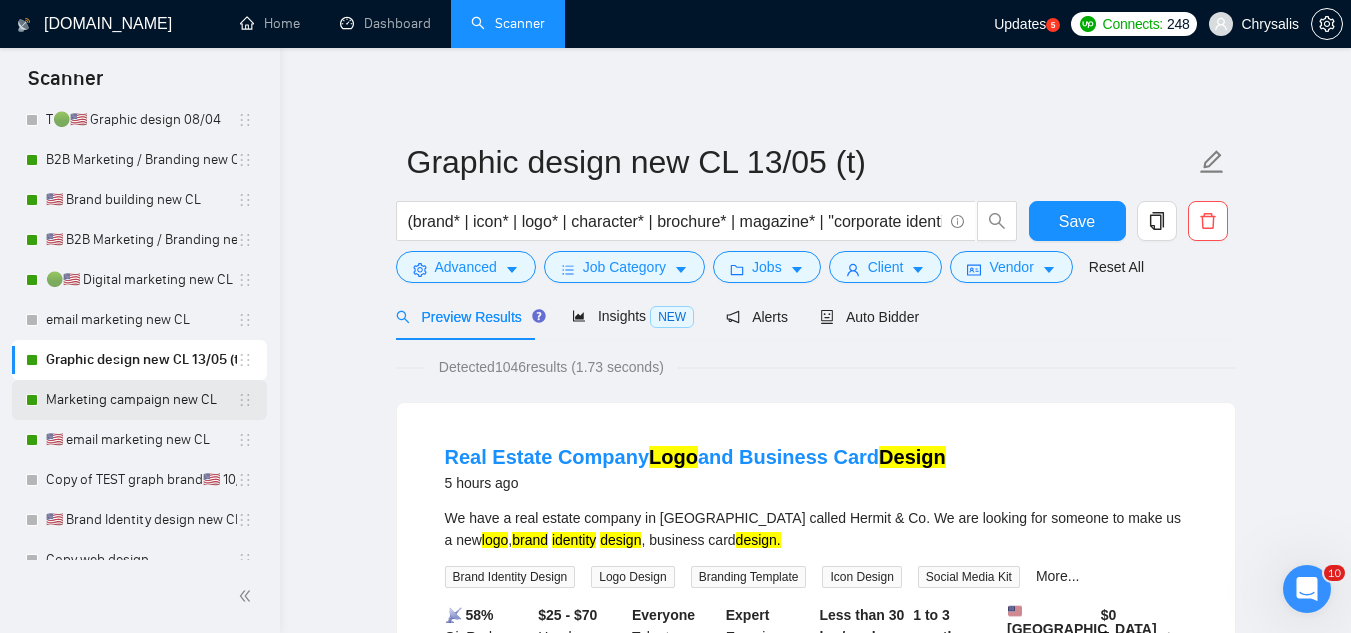 click on "Marketing campaign new CL" at bounding box center [141, 400] 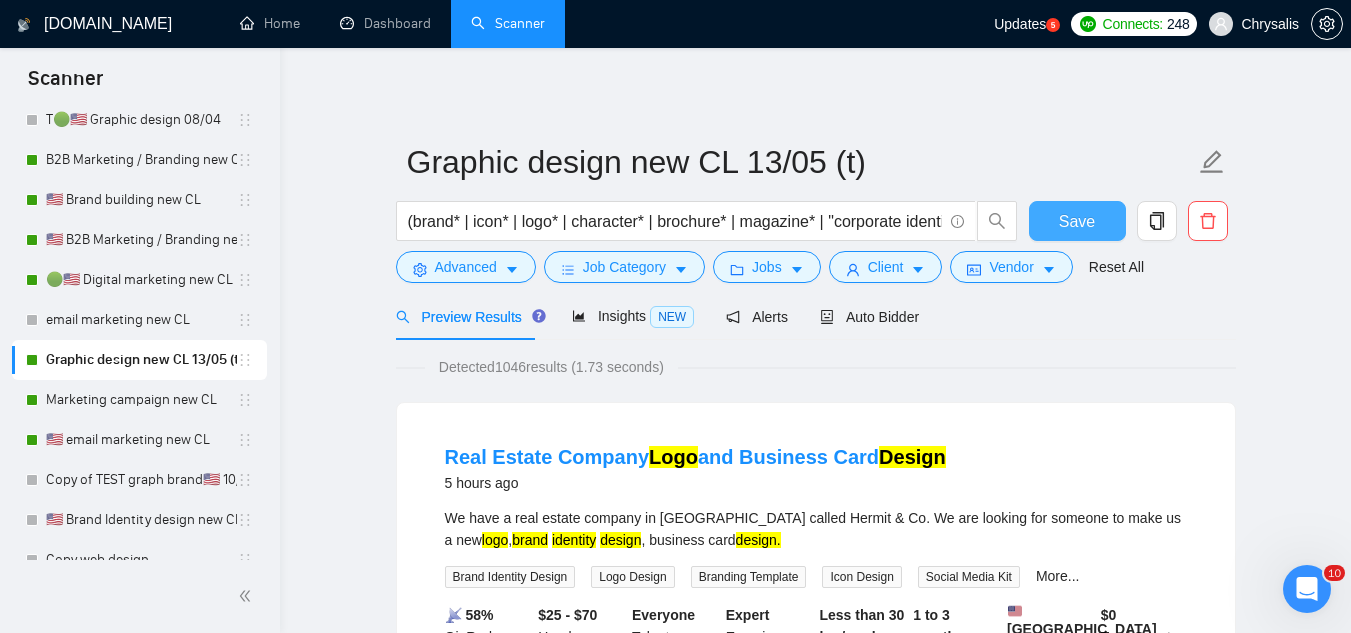 click on "Save" at bounding box center (1077, 221) 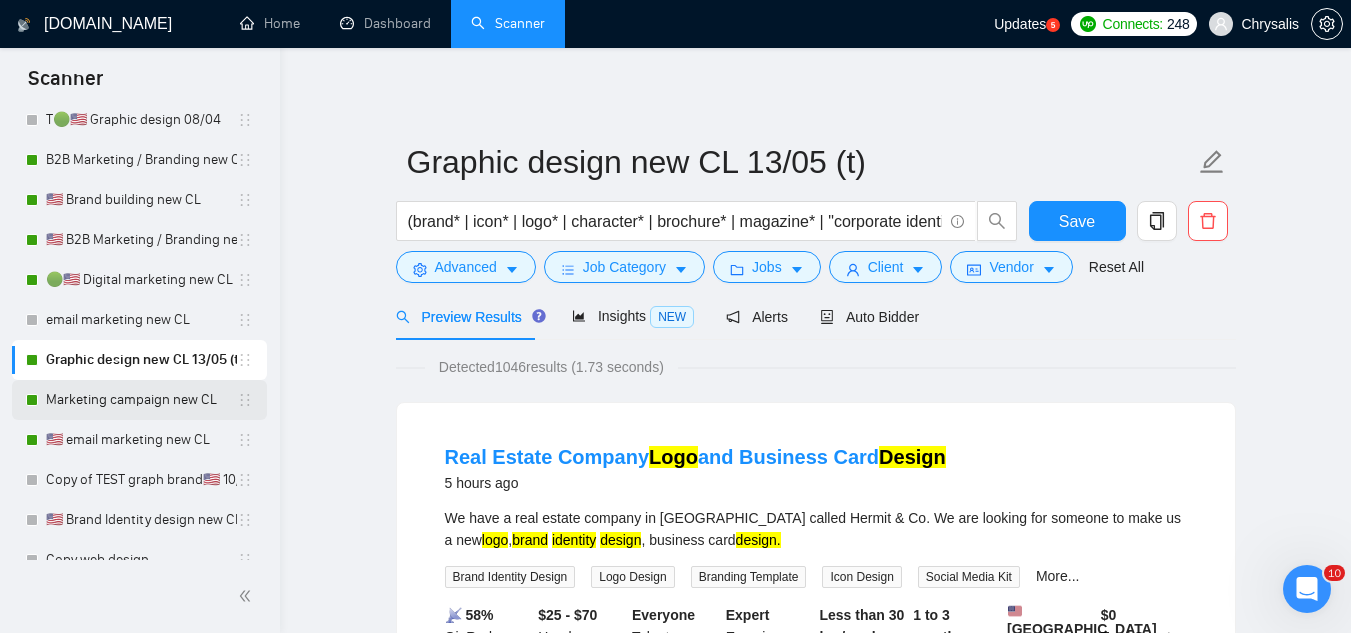 click on "Marketing campaign new CL" at bounding box center [141, 400] 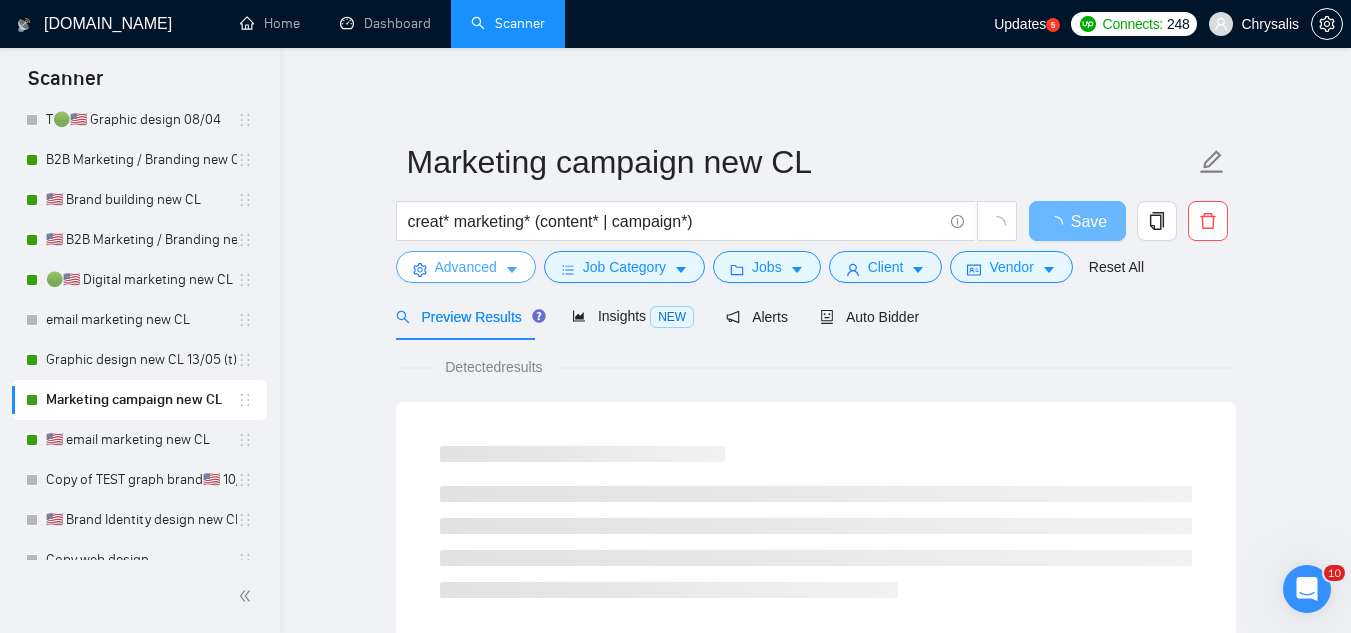 click on "Advanced" at bounding box center [466, 267] 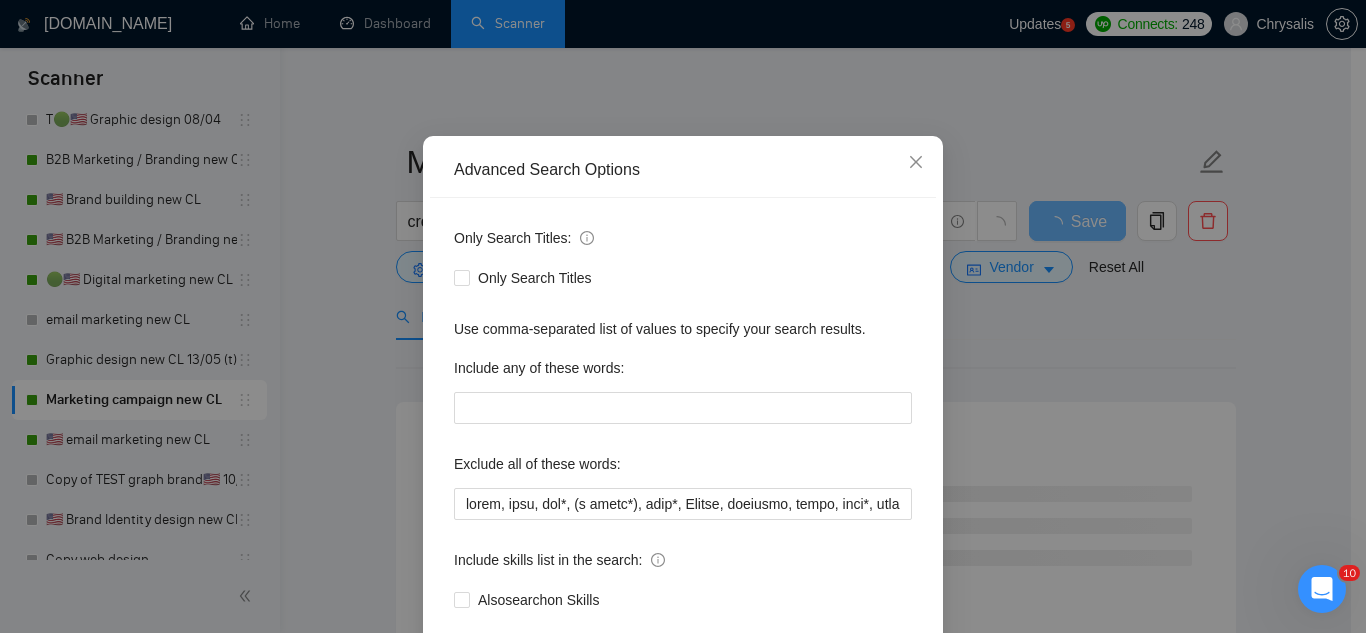 scroll, scrollTop: 199, scrollLeft: 0, axis: vertical 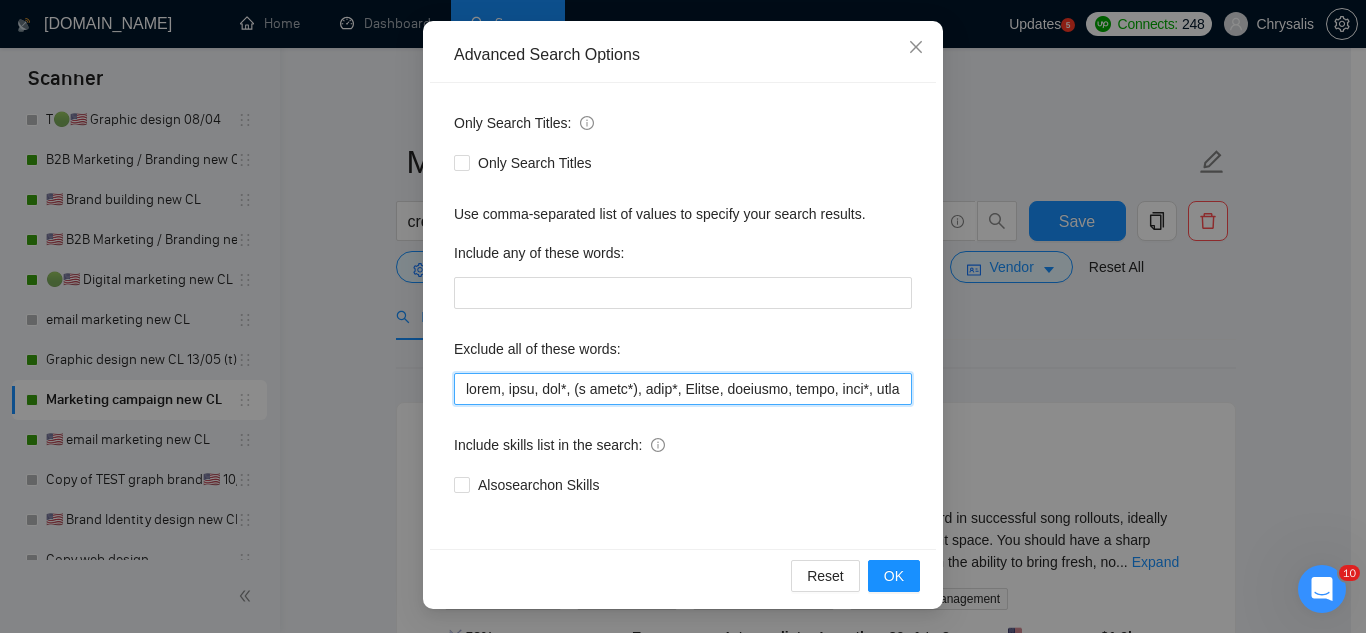 click at bounding box center [683, 389] 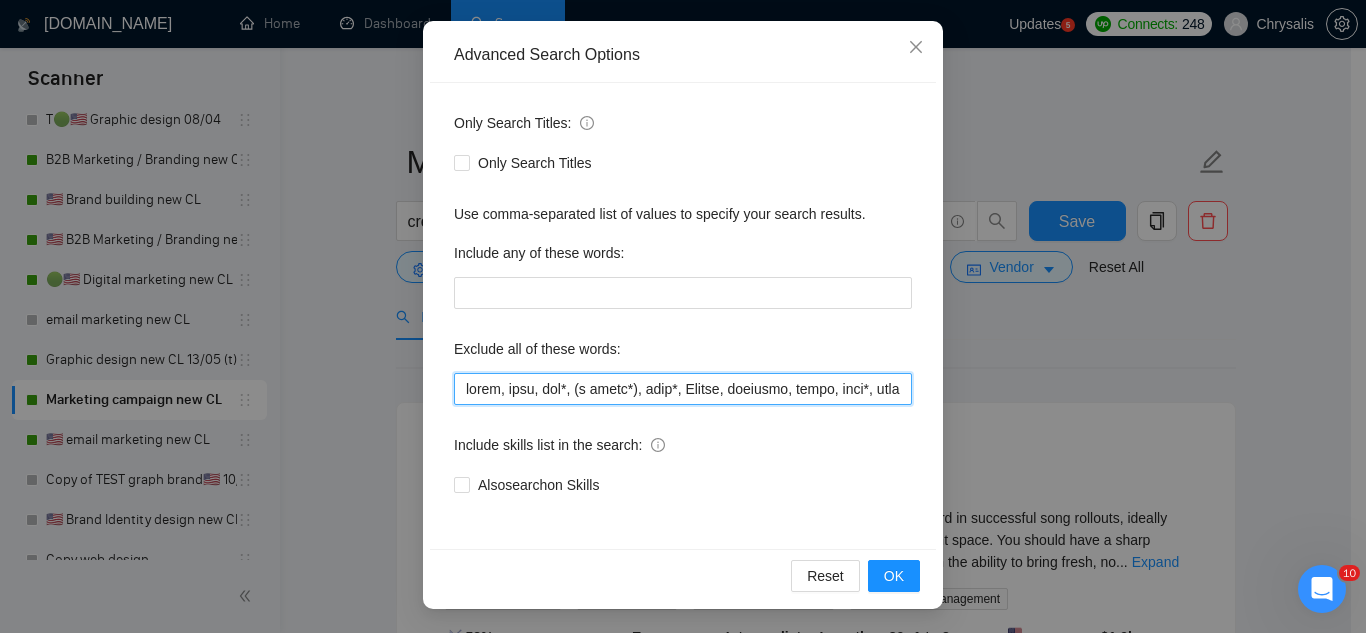 paste on ""pinterest ads", "modular construction", commission, referral," 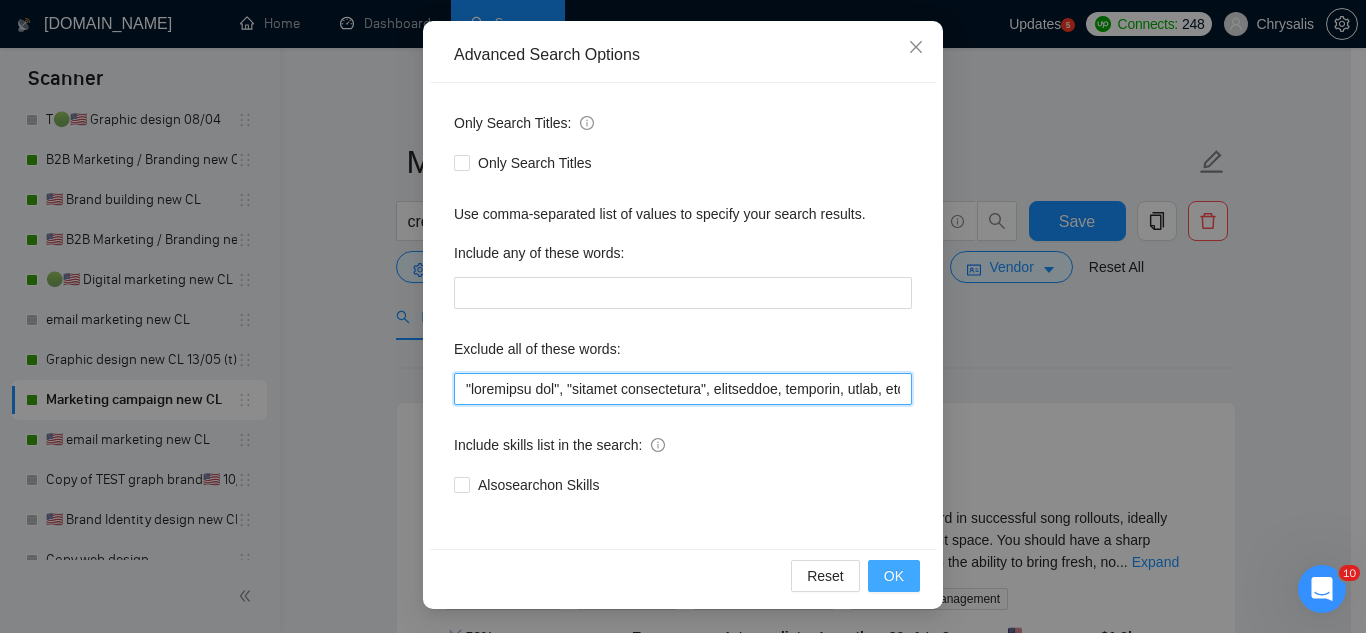 type on ""pinterest ads", "modular construction", commission, referral, coach, [PERSON_NAME], hat*, (t shirt*), flag*, Kajabi, showroom, mural, hood*, sweatshirt*, (t-shirt*), AppStream, "Boat Rental", (Product Dev*), Consultant, Advisor, subdomain, "Hand-Drawn", Architect, (voice actor*), (video edit*), "business development/lead gen", (/lead gen*), (lead gen*), (Lead Generation*), "Sound-Masking", "/SMS", sms, (program implement*), guitar, bitcoin, crypto, blockchain, "compensation consultant", recruiter, "webinar host", "sms expert", Draftsman, "mechanical layout", "equipment layout", "Bakery Plan", "Microsoft Visio", sketch, "t-shirt design", Patent, trademark, "trademark consulting", "intellectual property law", MidJourney, "AI image generation & editing", "AI image", "font development", clothing, "t-shirt", "tee shirt", accessories, Illustration, drawing, "Fashion & Beauty", "Vector works", CAD, "Commercial Design", "Autodesk CAD", "3D Rendering", "Artificial Intelligence", "Packaging Design", "Fashion Design", "Fashi..." 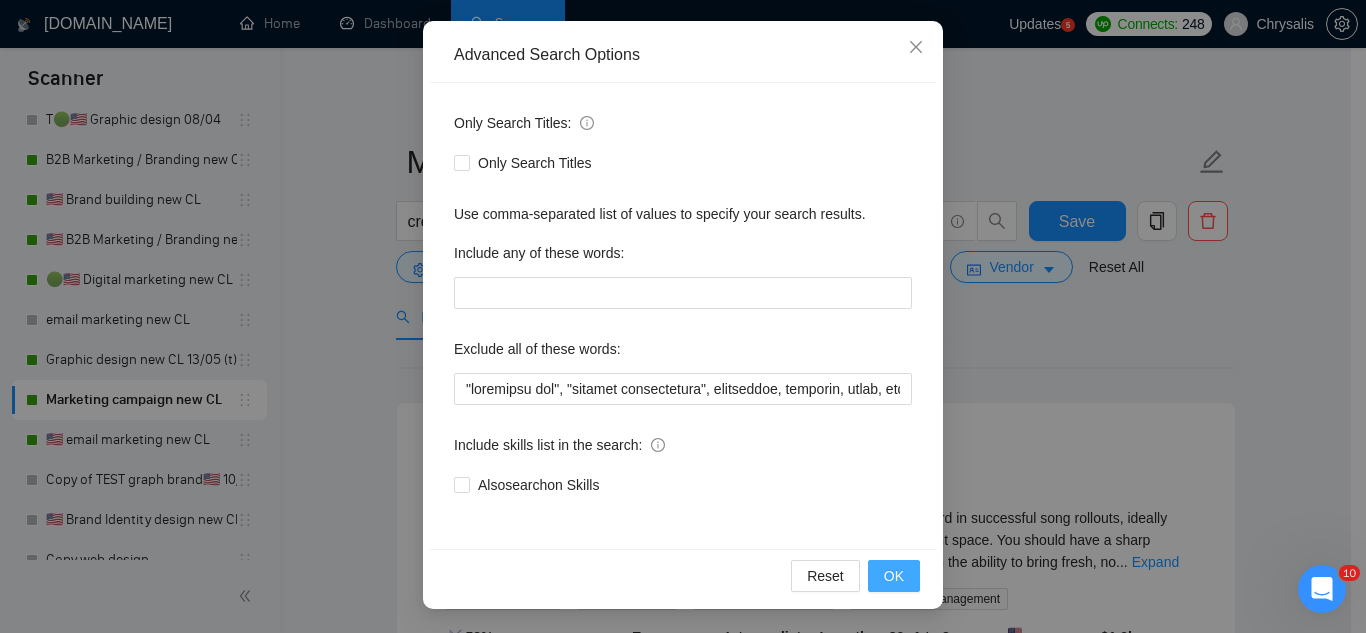 click on "OK" at bounding box center [894, 576] 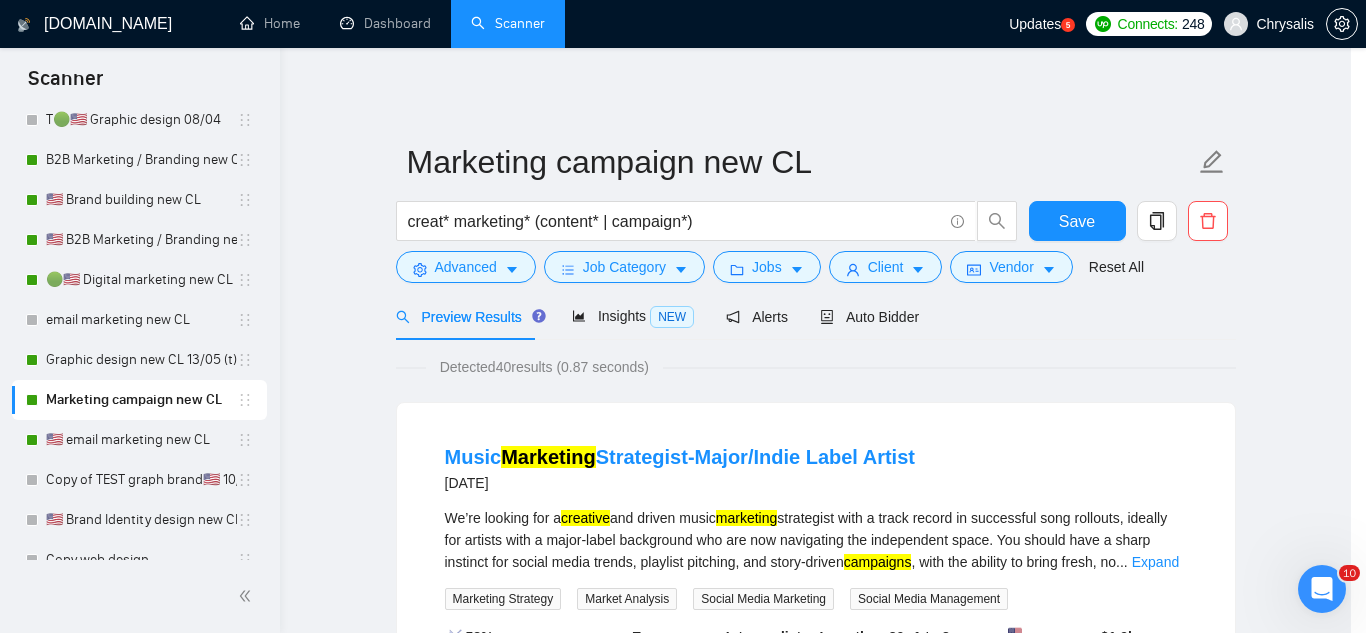 scroll, scrollTop: 99, scrollLeft: 0, axis: vertical 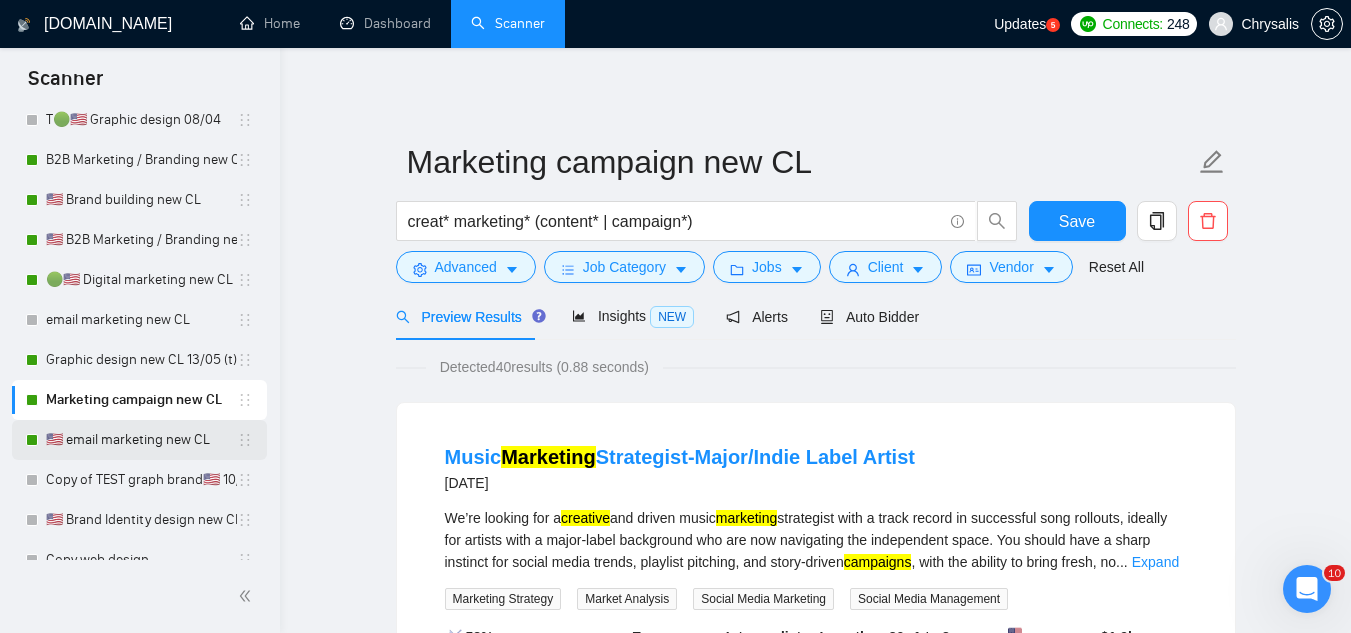 click on "🇺🇸 email marketing new CL" at bounding box center [141, 440] 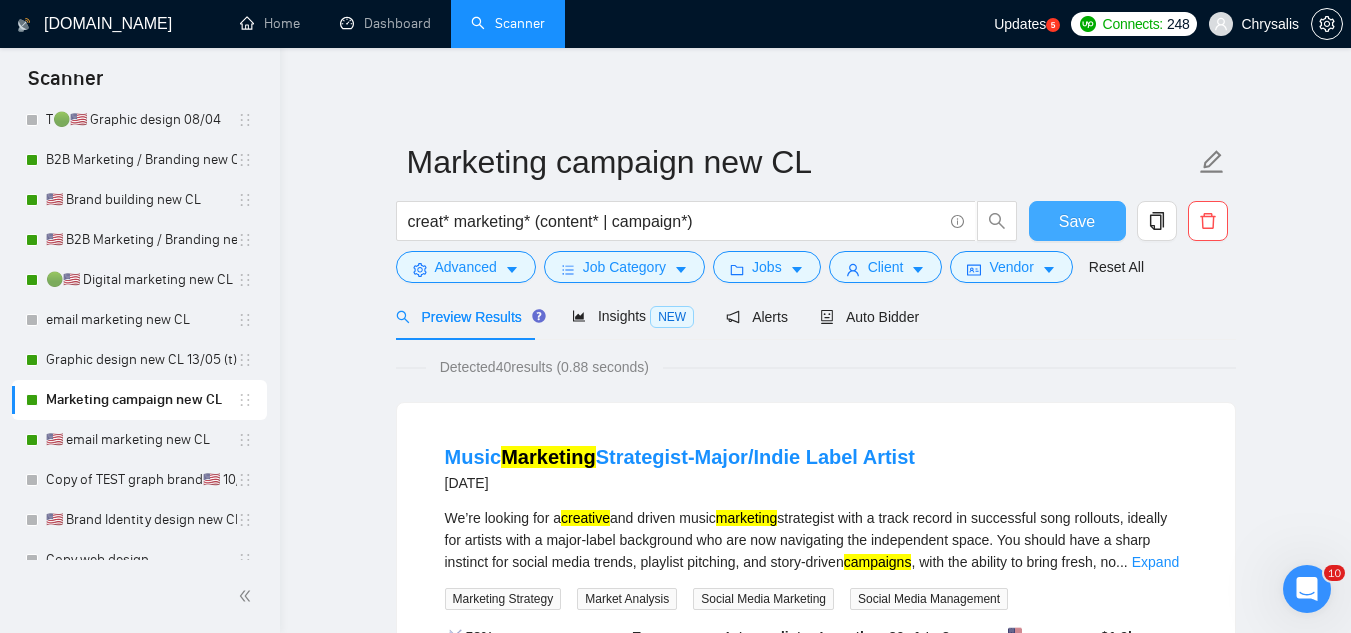 click on "Save" at bounding box center (1077, 221) 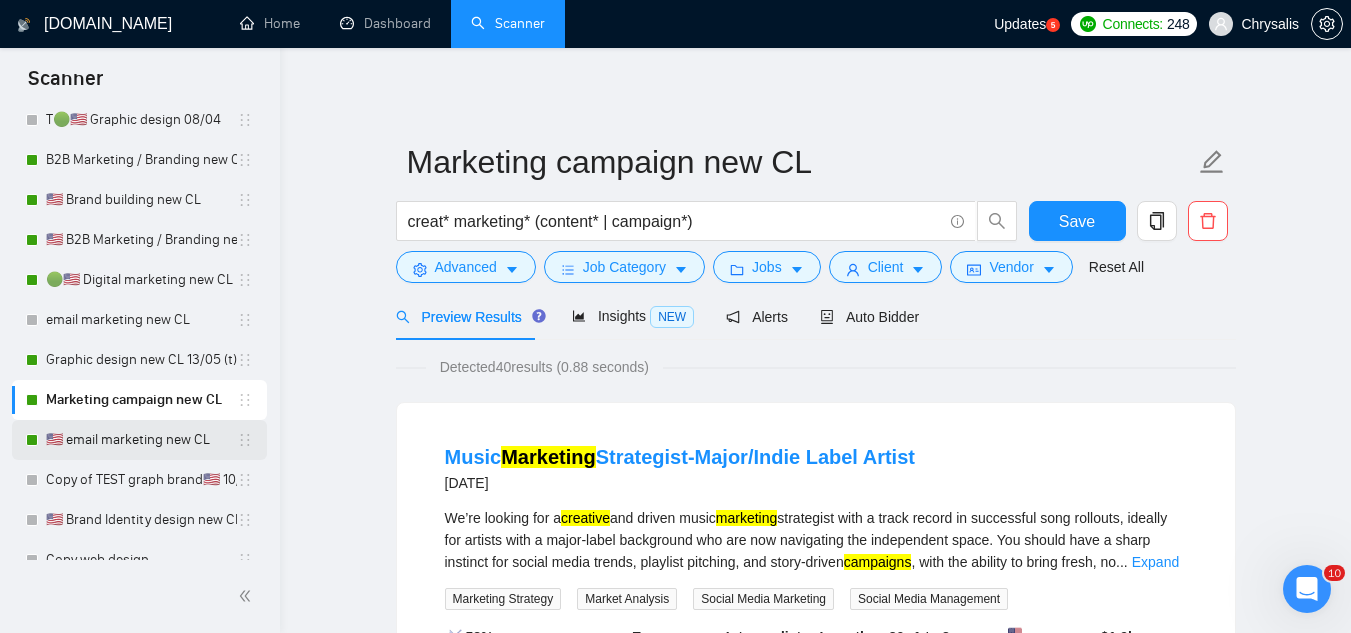 click on "🇺🇸 email marketing new CL" at bounding box center [141, 440] 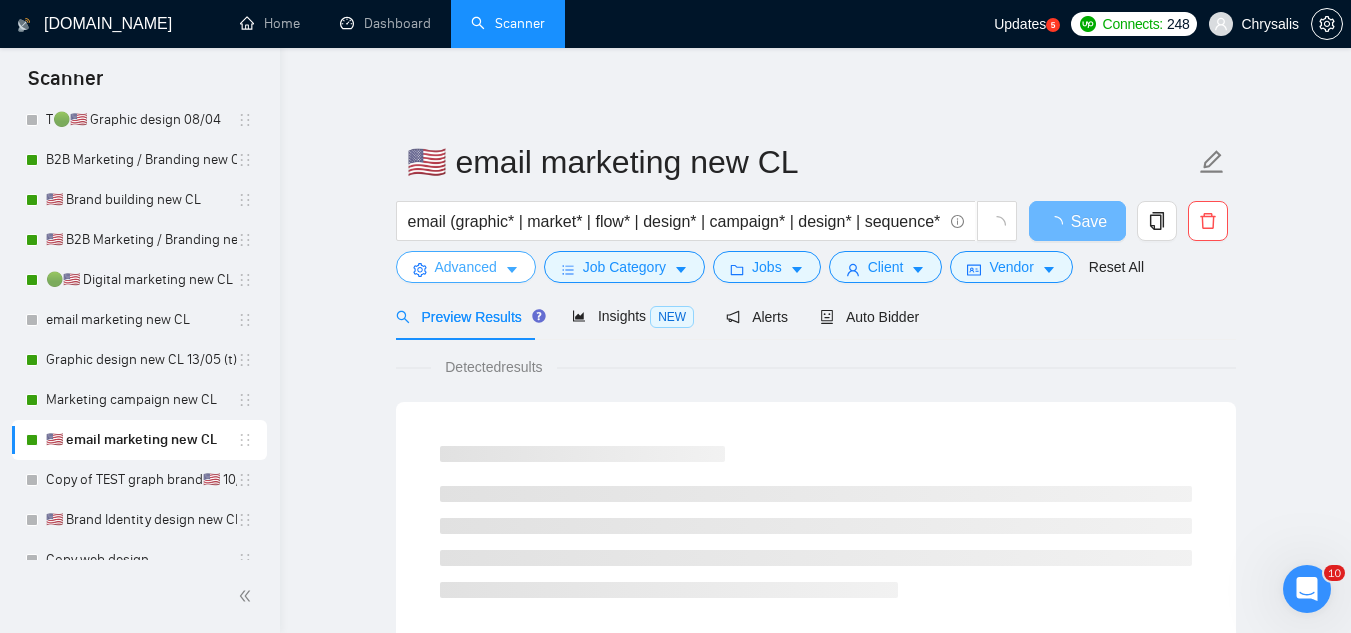 click on "Advanced" at bounding box center [466, 267] 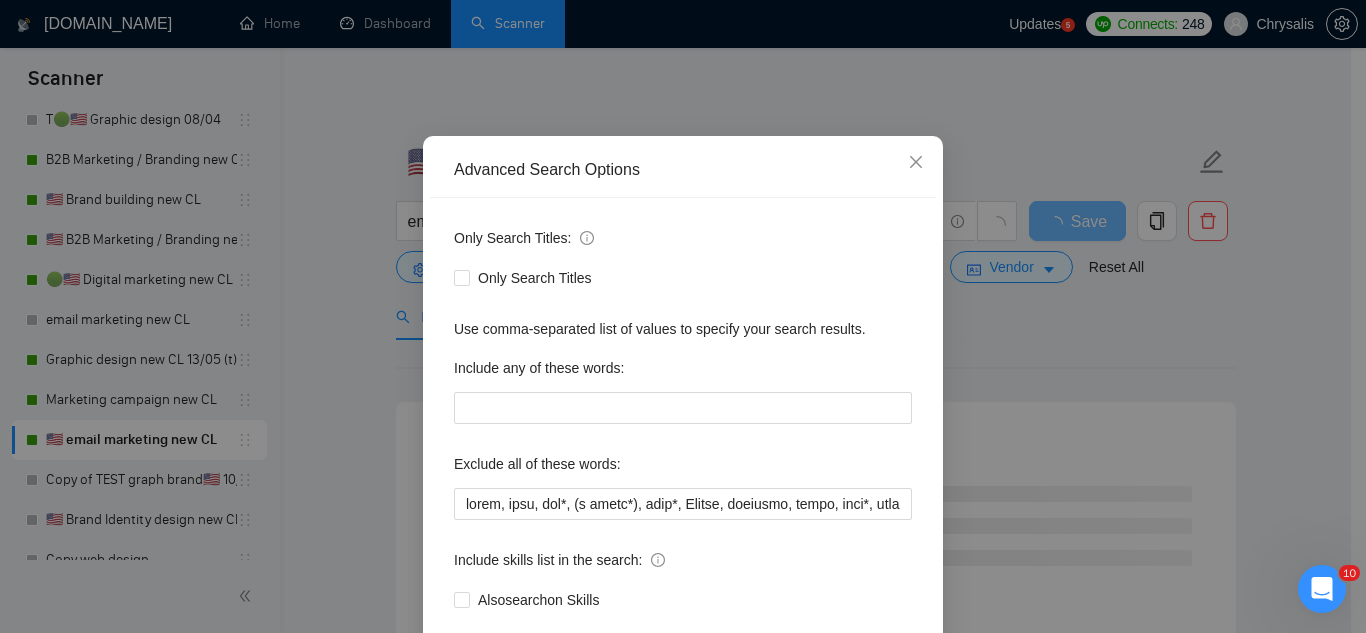 scroll, scrollTop: 199, scrollLeft: 0, axis: vertical 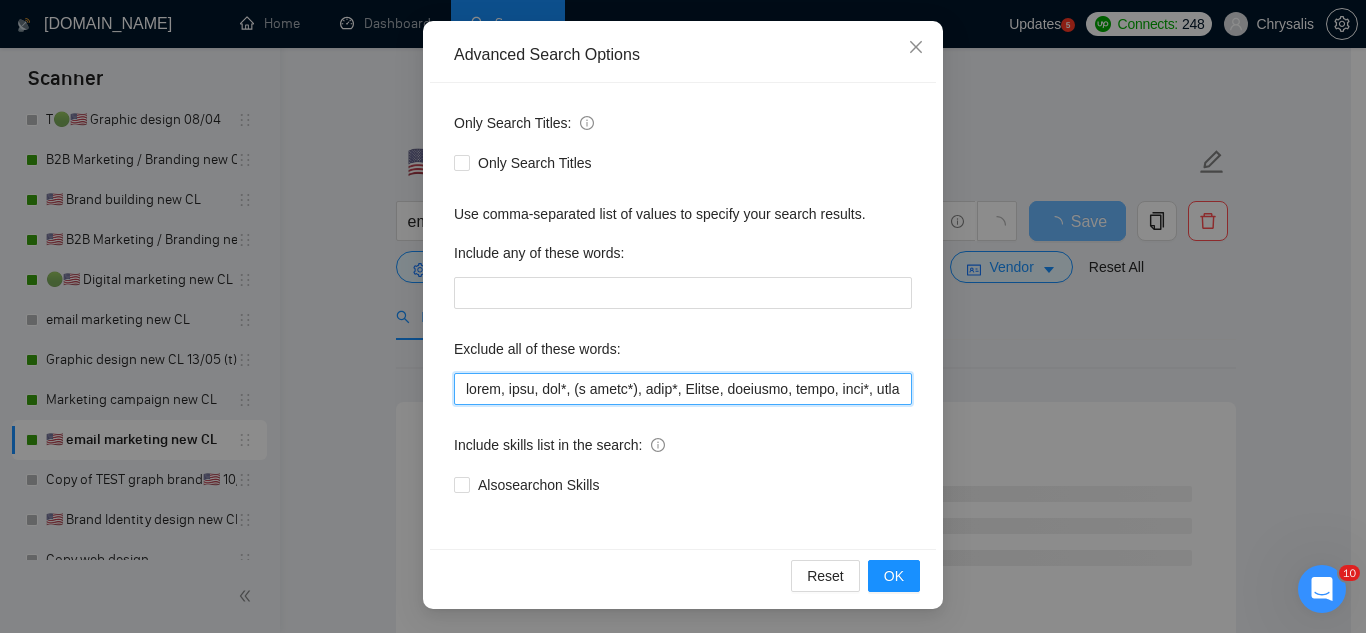 click at bounding box center [683, 389] 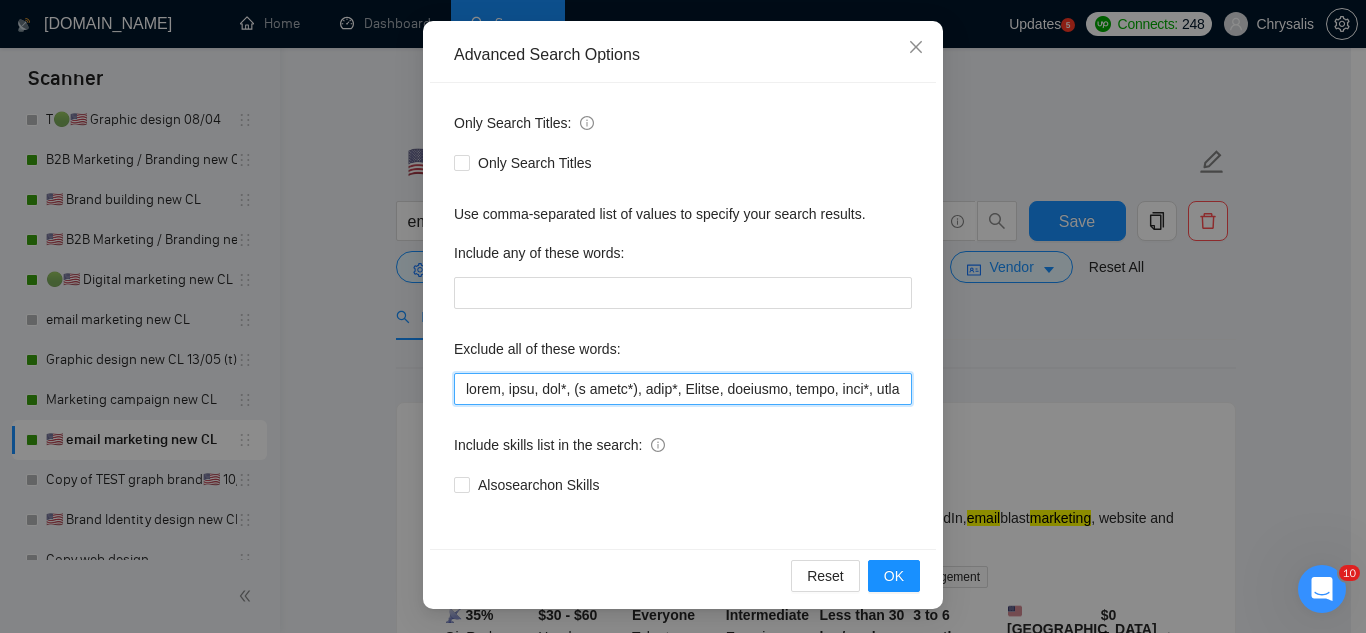 paste on ""pinterest ads", "modular construction", commission, referral," 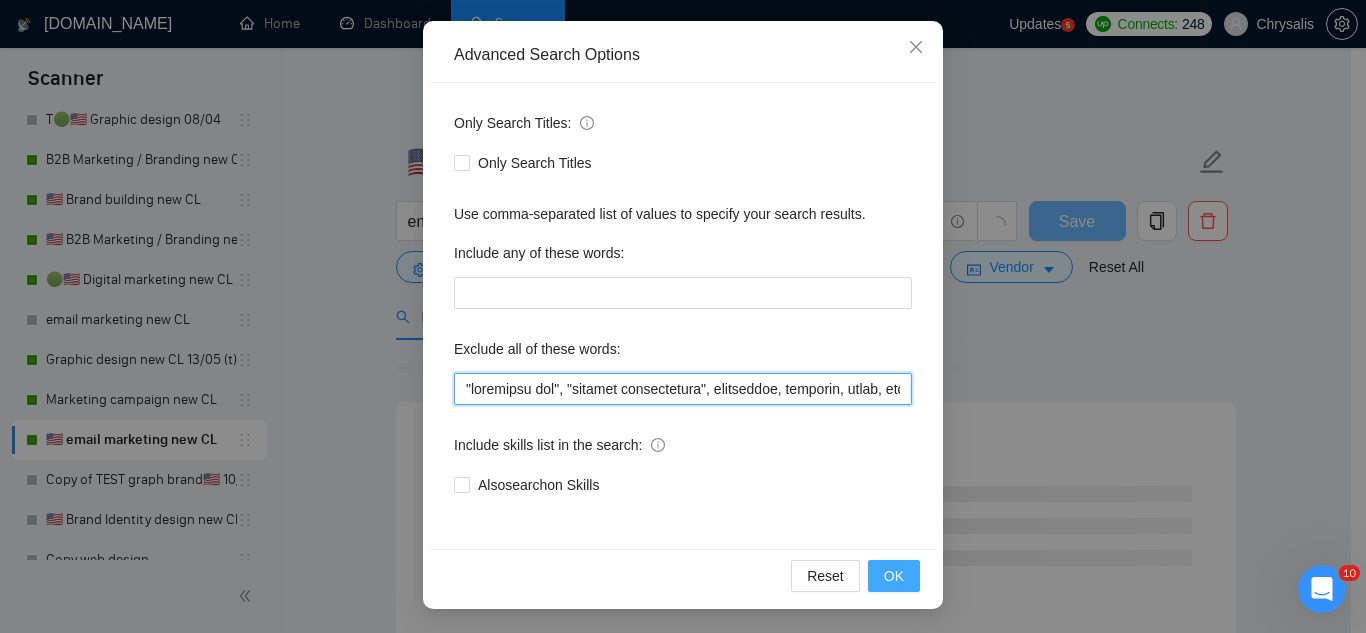 type on ""pinterest ads", "modular construction", commission, referral, coach, [PERSON_NAME], hat*, (t shirt*), flag*, Kajabi, showroom, mural, hood*, sweatshirt*, (t-shirt*), AppStream, "Boat Rental", (Product Dev*), Consultant, Advisor, subdomain, "Hand-Drawn", Architect, (voice actor*), (video edit*), "business development/lead gen", (/lead gen*), (lead gen*), (Lead Generation*), "Sound-Masking", "/SMS", sms, (program implement*), guitar, bitcoin, crypto, blockchain, "compensation consultant", recruiter, "webinar host", "sms expert", Draftsman, "mechanical layout", "equipment layout", "Bakery Plan", "Microsoft Visio", sketch, "t-shirt design", Patent, trademark, "trademark consulting", "intellectual property law", MidJourney, "AI image generation & editing", "AI image", "font development", clothing, "t-shirt", "tee shirt", accessories, Illustration, drawing, "Fashion & Beauty", "Vector works", CAD, "Commercial Design", "Autodesk CAD", "3D Rendering", "Artificial Intelligence", "Packaging Design", "Fashion Design", "Fashi..." 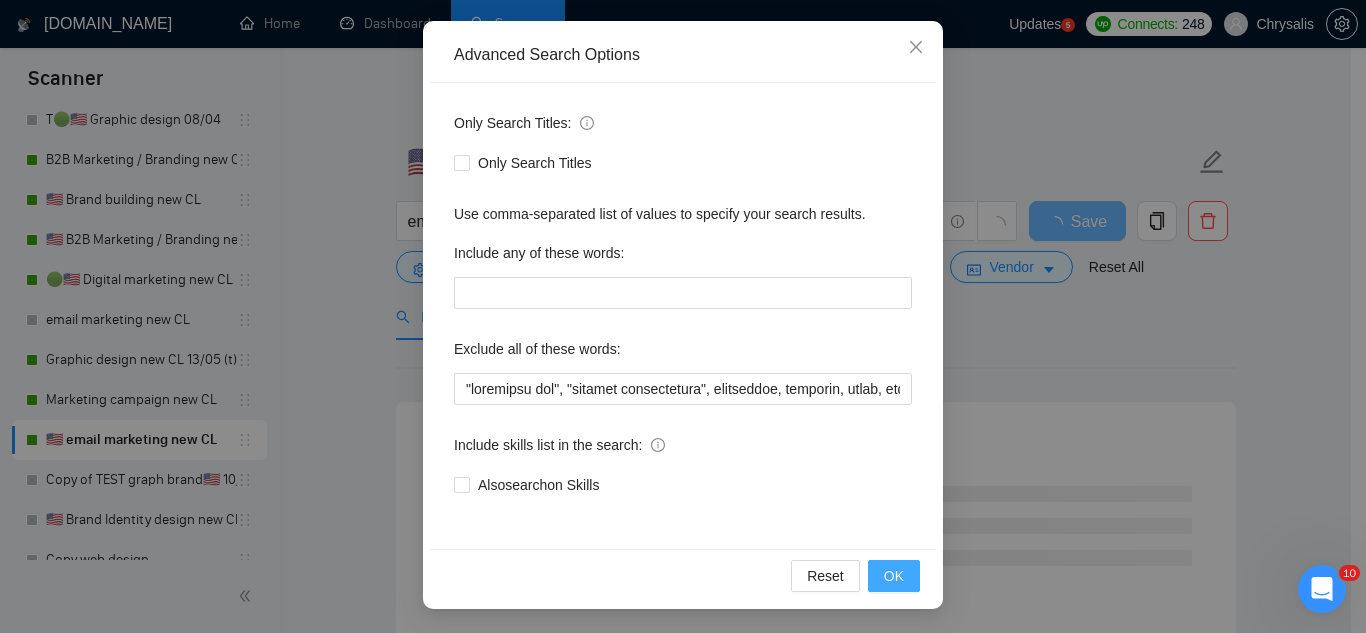 click on "OK" at bounding box center [894, 576] 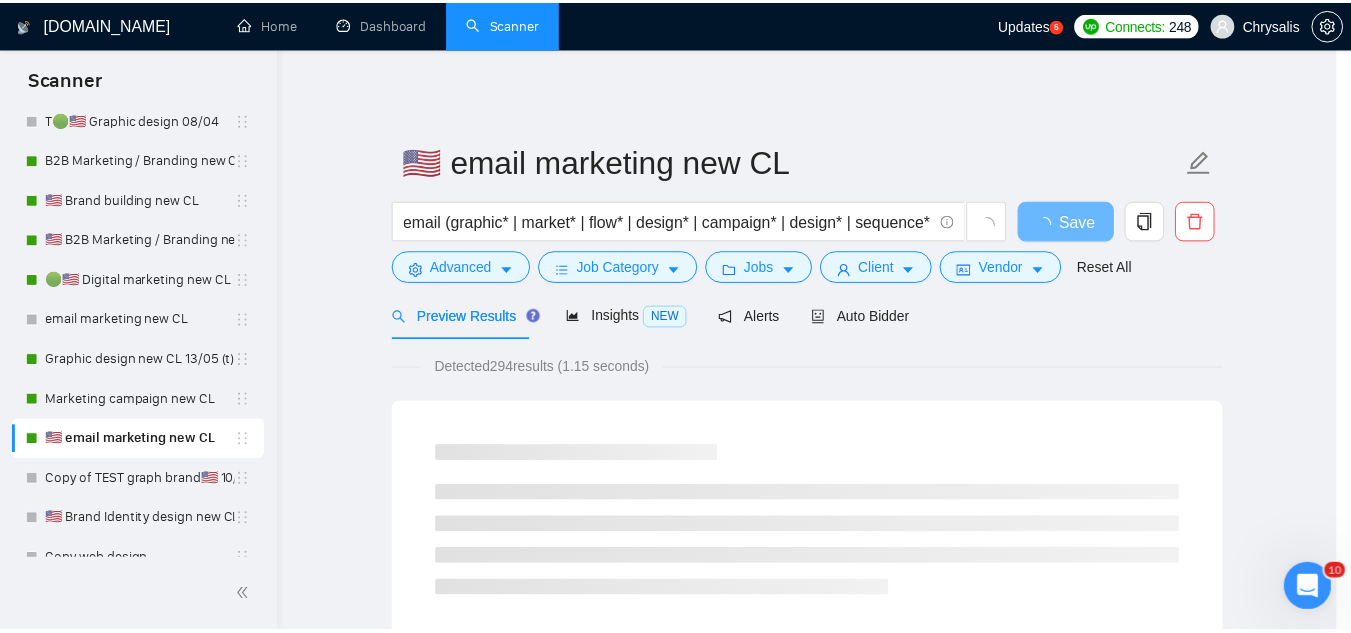scroll, scrollTop: 99, scrollLeft: 0, axis: vertical 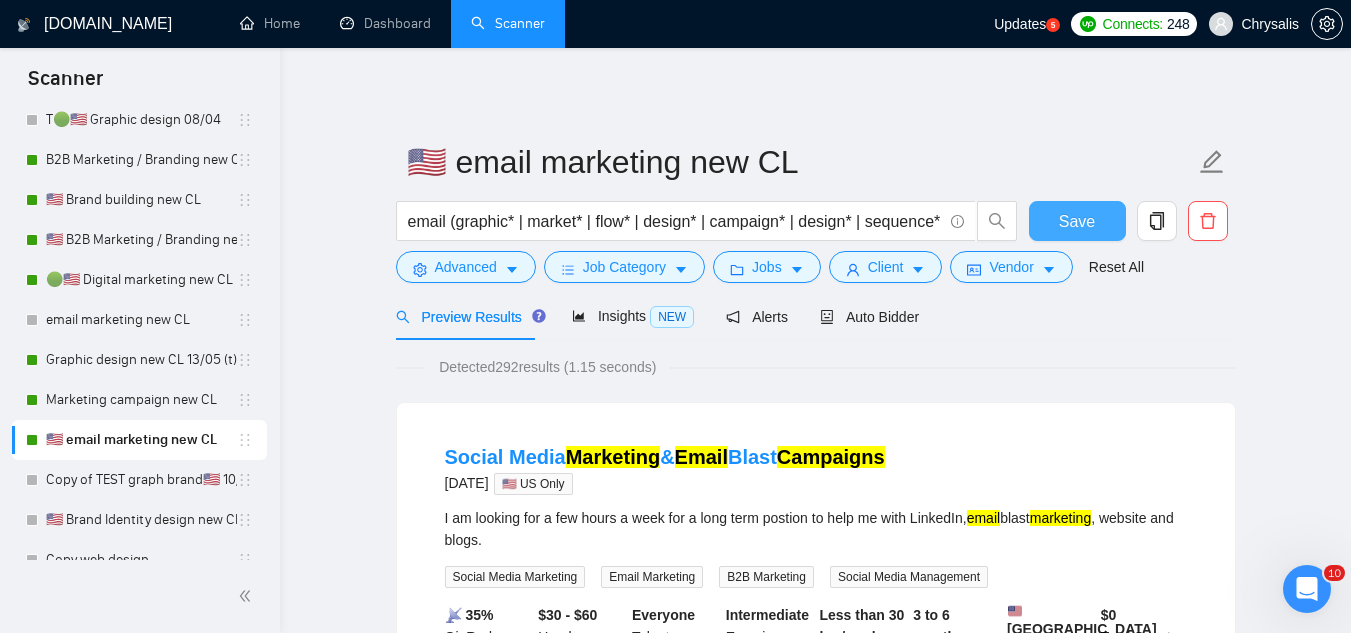 click on "Save" at bounding box center [1077, 221] 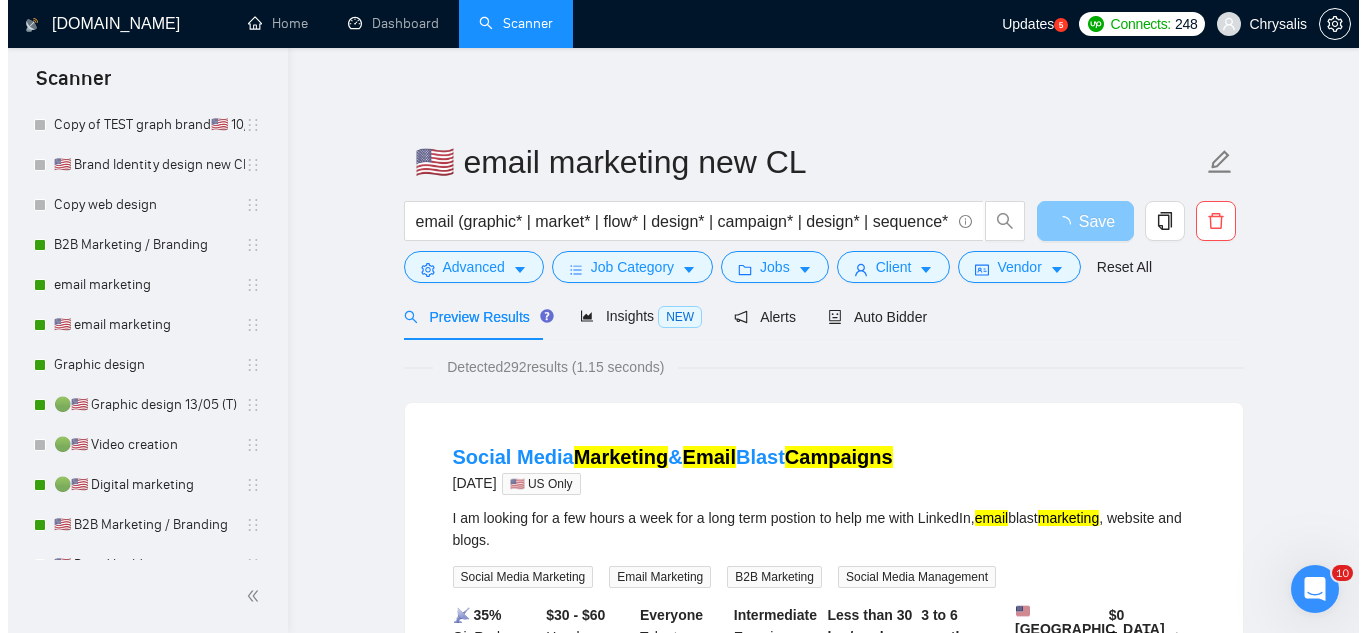 scroll, scrollTop: 1362, scrollLeft: 0, axis: vertical 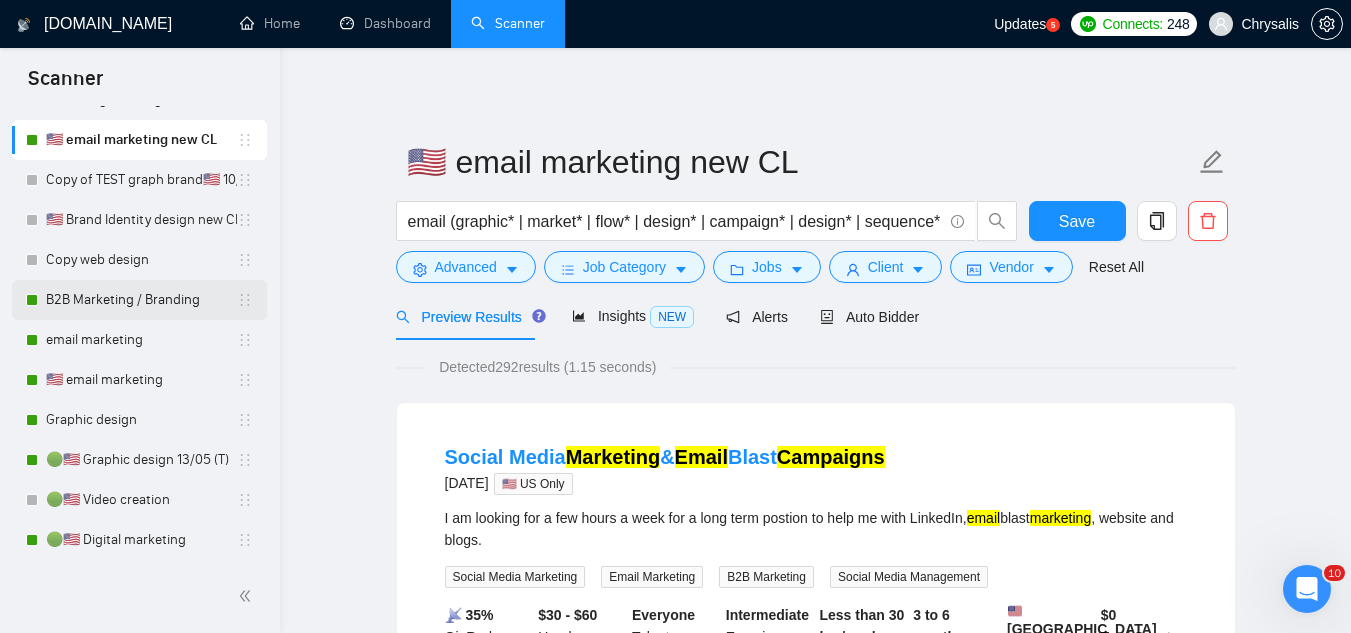 click on "B2B Marketing / Branding" at bounding box center (141, 300) 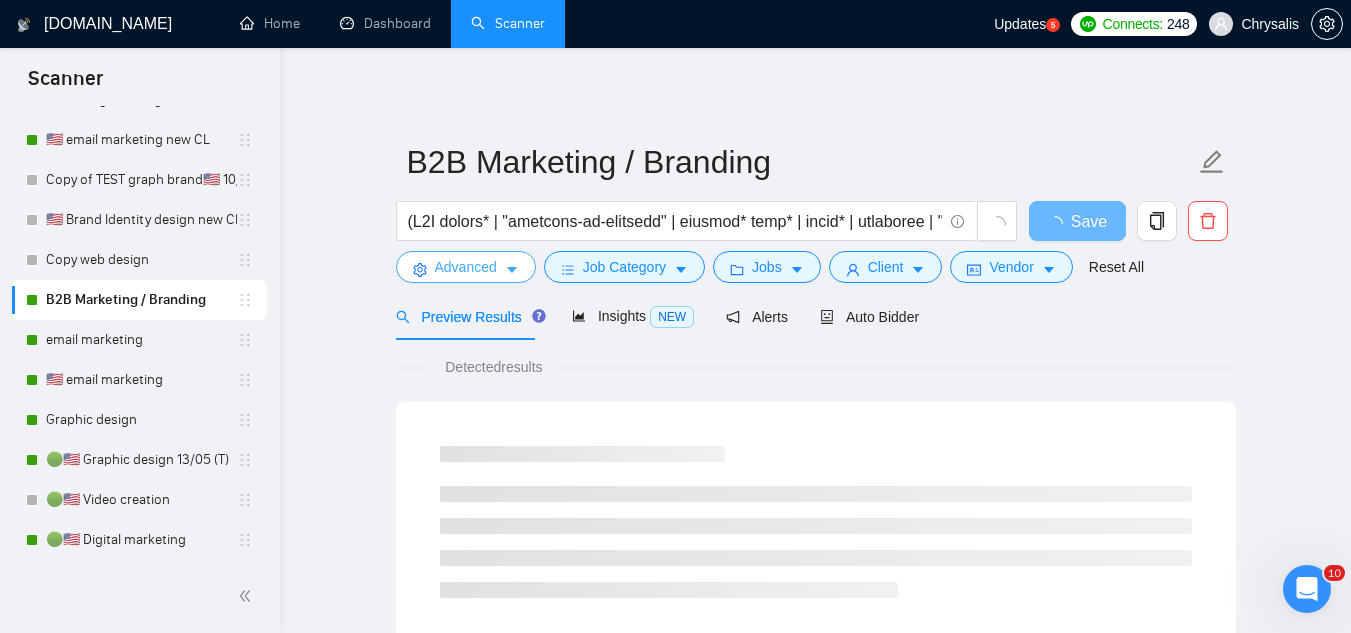 click on "Advanced" at bounding box center (466, 267) 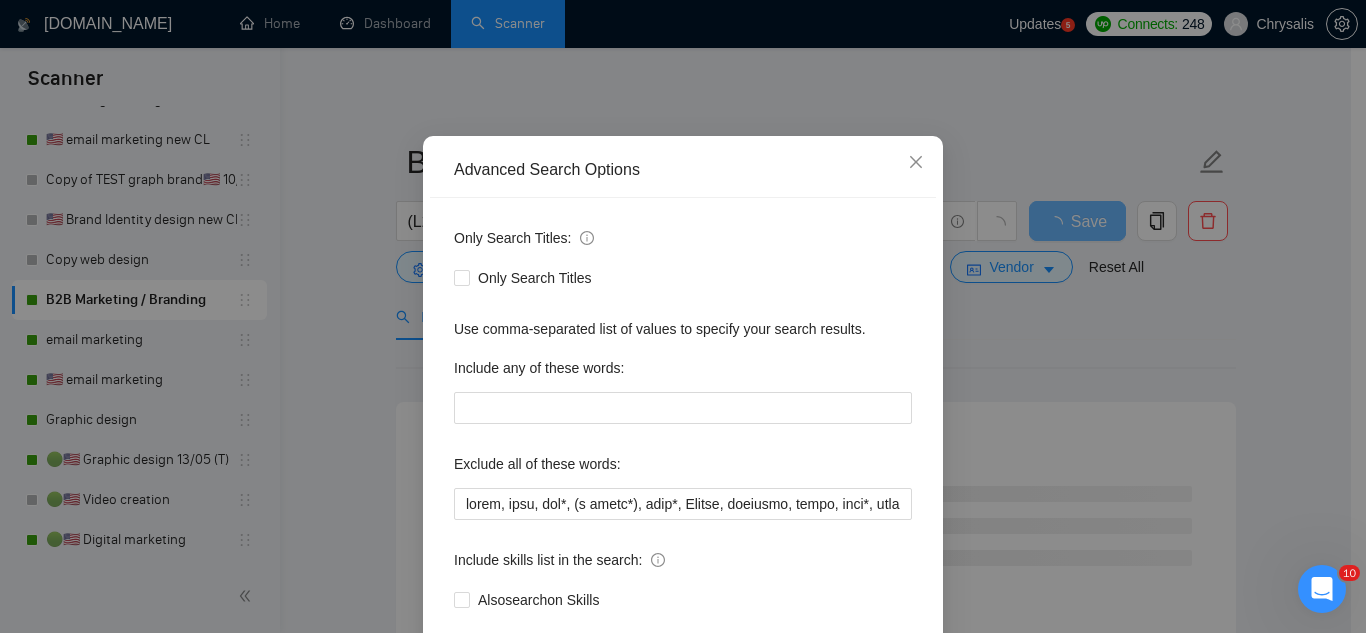 scroll, scrollTop: 199, scrollLeft: 0, axis: vertical 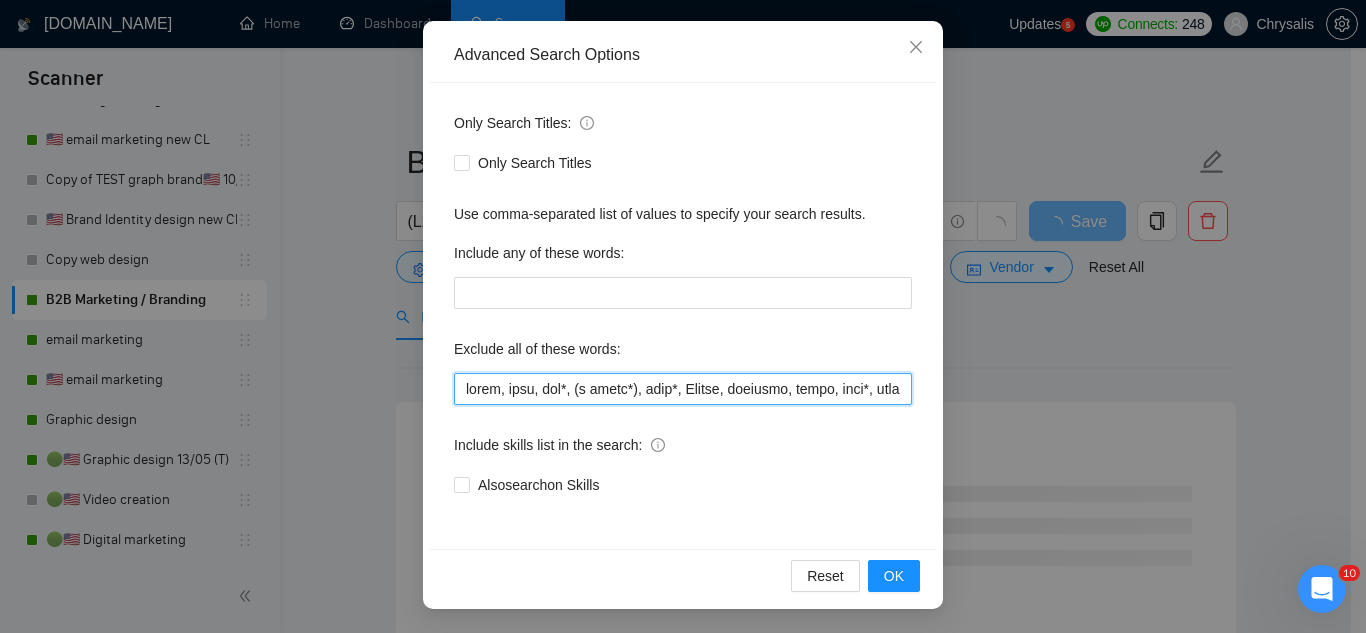 click at bounding box center [683, 389] 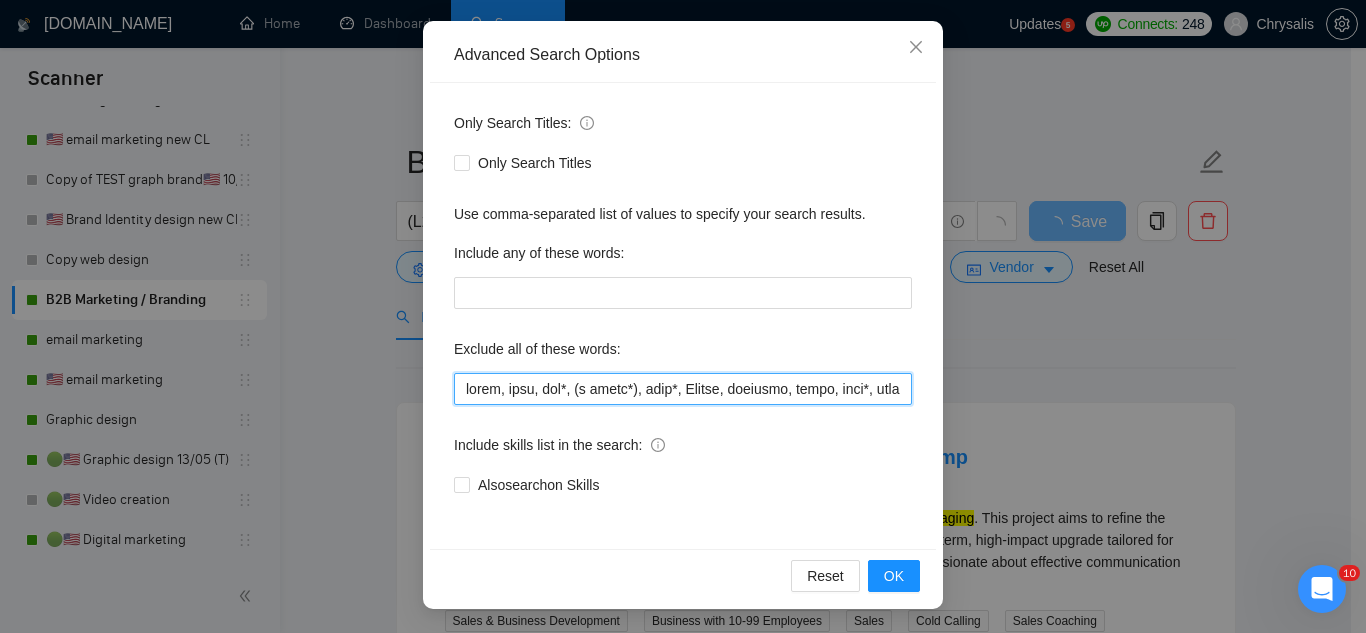 paste on ""pinterest ads", "modular construction", commission, referral," 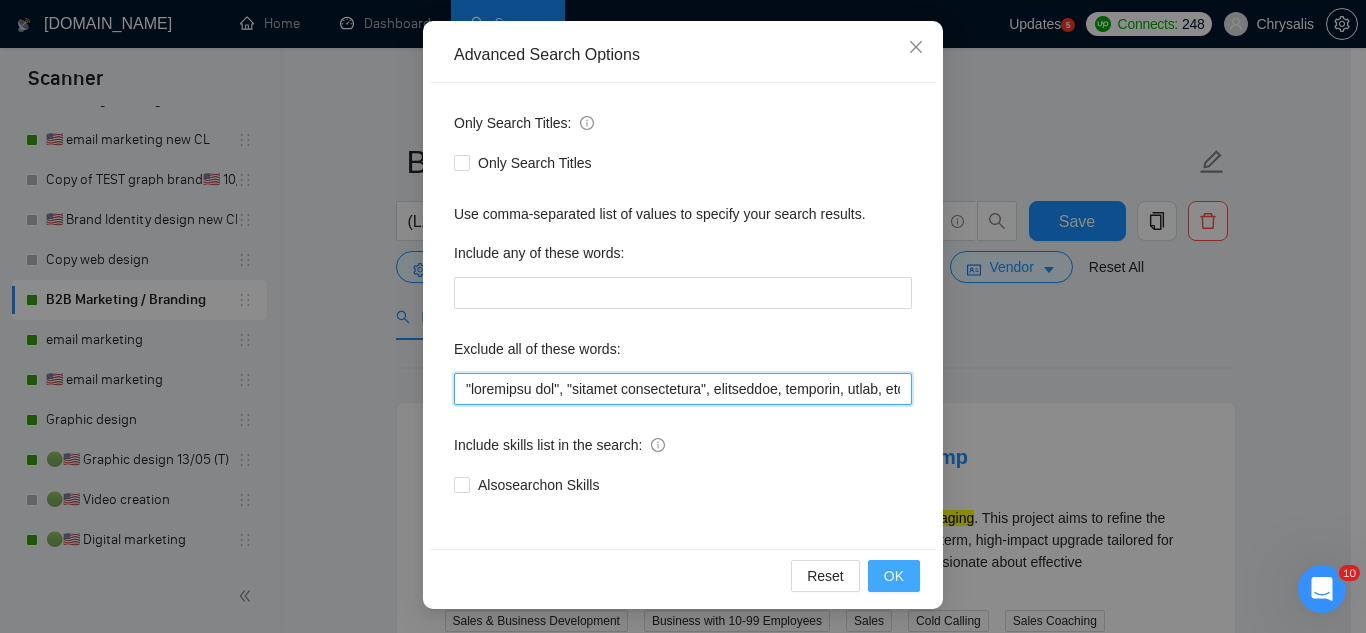 type on ""pinterest ads", "modular construction", commission, referral, coach, [PERSON_NAME], hat*, (t shirt*), flag*, Kajabi, showroom, mural, hood*, sweatshirt*, (t-shirt*), AppStream, "Boat Rental", (Product Dev*), Consultant, Advisor, subdomain, "Hand-Drawn", (business develop*), Architect, (voice actor*), (video edit*), "business development/lead gen", (/lead gen*), (lead gen*), (Lead Generation*), "Sound-Masking", "/SMS", sms, (program implement*), guitar, bitcoin, crypto, blockchain, "compensation consultant", recruiter, "webinar host", "sms expert", Draftsman, "mechanical layout", "equipment layout", "Bakery Plan", "Microsoft Visio", sketch, "t-shirt design", Patent, trademark, "trademark consulting", "intellectual property law", MidJourney, "AI image generation & editing", "AI image", "font development", clothing, "t-shirt", "tee shirt", accessories, Illustration, drawing, "Fashion & Beauty", "Vector works", CAD, "Commercial Design", "Autodesk CAD", "3D Rendering", "Artificial Intelligence", "Packaging Design", "Fa..." 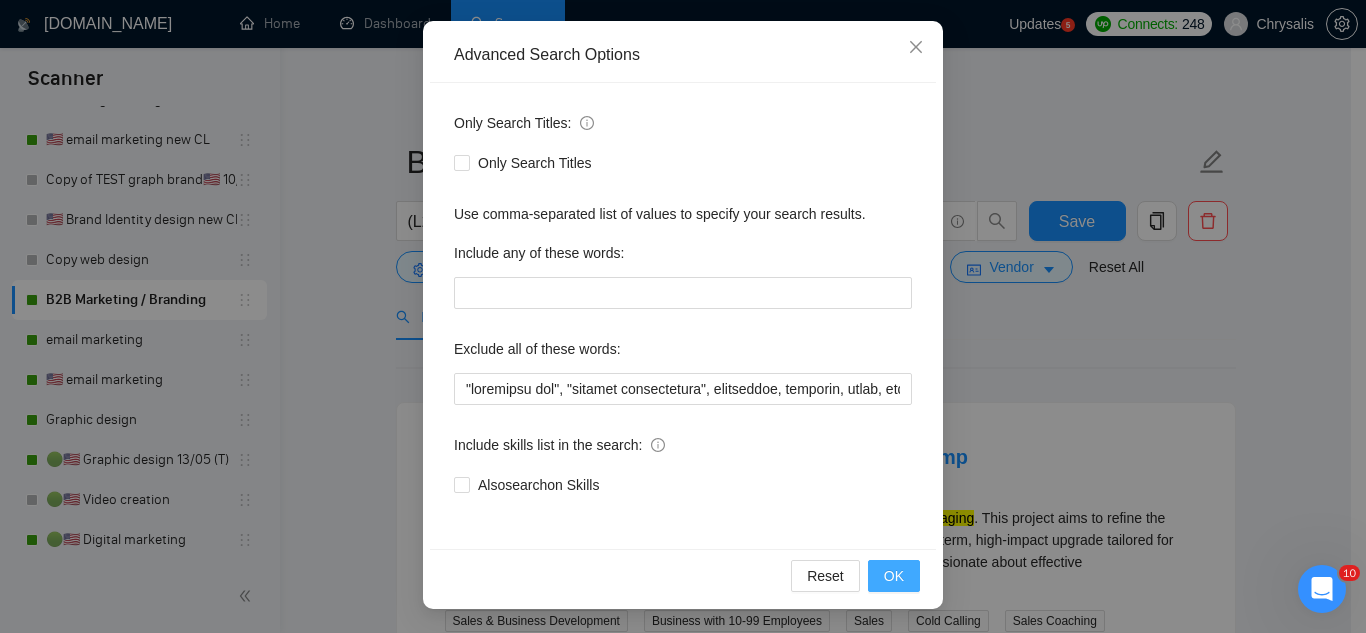 click on "OK" at bounding box center (894, 576) 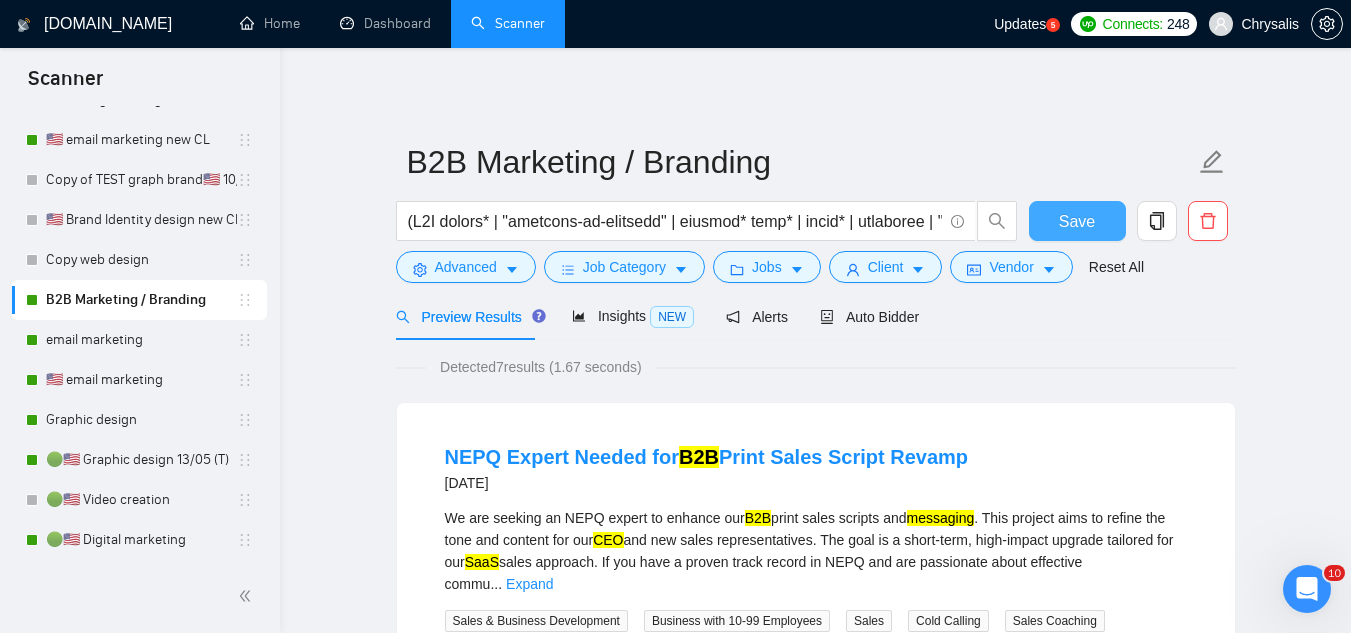 click on "Save" at bounding box center (1077, 221) 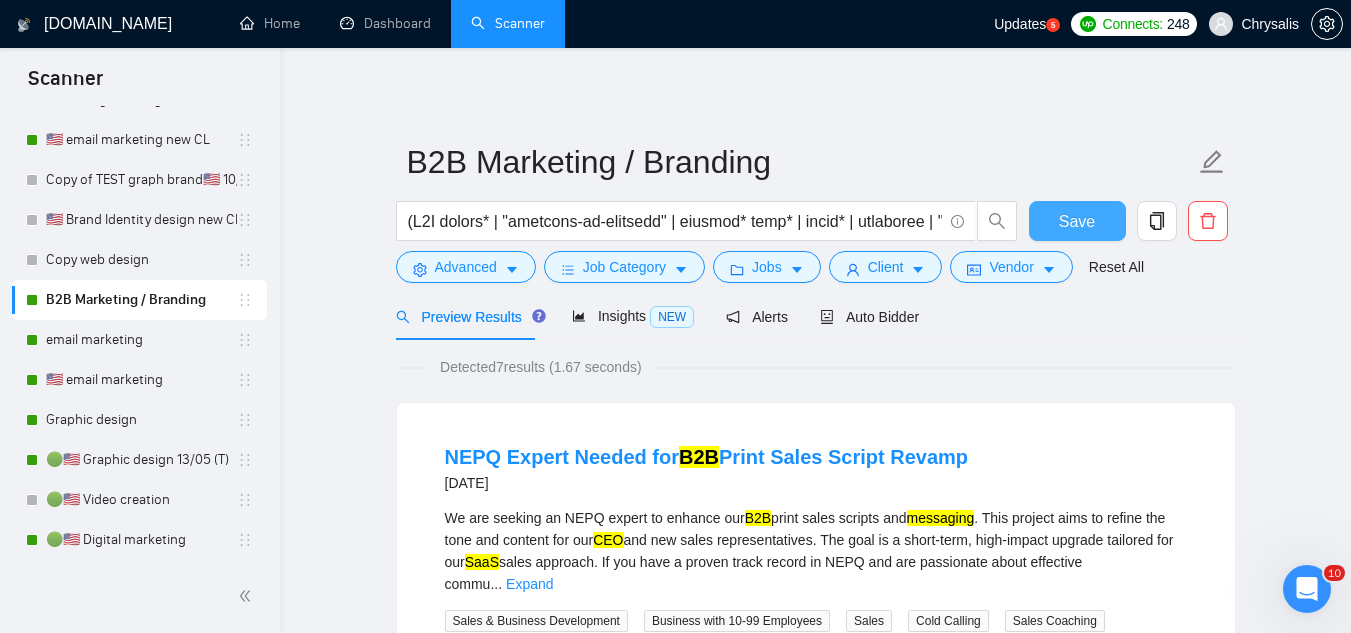 click on "Save" at bounding box center [1077, 221] 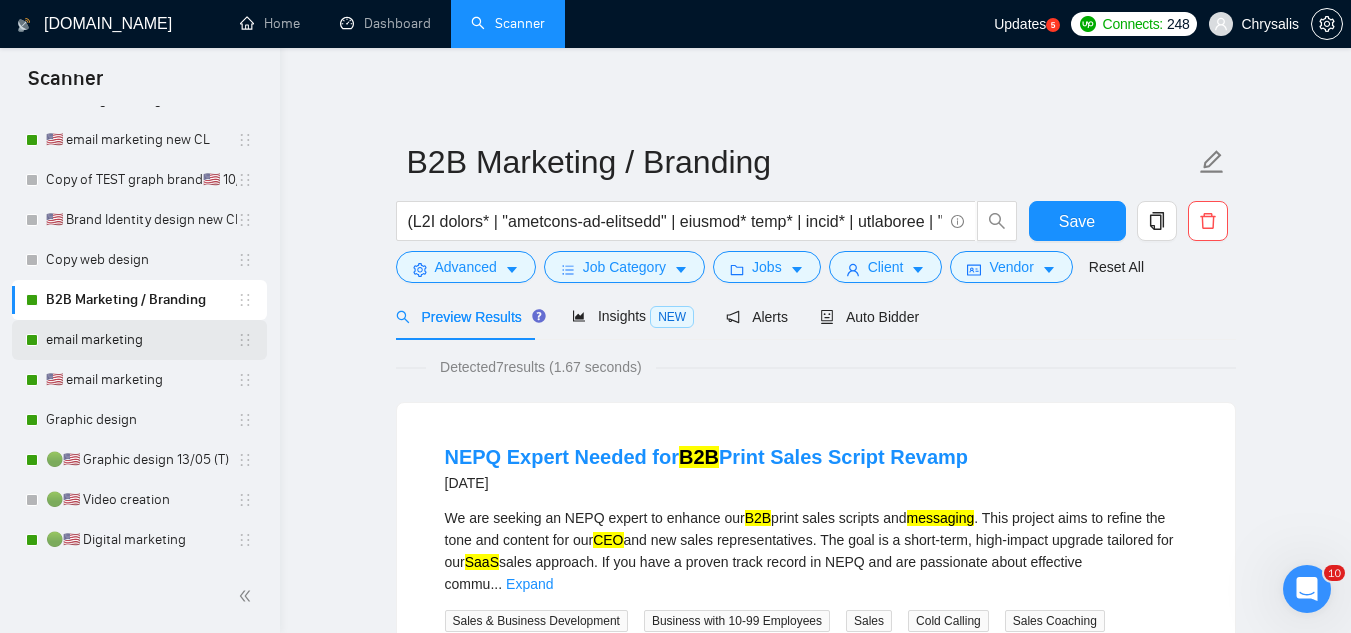 click on "email marketing" at bounding box center (141, 340) 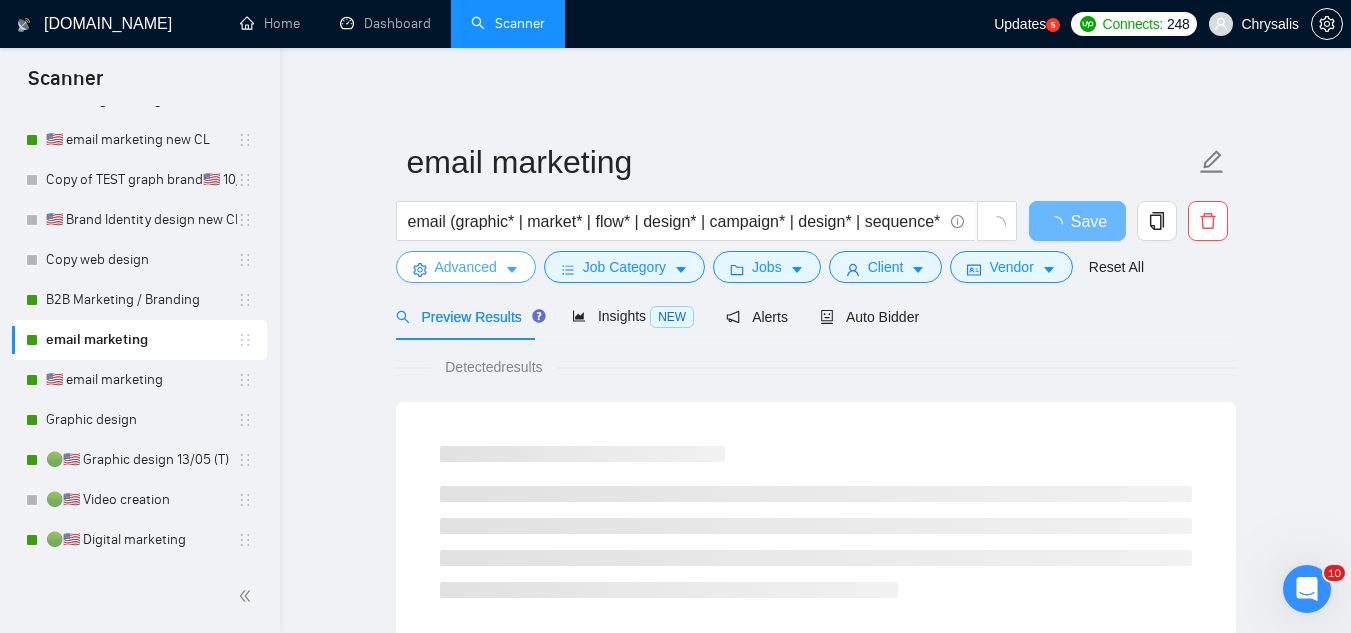 click on "Advanced" at bounding box center (466, 267) 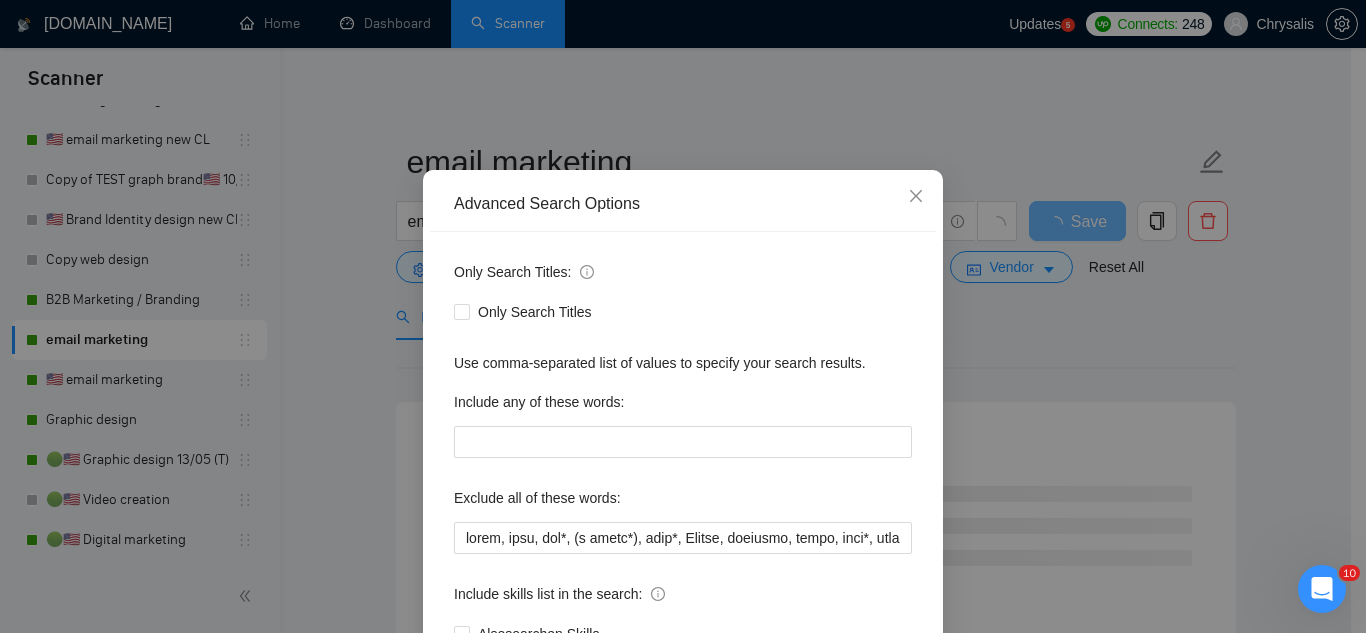 scroll, scrollTop: 100, scrollLeft: 0, axis: vertical 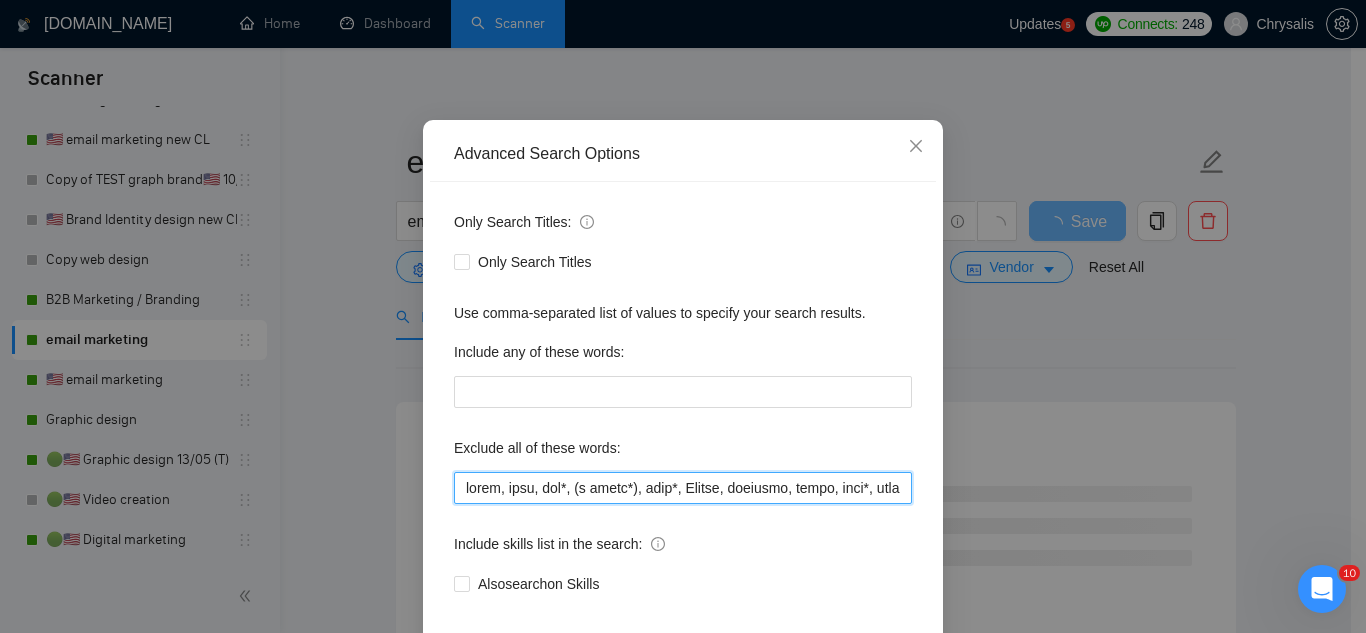click at bounding box center (683, 488) 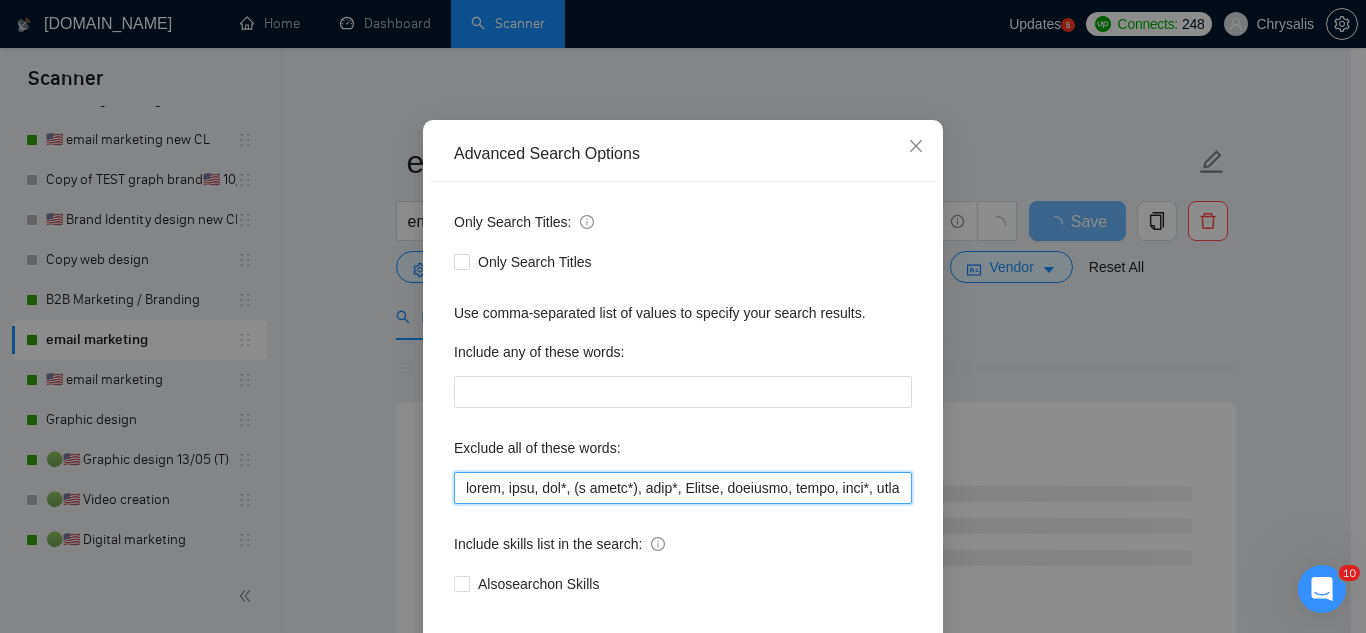 paste on ""pinterest ads", "modular construction", commission, referral," 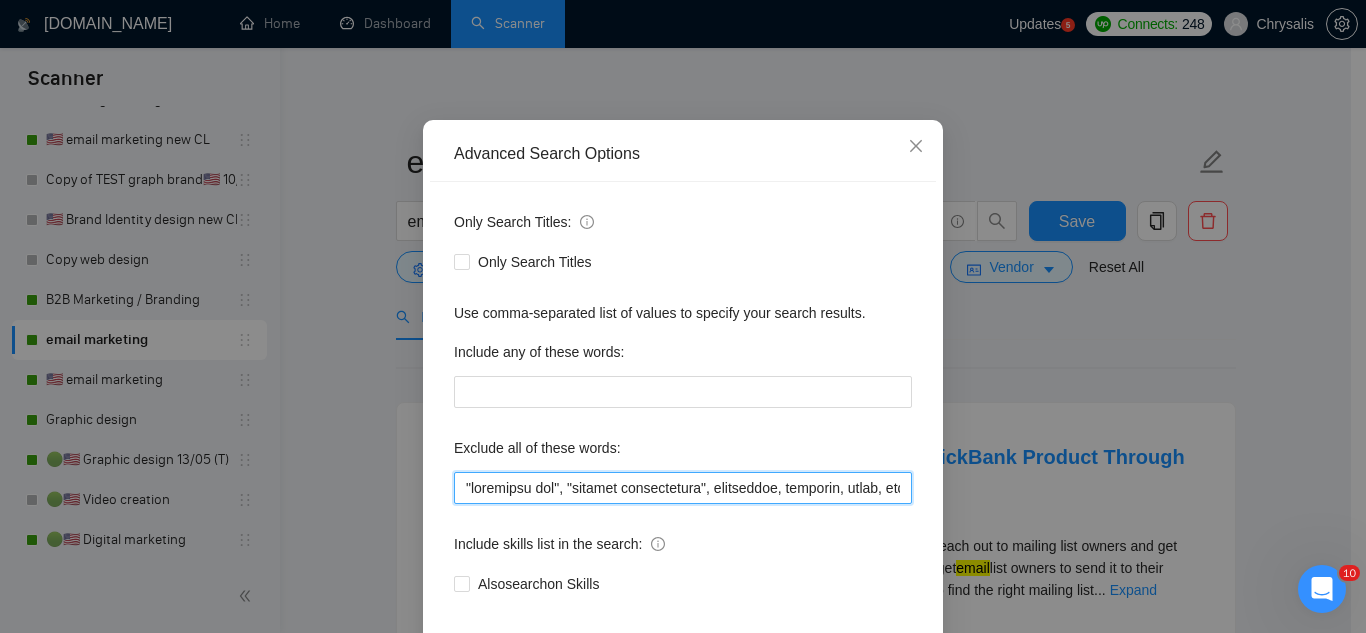 scroll, scrollTop: 199, scrollLeft: 0, axis: vertical 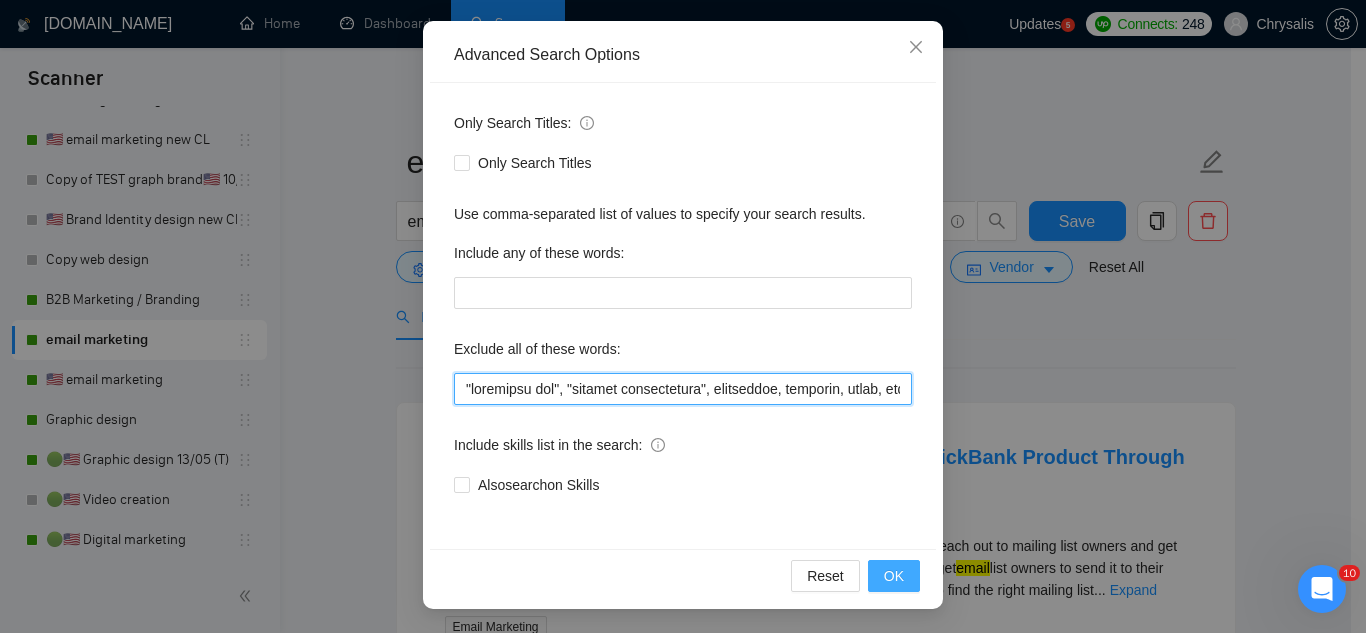 type on ""pinterest ads", "modular construction", commission, referral, coach, [PERSON_NAME], hat*, (t shirt*), flag*, Kajabi, showroom, mural, hood*, sweatshirt*, (t-shirt*), AppStream, "Boat Rental", (Product Dev*), Consultant, Advisor, subdomain, "Hand-Drawn", (business develop*), Architect, (voice actor*), (video edit*), "business development/lead gen", (/lead gen*), (lead gen*), (Lead Generation*), "Sound-Masking", "/SMS", sms, (program implement*), guitar, bitcoin, crypto, blockchain, "compensation consultant", recruiter, "webinar host", "sms expert", Draftsman, "mechanical layout", "equipment layout", "Bakery Plan", "Microsoft Visio", sketch, "t-shirt design", Patent, trademark, "trademark consulting", "intellectual property law", MidJourney, "AI image generation & editing", "AI image", "font development", clothing, "t-shirt", "tee shirt", accessories, Illustration, drawing, "Fashion & Beauty", "Vector works", CAD, "Commercial Design", "Autodesk CAD", "3D Rendering", "Artificial Intelligence", "Packaging Design", "Fa..." 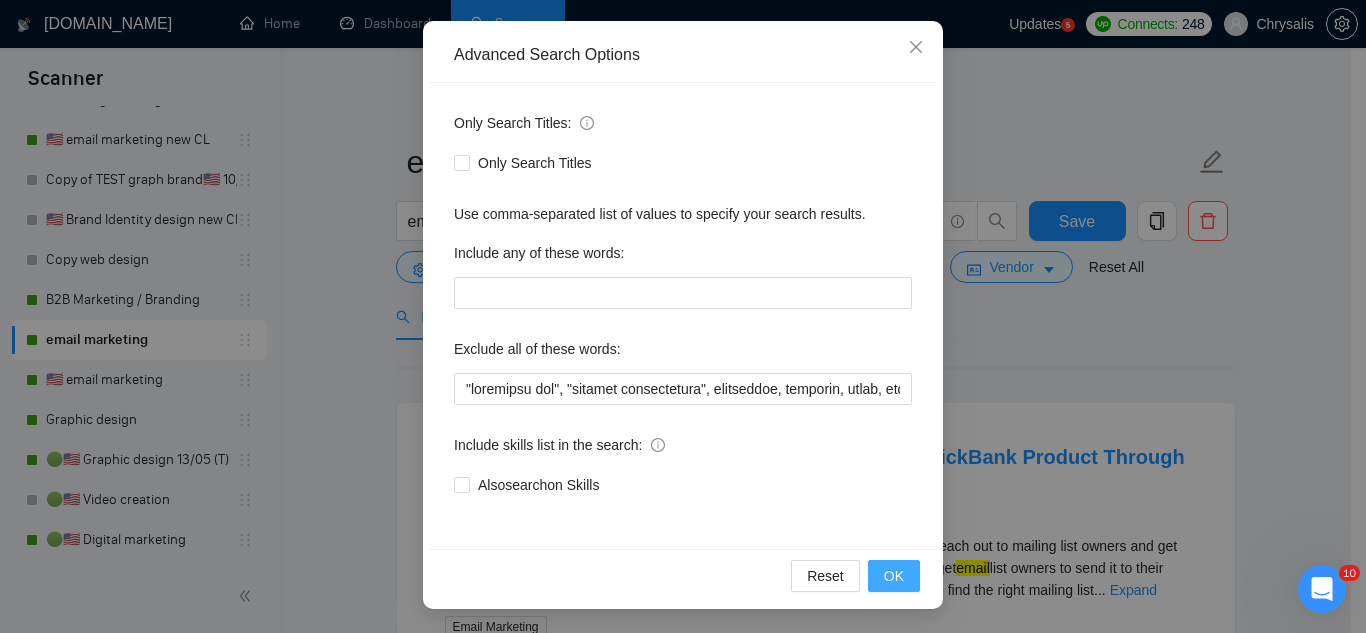 click on "OK" at bounding box center [894, 576] 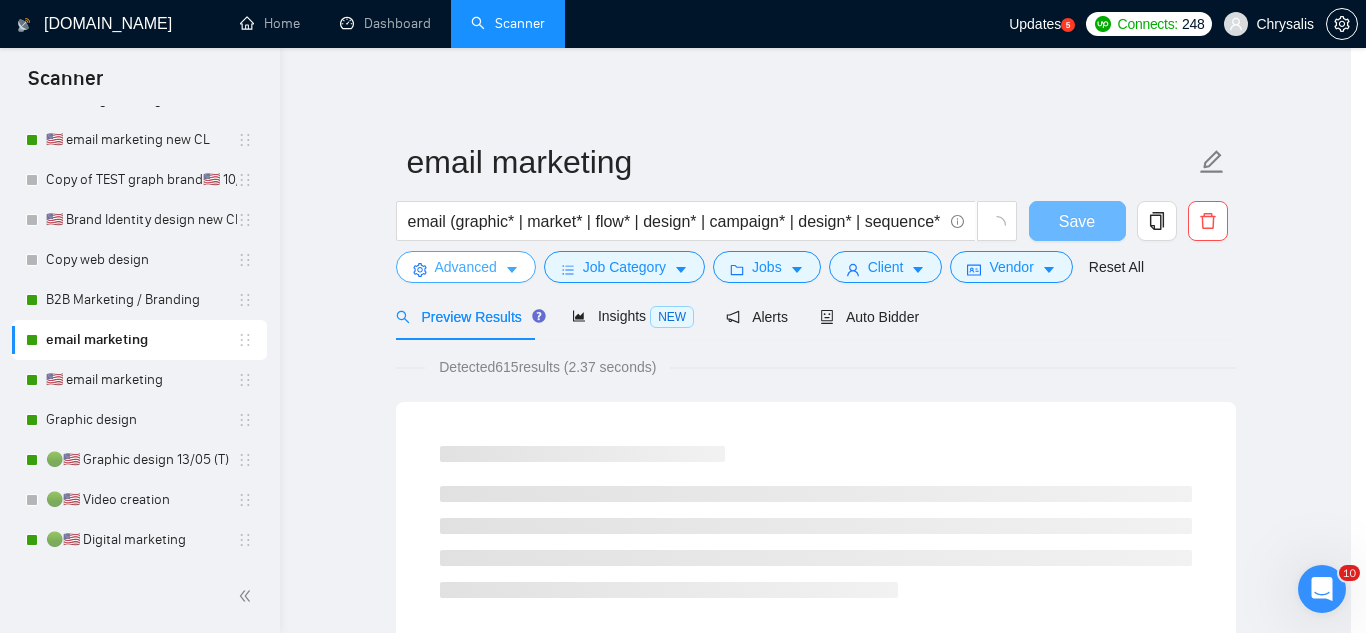 scroll, scrollTop: 0, scrollLeft: 0, axis: both 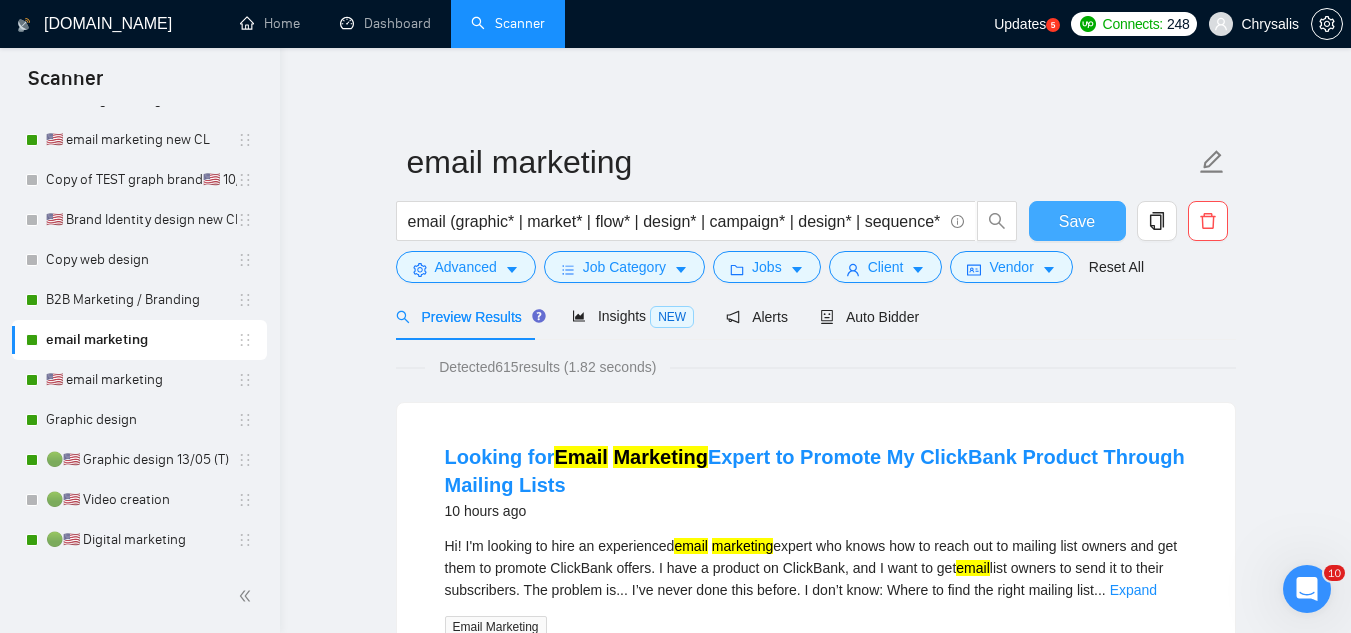 click on "Save" at bounding box center (1077, 221) 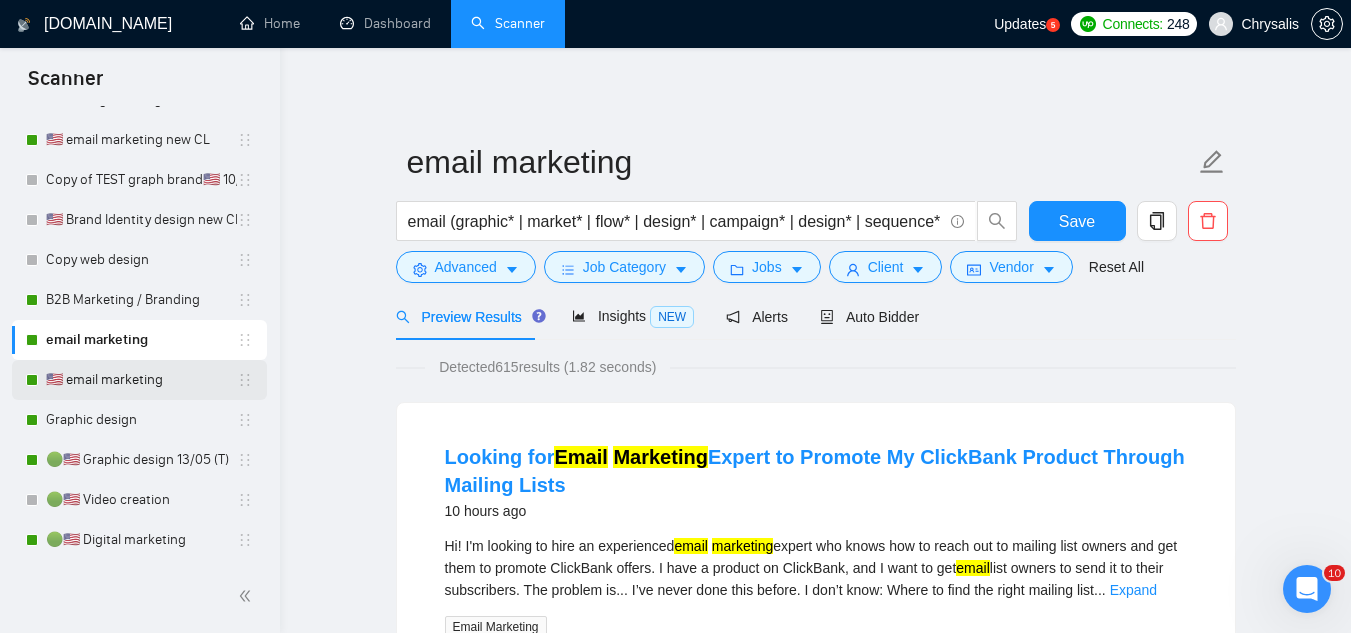 click on "🇺🇸 email marketing" at bounding box center [141, 380] 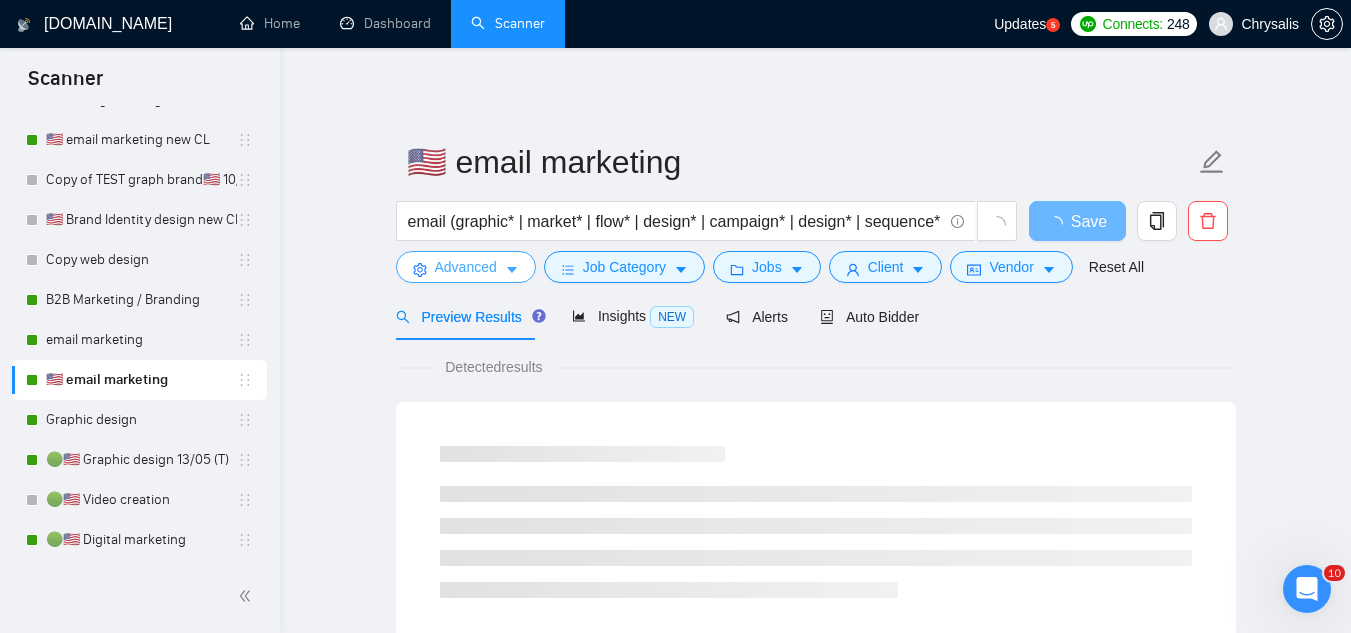 click on "Advanced" at bounding box center (466, 267) 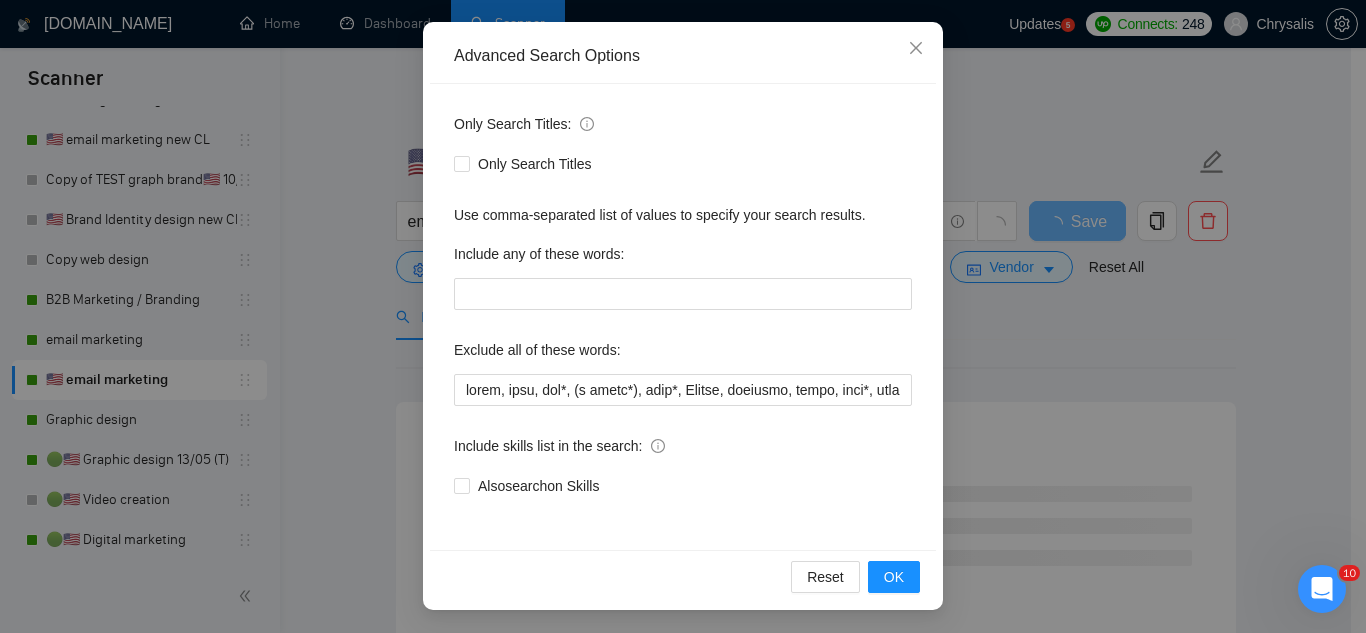 scroll, scrollTop: 199, scrollLeft: 0, axis: vertical 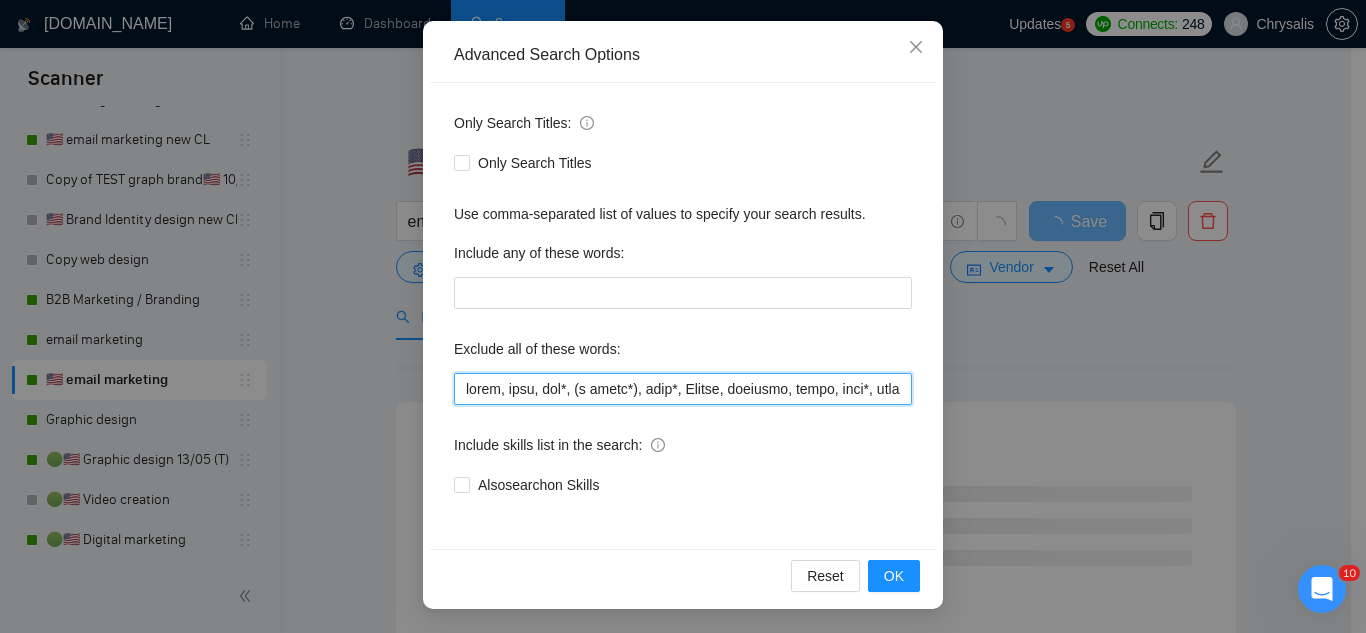 click at bounding box center (683, 389) 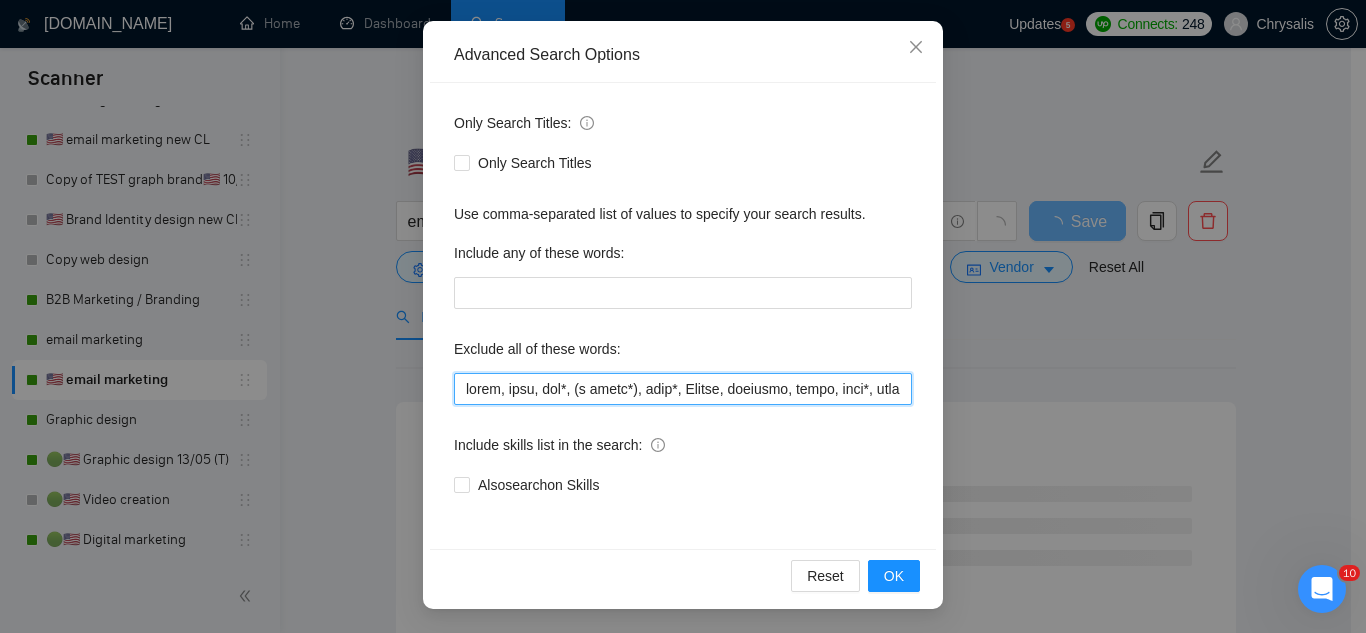 paste on ""pinterest ads", "modular construction", commission, referral," 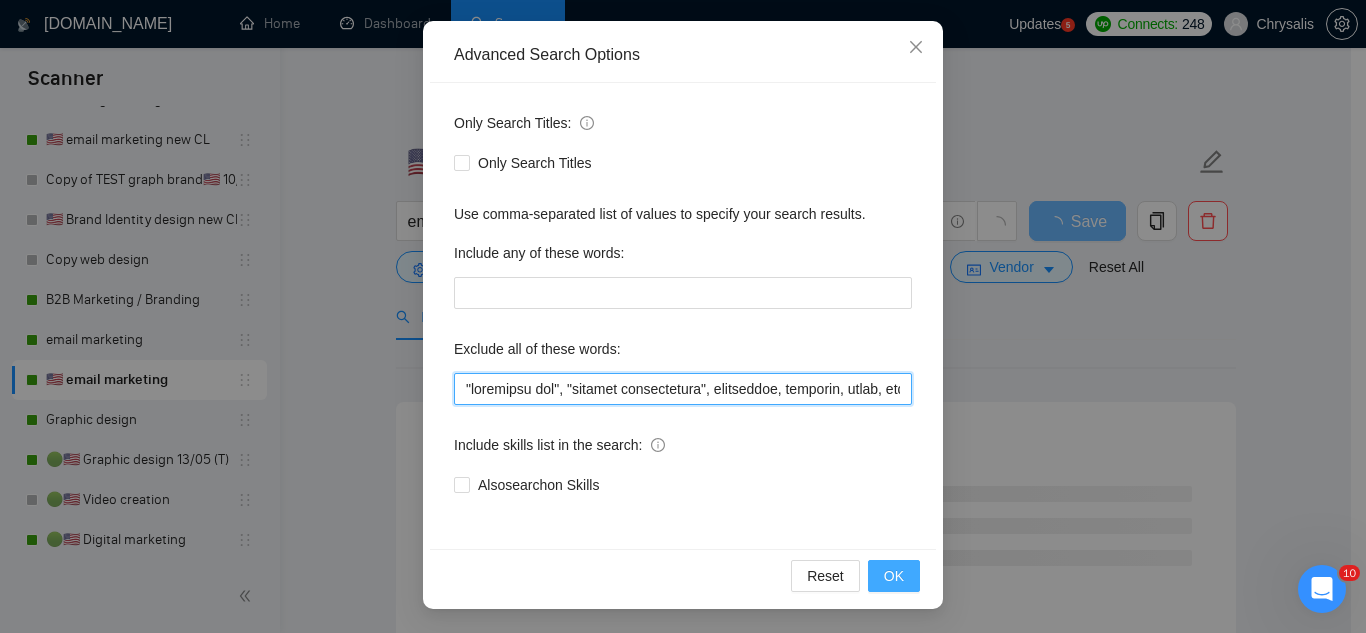 type on ""pinterest ads", "modular construction", commission, referral, coach, [PERSON_NAME], hat*, (t shirt*), flag*, Kajabi, showroom, mural, hood*, sweatshirt*, (t-shirt*), AppStream, (business develop*), "Boat Rental", (Product Dev*), Consultant, Advisor, subdomain, "Hand-Drawn", Architect, (voice actor*), (video edit*), "business development/lead gen", (/lead gen*), (lead gen*), (Lead Generation*), "Sound-Masking", "/SMS", sms, (program implement*), guitar, bitcoin, crypto, blockchain, "compensation consultant", recruiter, "webinar host", "sms expert", Draftsman, "mechanical layout", "equipment layout", "Bakery Plan", "Microsoft Visio", sketch, "t-shirt design", Patent, trademark, "trademark consulting", "intellectual property law", MidJourney, "AI image generation & editing", "AI image", "font development", clothing, "t-shirt", "tee shirt", accessories, Illustration, drawing, "Fashion & Beauty", "Vector works", CAD, "Commercial Design", "Autodesk CAD", "3D Rendering", "Artificial Intelligence", "Packaging Design", "Fa..." 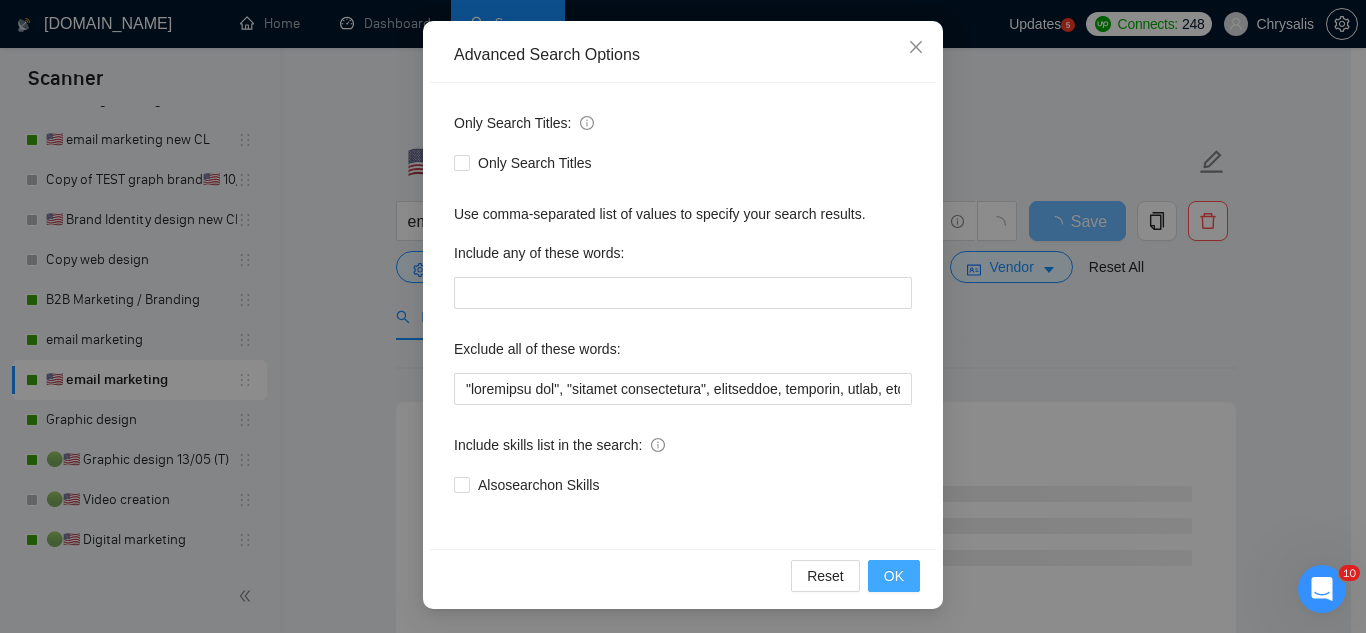 click on "OK" at bounding box center [894, 576] 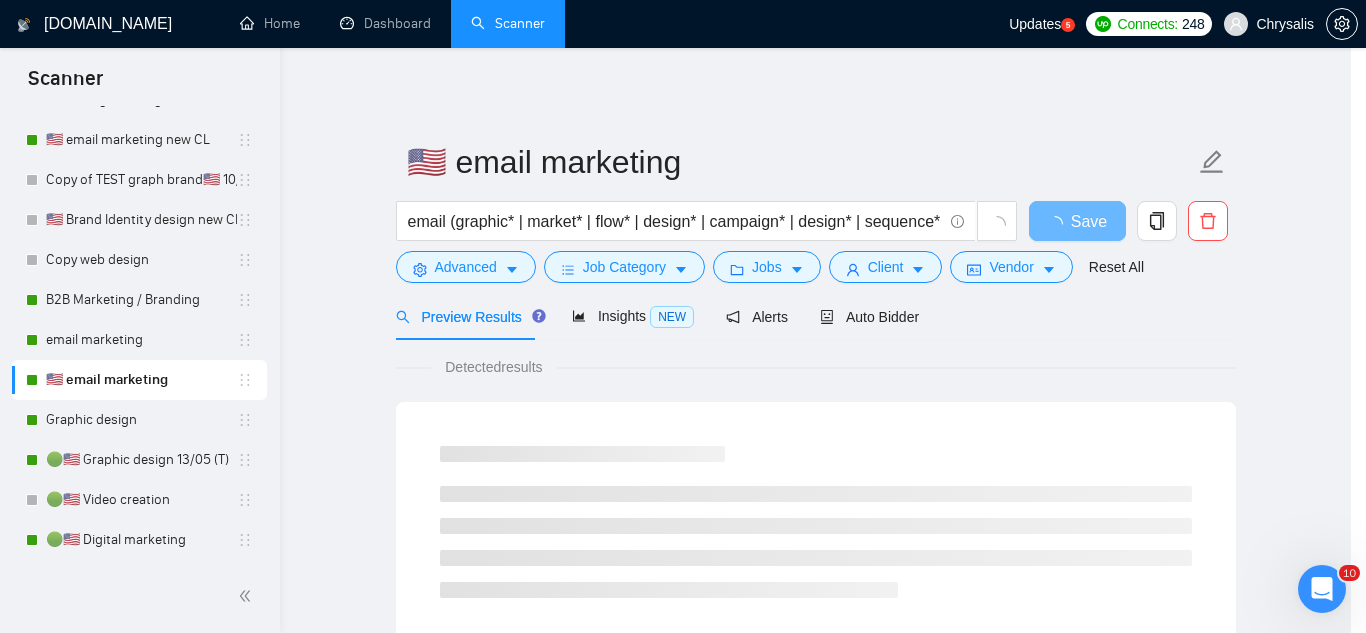 scroll, scrollTop: 99, scrollLeft: 0, axis: vertical 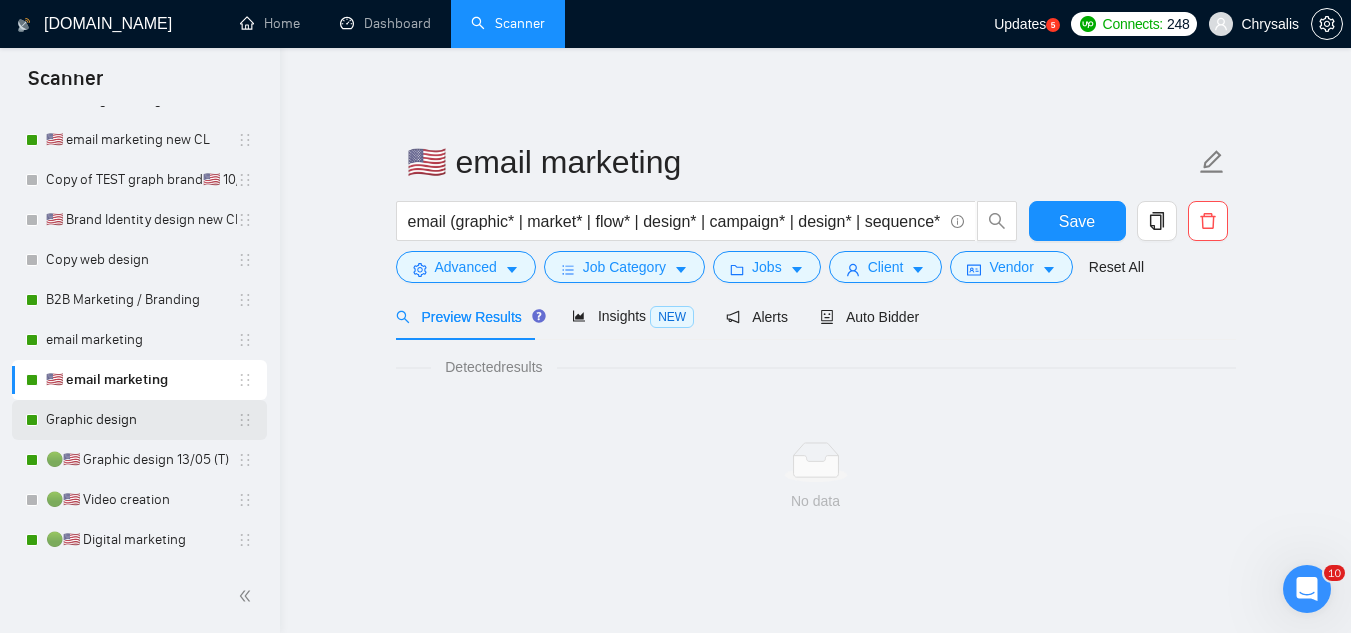 click on "Graphic design" at bounding box center [141, 420] 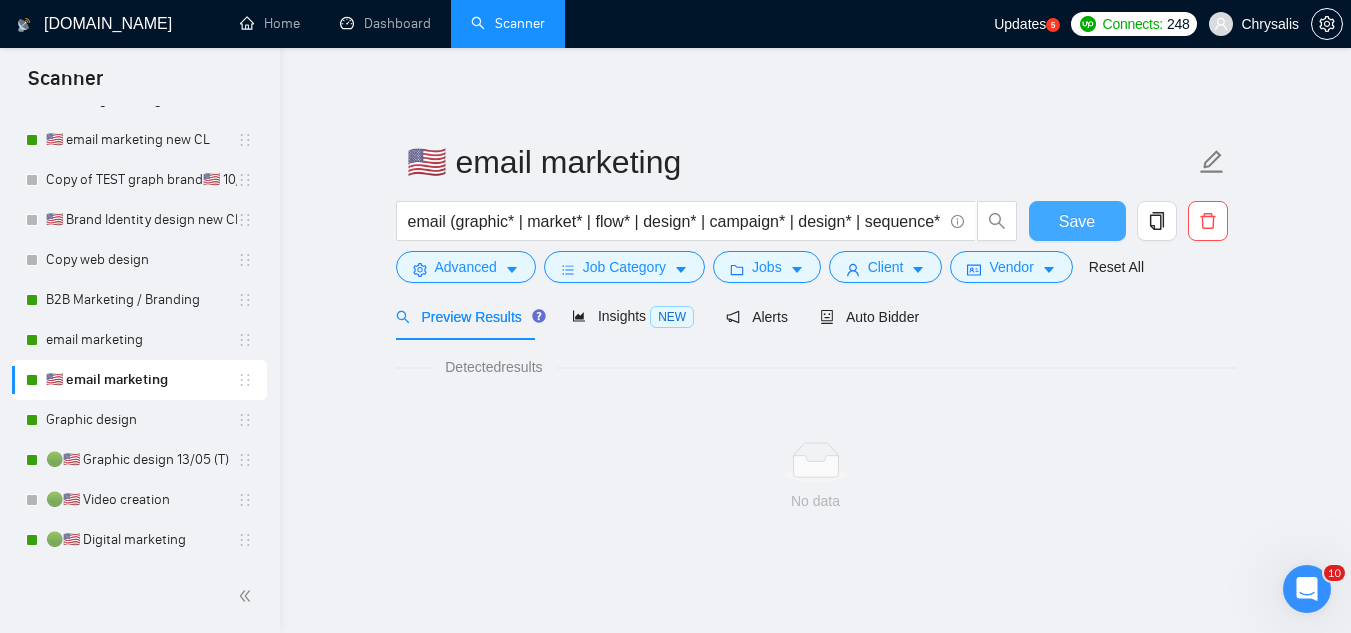 click on "Save" at bounding box center (1077, 221) 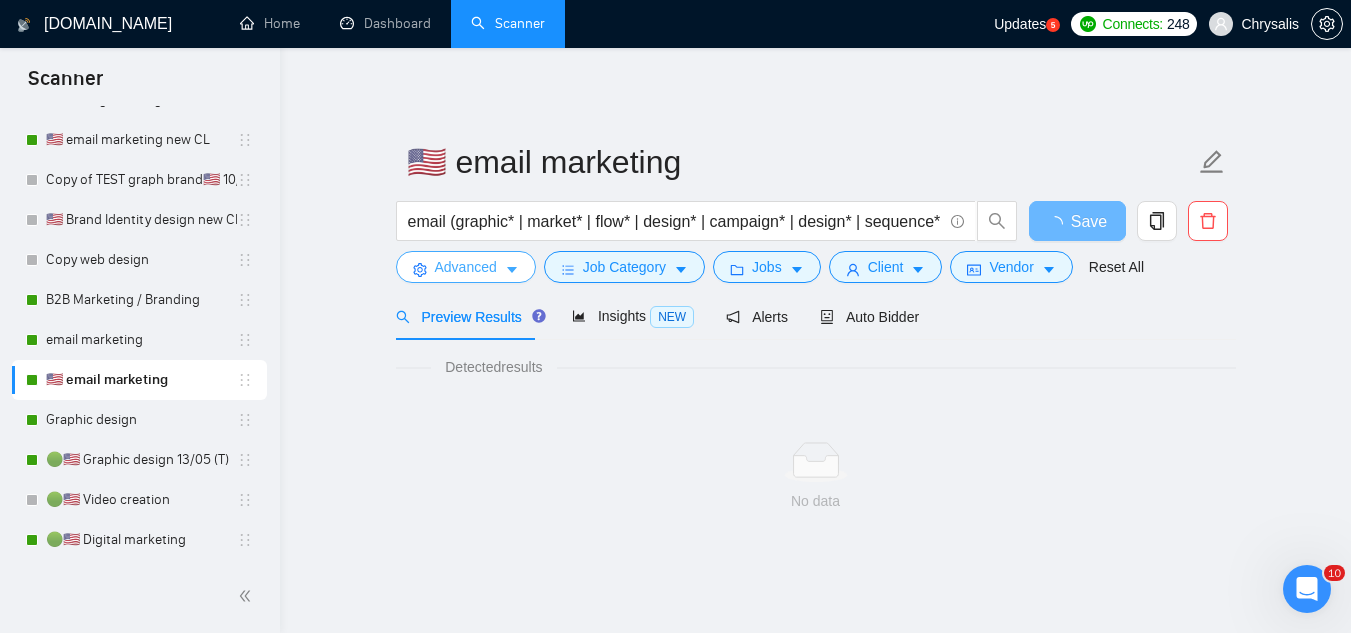 click on "Advanced" at bounding box center [466, 267] 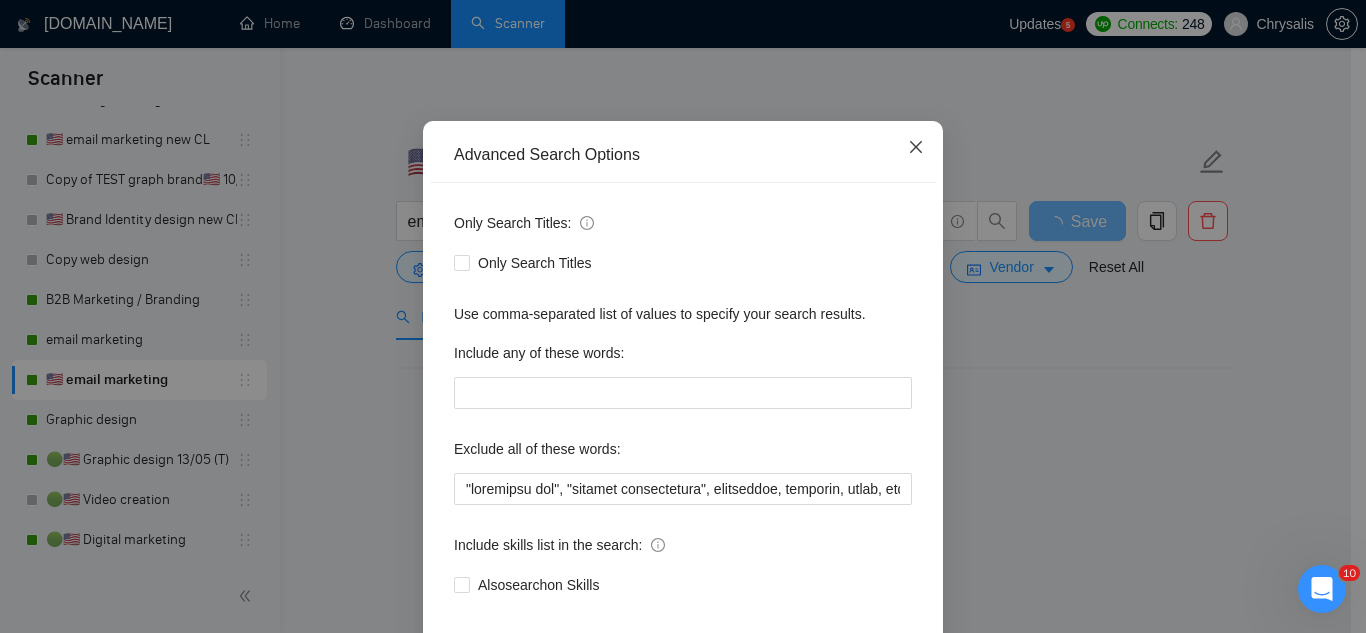 click 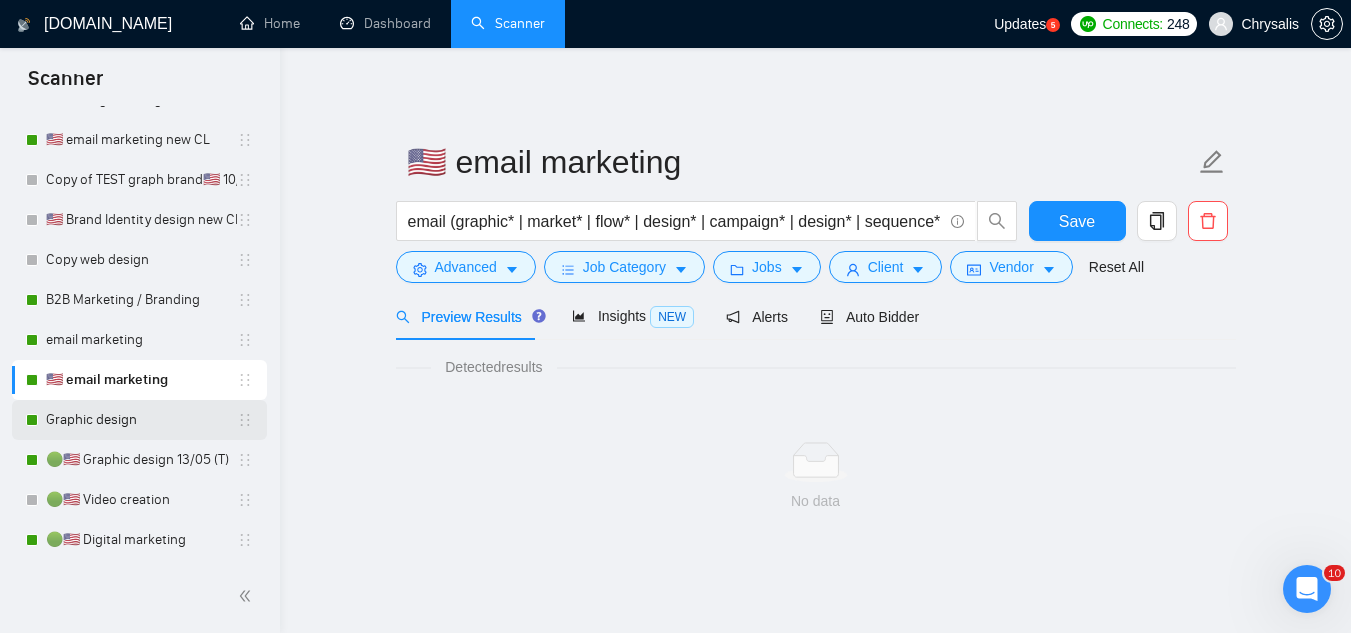 click on "Graphic design" at bounding box center [141, 420] 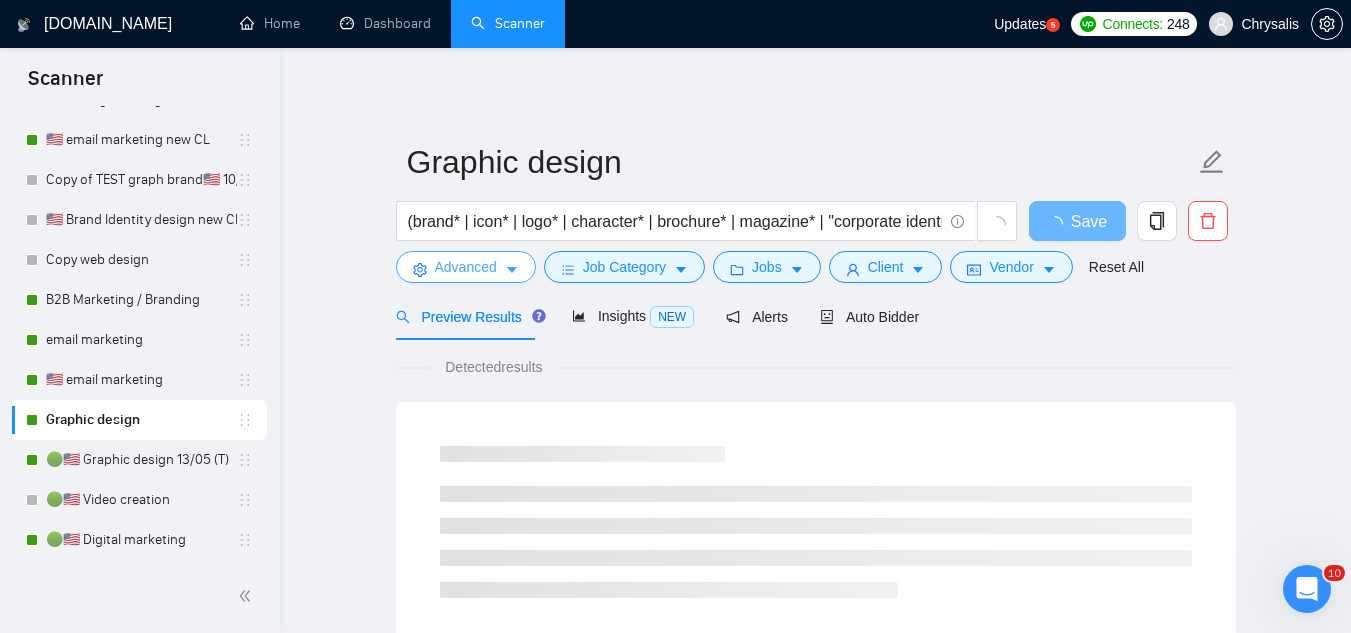 click on "Advanced" at bounding box center [466, 267] 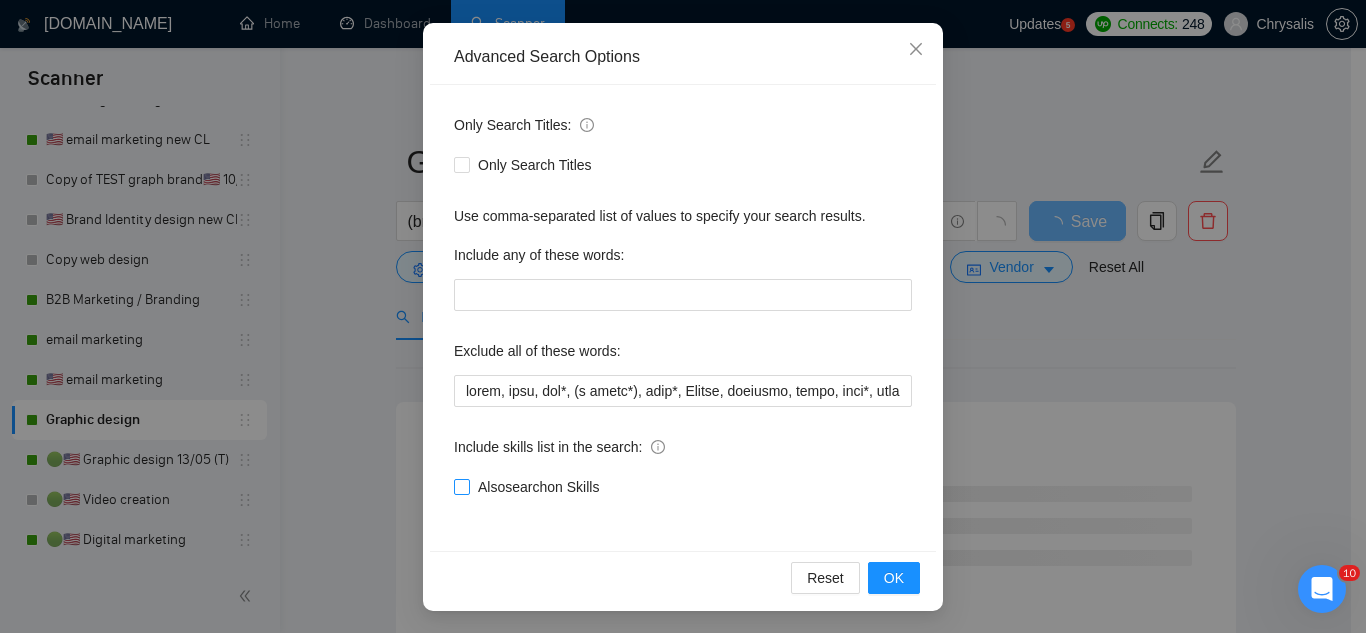 scroll, scrollTop: 199, scrollLeft: 0, axis: vertical 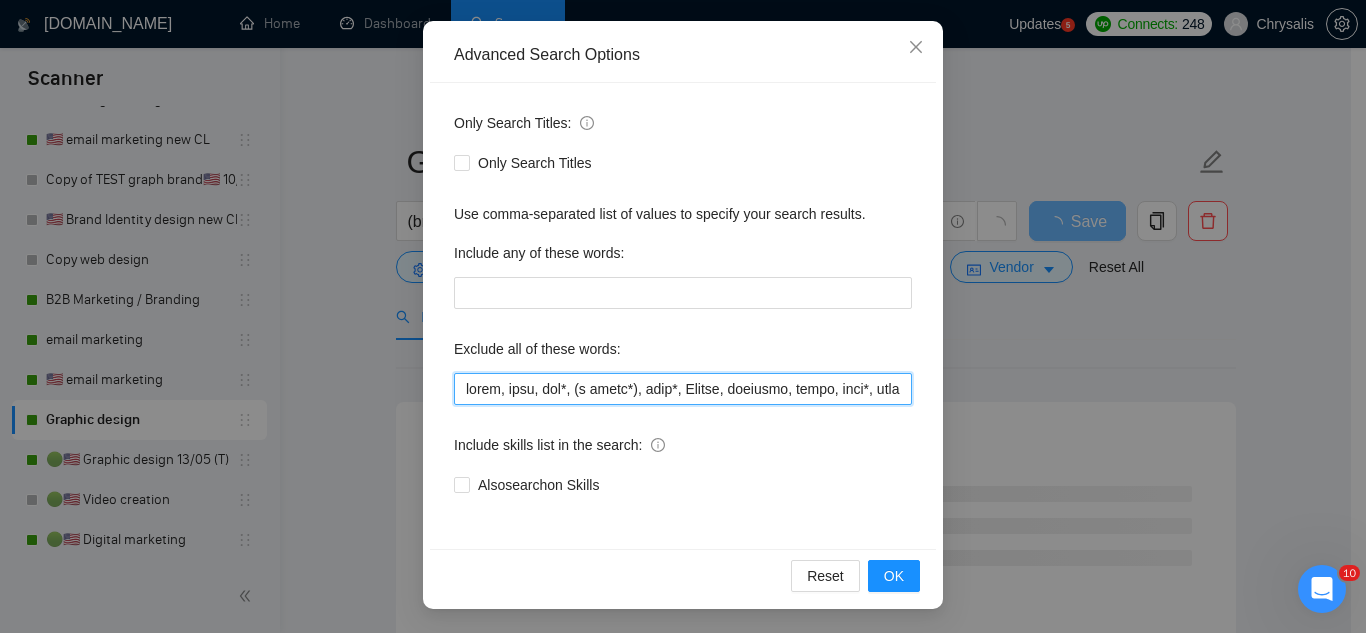 click at bounding box center (683, 389) 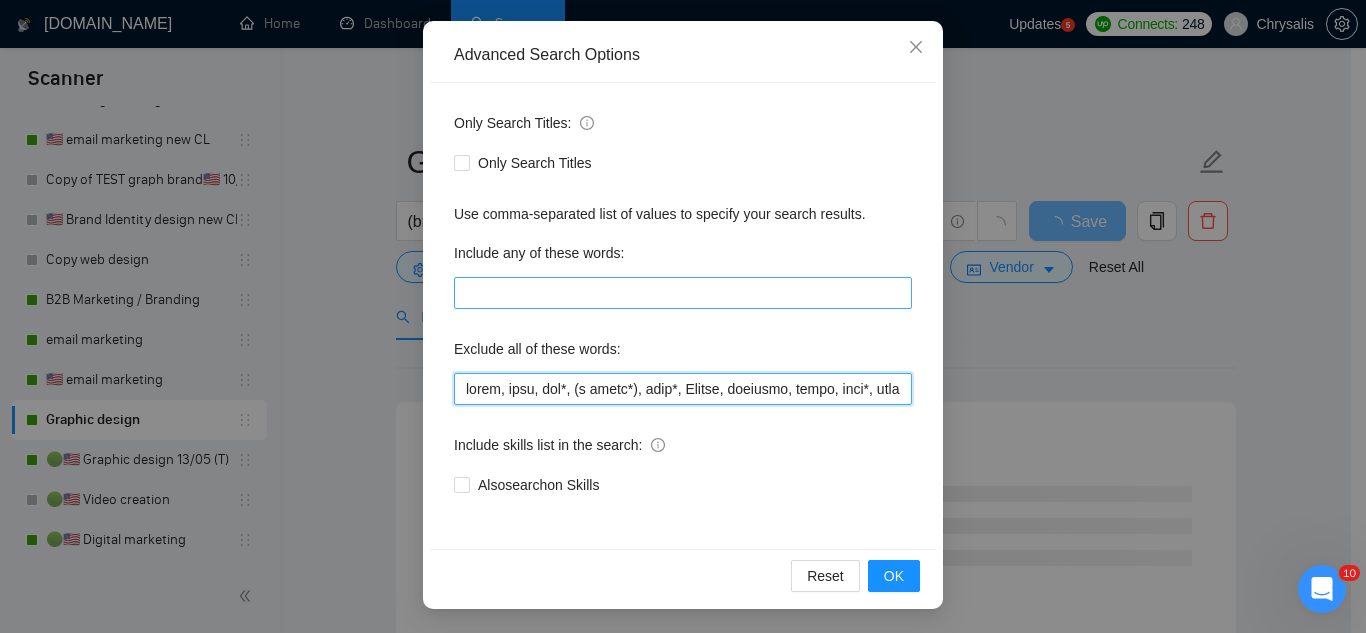 paste on ""pinterest ads", "modular construction", commission, referral," 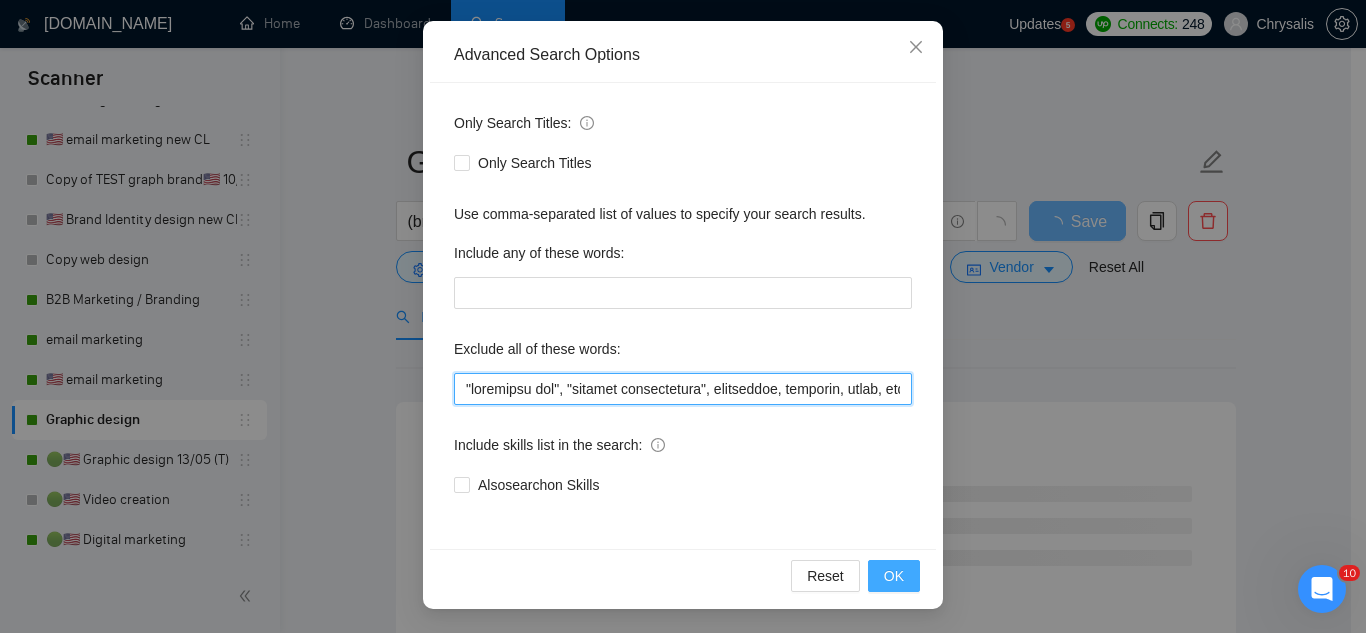 type on ""pinterest ads", "modular construction", commission, referral, coach, [PERSON_NAME], hat*, (t shirt*), flag*, Kajabi, showroom, mural, hood*, sweatshirt*, (t-shirt*), AppStream, "Boat Rental", (Product Dev*), Consultant, Advisor, subdomain, "Hand-Drawn", Architect, (voice actor*), (video edit*), "business development/lead gen", (/lead gen*), (lead gen*), (Lead Generation*), "Sound-Masking", "/SMS", sms, (program implement*), guitar, bitcoin, crypto, blockchain, "compensation consultant", recruiter, "webinar host", "sms expert", Draftsman, "mechanical layout", "equipment layout", "Bakery Plan", "Microsoft Visio", sketch, "t-shirt design", Patent, trademark, "trademark consulting", "intellectual property law", MidJourney, "AI image generation & editing", "AI image", "font development", clothing, "t-shirt", "tee shirt", accessories, Illustration, drawing, "Fashion & Beauty", "Vector works", CAD, "Commercial Design", "Autodesk CAD", "3D Rendering", "Artificial Intelligence", "Packaging Design", "Fashion Design", "Fashi..." 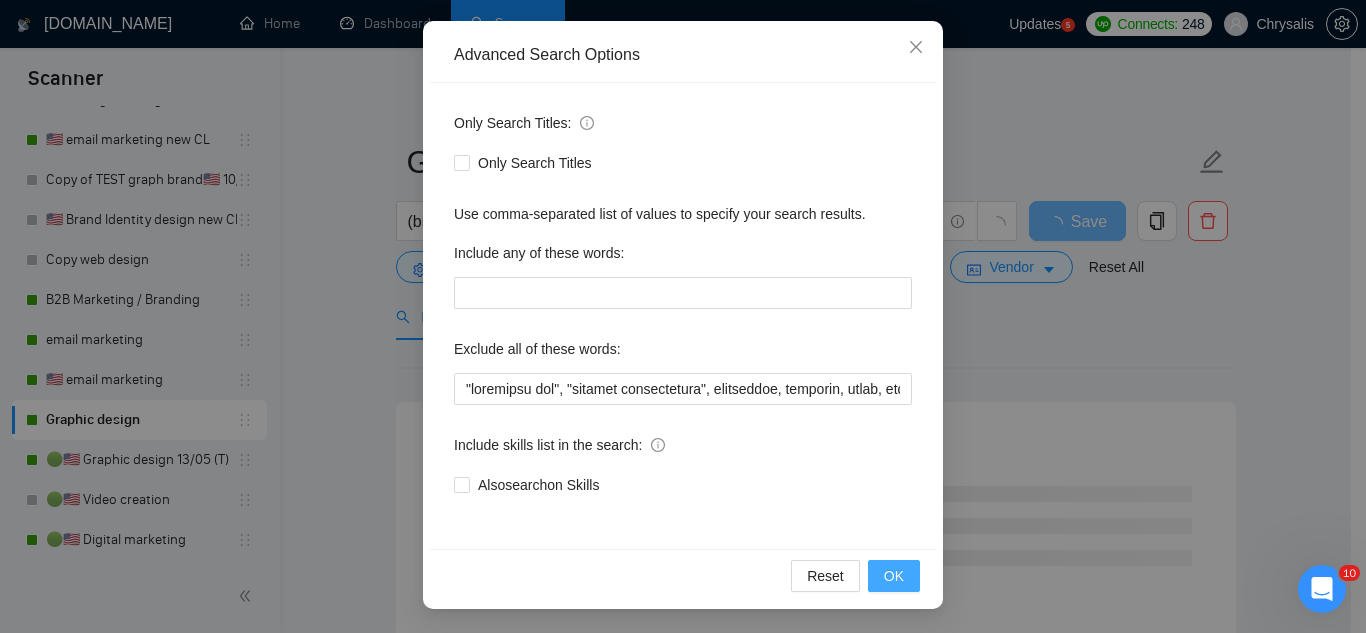 click on "OK" at bounding box center [894, 576] 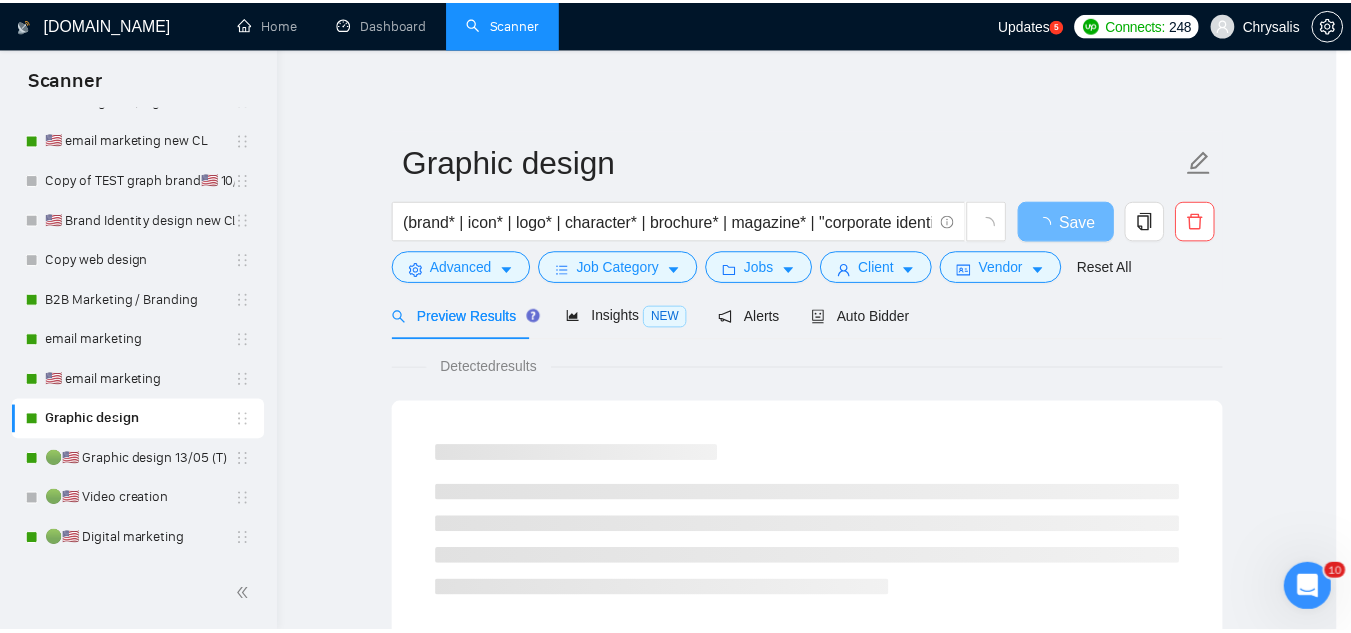 scroll, scrollTop: 99, scrollLeft: 0, axis: vertical 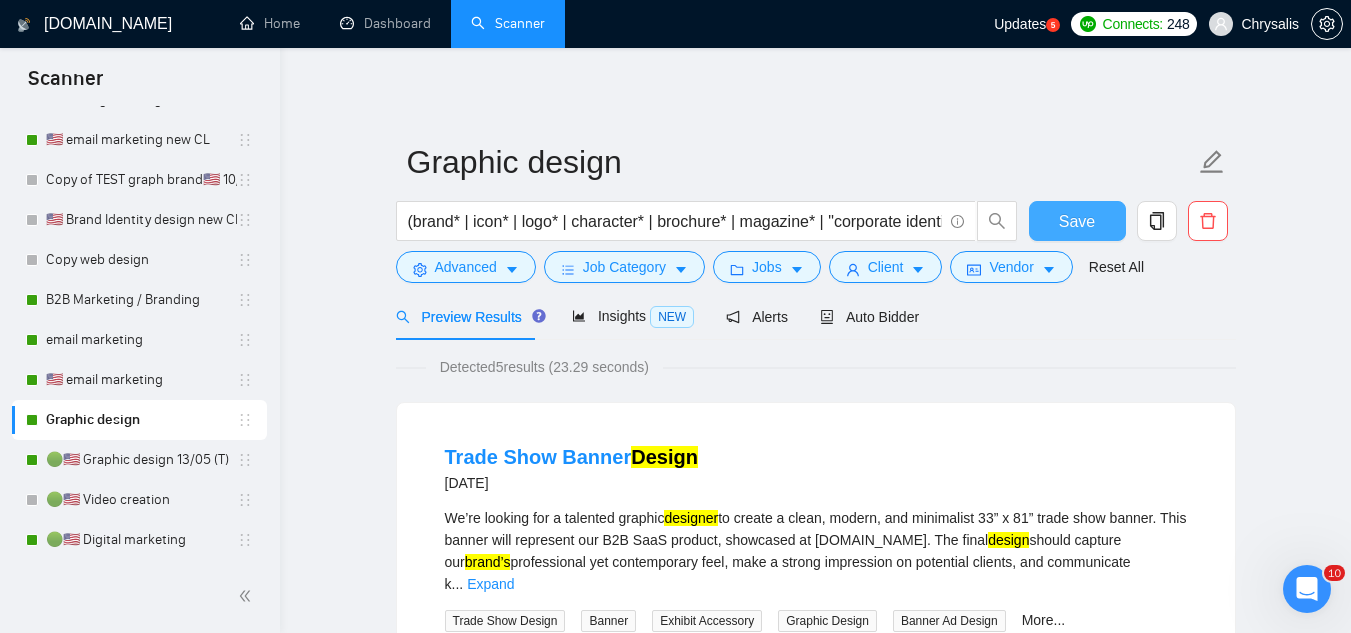 click on "Save" at bounding box center (1077, 221) 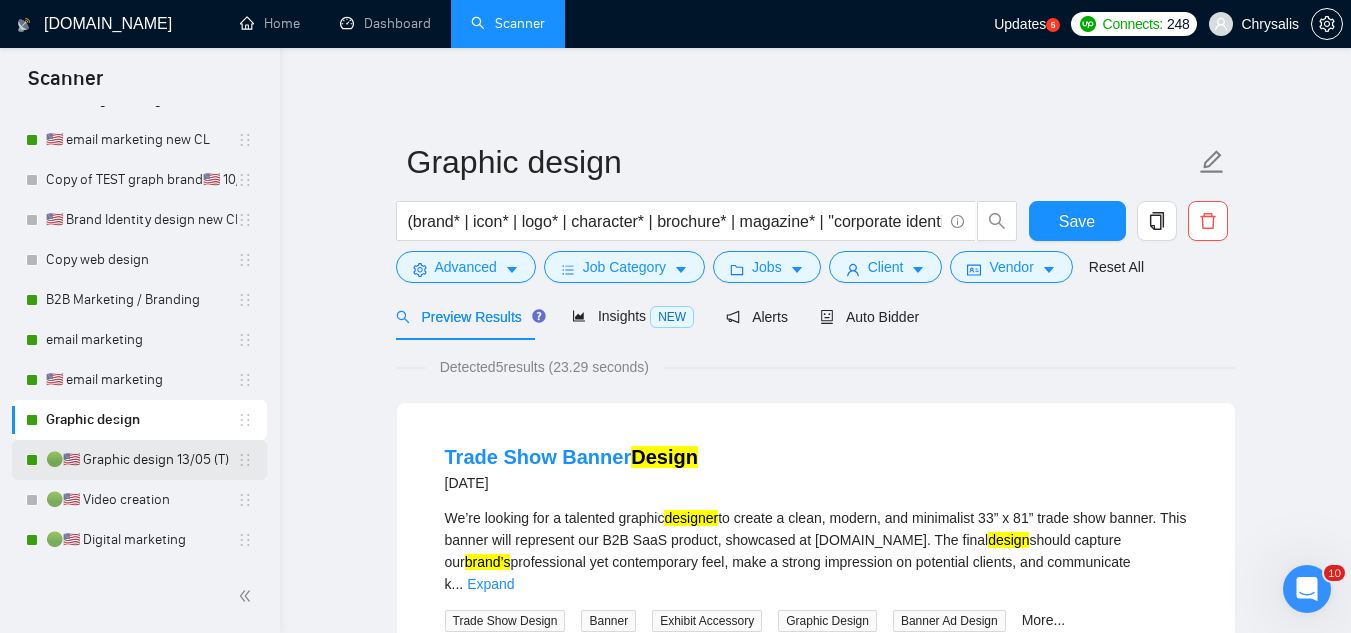 click on "🟢🇺🇸 Graphic design 13/05 (T)" at bounding box center [141, 460] 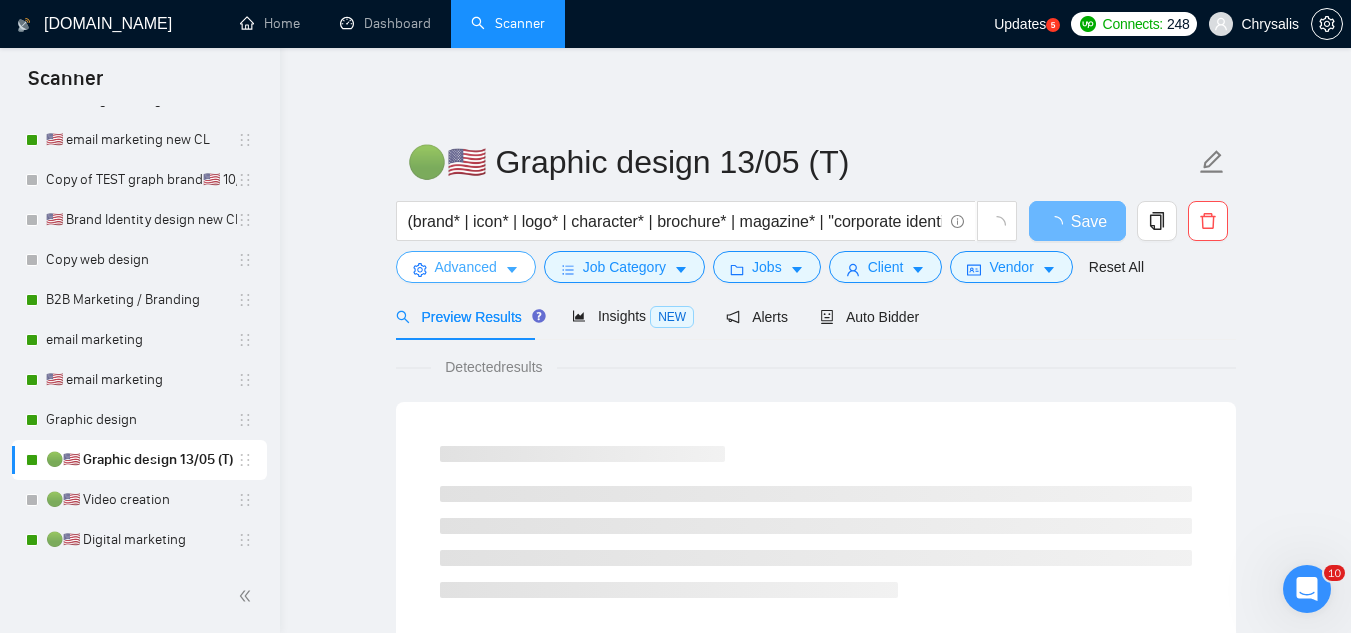 click on "Advanced" at bounding box center (466, 267) 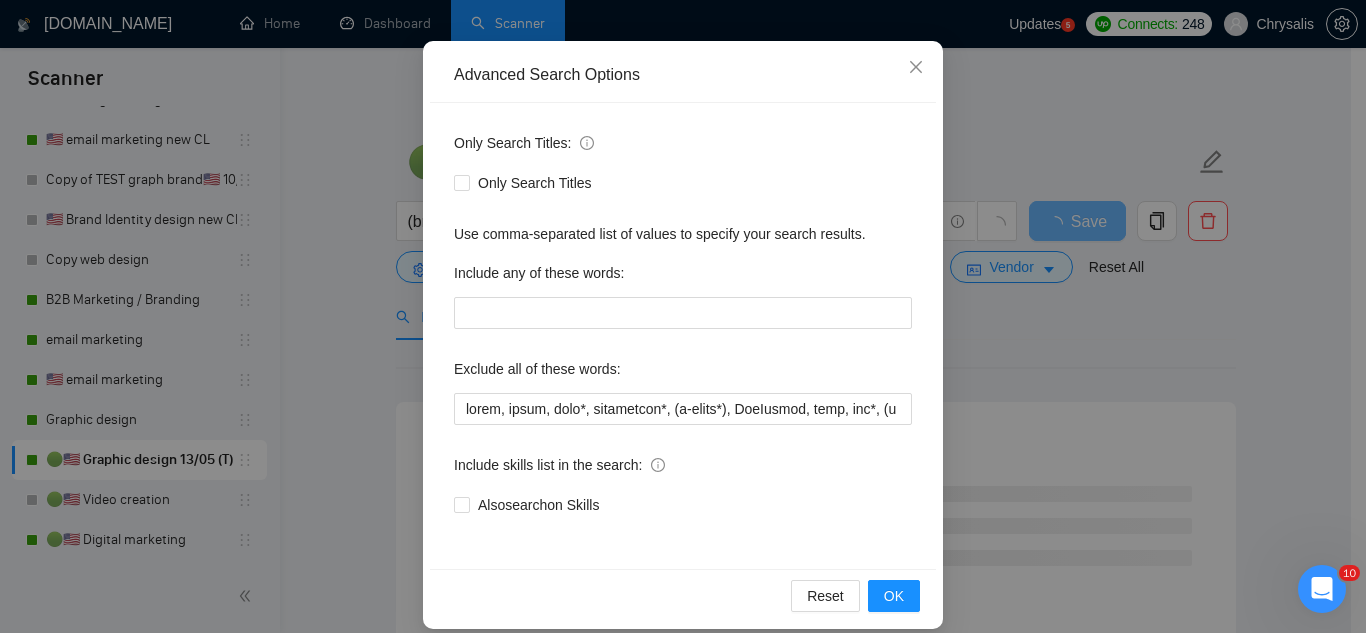 scroll, scrollTop: 199, scrollLeft: 0, axis: vertical 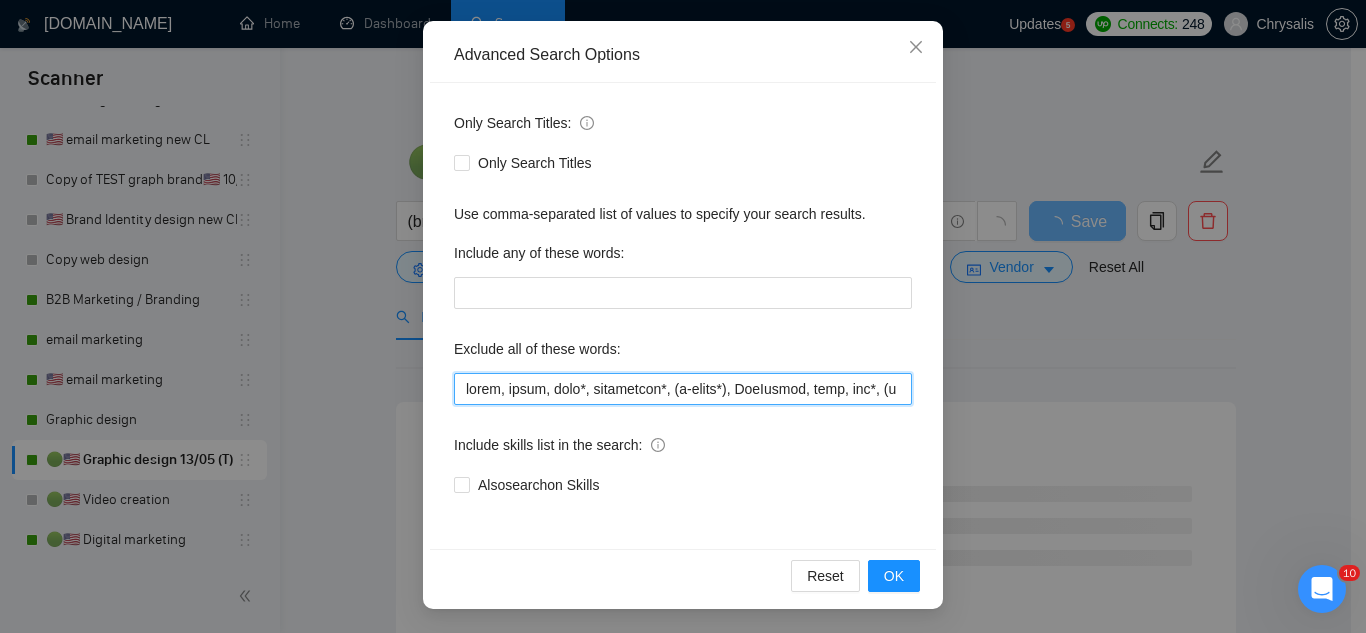 click at bounding box center [683, 389] 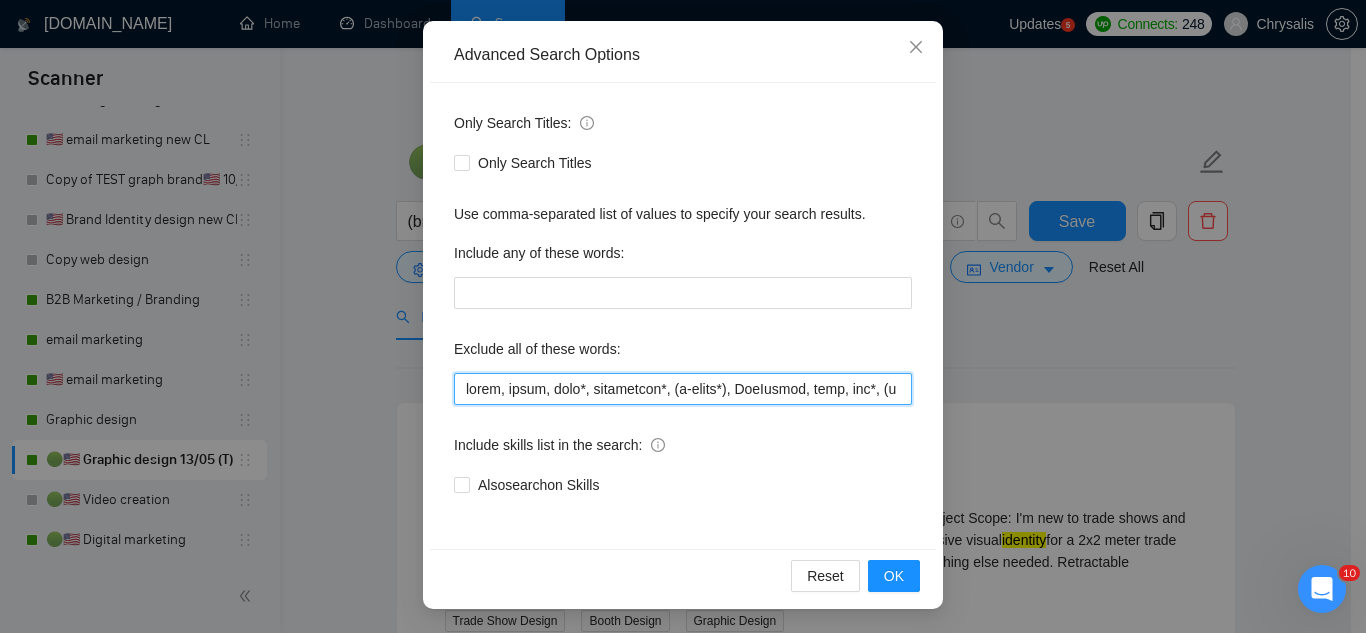 paste on ""pinterest ads", "modular construction", commission, referral," 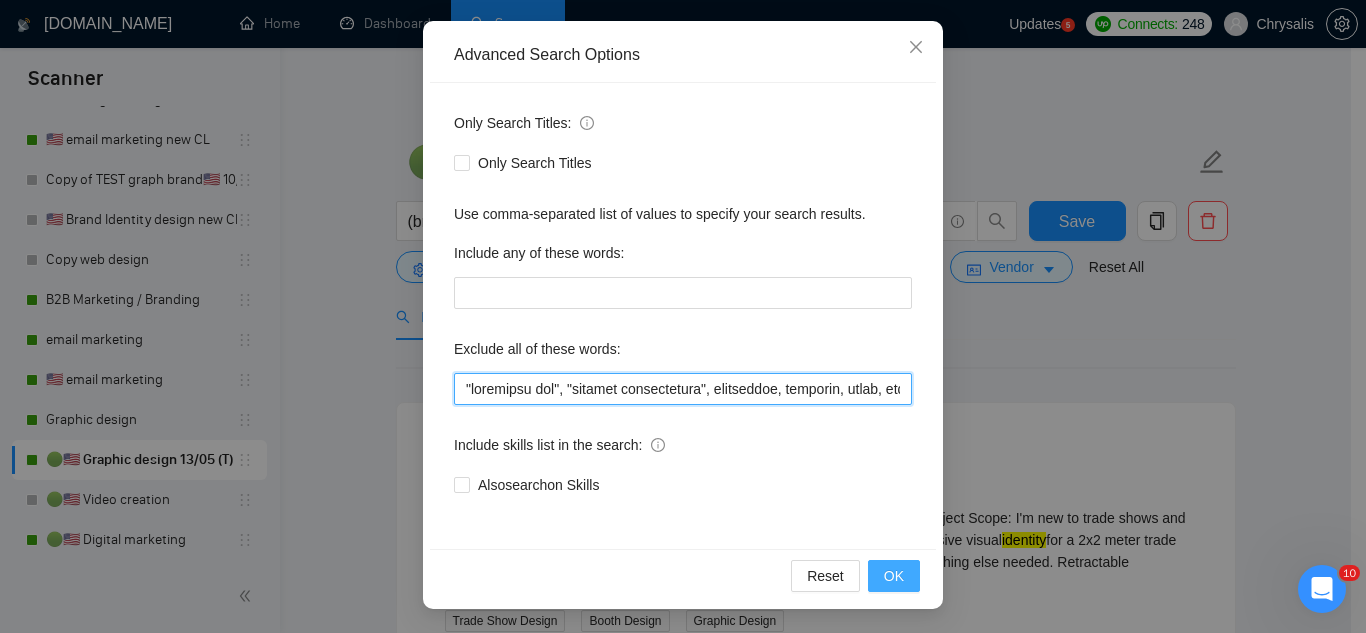 type on ""pinterest ads", "modular construction", commission, referral, coach, mural, hood*, sweatshirt*, (t-shirt*), AppStream, [PERSON_NAME], hat*, (t shirt*), flag*, Kajabi, showroom, "Boat Rental", (Product Dev*), Consultant, Advisor, subdomain, "Hand-Drawn", Architect, (voice actor*), (video edit*), "business development/lead gen", (/lead gen*), (lead gen*), (Lead Generation*), "Sound-Masking", "/SMS", sms, (program implement*), guitar, bitcoin, crypto, blockchain, "compensation consultant", recruiter, "webinar host", "sms expert", Draftsman, "mechanical layout", "equipment layout", "Bakery Plan", "Microsoft Visio", sketch, "t-shirt design", Patent, trademark, "trademark consulting", "intellectual property law", MidJourney, "AI image generation & editing", "AI image", "font development", clothing, "t-shirt", "tee shirt", accessories, Illustration, drawing, "Fashion & Beauty", "Vector works", CAD, "Commercial Design", "Autodesk CAD", "3D Rendering", "Artificial Intelligence", "Packaging Design", "Fashion Design", "Fashi..." 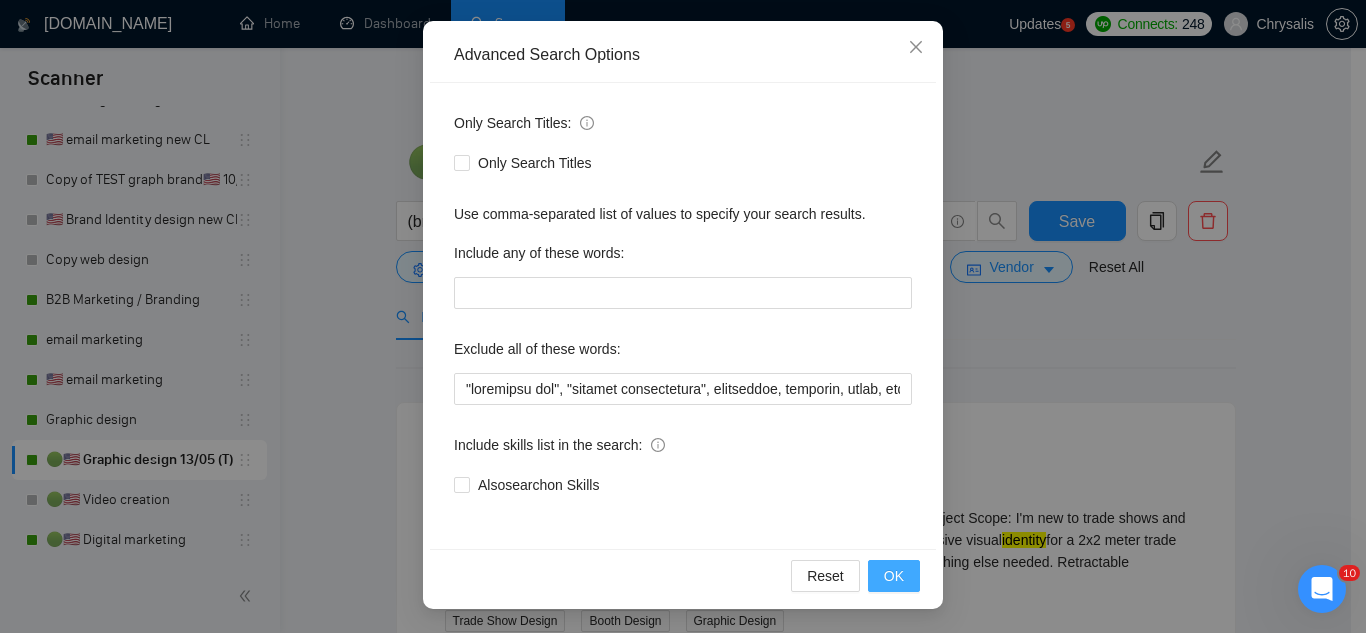click on "OK" at bounding box center [894, 576] 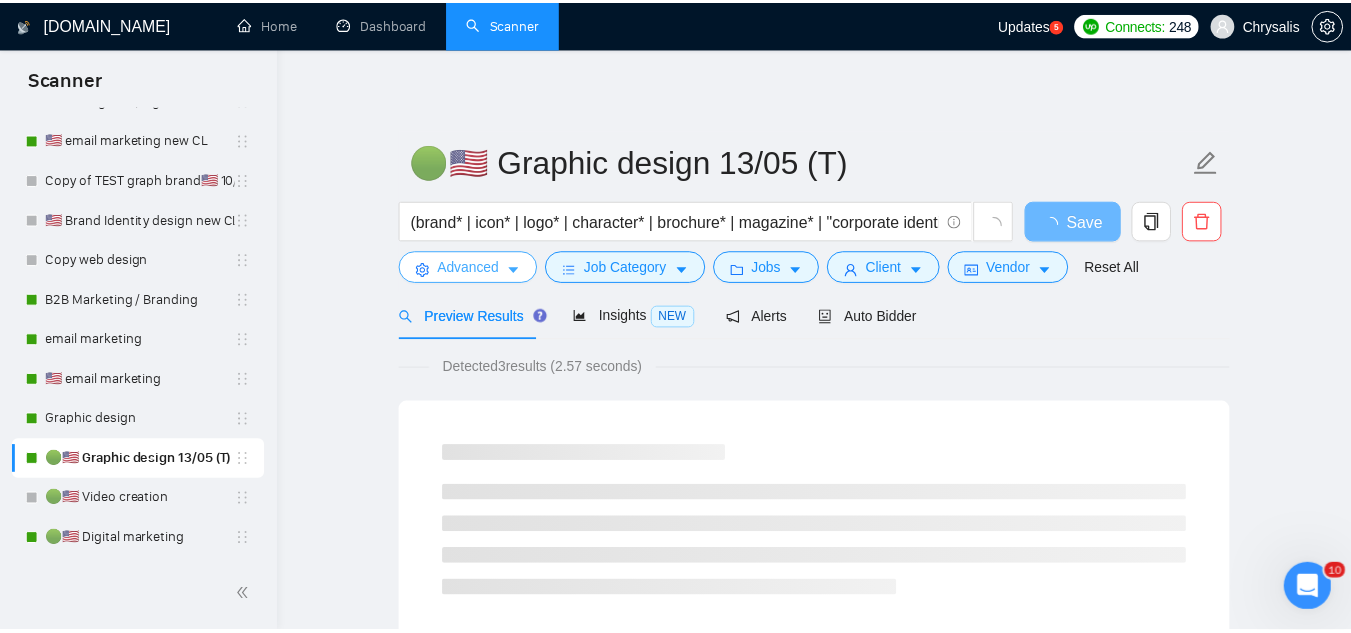 scroll, scrollTop: 0, scrollLeft: 0, axis: both 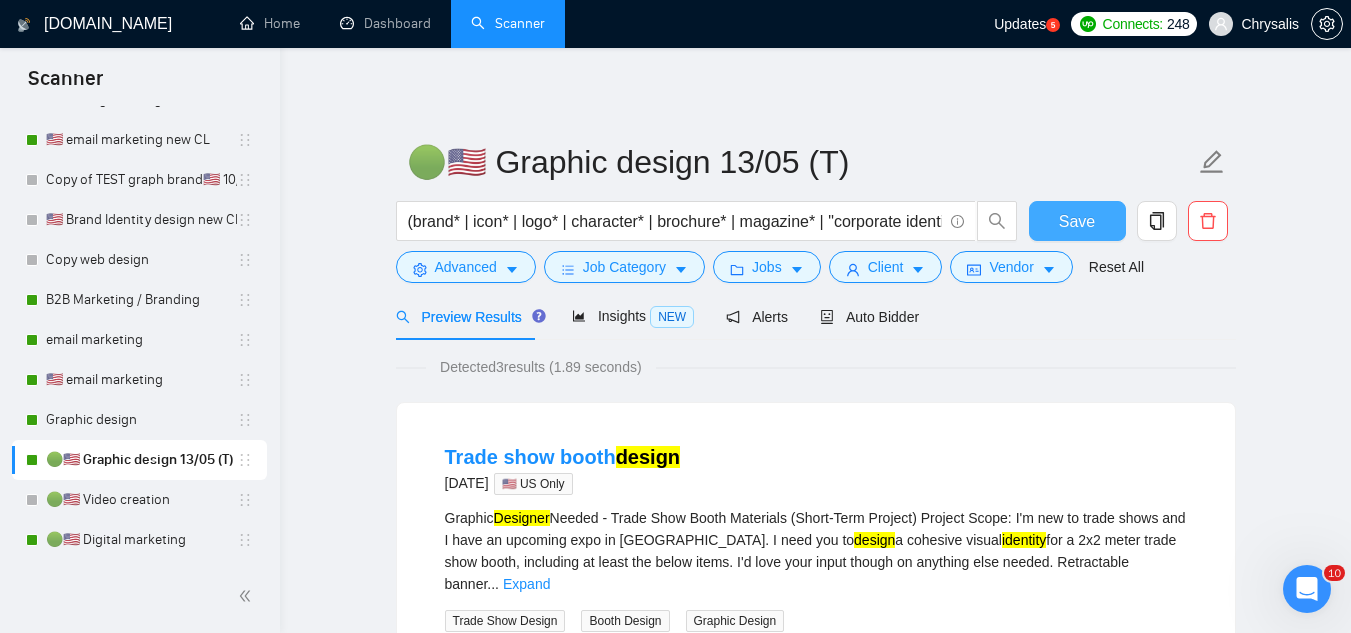 click on "Save" at bounding box center [1077, 221] 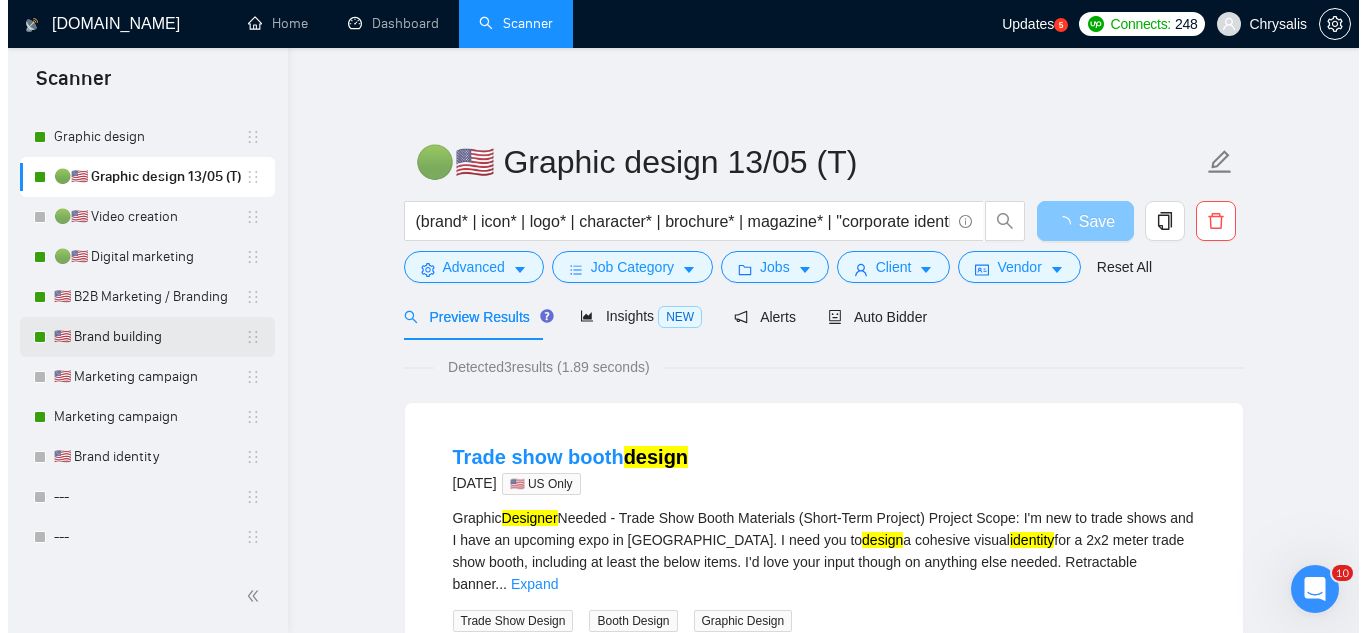 scroll, scrollTop: 1662, scrollLeft: 0, axis: vertical 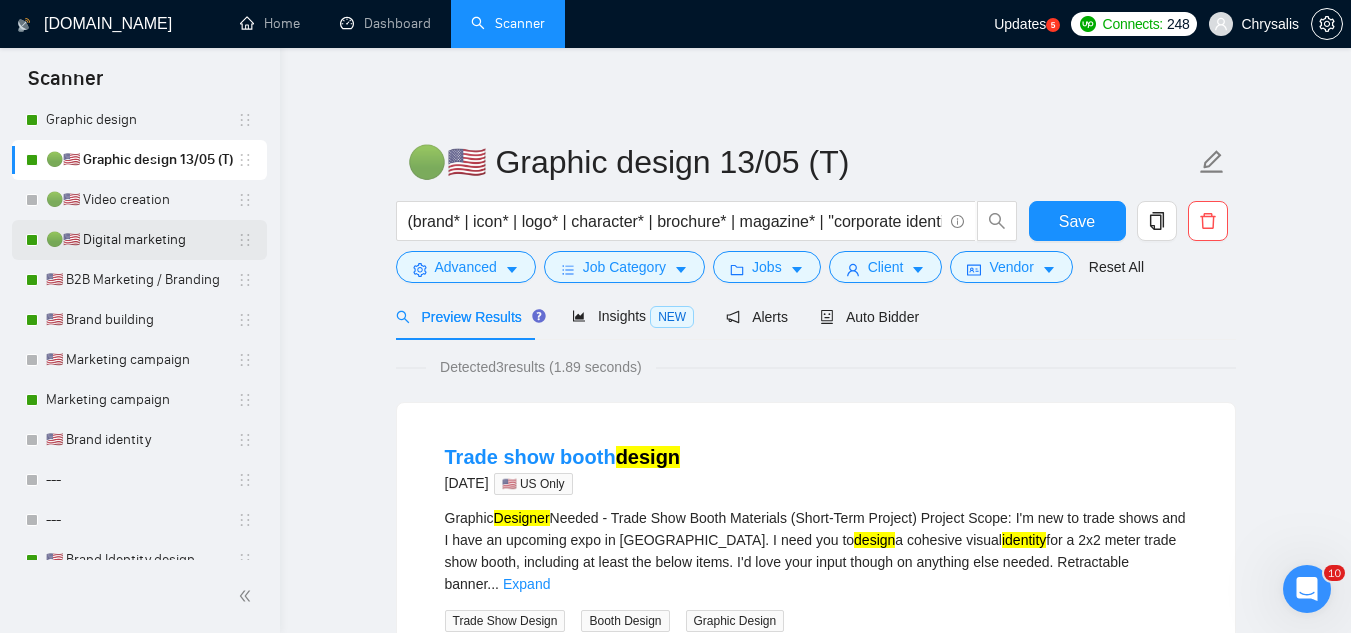 click on "🟢🇺🇸 Digital marketing" at bounding box center [141, 240] 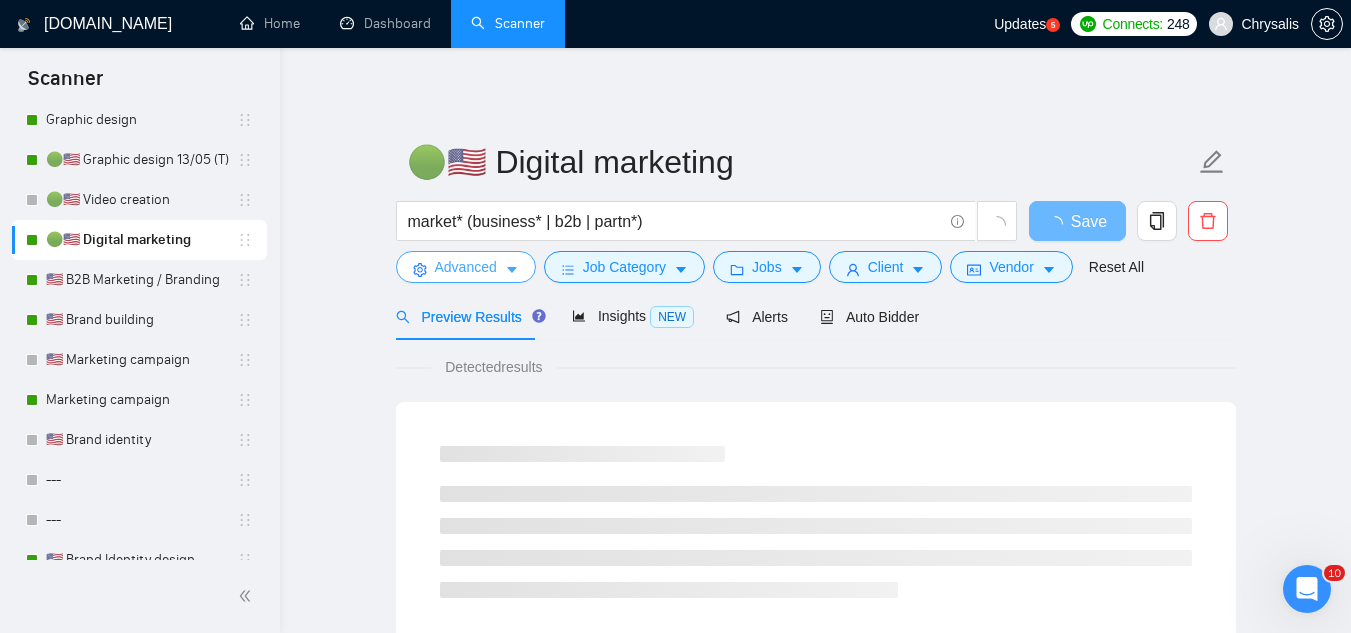 click on "Advanced" at bounding box center (466, 267) 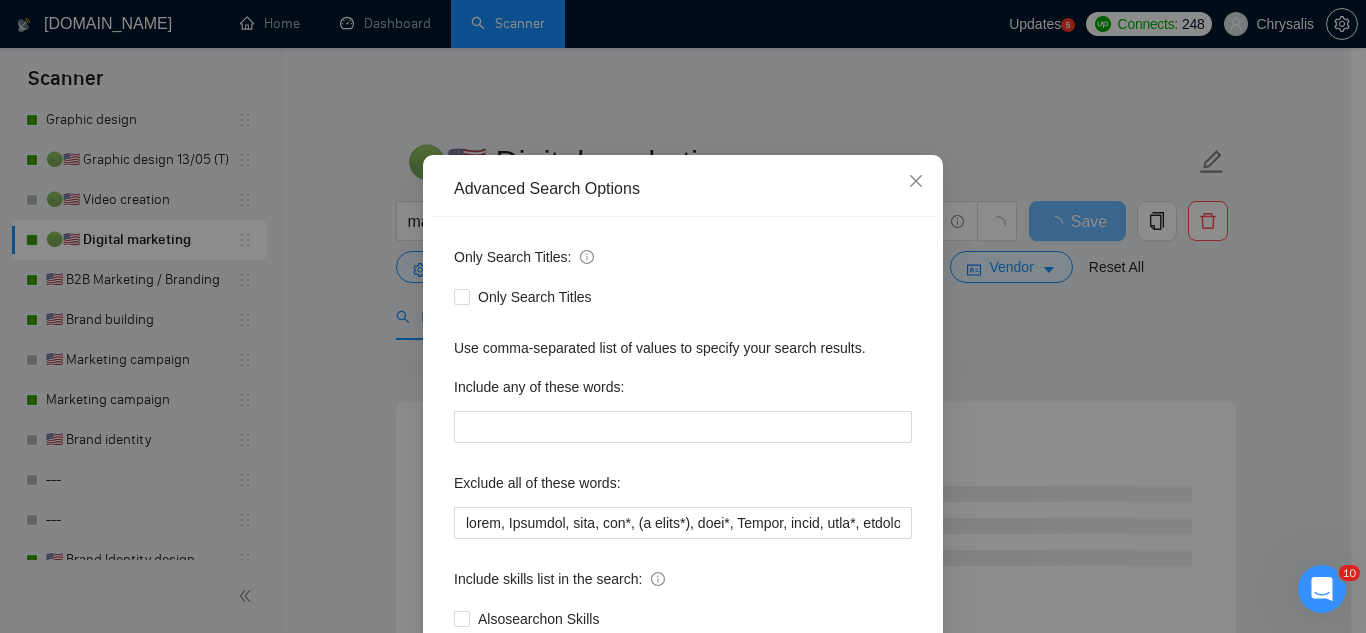 scroll, scrollTop: 100, scrollLeft: 0, axis: vertical 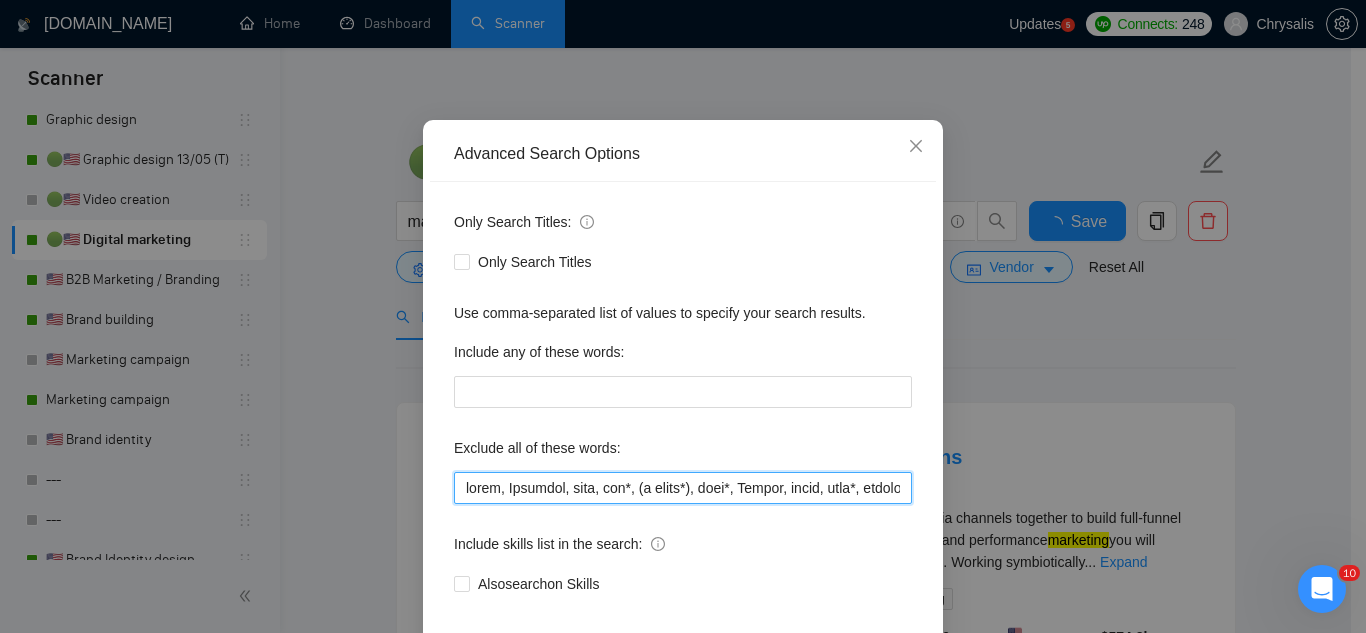 click at bounding box center (683, 488) 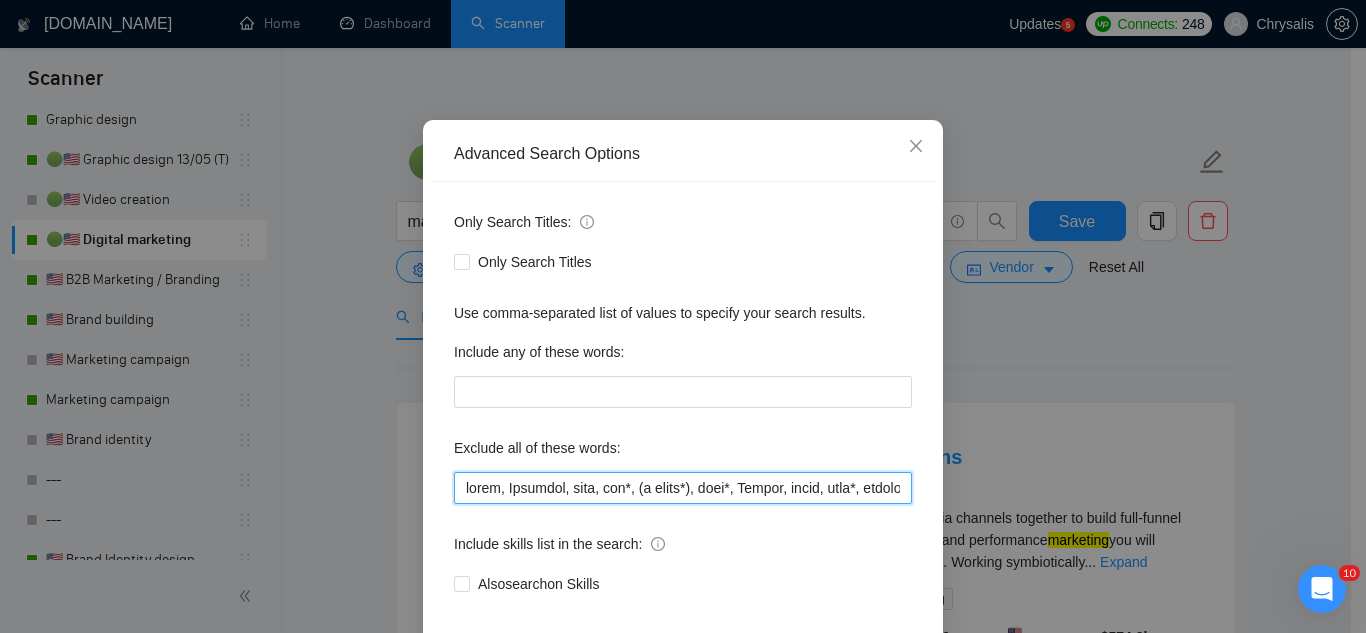 paste on ""pinterest ads", "modular construction", commission, referral," 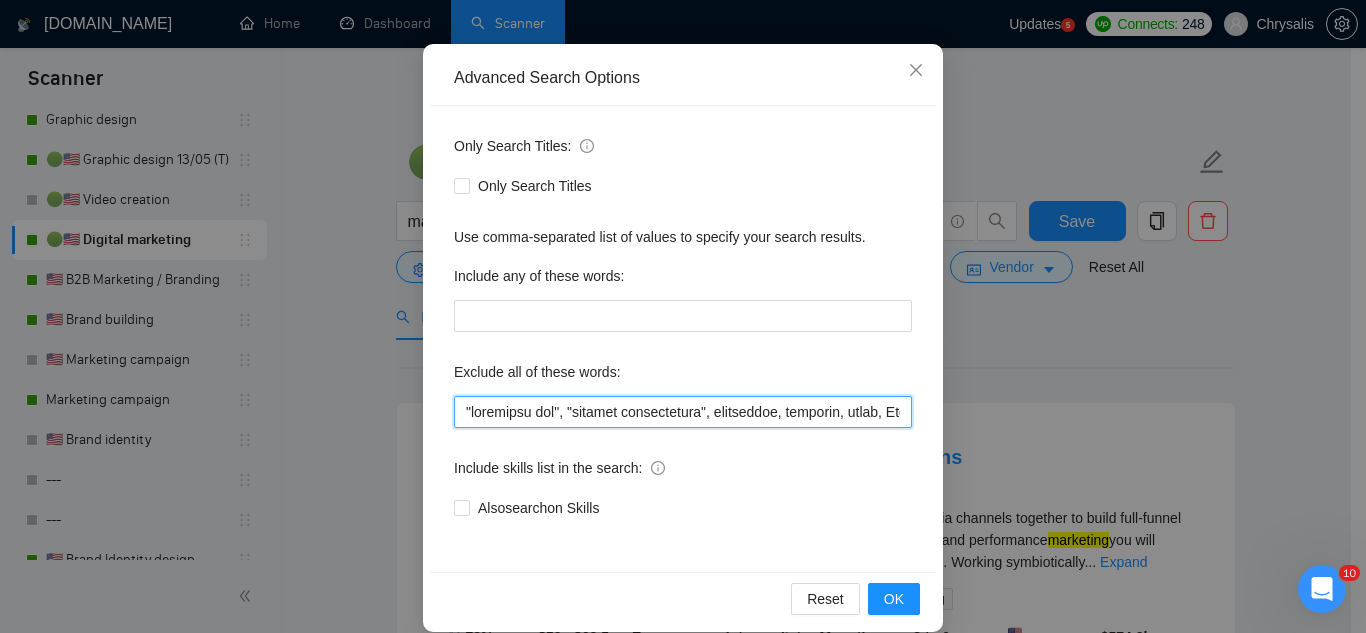 scroll, scrollTop: 199, scrollLeft: 0, axis: vertical 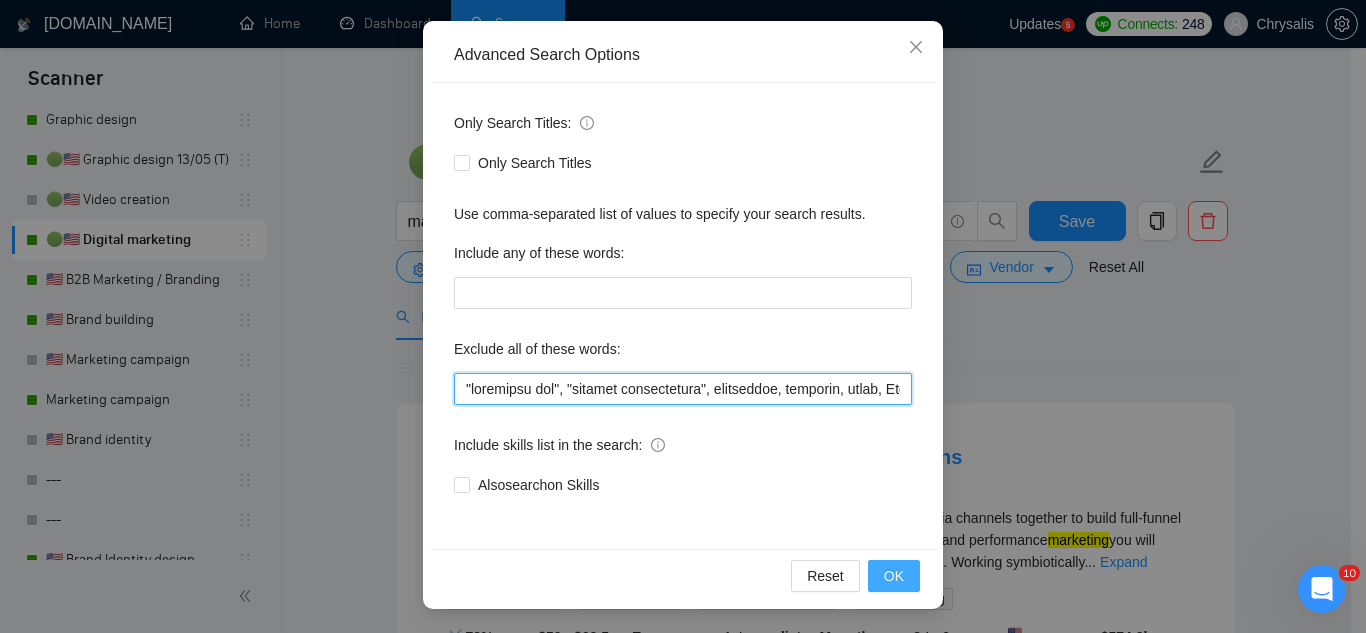 type on ""pinterest ads", "modular construction", commission, referral, coach, Showroom, [PERSON_NAME], hat*, (t shirt*), flag*, Kajabi, mural, hood*, sweatshirt*, (t-shirt*), AppStream, "Boat Rental", (Product Dev*), Consultant, Advisor, subdomain, "Hand-Drawn", Architect, (voice actor*), (video edit*), "business development/lead gen", (/lead gen*), (lead gen*), (Lead Generation*), "Sound-Masking", "/SMS", sms, (program implement*), guitar, bitcoin, crypto, blockchain, "compensation consultant", recruiter, "webinar host", "sms expert", Draftsman, "mechanical layout", "equipment layout", "Bakery Plan", "Microsoft Visio", sketch, "t-shirt design", Patent, trademark, "trademark consulting", "intellectual property law", MidJourney, "AI image generation & editing", "AI image", "font development", clothing, "t-shirt", "tee shirt", accessories, Illustration, drawing, "Fashion & Beauty", "Vector works", CAD, "Commercial Design", "Autodesk CAD", "3D Rendering", "Artificial Intelligence", "Packaging Design", "Fashion Design", "Fashi..." 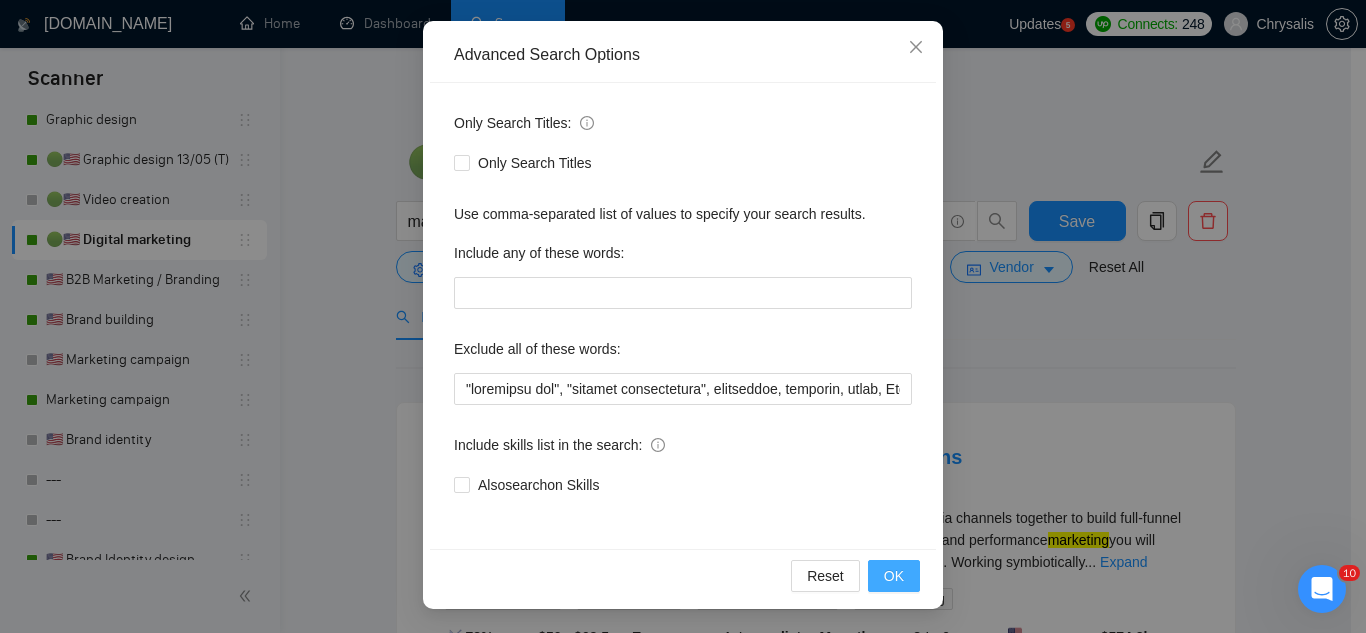 click on "OK" at bounding box center (894, 576) 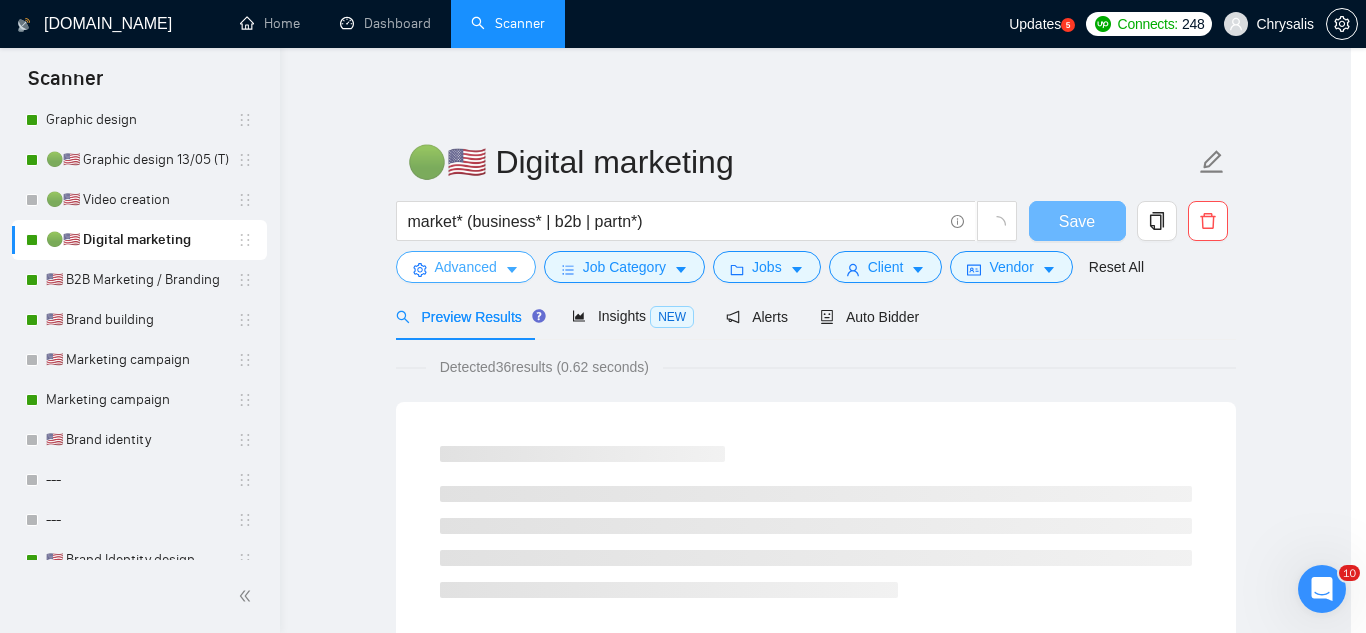 scroll, scrollTop: 0, scrollLeft: 0, axis: both 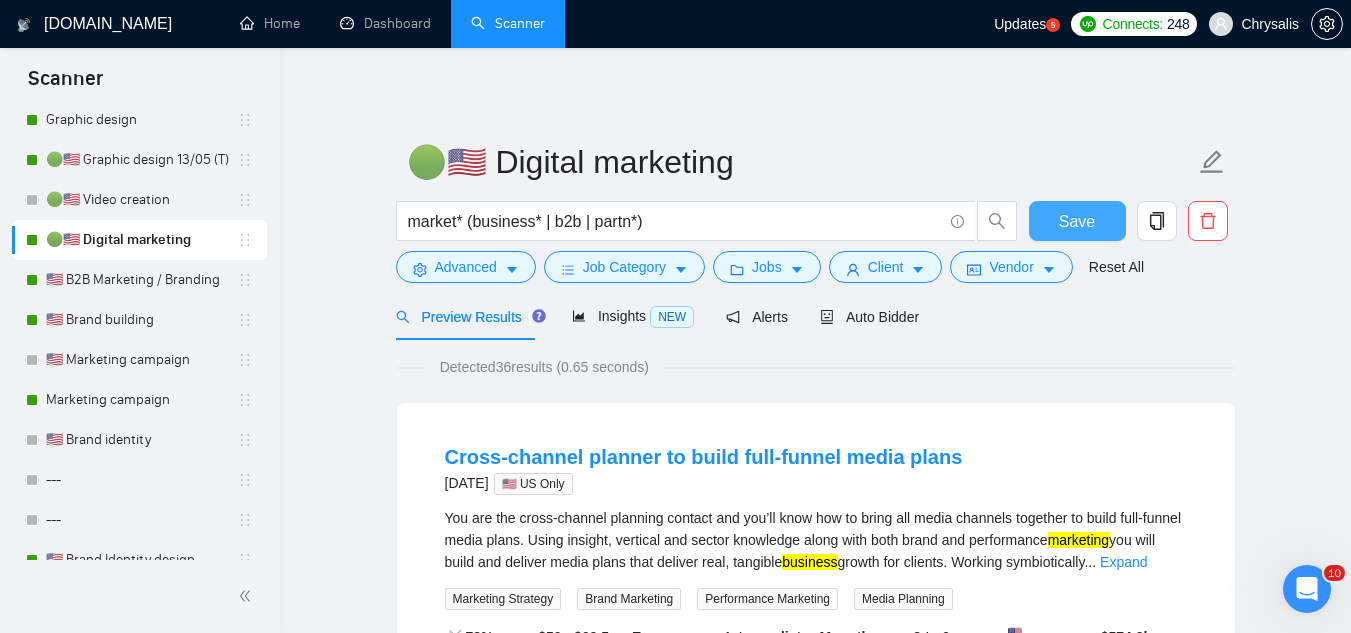 click on "Save" at bounding box center (1077, 221) 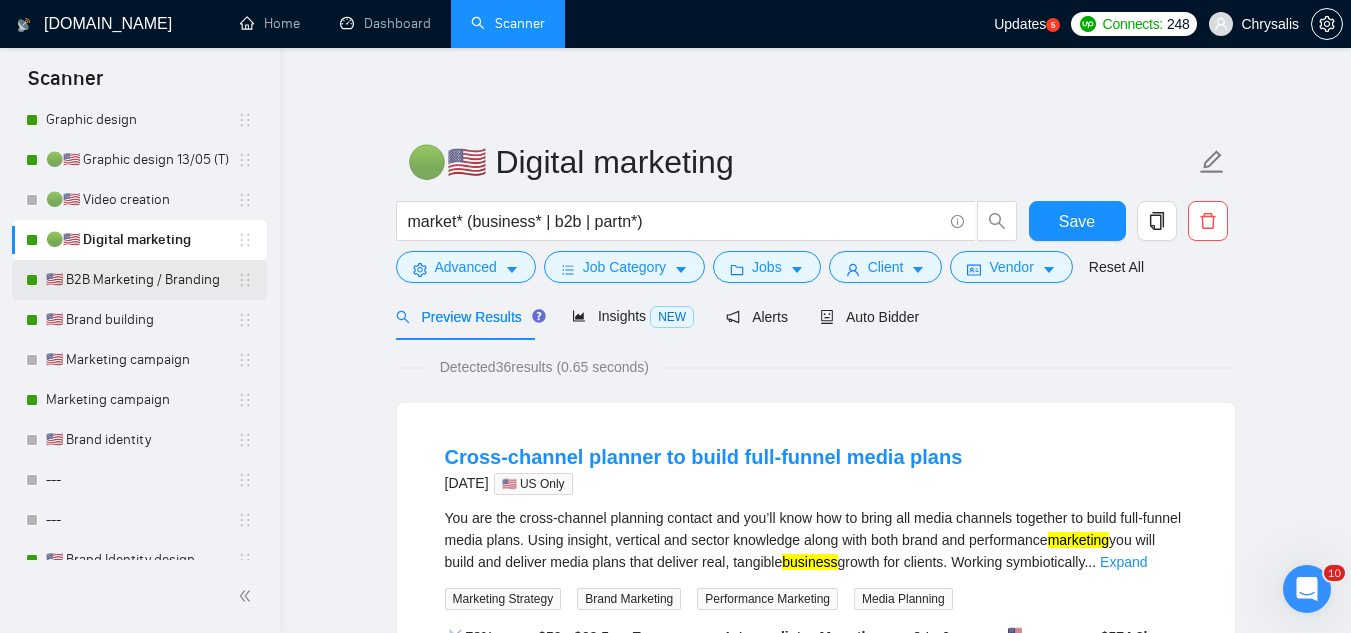 click on "🇺🇸 B2B Marketing / Branding" at bounding box center (141, 280) 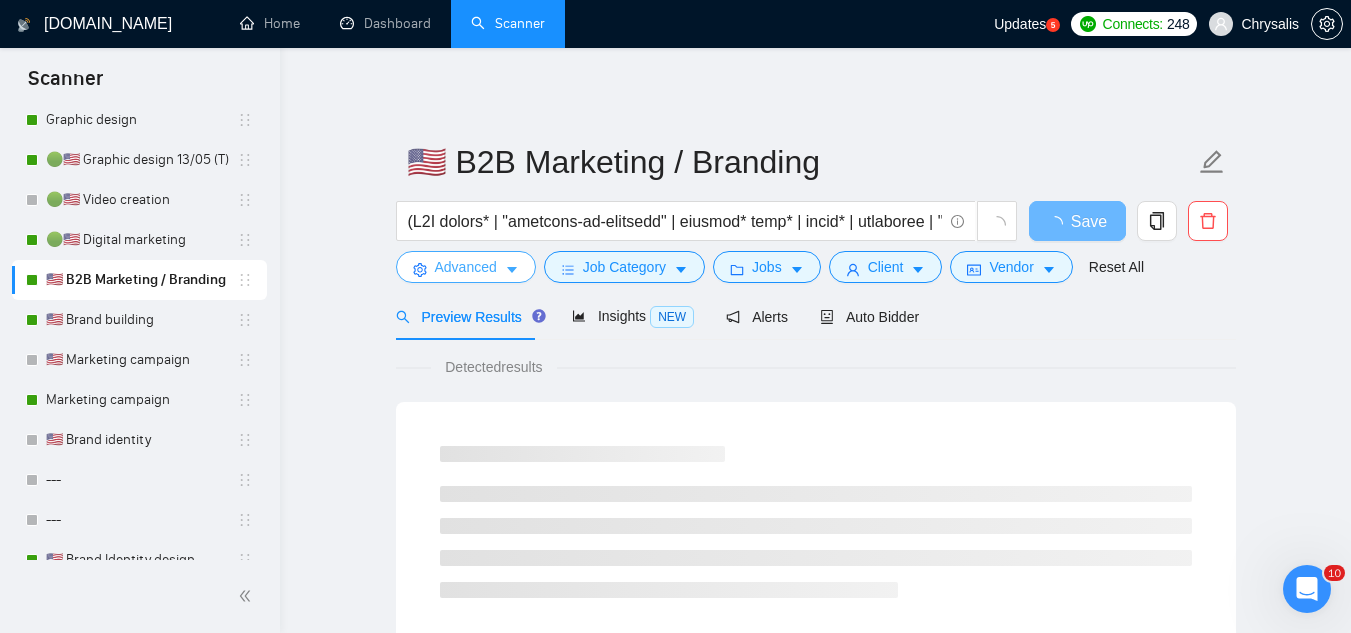 click on "Advanced" at bounding box center (466, 267) 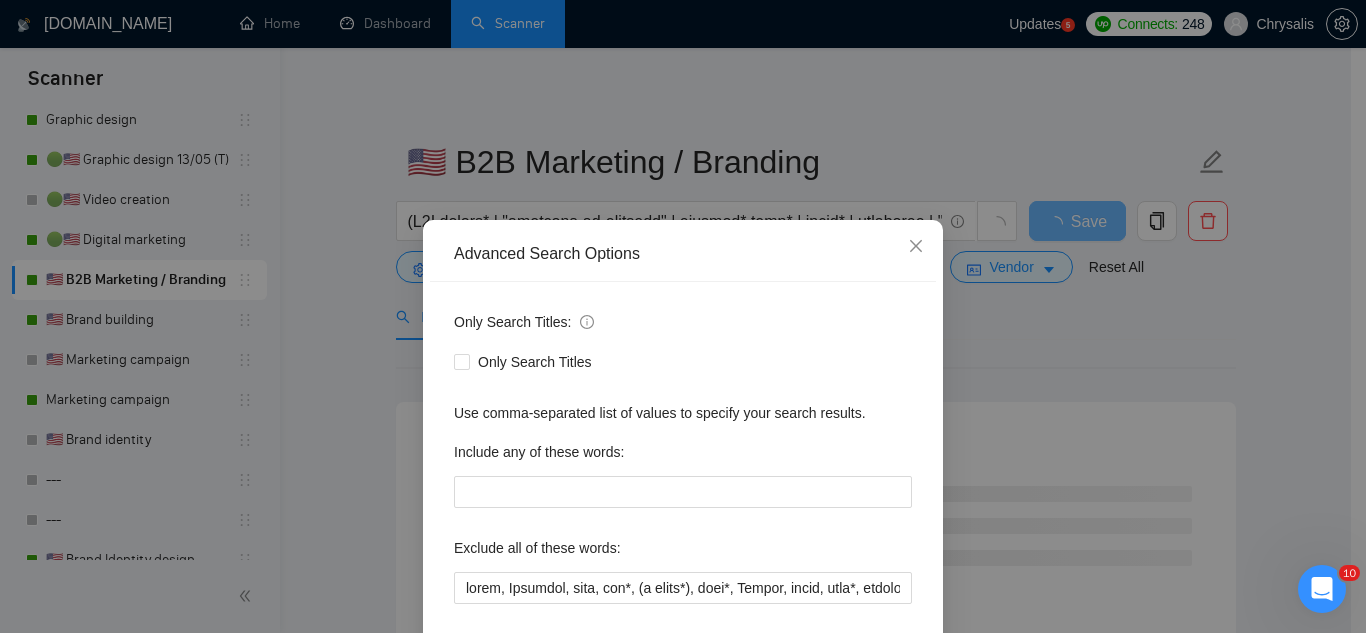 scroll, scrollTop: 100, scrollLeft: 0, axis: vertical 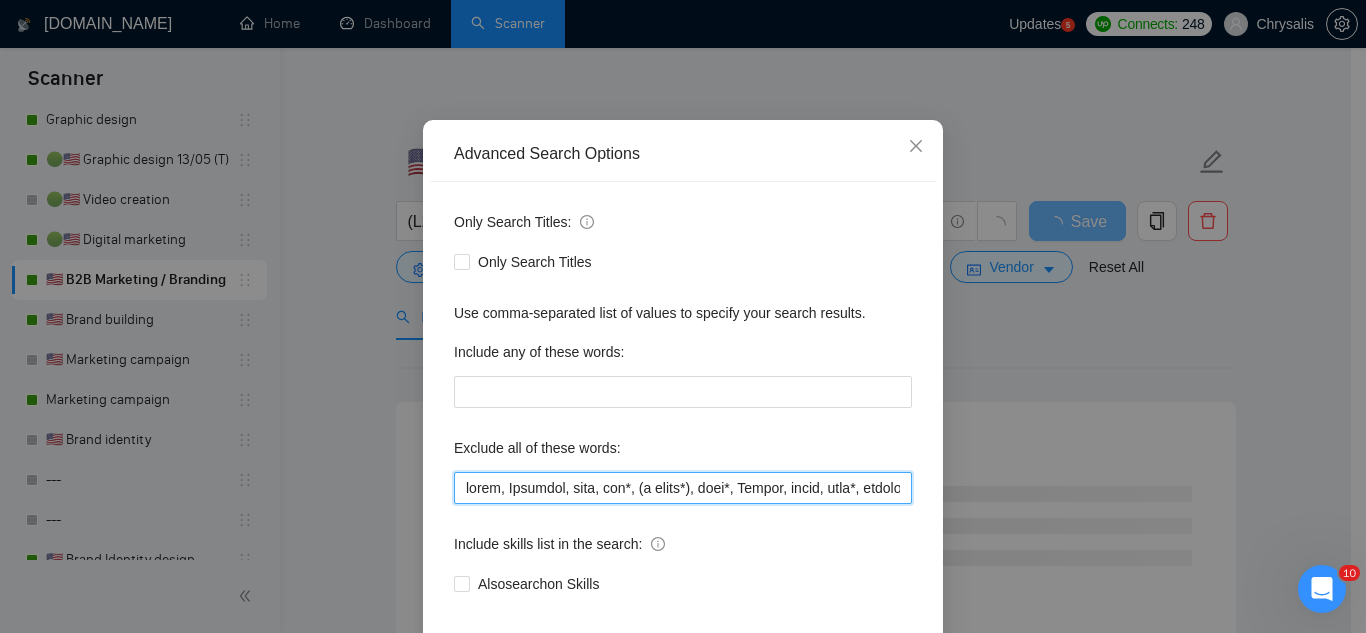 click at bounding box center (683, 488) 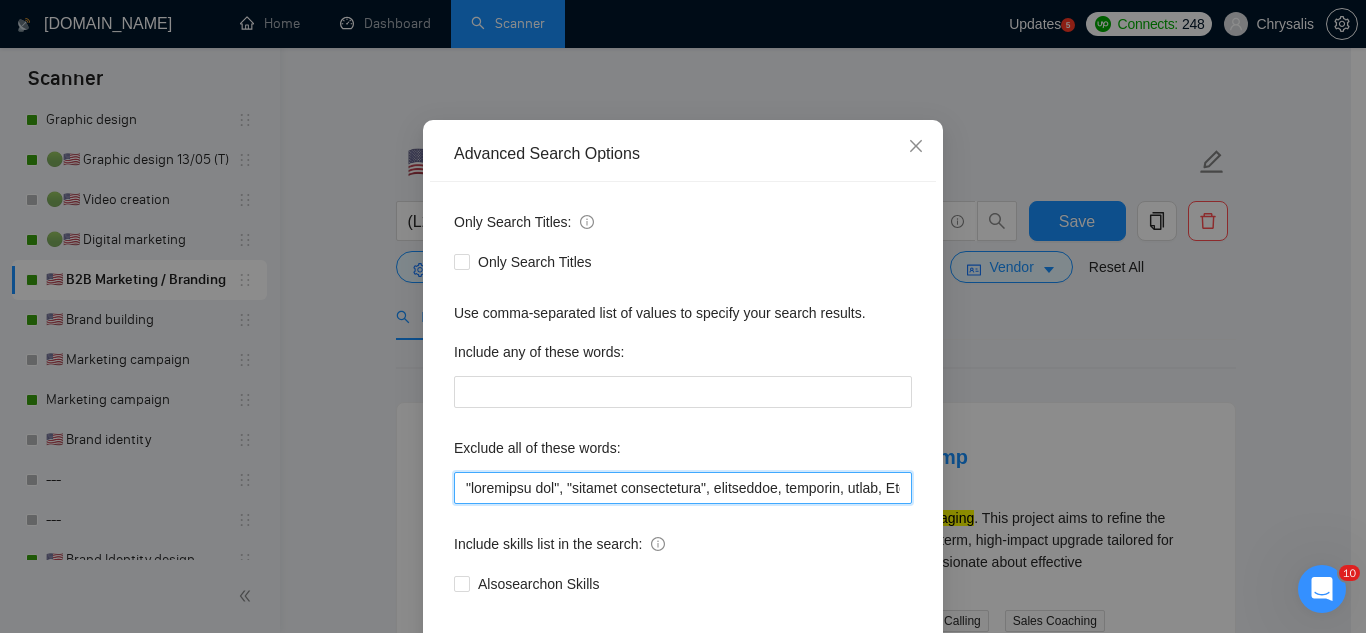 scroll, scrollTop: 199, scrollLeft: 0, axis: vertical 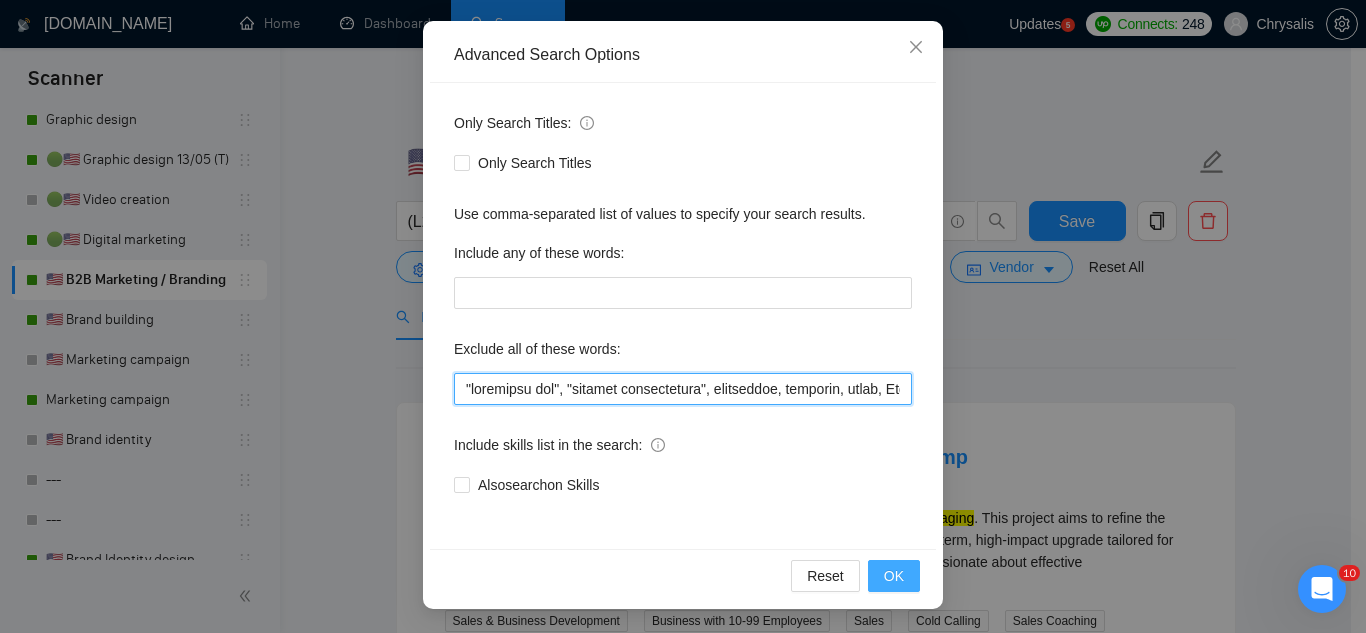type on ""pinterest ads", "modular construction", commission, referral, coach, Showroom, [PERSON_NAME], hat*, (t shirt*), flag*, Kajabi, mural, hood*, sweatshirt*, (t-shirt*), AppStream, "Boat Rental", (Product Dev*), Consultant, Advisor, subdomain, "Hand-Drawn", Architect, (voice actor*), (video edit*), "business development/lead gen", (/lead gen*), (lead gen*), (Lead Generation*), "Sound-Masking", "/SMS", sms, (program implement*), guitar, bitcoin, crypto, blockchain, "compensation consultant", recruiter, "webinar host", "sms expert", Draftsman, "mechanical layout", "equipment layout", "Bakery Plan", "Microsoft Visio", sketch, "t-shirt design", Patent, trademark, "trademark consulting", "intellectual property law", MidJourney, "AI image generation & editing", "AI image", "font development", clothing, "t-shirt", "tee shirt", accessories, Illustration, drawing, "Fashion & Beauty", "Vector works", CAD, "Commercial Design", "Autodesk CAD", "3D Rendering", "Artificial Intelligence", "Packaging Design", "Fashion Design", "Fashi..." 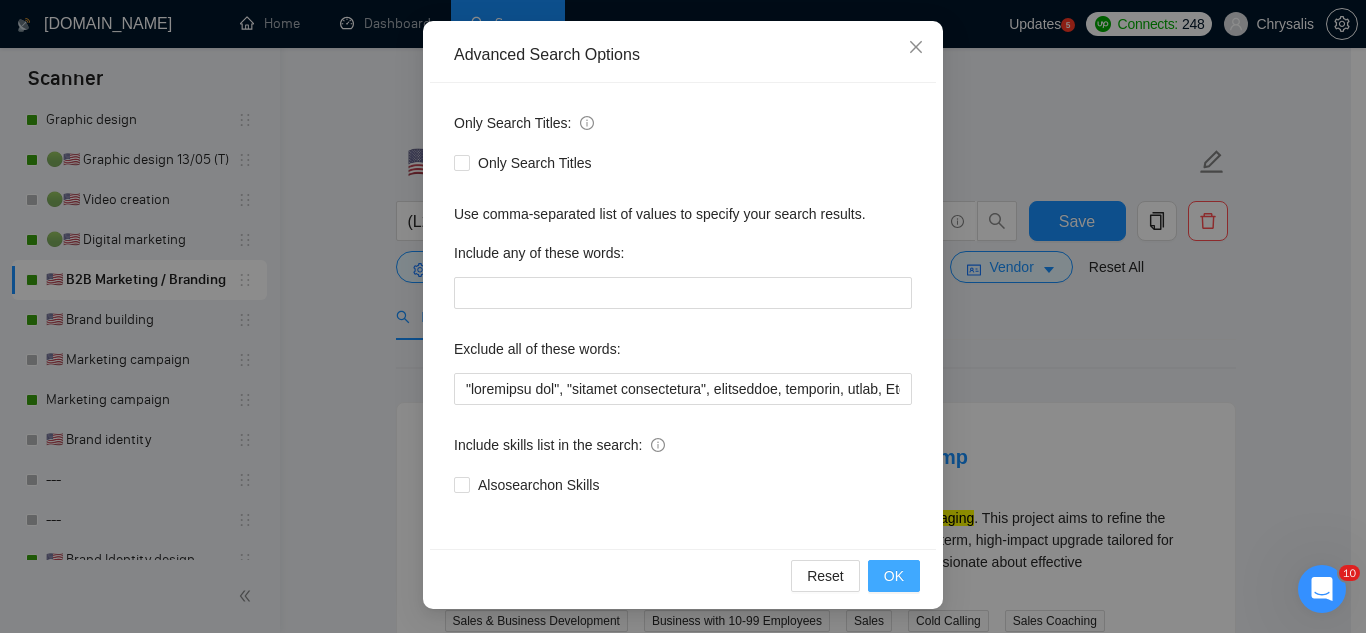 click on "OK" at bounding box center [894, 576] 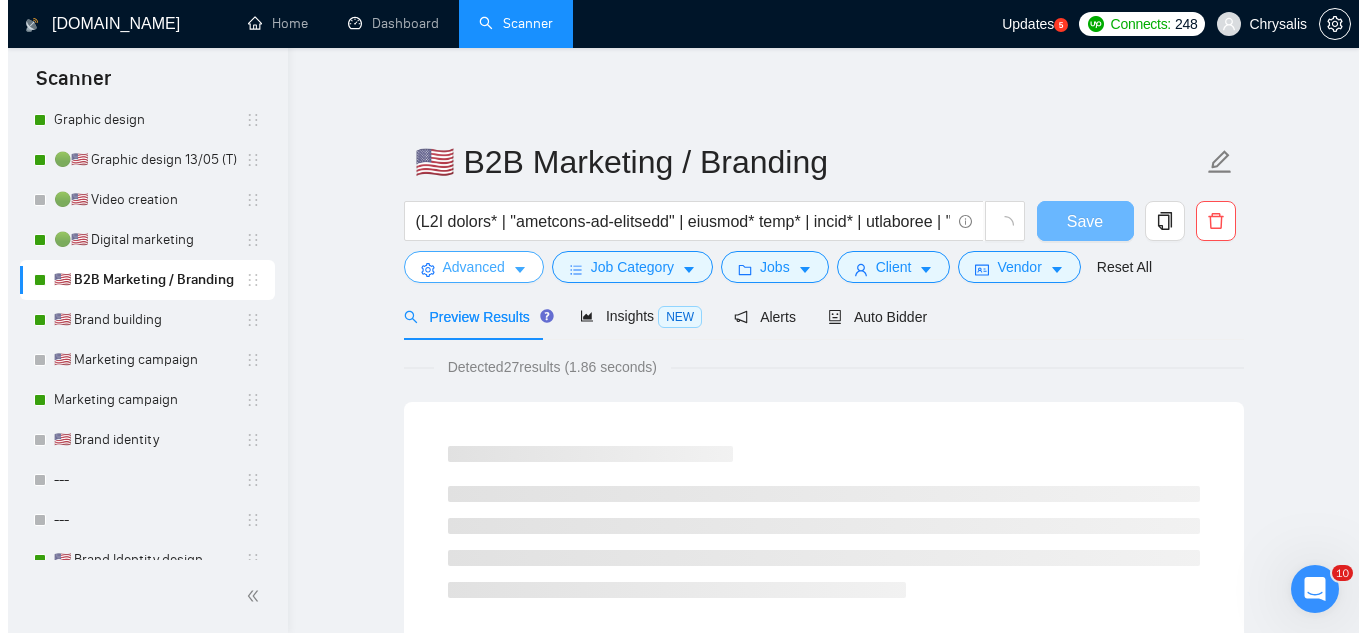 scroll, scrollTop: 0, scrollLeft: 0, axis: both 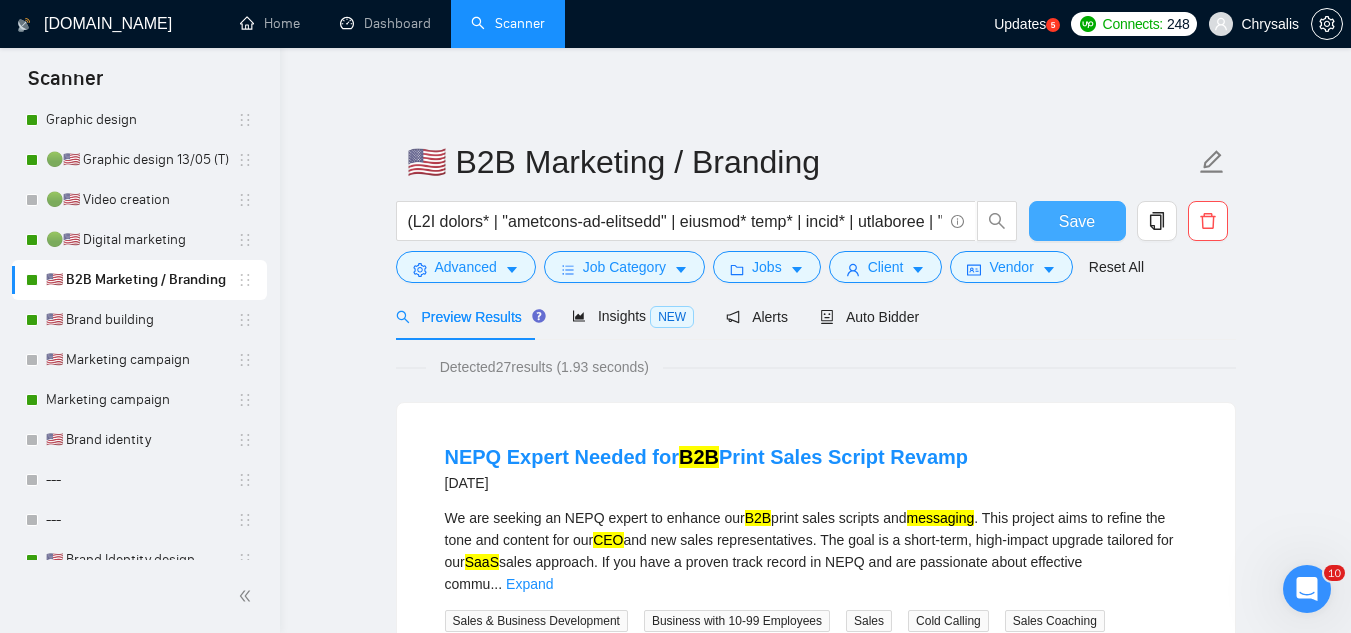 click on "Save" at bounding box center [1077, 221] 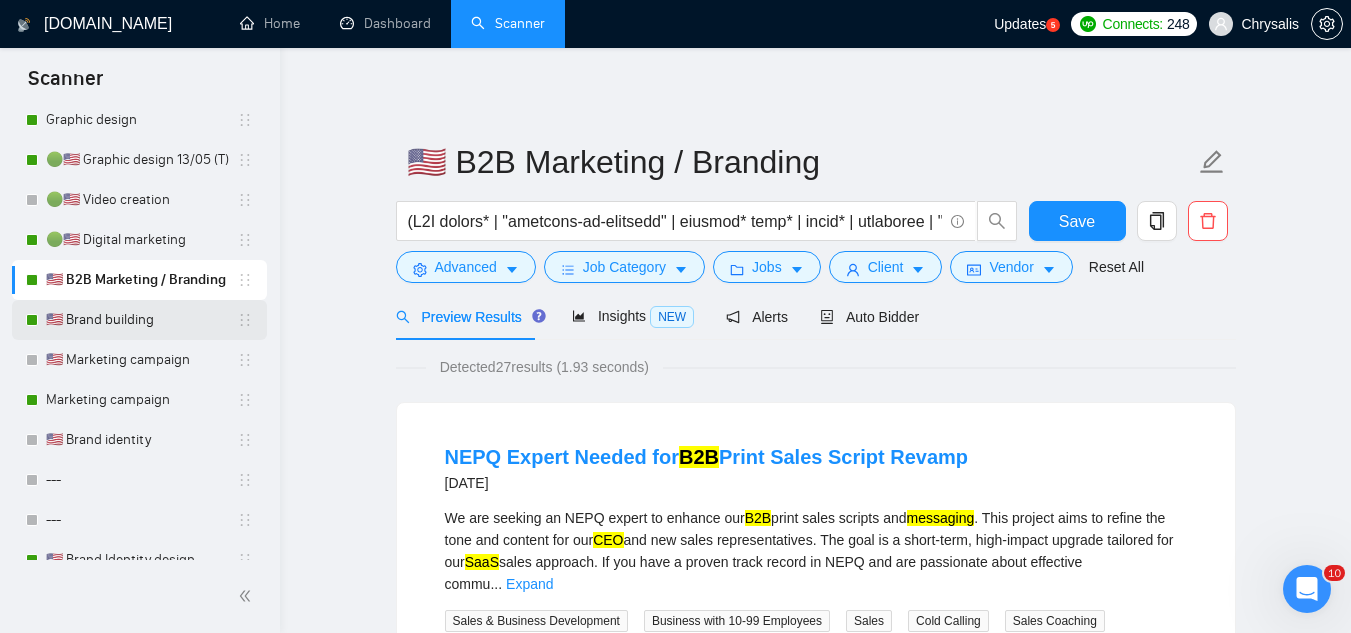 click on "🇺🇸 Brand building" at bounding box center (141, 320) 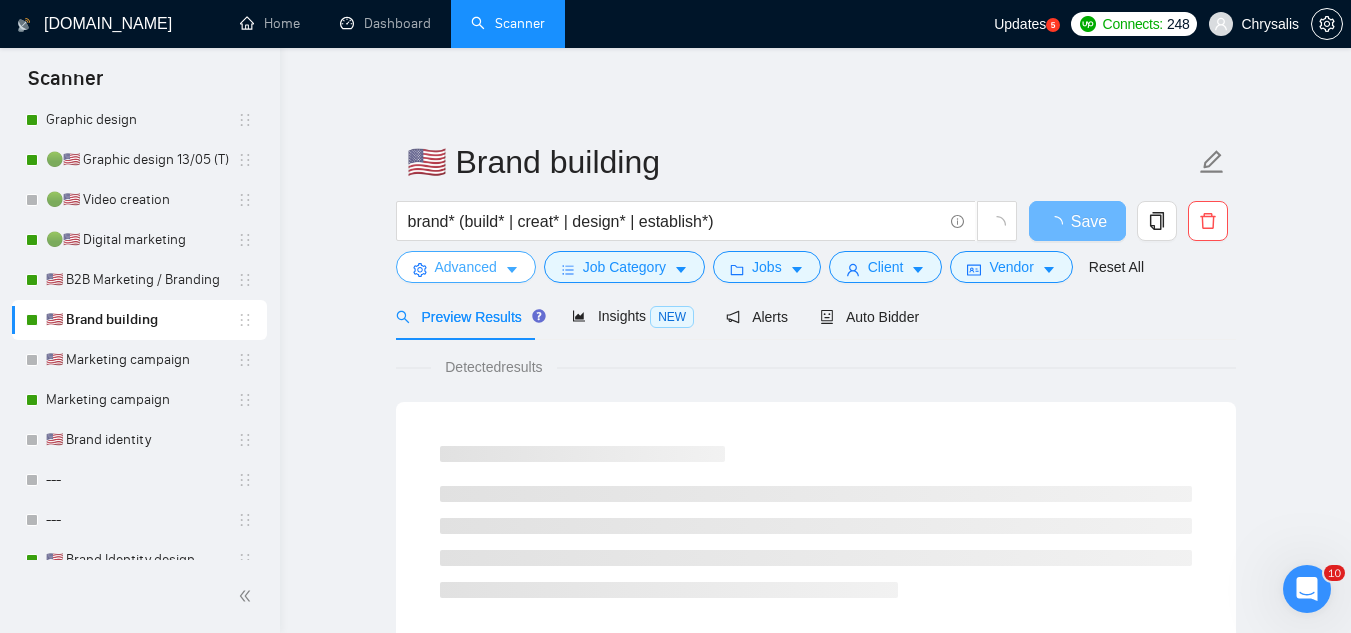 click on "Advanced" at bounding box center (466, 267) 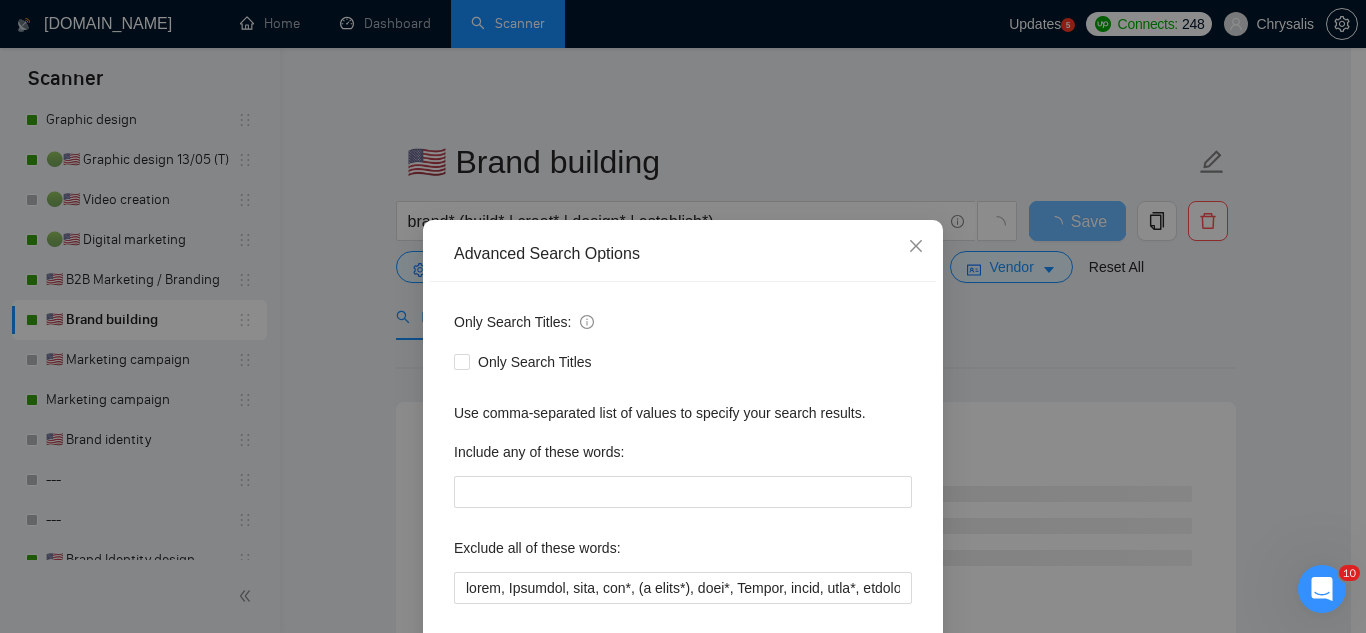 scroll, scrollTop: 199, scrollLeft: 0, axis: vertical 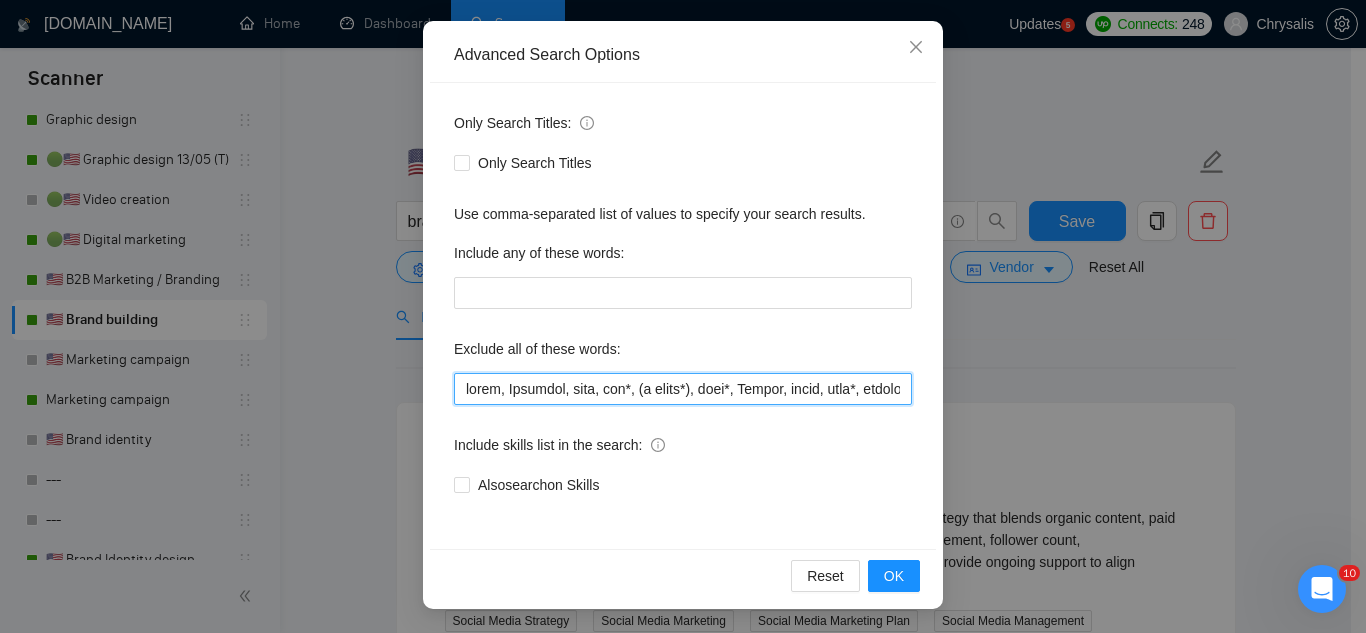 click at bounding box center [683, 389] 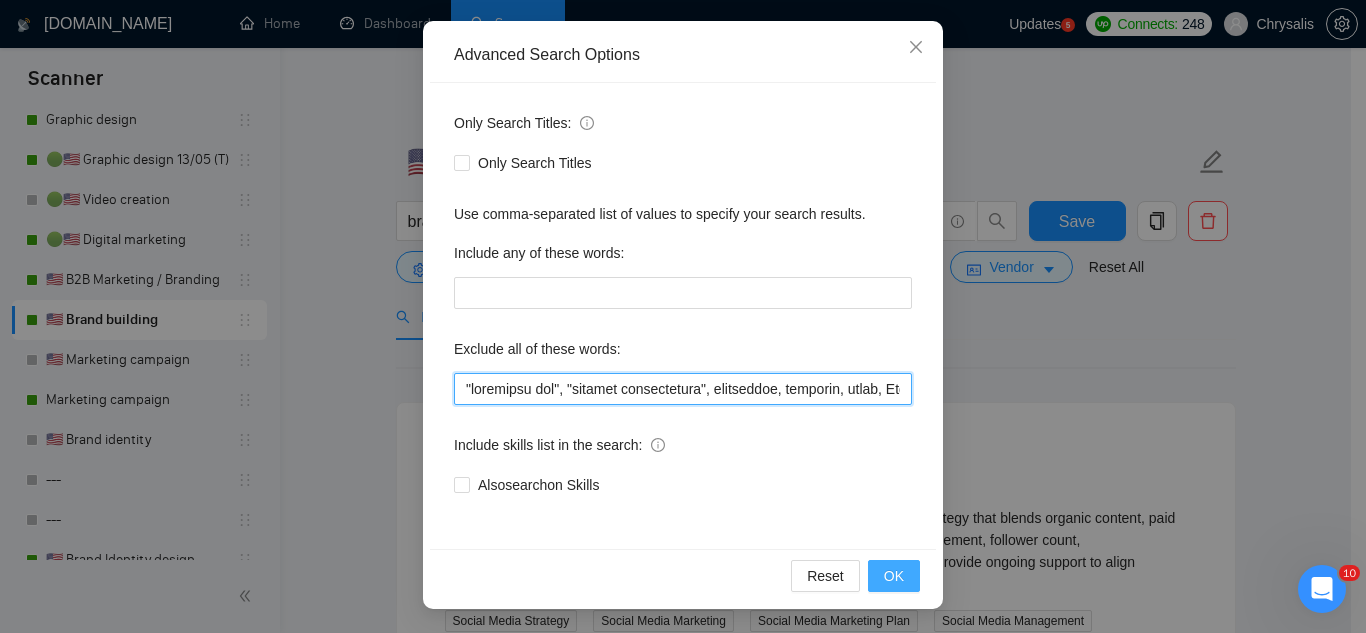 type on ""pinterest ads", "modular construction", commission, referral, coach, Showroom, [PERSON_NAME], hat*, (t shirt*), flag*, Kajabi, mural, hood*, sweatshirt*, (t-shirt*), AppStream, "Boat Rental", (Product Dev*), Consultant, Advisor, subdomain, "Hand-Drawn", Architect, (voice actor*), (video edit*), "business development/lead gen", (/lead gen*), (lead gen*), (Lead Generation*), "Sound-Masking", "/SMS", sms, (program implement*), guitar, bitcoin, crypto, blockchain, "compensation consultant", recruiter, "webinar host", "sms expert", Draftsman, "mechanical layout", "equipment layout", "Bakery Plan", "Microsoft Visio", sketch, "t-shirt design", Patent, trademark, "trademark consulting", "intellectual property law", MidJourney, "AI image generation & editing", "AI image", "font development", clothing, "t-shirt", "tee shirt", accessories, Illustration, drawing, "Fashion & Beauty", "Vector works", CAD, "Commercial Design", "Autodesk CAD", "3D Rendering", "Artificial Intelligence", "Packaging Design", "Fashion Design", "Fashi..." 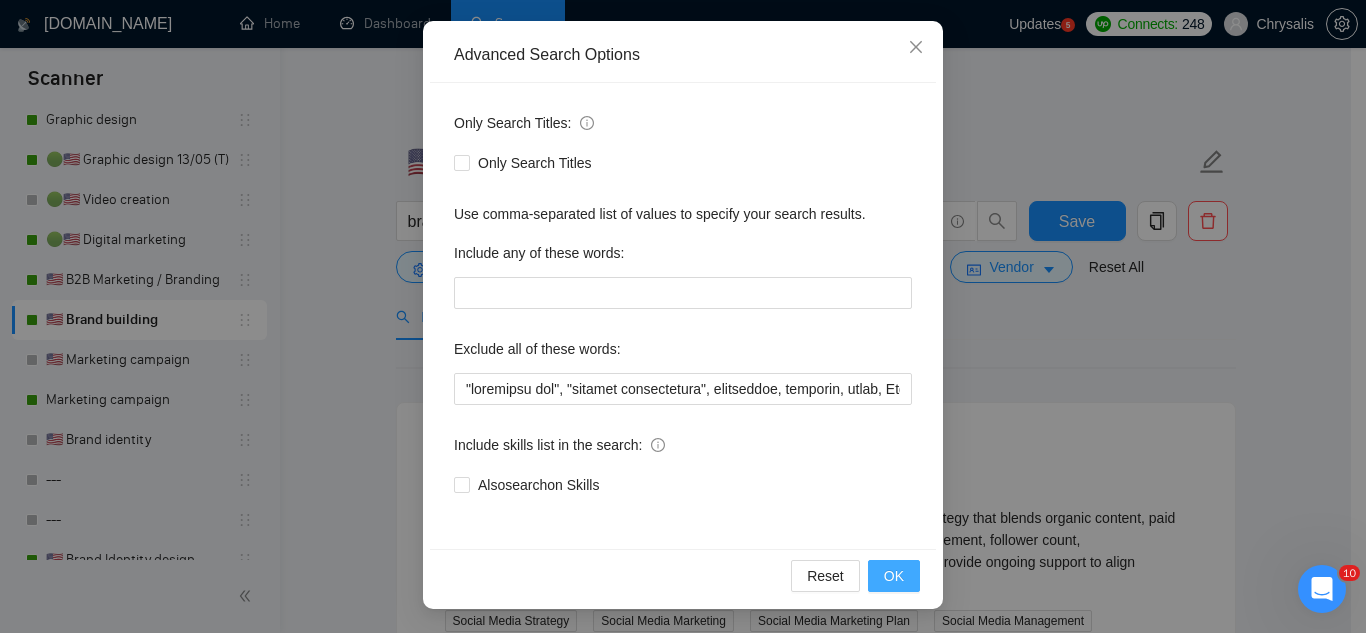 click on "OK" at bounding box center [894, 576] 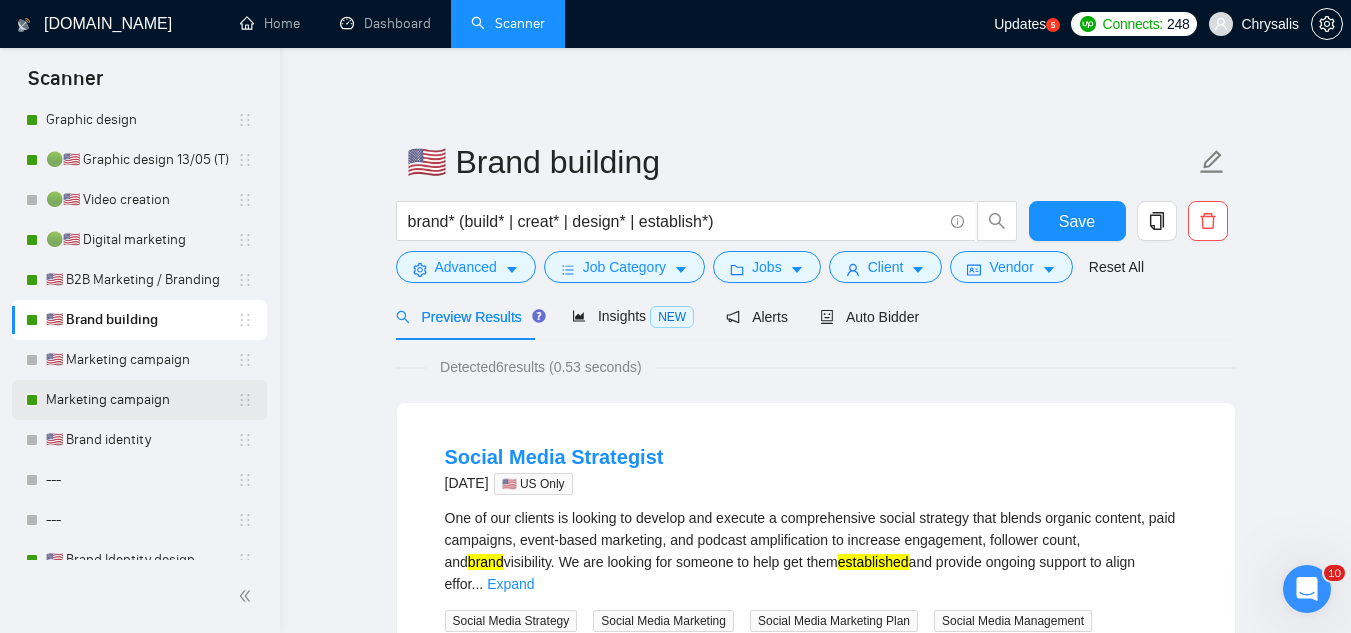 click on "Marketing campaign" at bounding box center [141, 400] 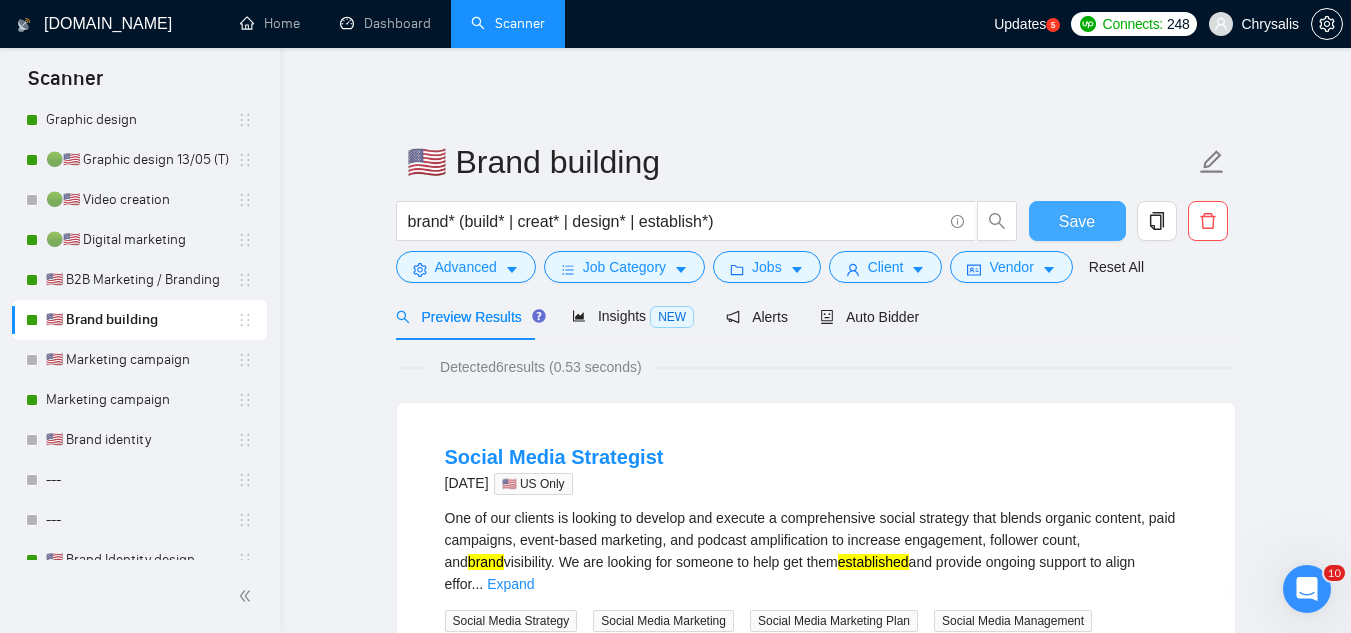click on "Save" at bounding box center [1077, 221] 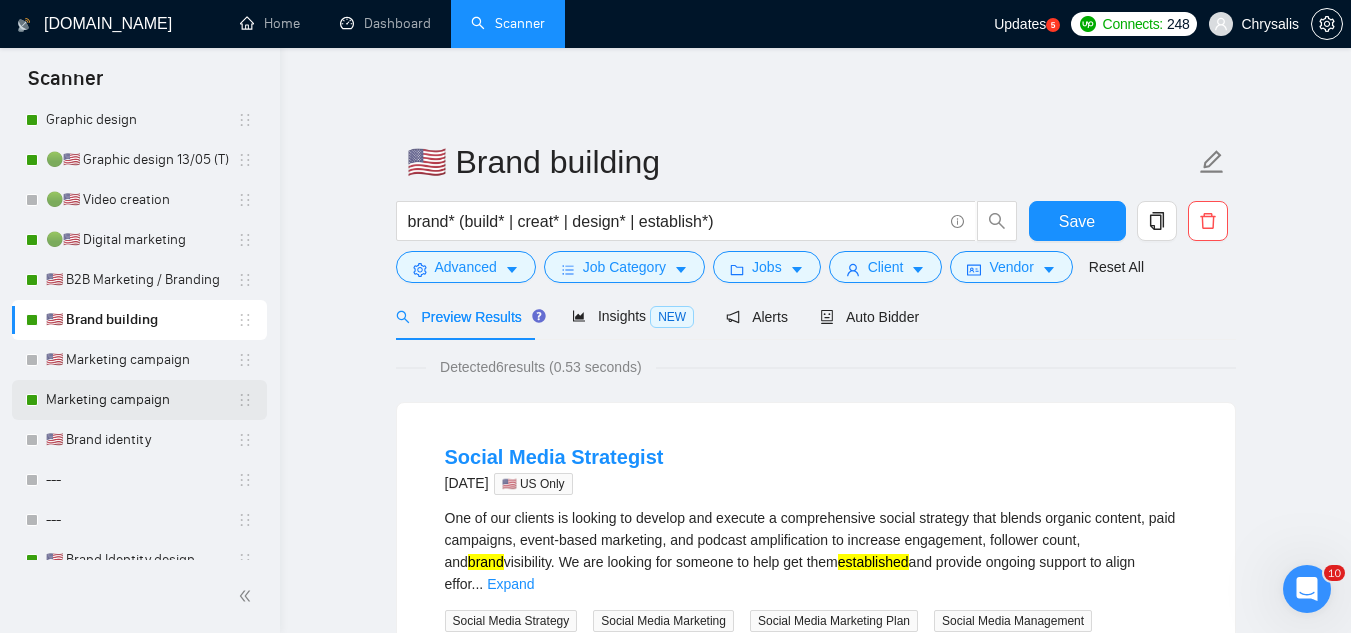 click on "Marketing campaign" at bounding box center (141, 400) 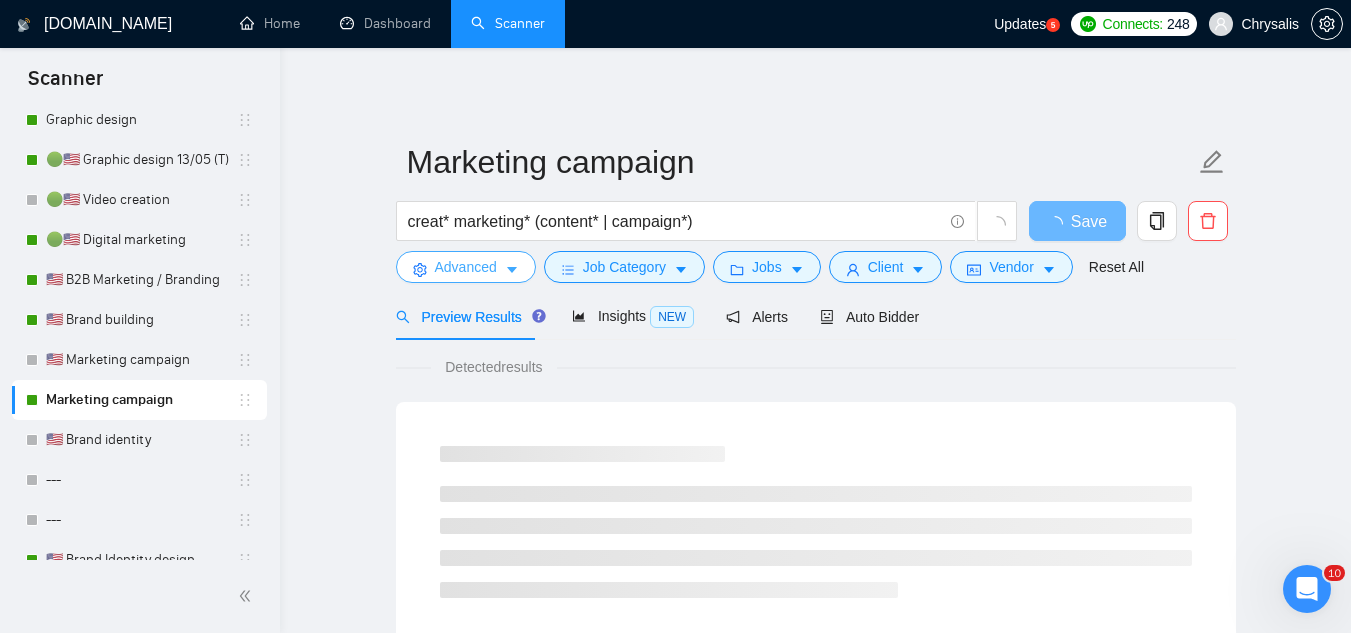 click on "Advanced" at bounding box center (466, 267) 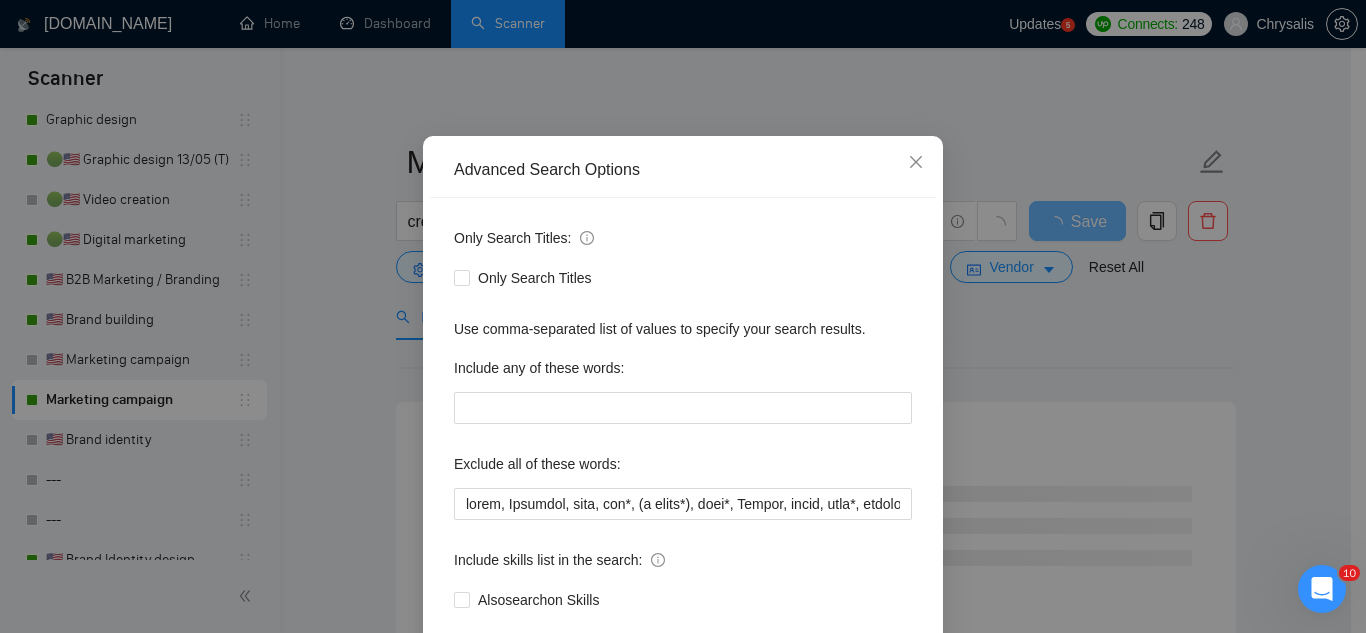 scroll, scrollTop: 199, scrollLeft: 0, axis: vertical 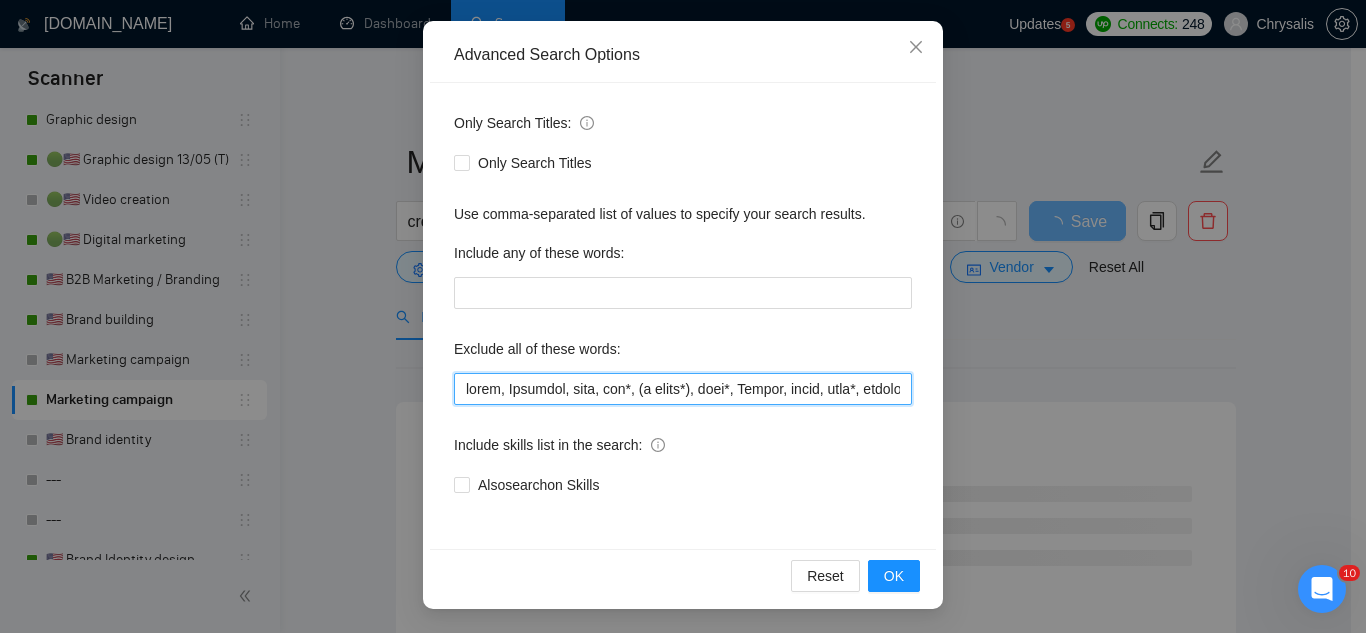 click at bounding box center (683, 389) 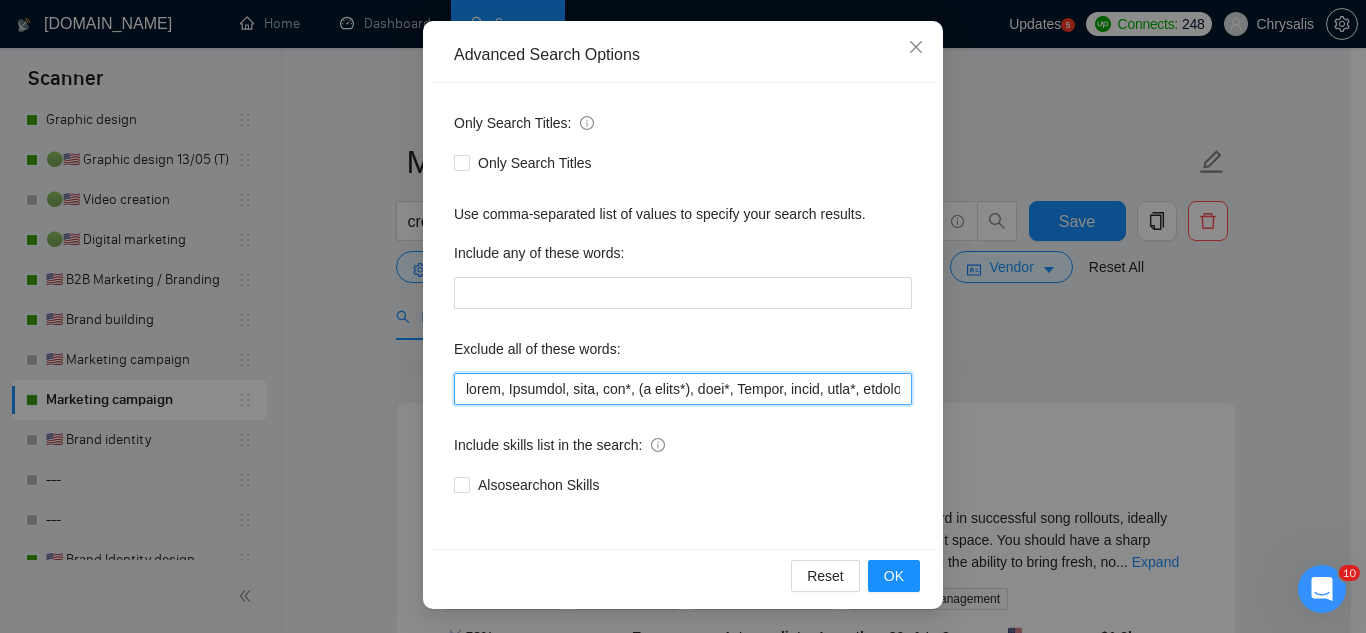 paste on ""pinterest ads", "modular construction", commission, referral," 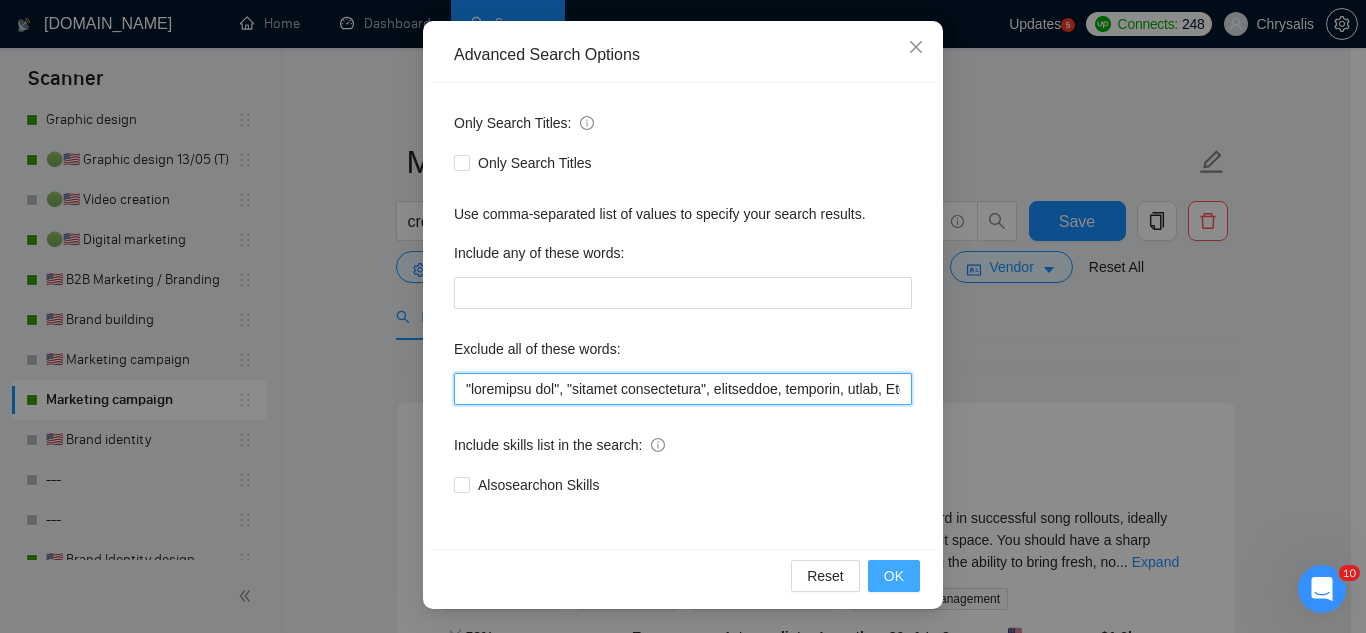 type on ""pinterest ads", "modular construction", commission, referral, coach, Showroom, [PERSON_NAME], hat*, (t shirt*), flag*, Kajabi, mural, hood*, sweatshirt*, (t-shirt*), AppStream, "Boat Rental", (Product Dev*), Consultant, Advisor, subdomain, "Hand-Drawn", Architect, (voice actor*), (video edit*), "business development/lead gen", (/lead gen*), (lead gen*), (Lead Generation*), "Sound-Masking", "/SMS", sms, (program implement*), guitar, bitcoin, crypto, blockchain, "compensation consultant", recruiter, "webinar host", "sms expert", Draftsman, "mechanical layout", "equipment layout", "Bakery Plan", "Microsoft Visio", sketch, "t-shirt design", Patent, trademark, "trademark consulting", "intellectual property law", MidJourney, "AI image generation & editing", "AI image", "font development", clothing, "t-shirt", "tee shirt", accessories, Illustration, drawing, "Fashion & Beauty", "Vector works", CAD, "Commercial Design", "Autodesk CAD", "3D Rendering", "Artificial Intelligence", "Packaging Design", "Fashion Design", "Fashi..." 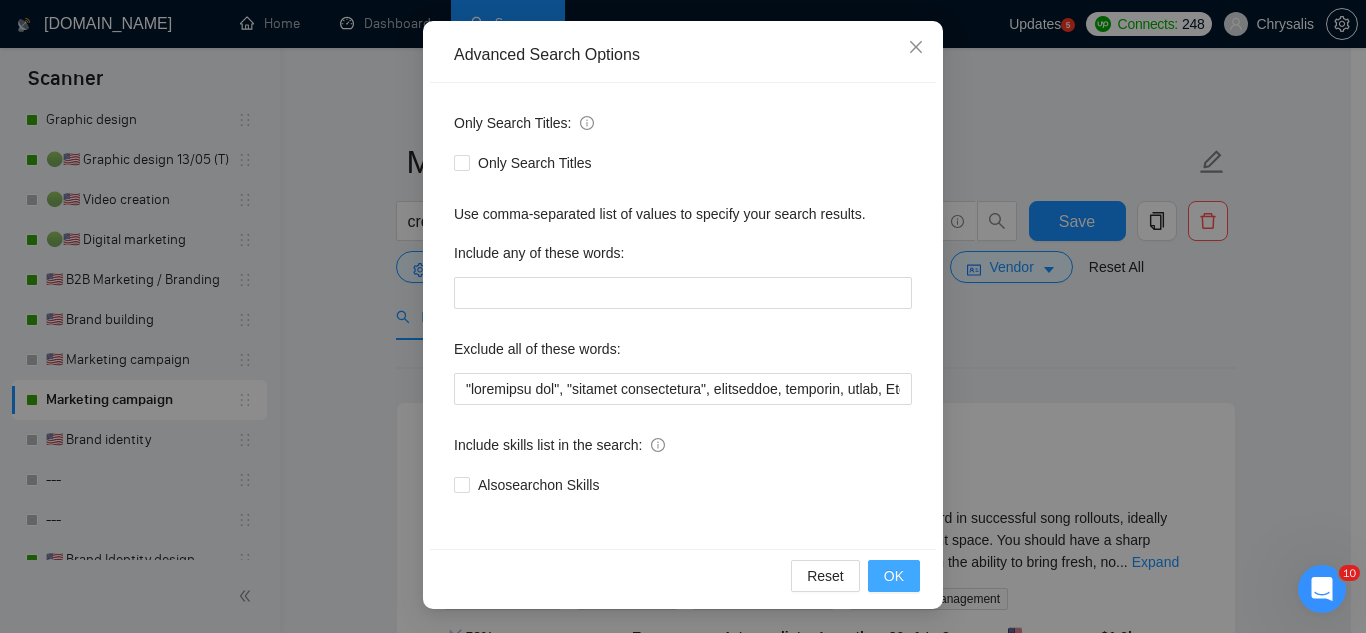 click on "OK" at bounding box center (894, 576) 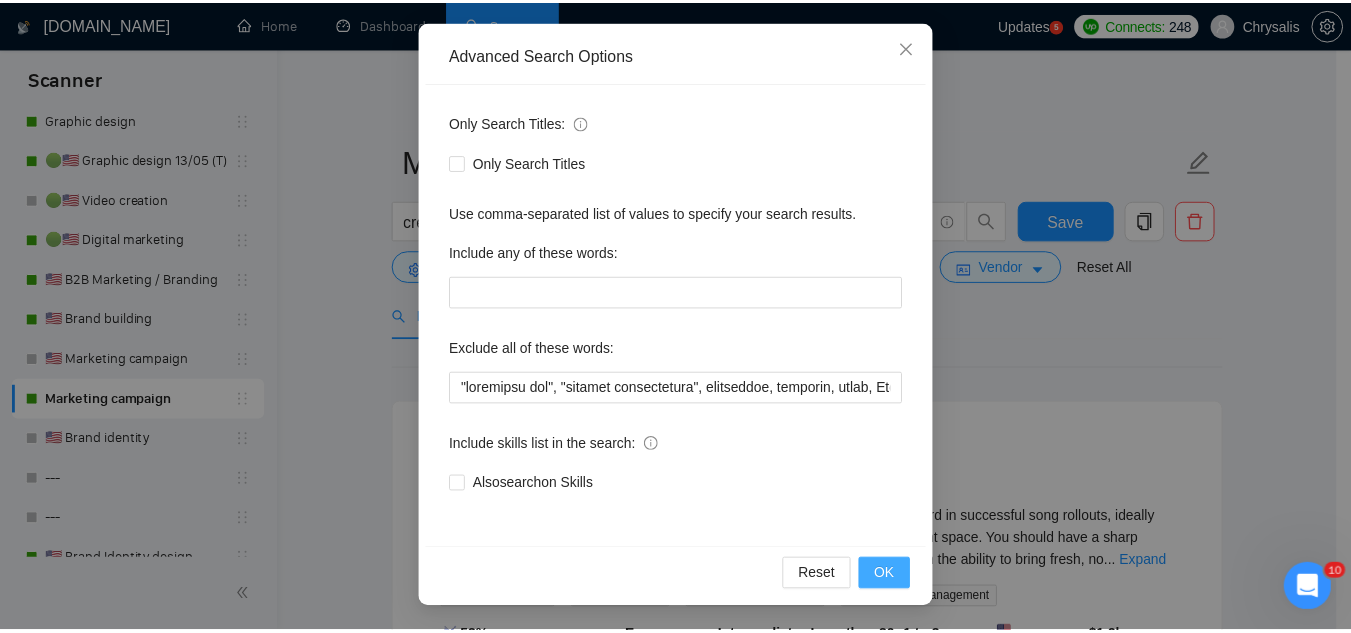 scroll, scrollTop: 99, scrollLeft: 0, axis: vertical 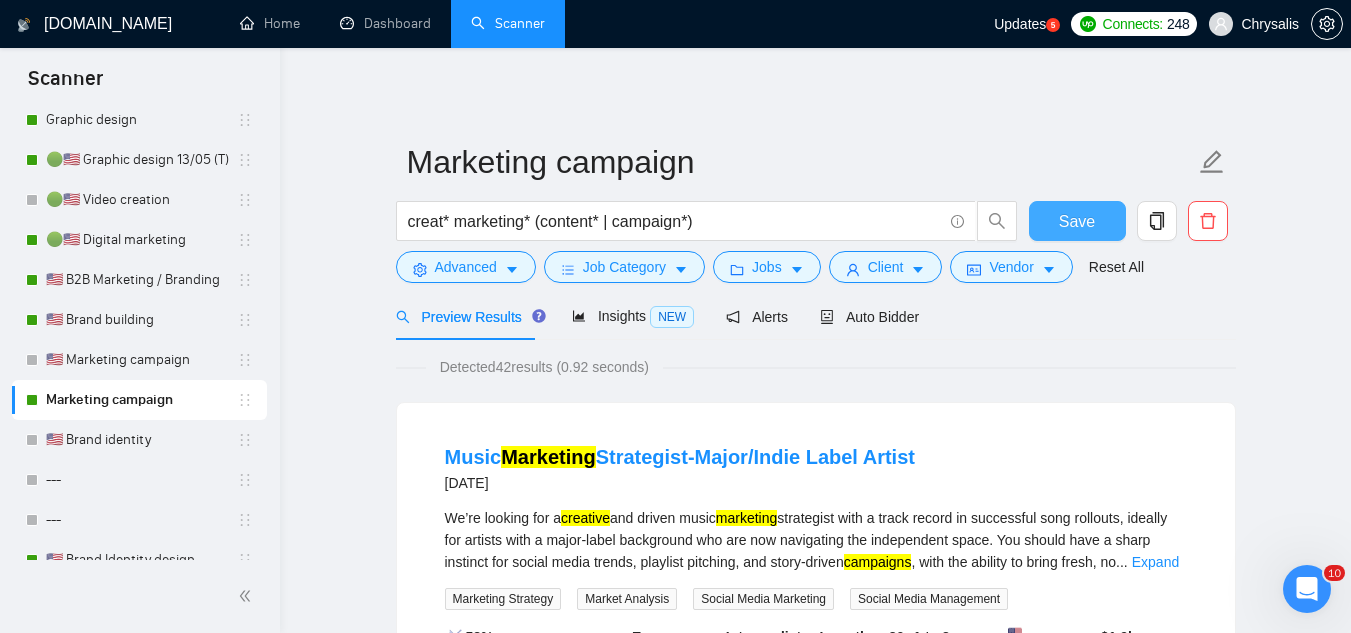 click on "Save" at bounding box center (1077, 221) 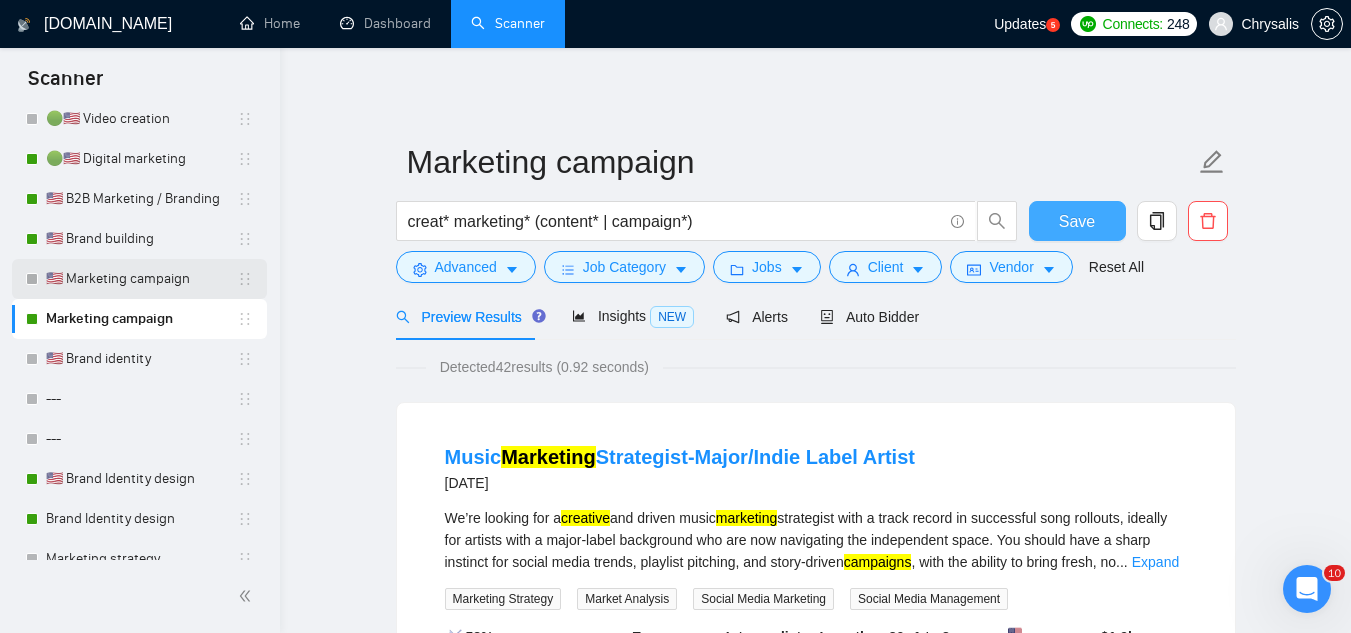 scroll, scrollTop: 1762, scrollLeft: 0, axis: vertical 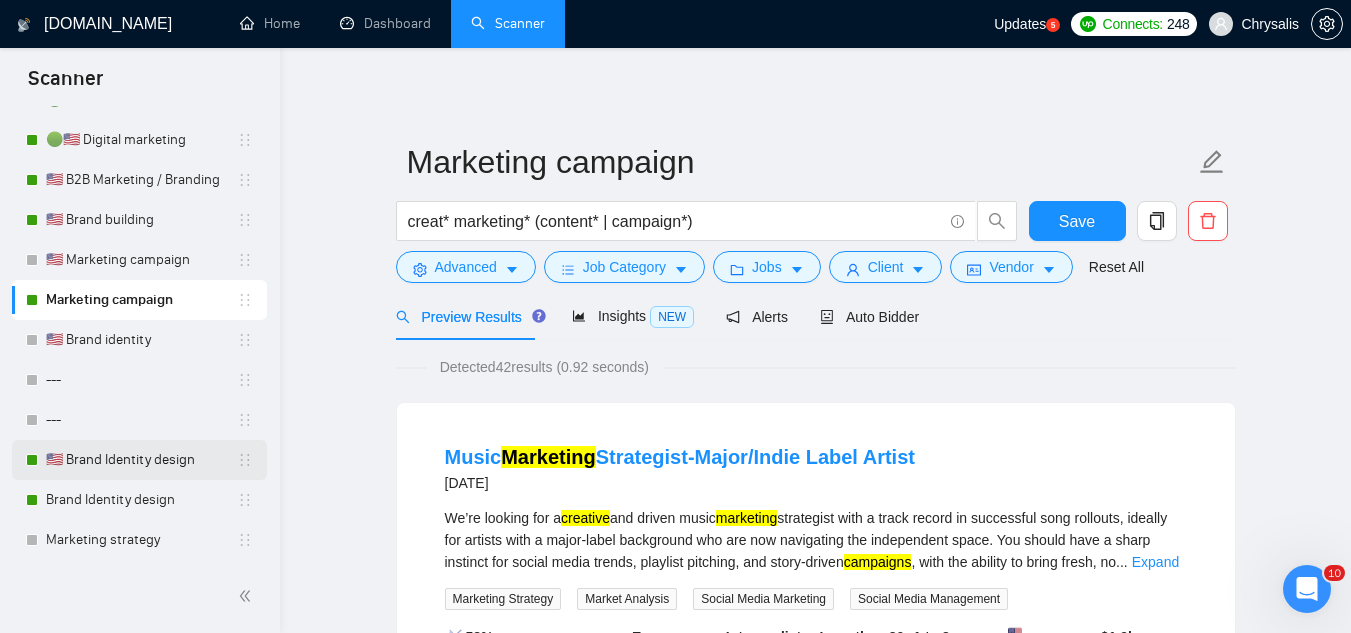 click on "🇺🇸 Brand Identity design" at bounding box center [141, 460] 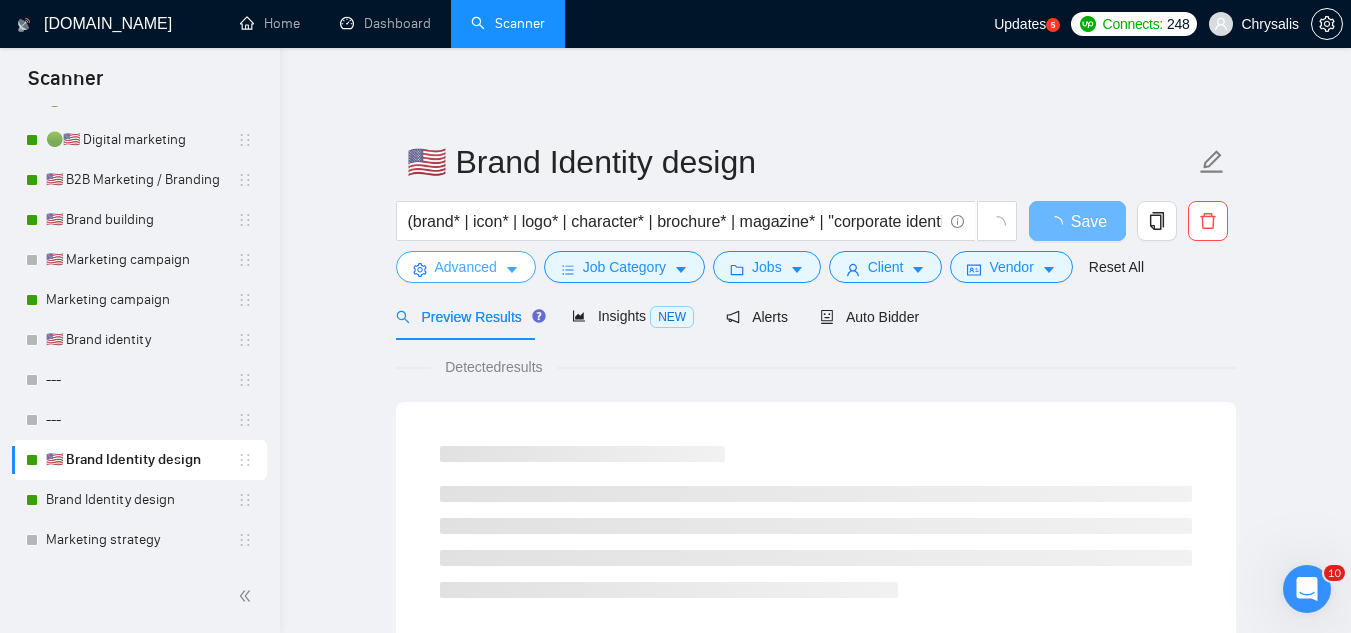 click on "Advanced" at bounding box center (466, 267) 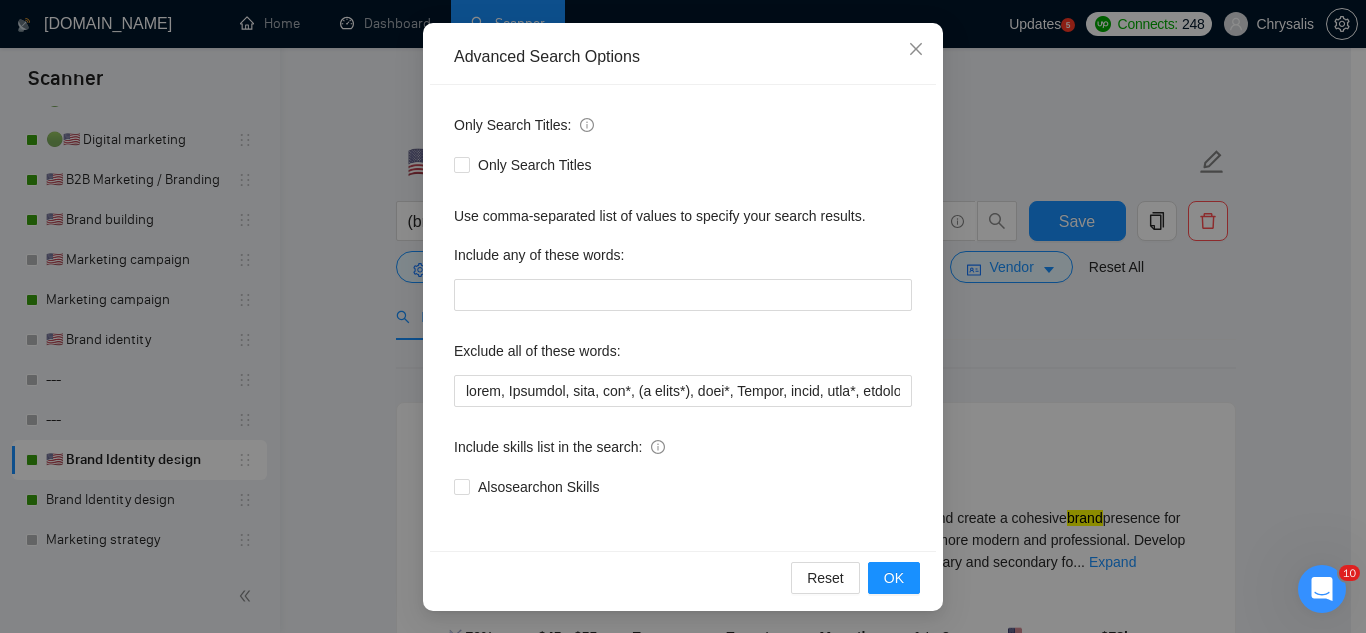 scroll, scrollTop: 199, scrollLeft: 0, axis: vertical 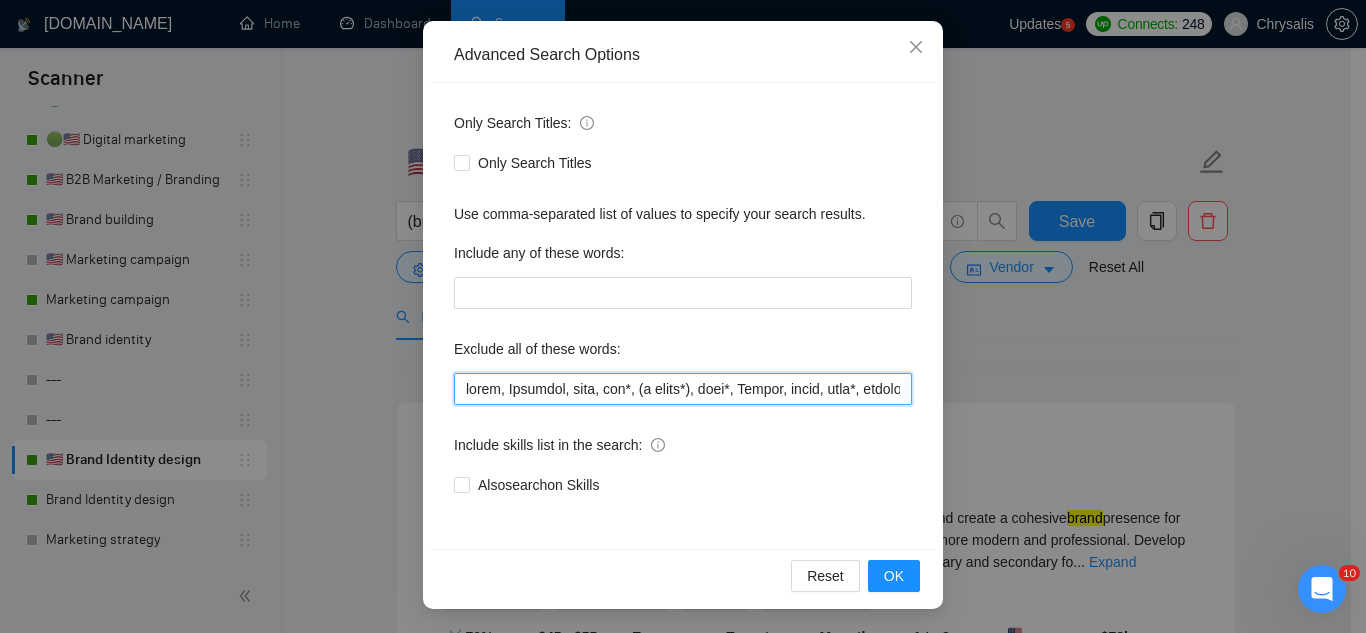 click at bounding box center [683, 389] 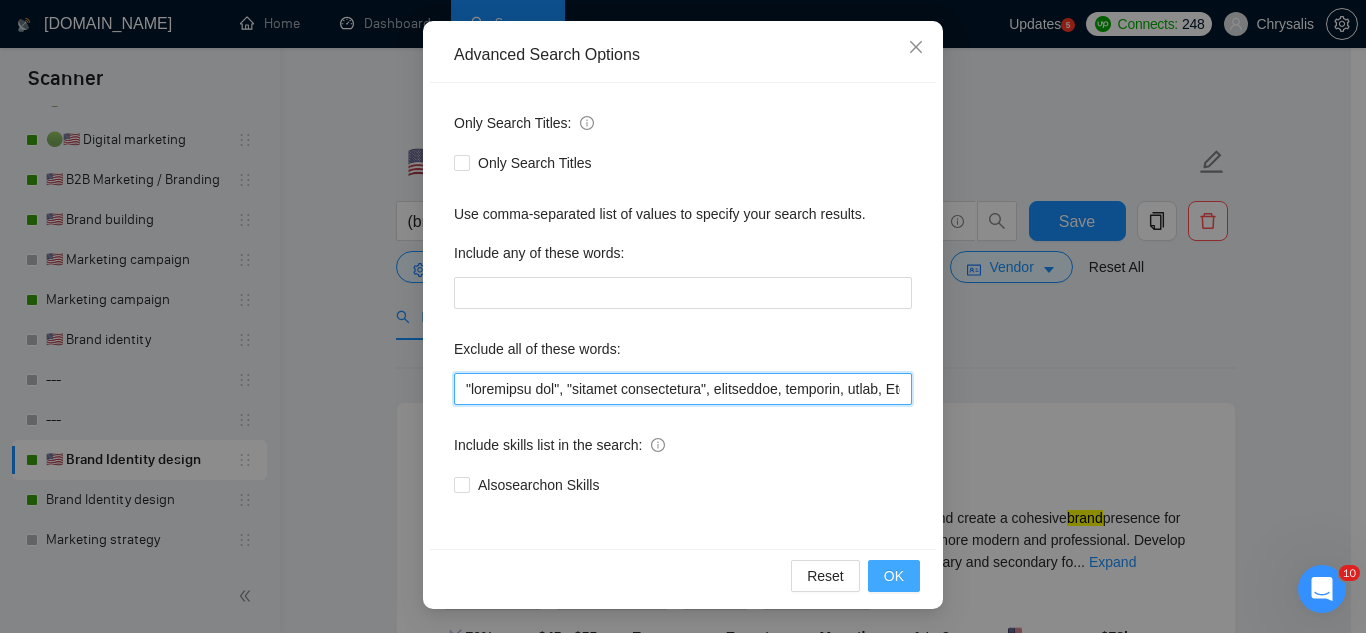 type on ""pinterest ads", "modular construction", commission, referral, coach, Showroom, [PERSON_NAME], hat*, (t shirt*), flag*, Kajabi, mural, hood*, sweatshirt*, (t-shirt*), AppStream, "Boat Rental", (Product Dev*), Consultant, Advisor, subdomain, "Hand-Drawn", Architect, (voice actor*), (video edit*), "business development/lead gen", (/lead gen*), (lead gen*), (Lead Generation*), "Sound-Masking", "/SMS", sms, (program implement*), guitar, bitcoin, crypto, blockchain, "compensation consultant", recruiter, Draftsman, "mechanical layout", "equipment layout", "Bakery Plan", "Microsoft Visio", sketch, "t-shirt design", Patent, trademark, "trademark consulting", "intellectual property law", MidJourney, "AI image generation & editing", "AI image", "font development", clothing, "t-shirt", "tee shirt", accessories, Illustration, drawing, "Fashion & Beauty", "Vector works", CAD, "Commercial Design", "Autodesk CAD", "3D Rendering", "Artificial Intelligence", "Packaging Design", "Fashion Design", "Fashion Merchandising", Streetwear,..." 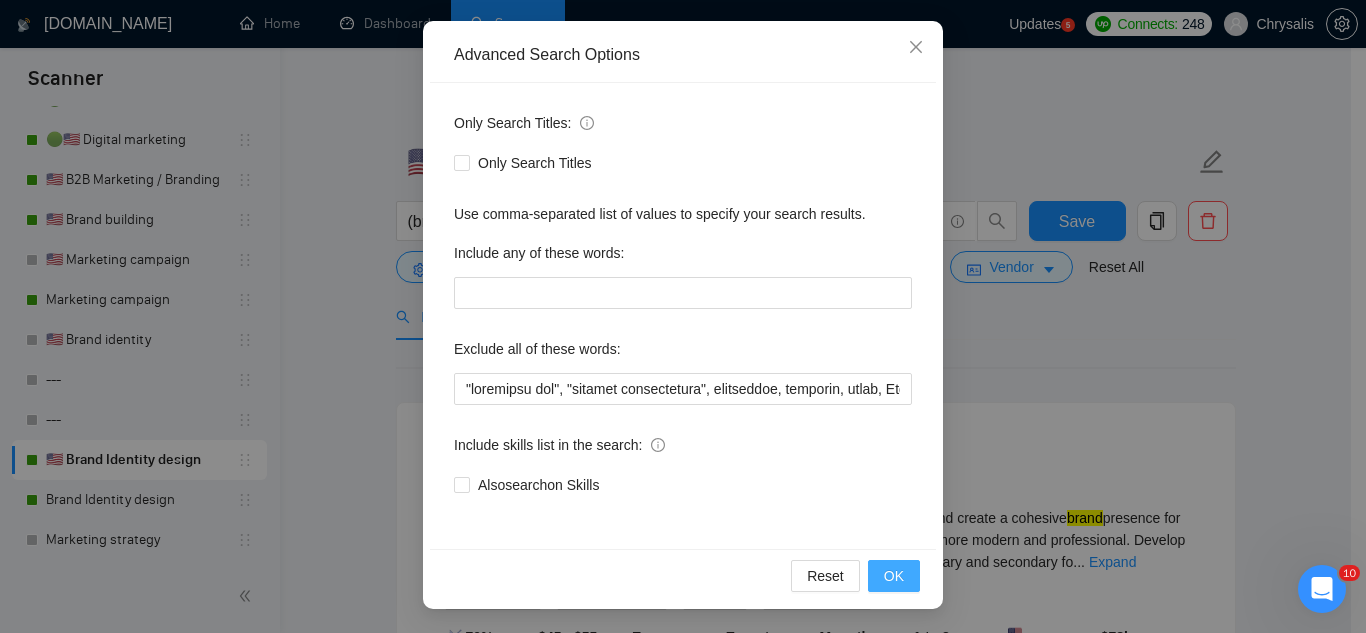 click on "OK" at bounding box center (894, 576) 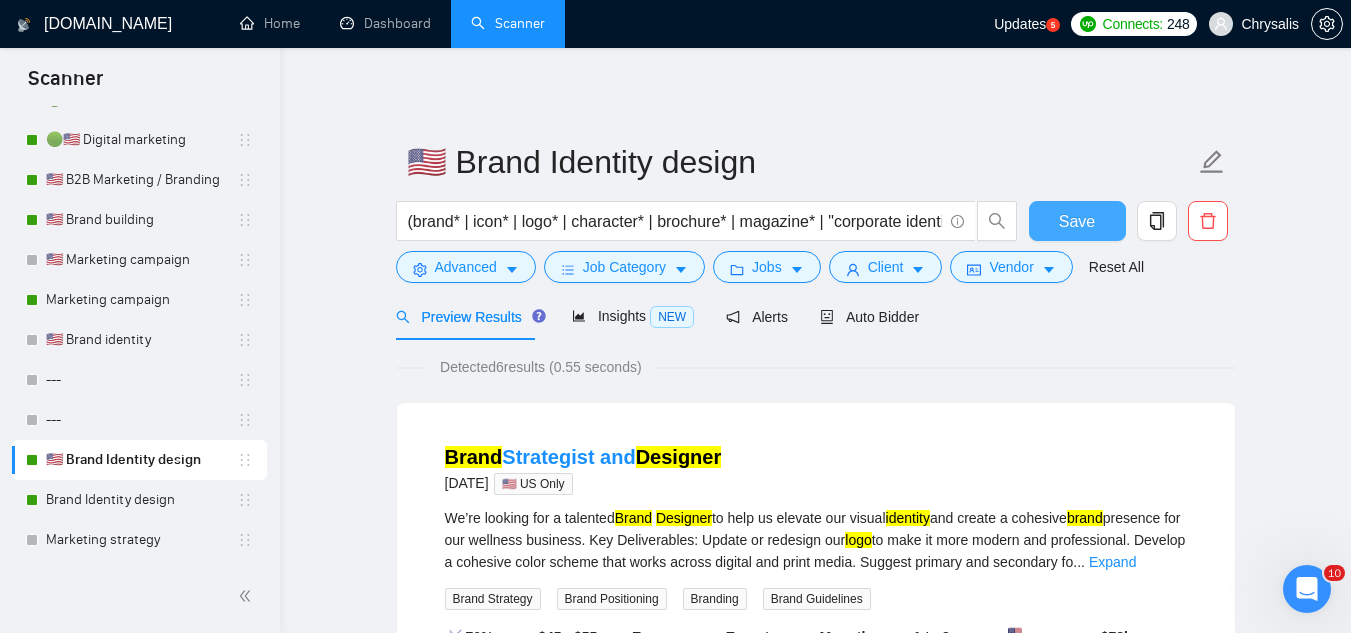 click on "Save" at bounding box center (1077, 221) 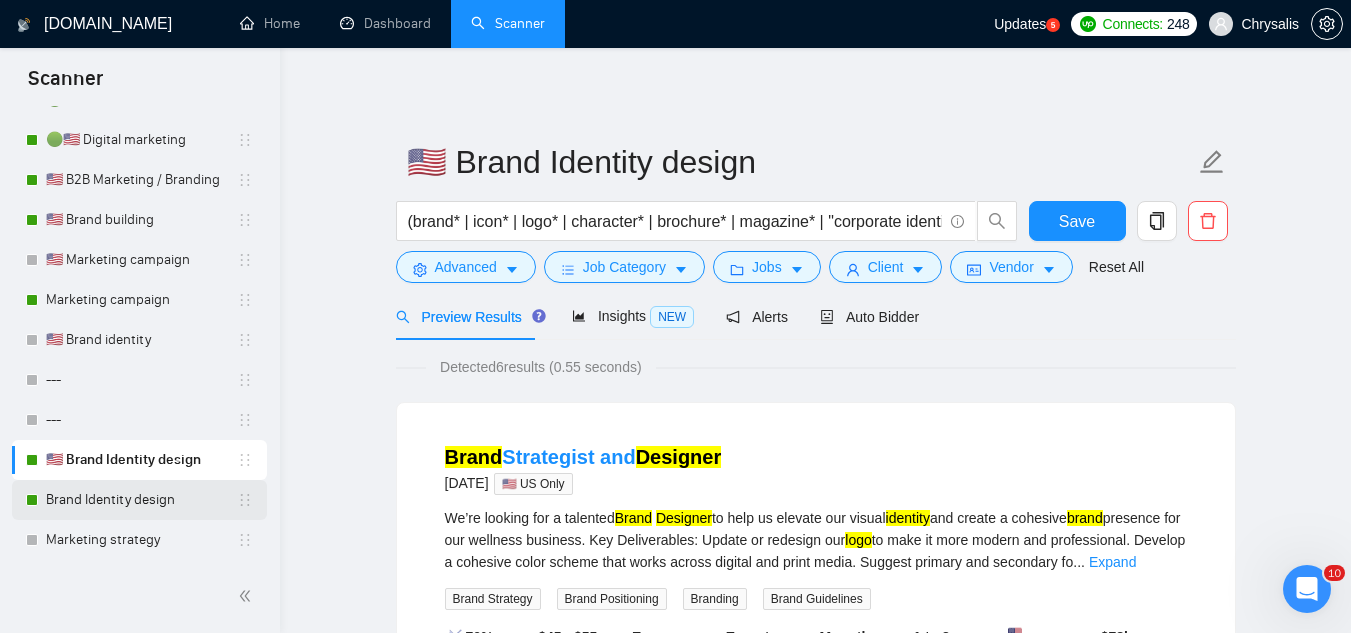 click on "Brand Identity design" at bounding box center [141, 500] 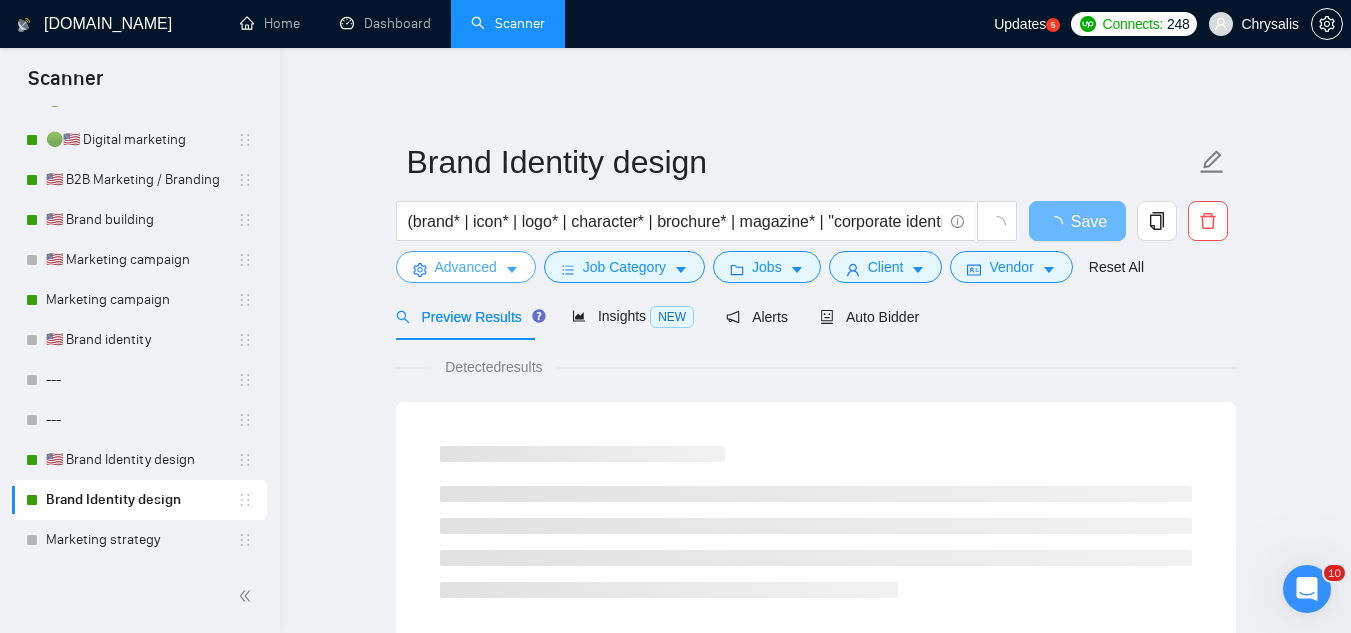 click on "Advanced" at bounding box center [466, 267] 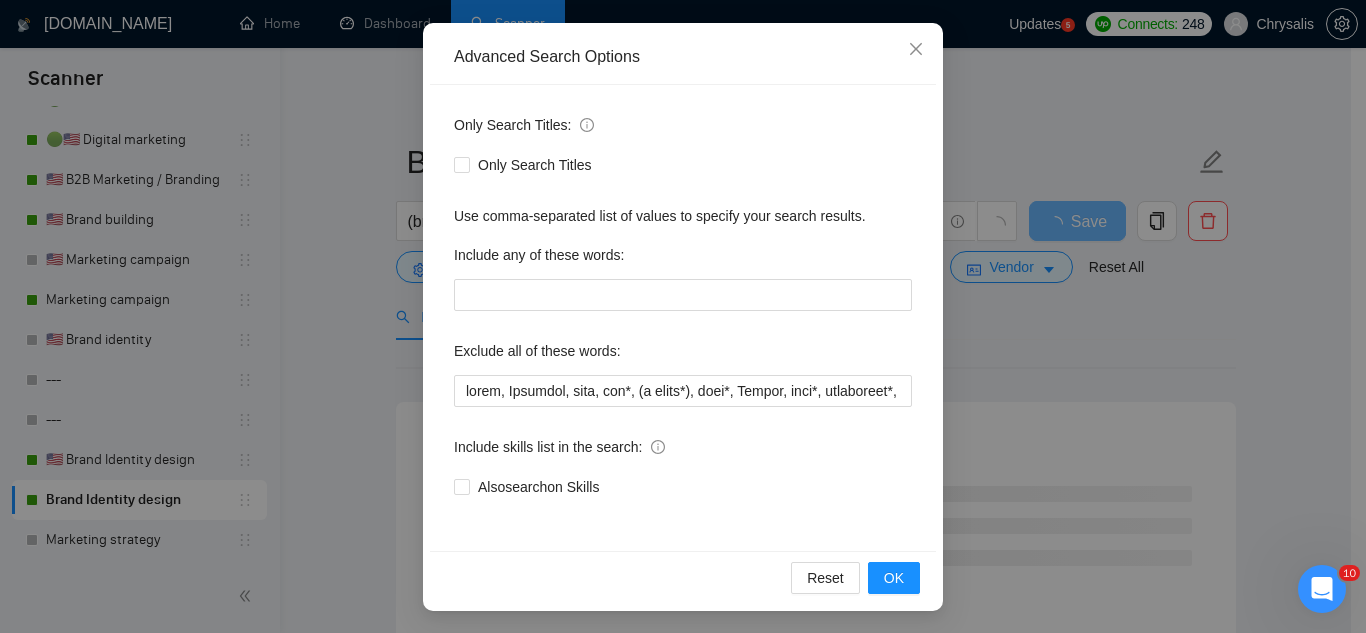 scroll, scrollTop: 199, scrollLeft: 0, axis: vertical 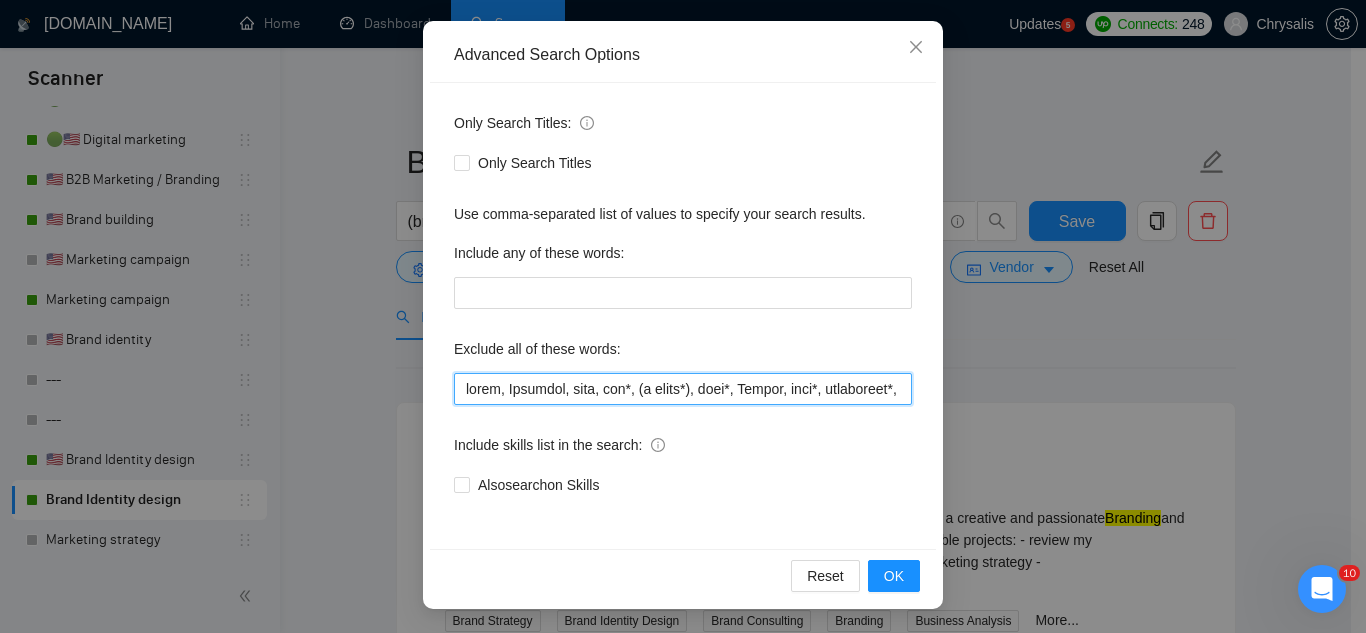 click at bounding box center (683, 389) 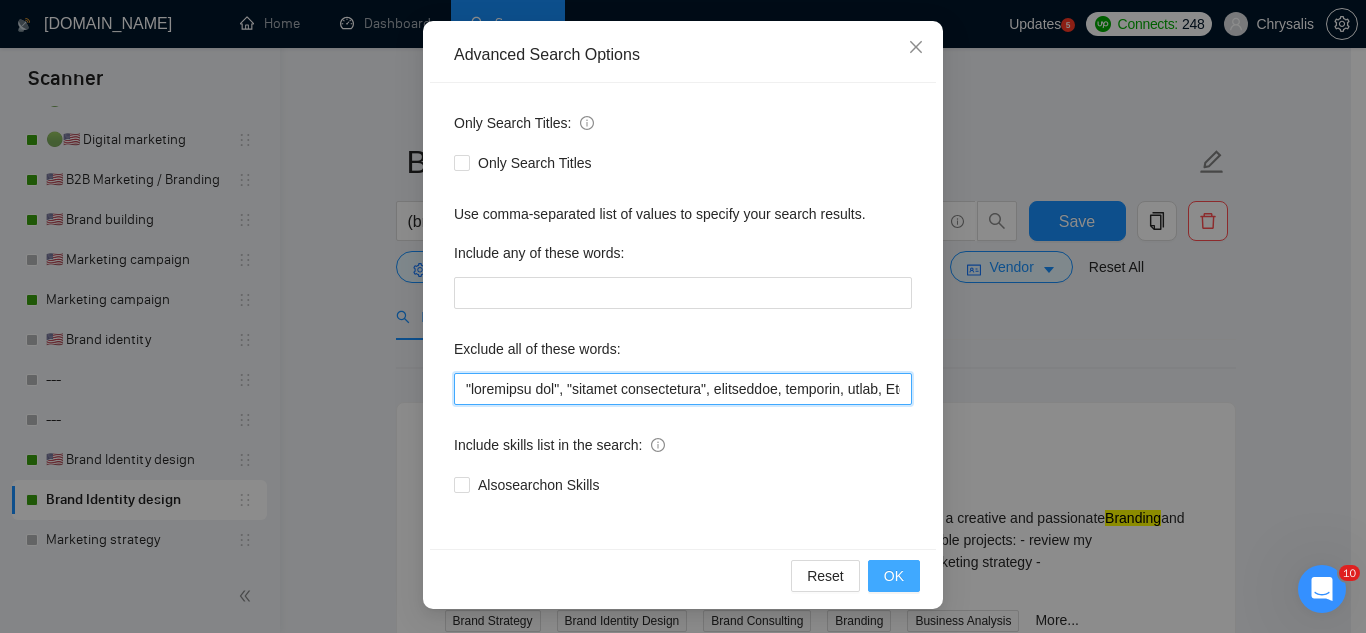 type on ""pinterest ads", "modular construction", commission, referral, coach, Showroom, [PERSON_NAME], hat*, (t shirt*), flag*, Kajabi, hood*, sweatshirt*, (t-shirt*), AppStream, mural, "Boat Rental", (Product Dev*), Consultant, Advisor, subdomain, "Hand-Drawn", Architect, (voice actor*), (video edit*), "business development/lead gen", (/lead gen*), (lead gen*), (Lead Generation*), "Sound-Masking", "/SMS", sms, (program implement*), guitar, bitcoin, crypto, blockchain, "compensation consultant", recruiter, Draftsman, "mechanical layout", "equipment layout", "Bakery Plan", "Microsoft Visio", sketch, "t-shirt design", Patent, trademark, "trademark consulting", "intellectual property law", MidJourney, "AI image generation & editing", "AI image", "font development", clothing, "t-shirt", "tee shirt", accessories, Illustration, drawing, "Fashion & Beauty", "Vector works", CAD, "Commercial Design", "Autodesk CAD", "3D Rendering", "Artificial Intelligence", "Packaging Design", "Fashion Design", "Fashion Merchandising", Streetwear,..." 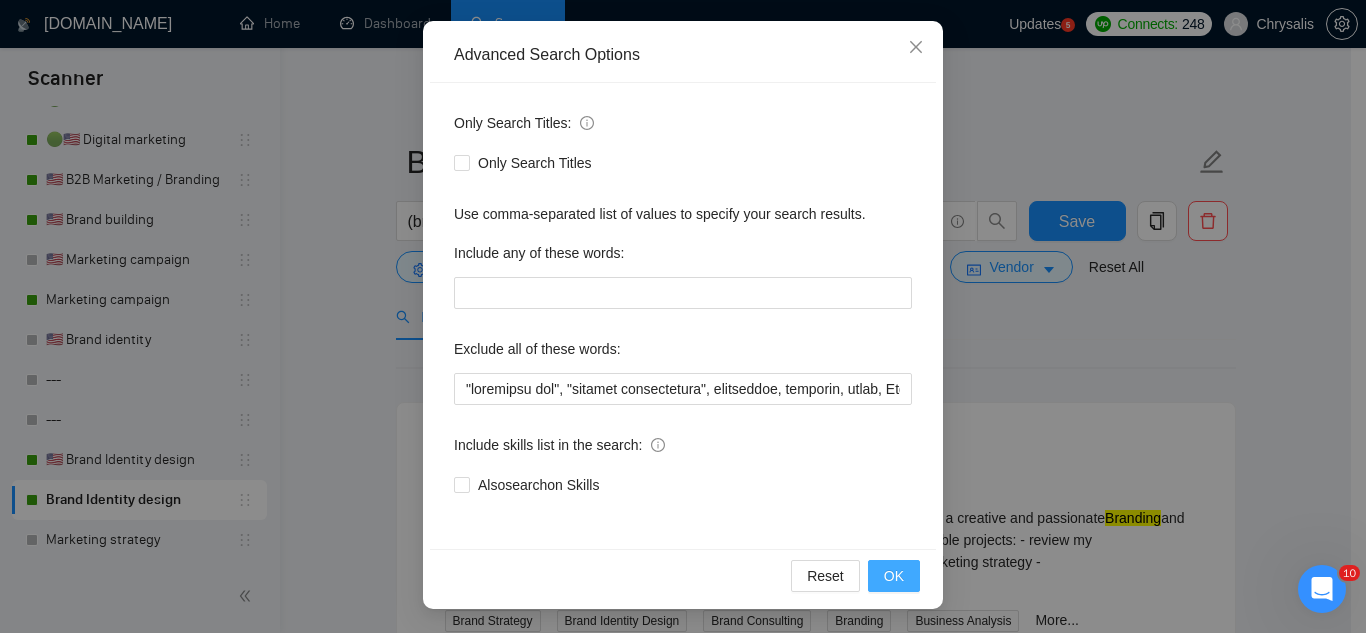 click on "OK" at bounding box center (894, 576) 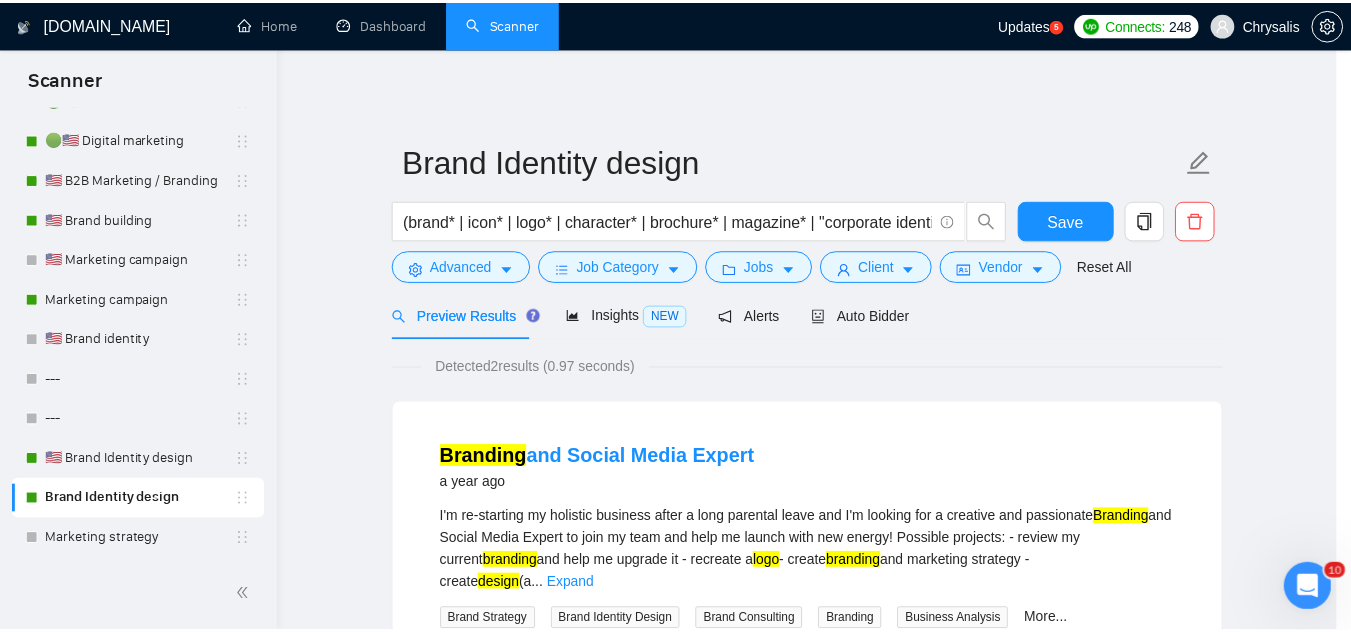 scroll, scrollTop: 99, scrollLeft: 0, axis: vertical 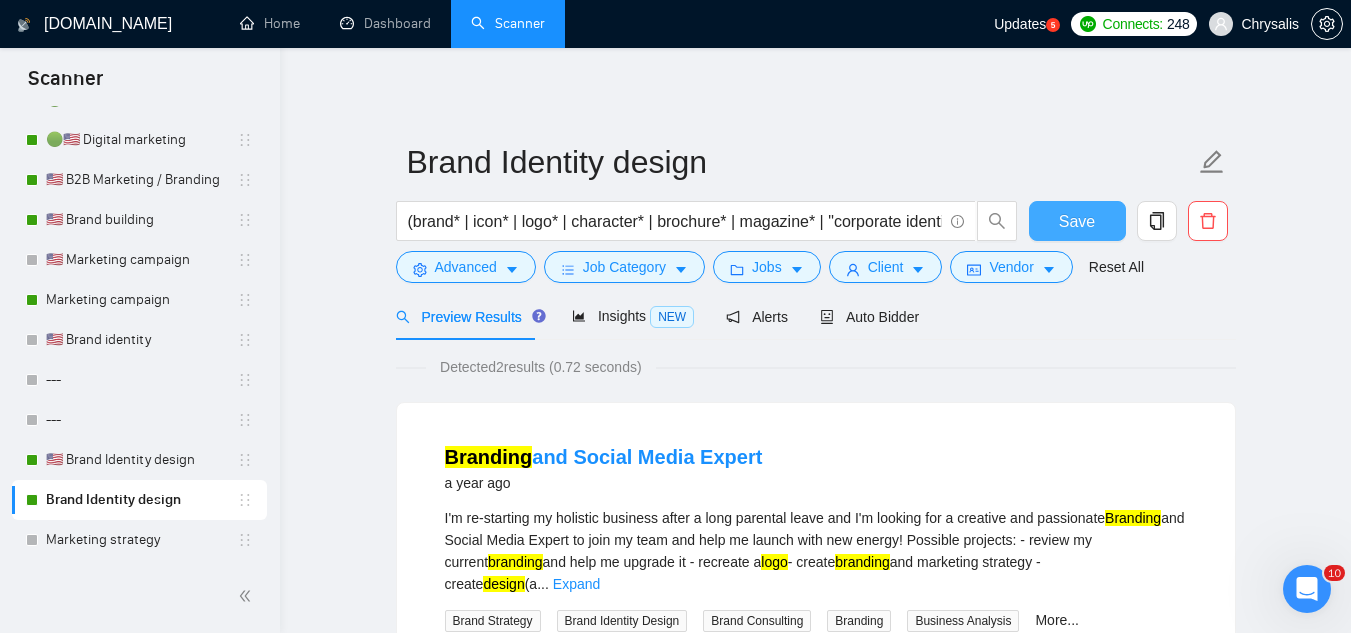 click on "Save" at bounding box center (1077, 221) 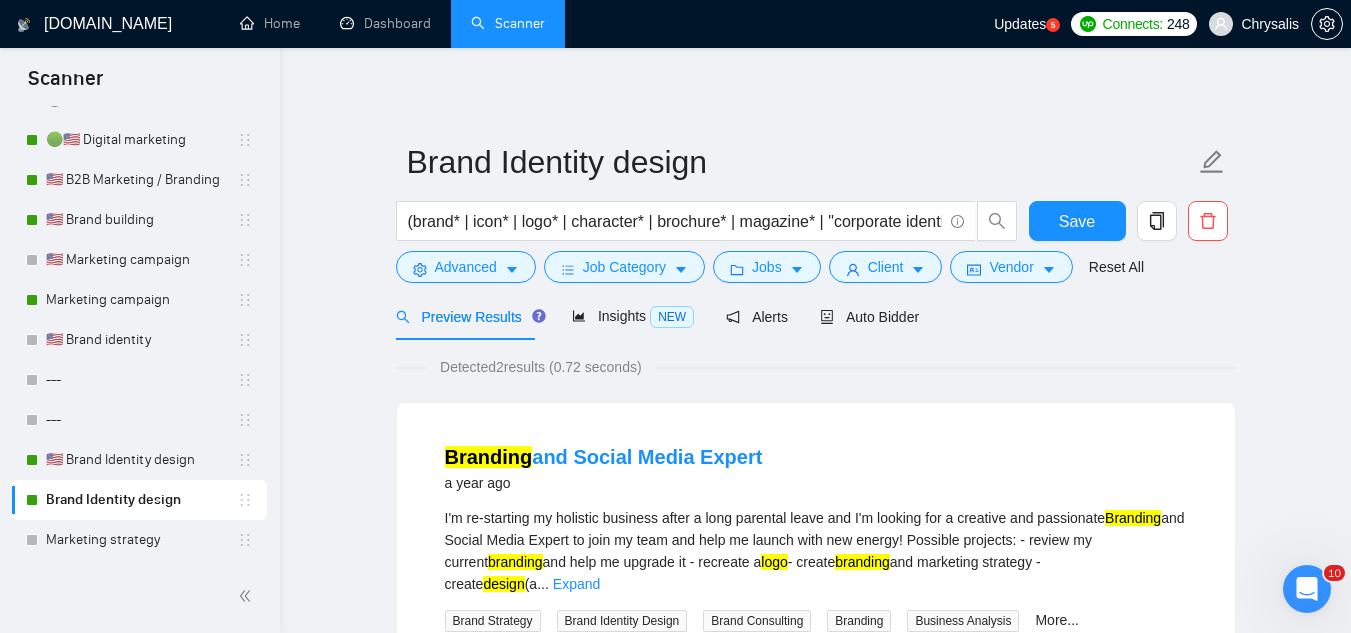 click 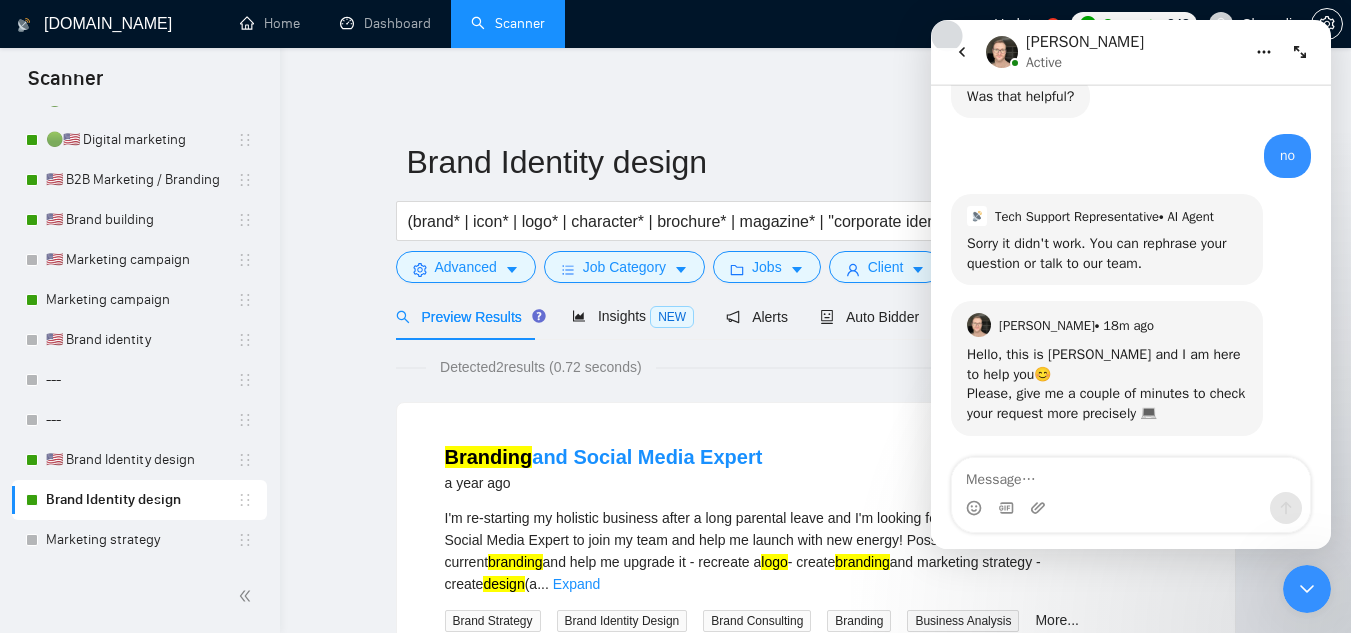 scroll, scrollTop: 937, scrollLeft: 0, axis: vertical 